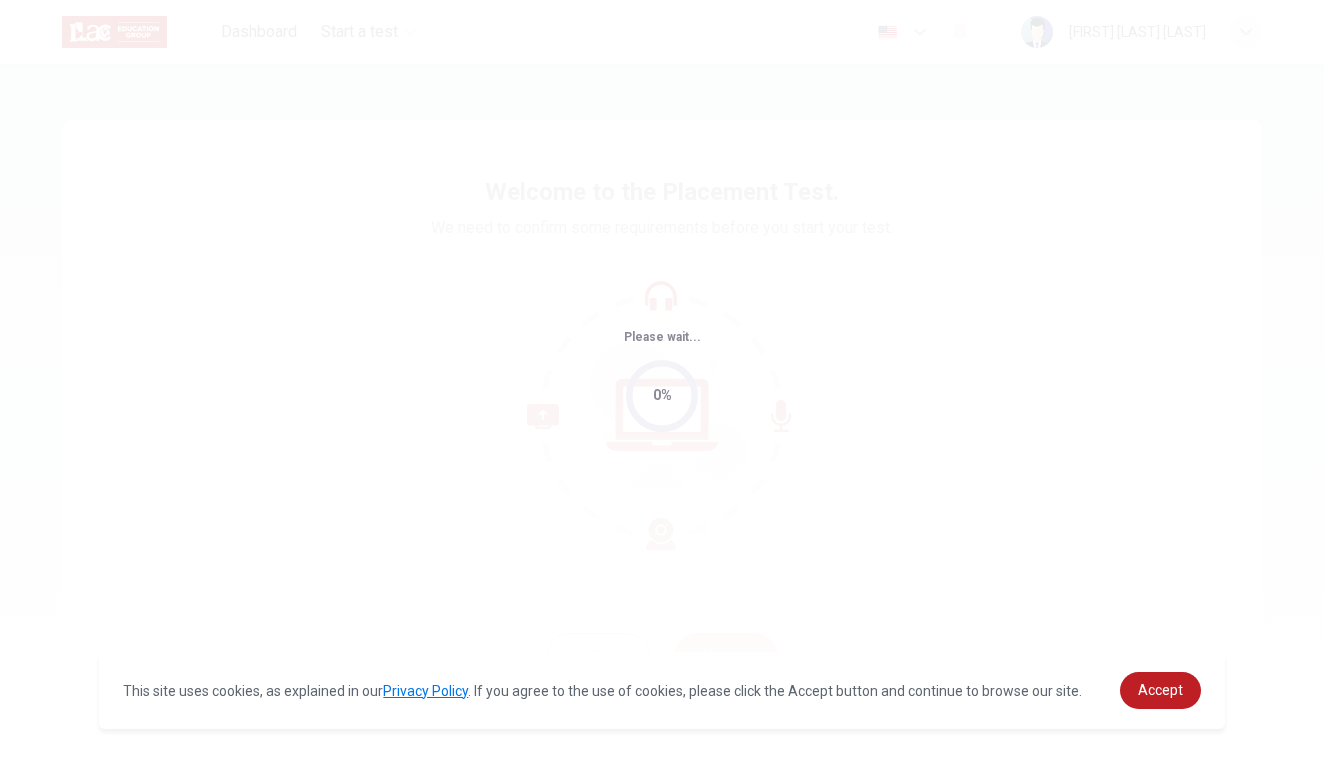 scroll, scrollTop: 0, scrollLeft: 0, axis: both 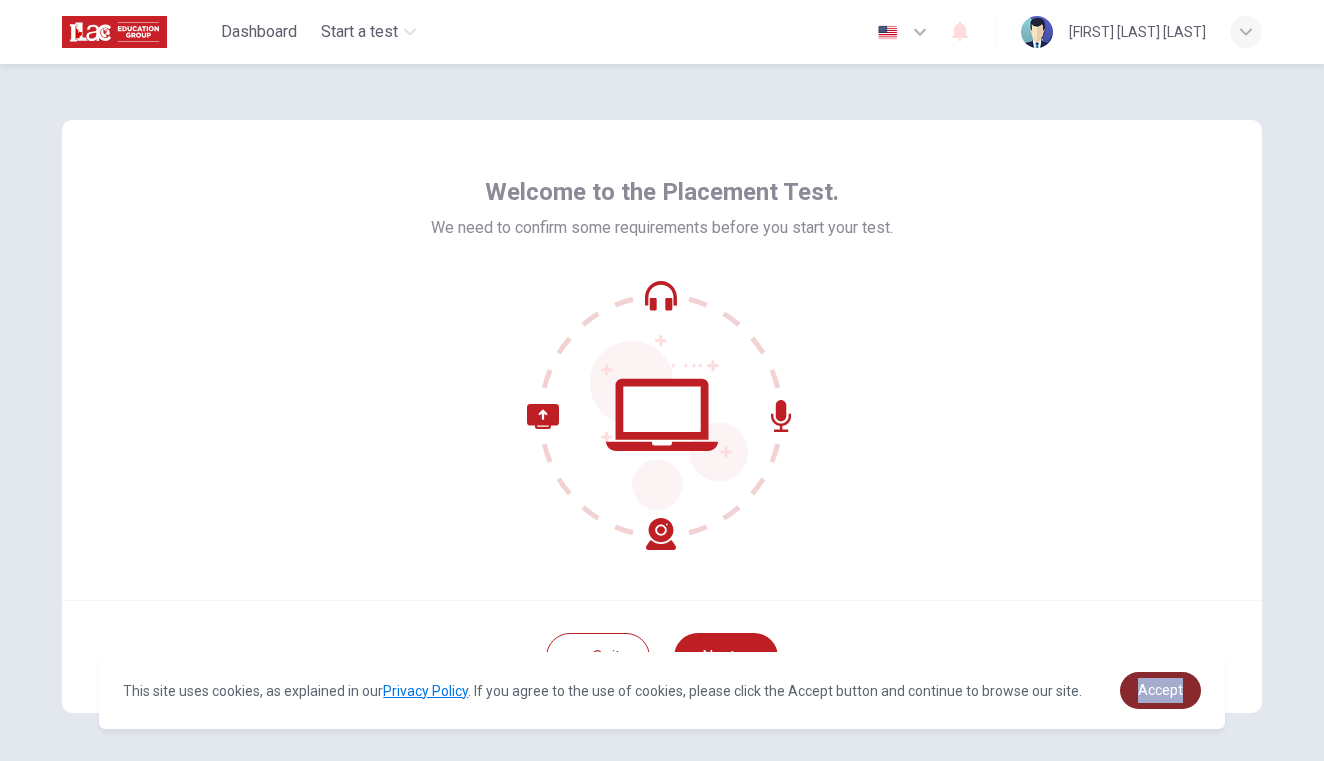 click on "Accept" at bounding box center (1160, 690) 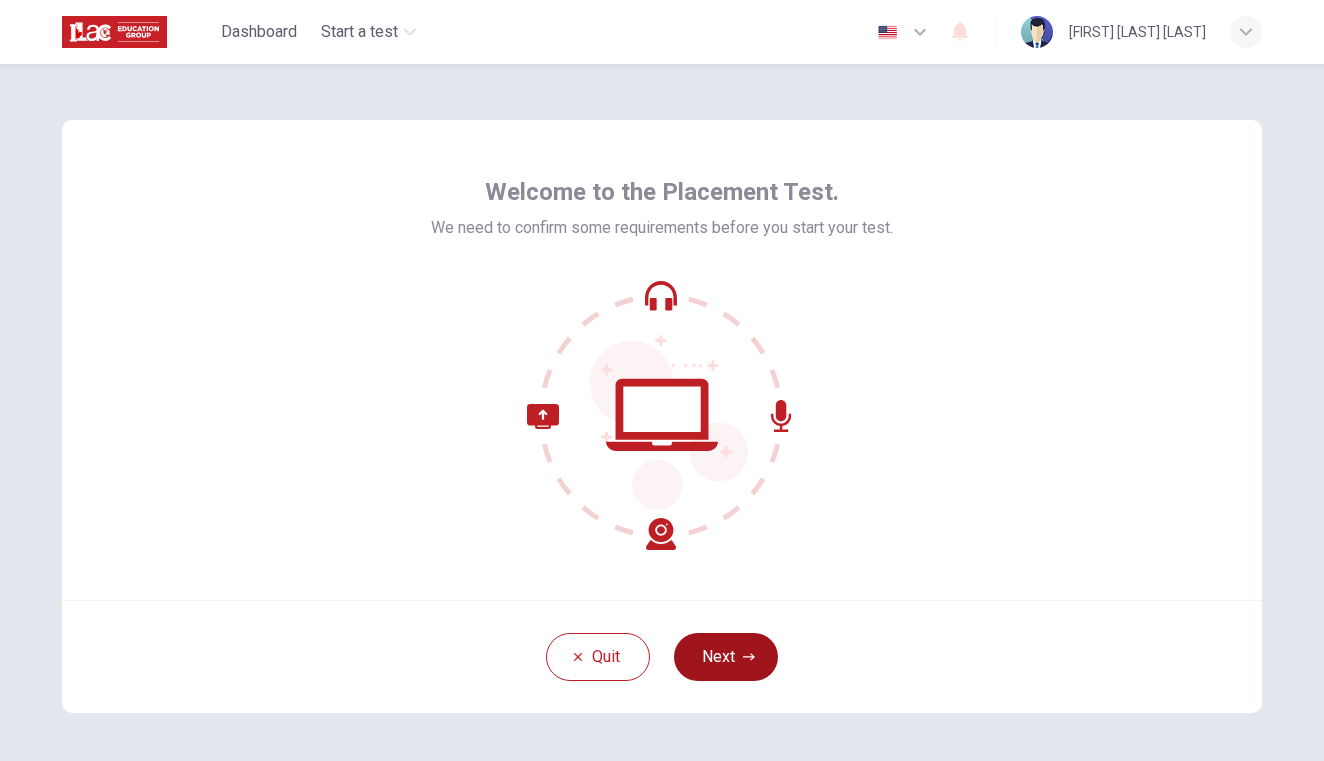 click on "Next" at bounding box center [726, 657] 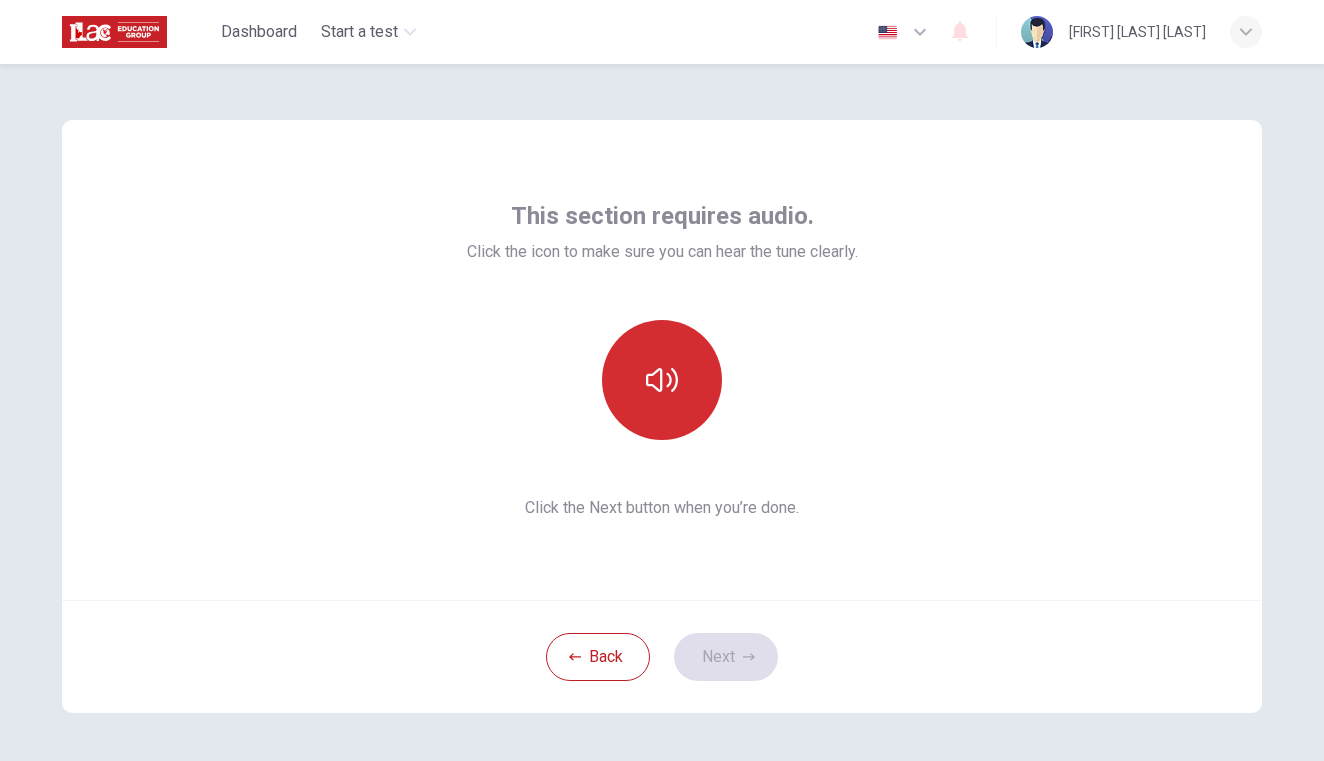 click 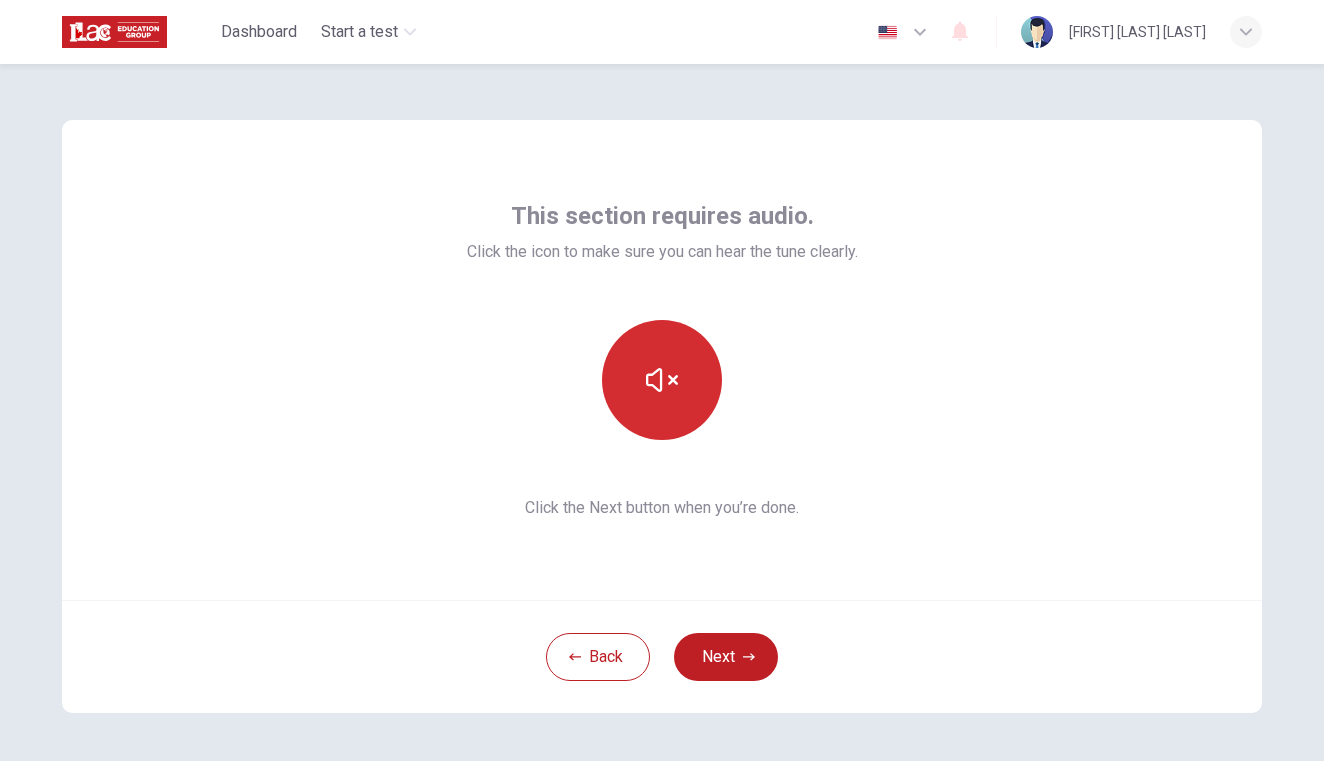 click 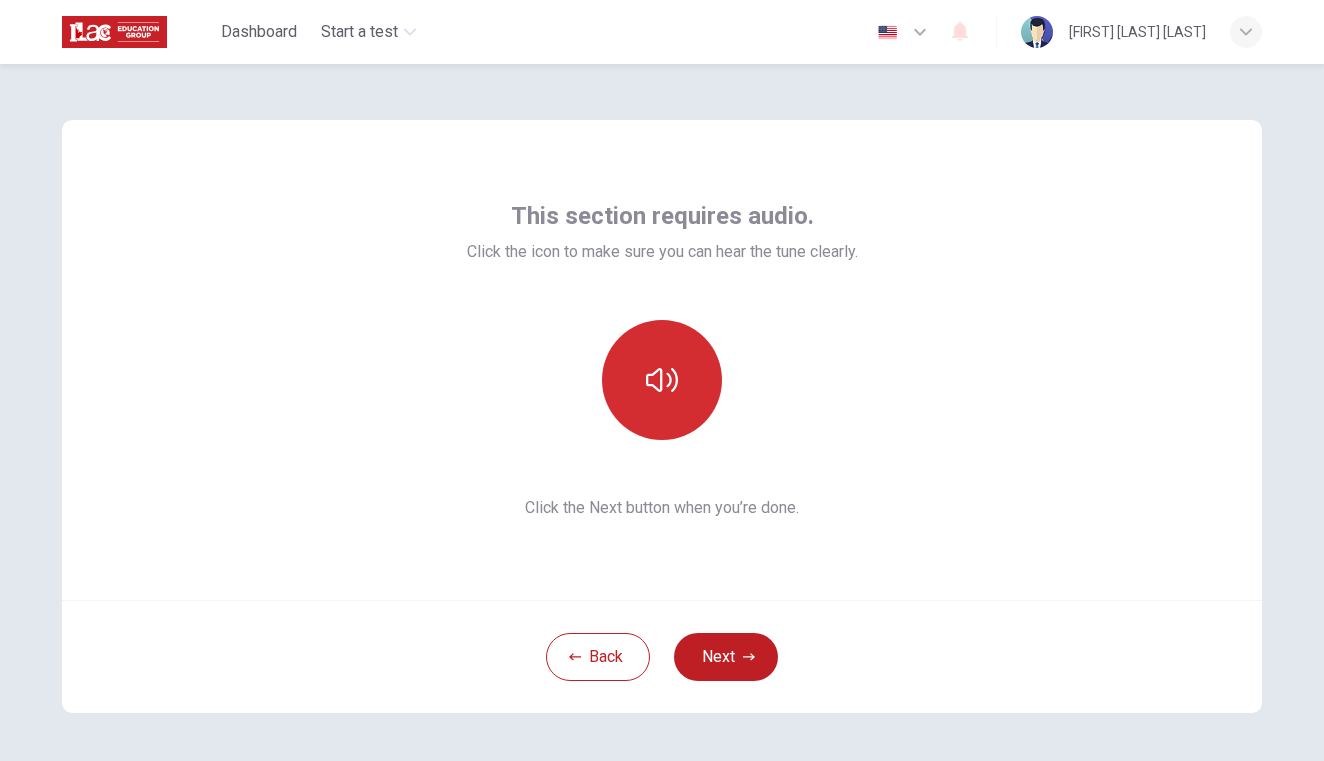 click 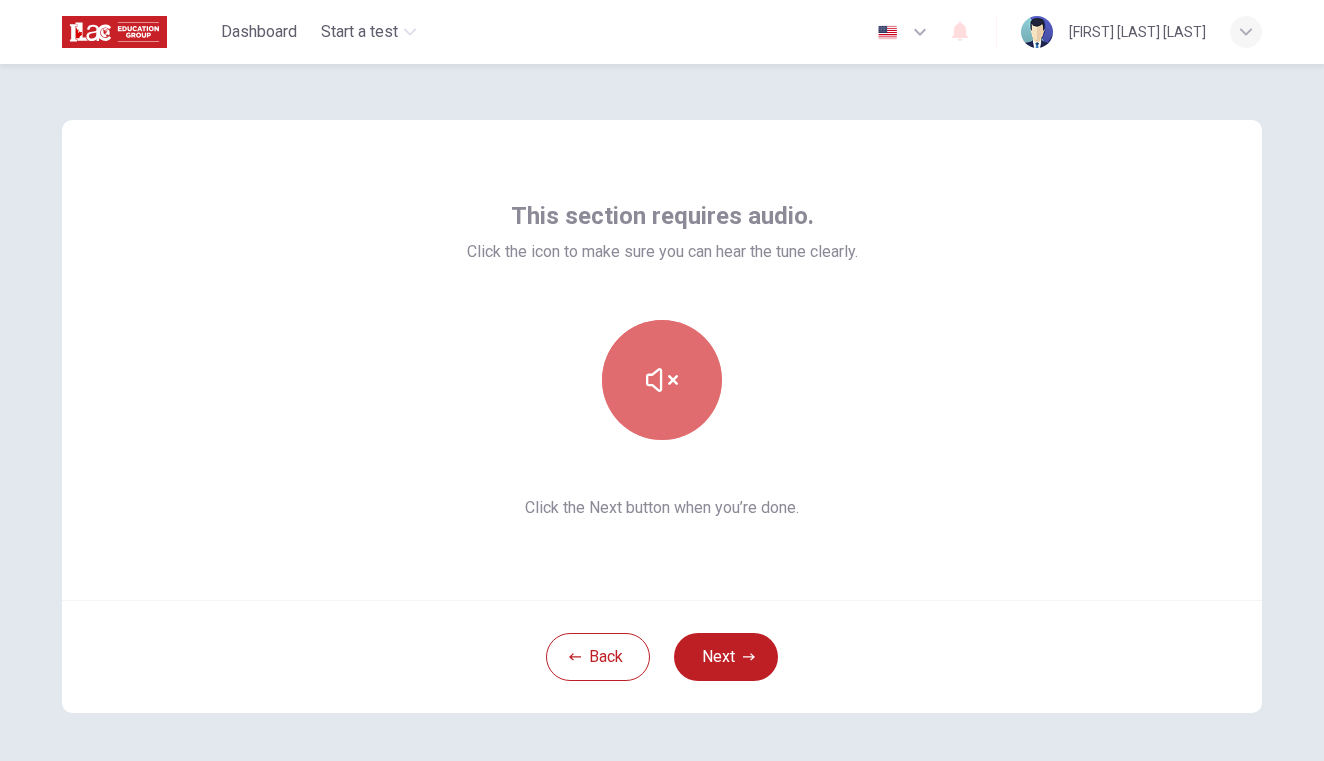 click 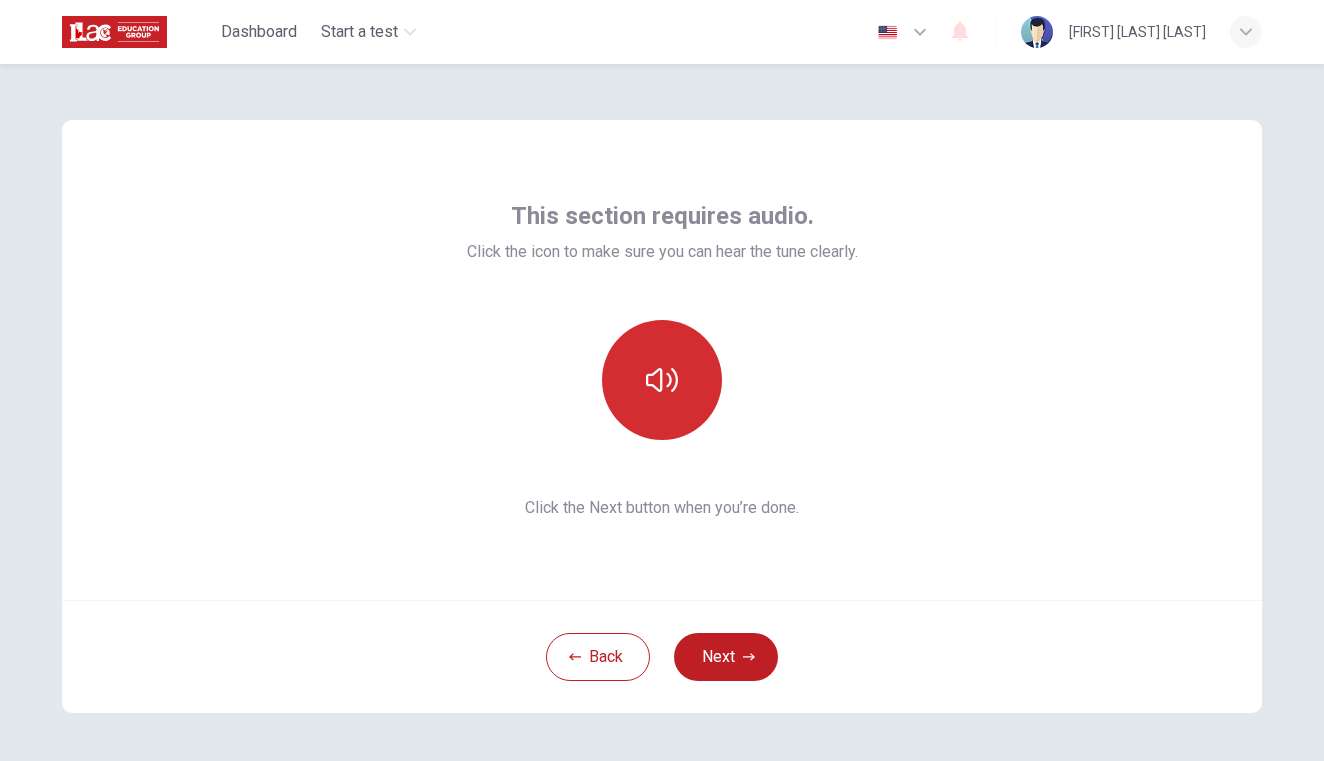 click 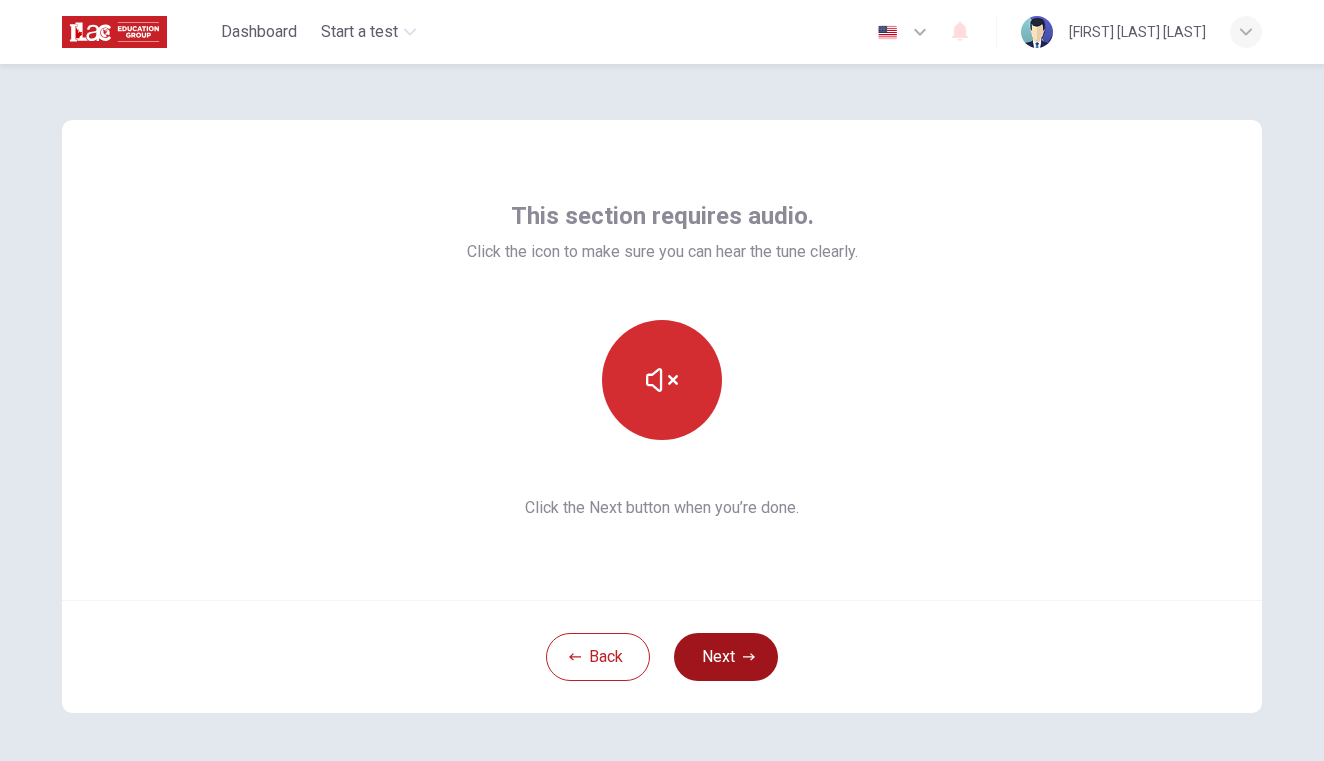 click on "Next" at bounding box center (726, 657) 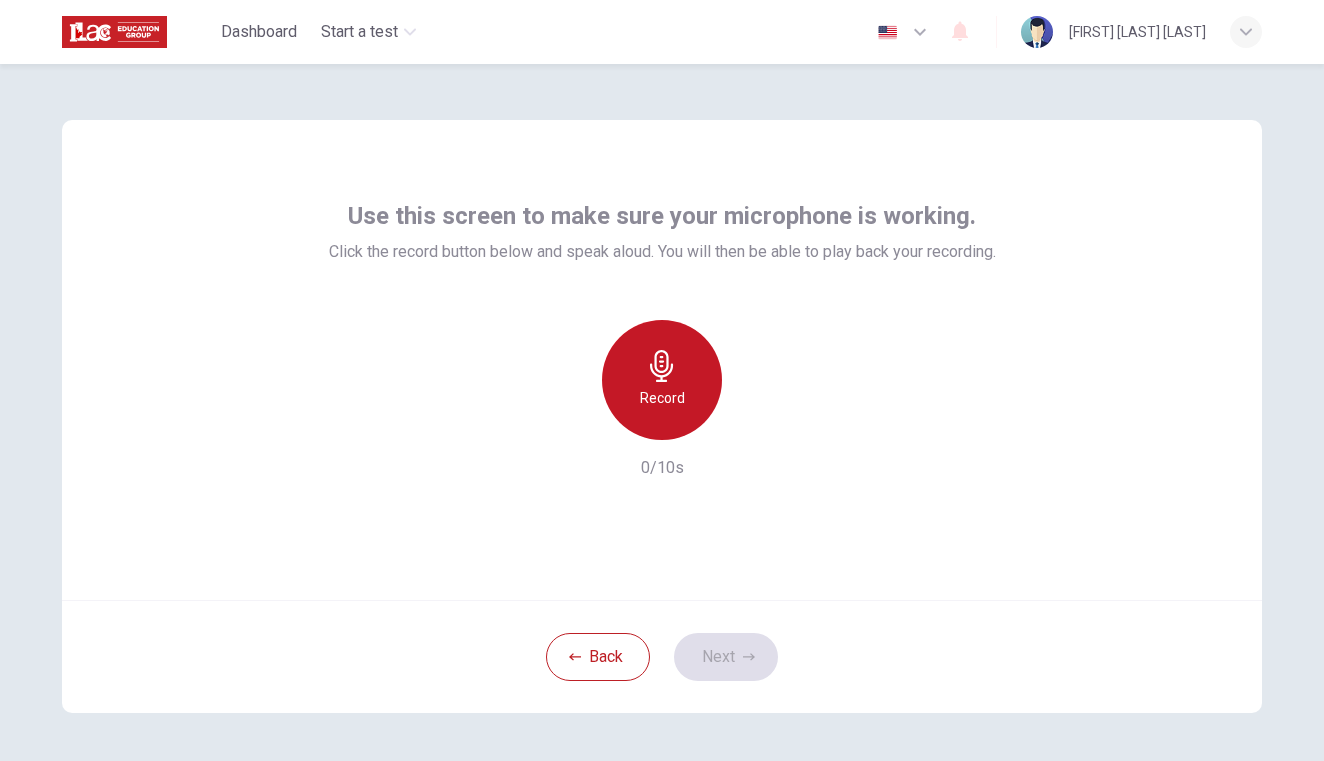 click on "Record" at bounding box center [662, 380] 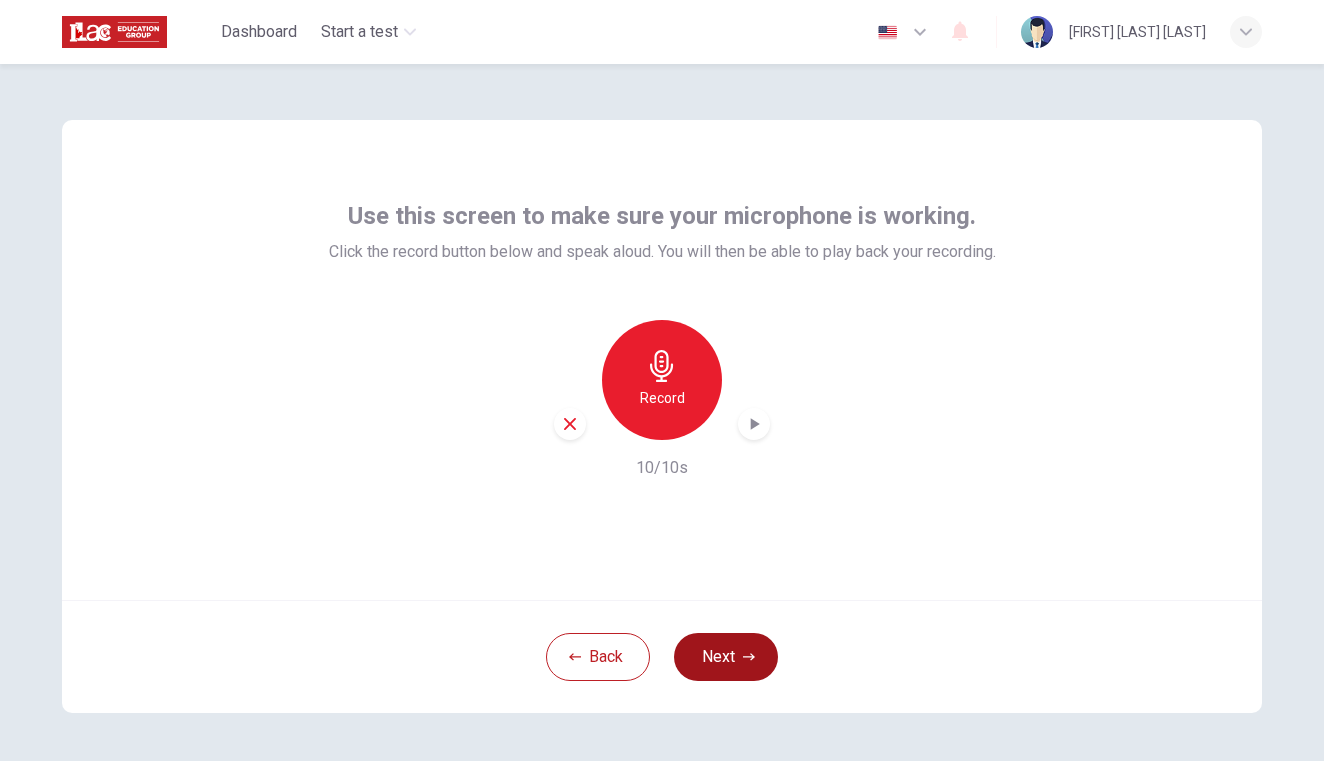 click on "Next" at bounding box center (726, 657) 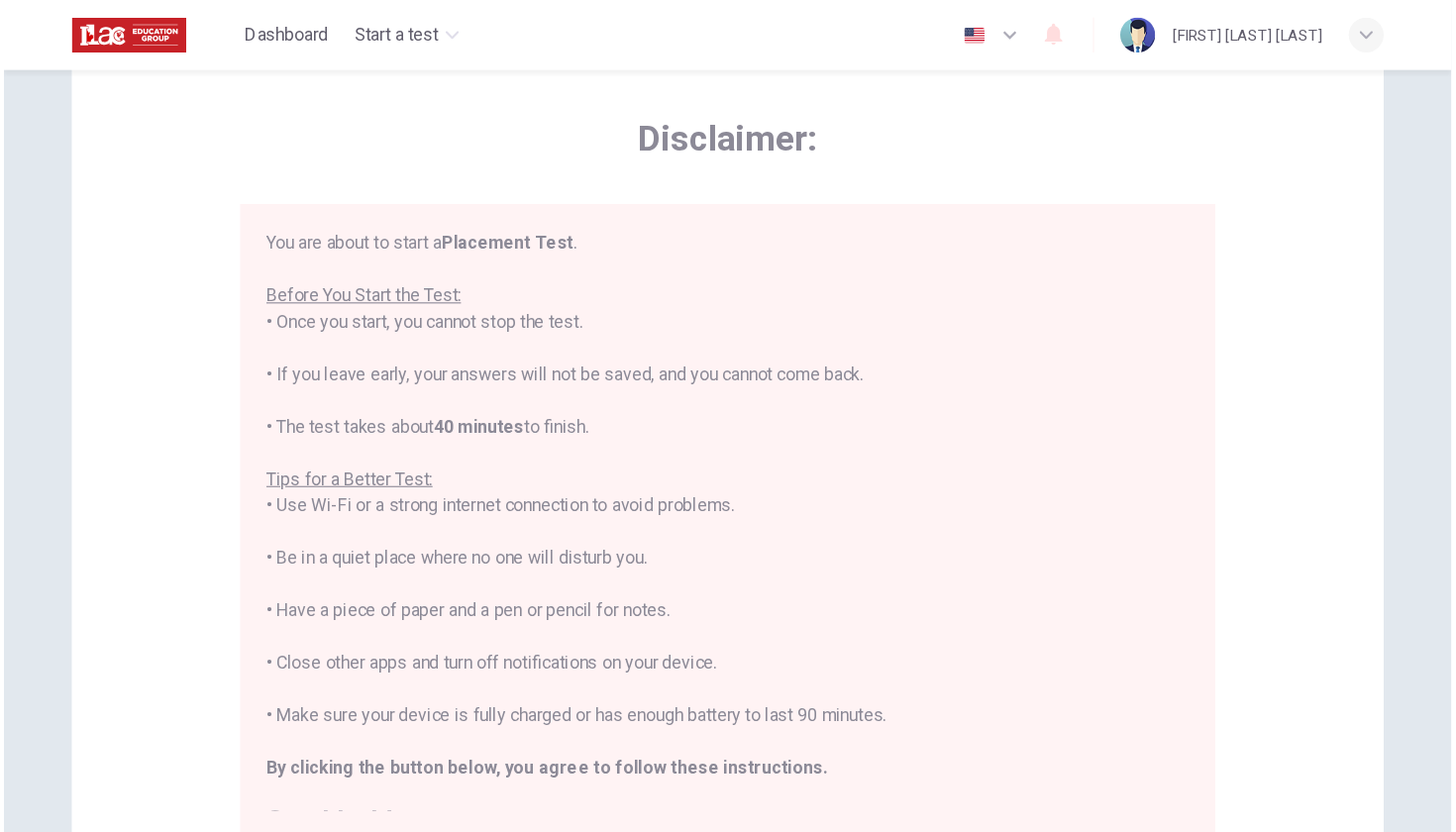 scroll, scrollTop: 76, scrollLeft: 0, axis: vertical 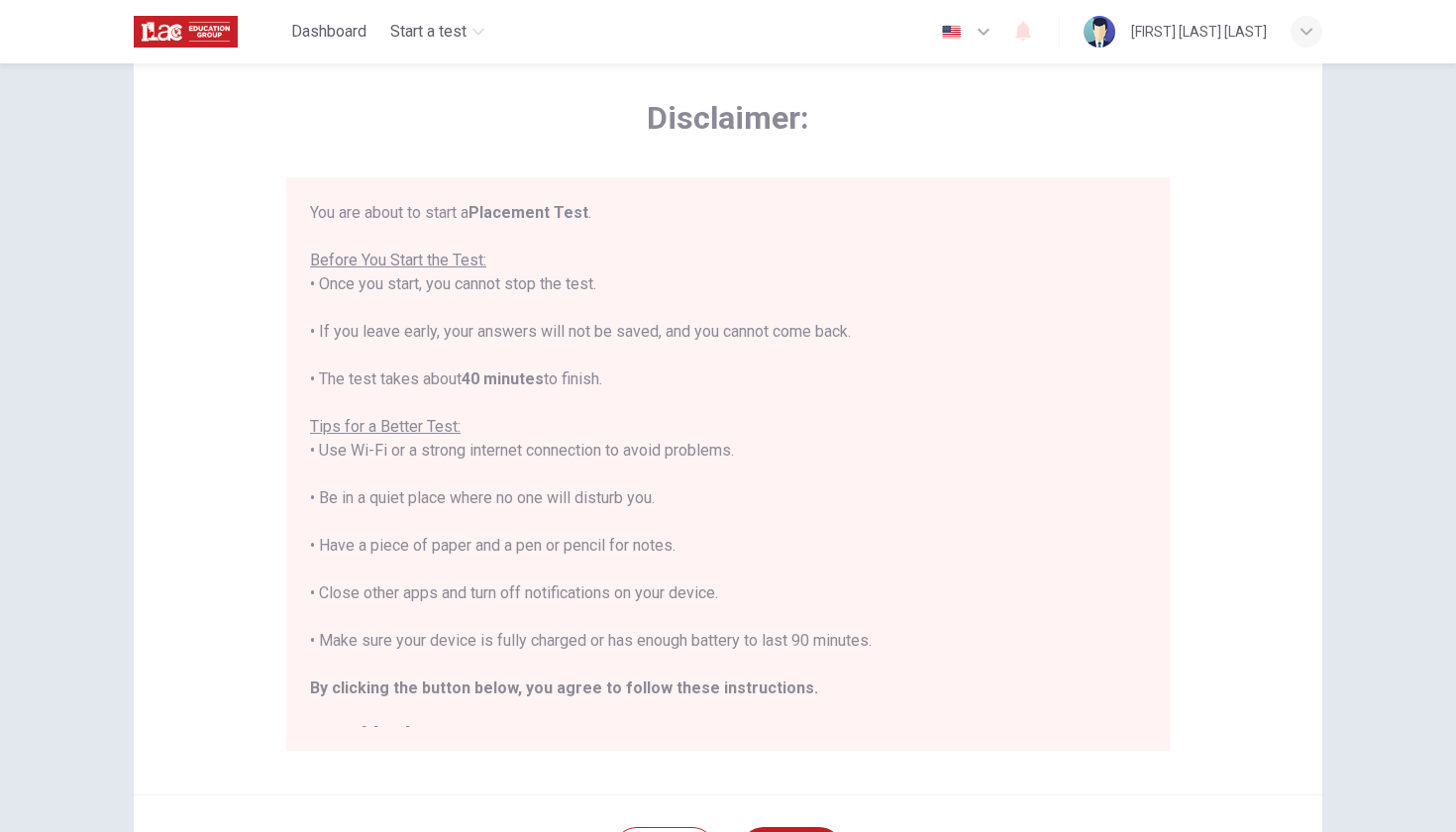 type 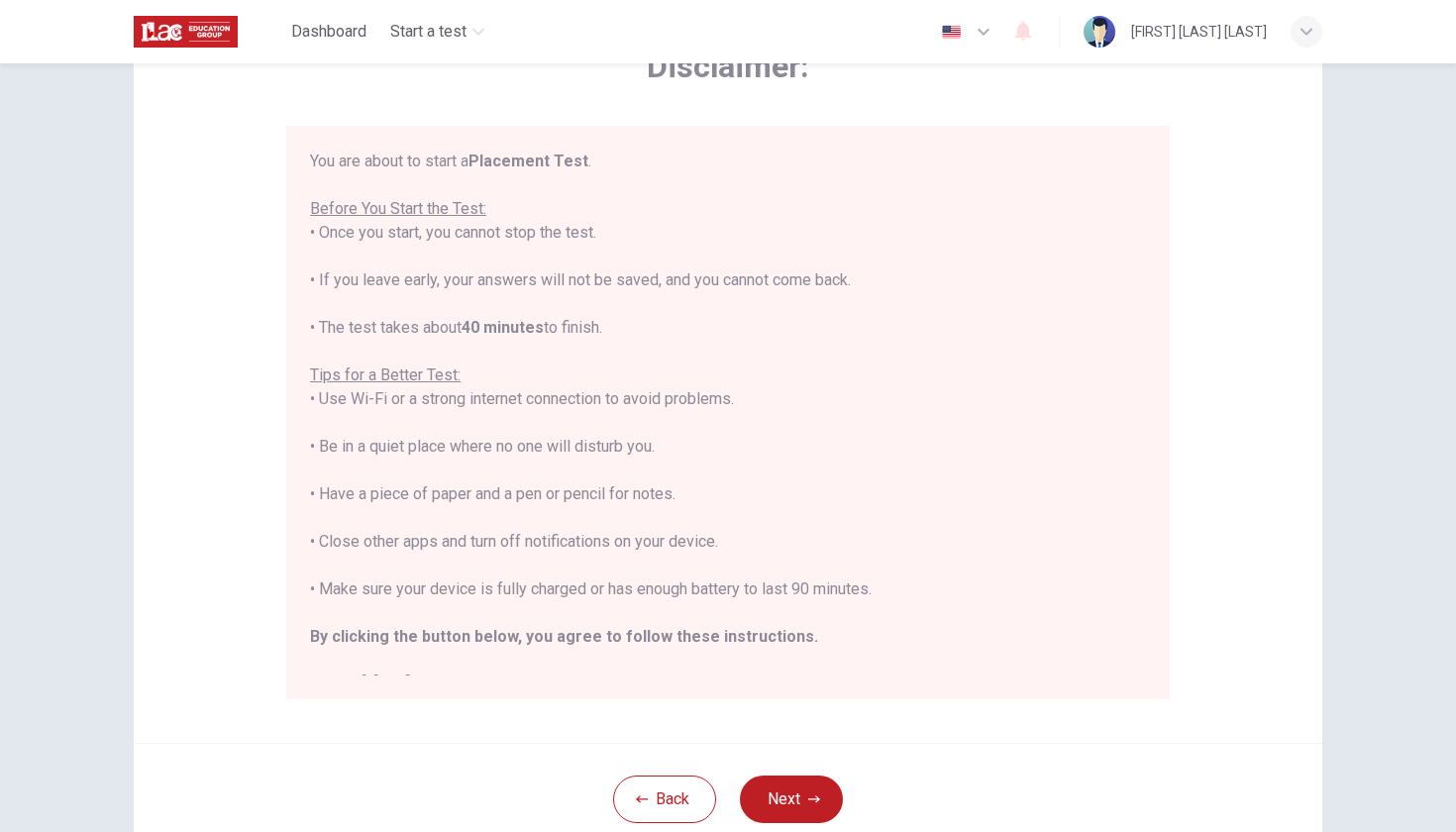 scroll, scrollTop: 175, scrollLeft: 0, axis: vertical 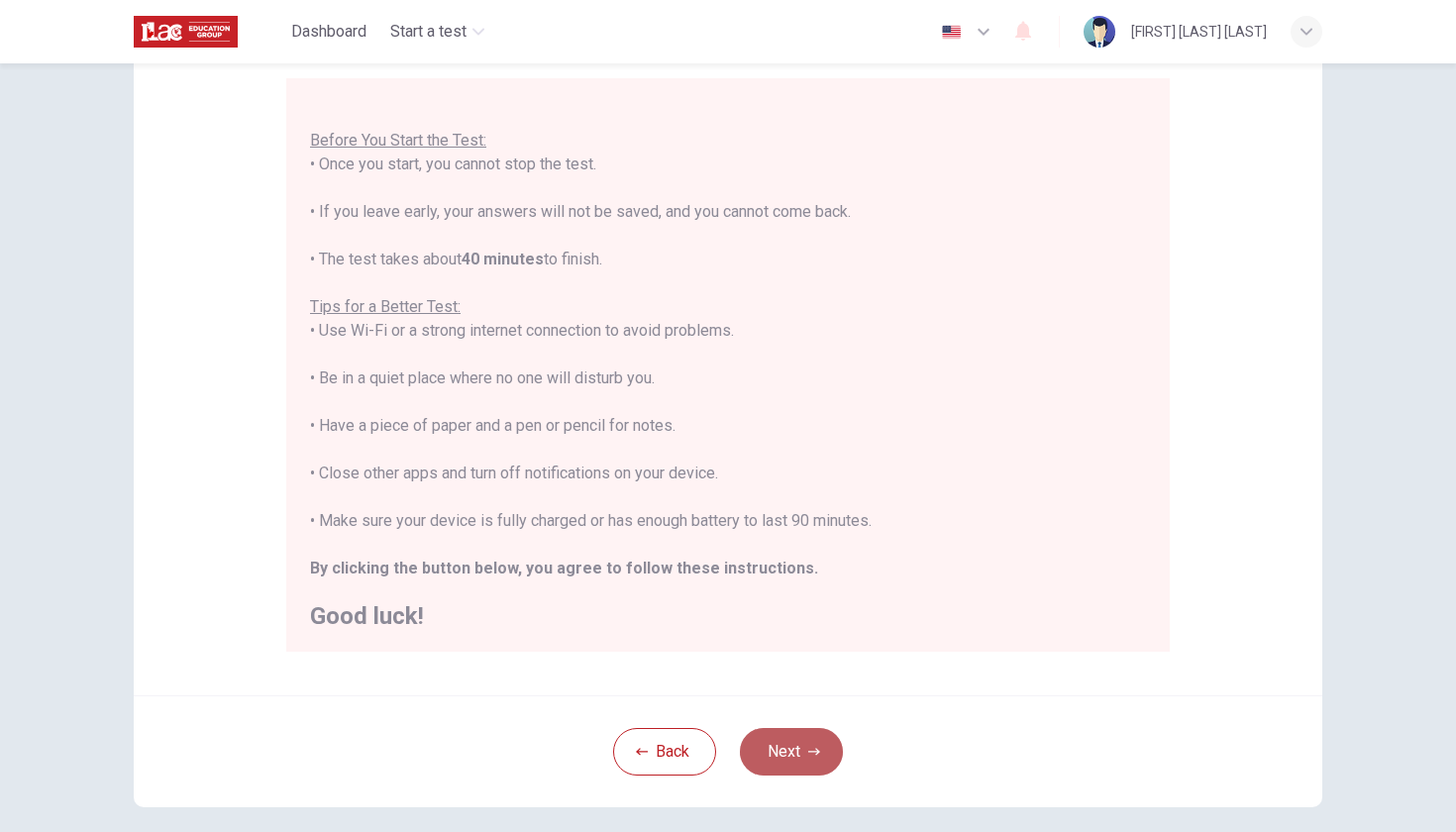 click on "Next" at bounding box center (791, 752) 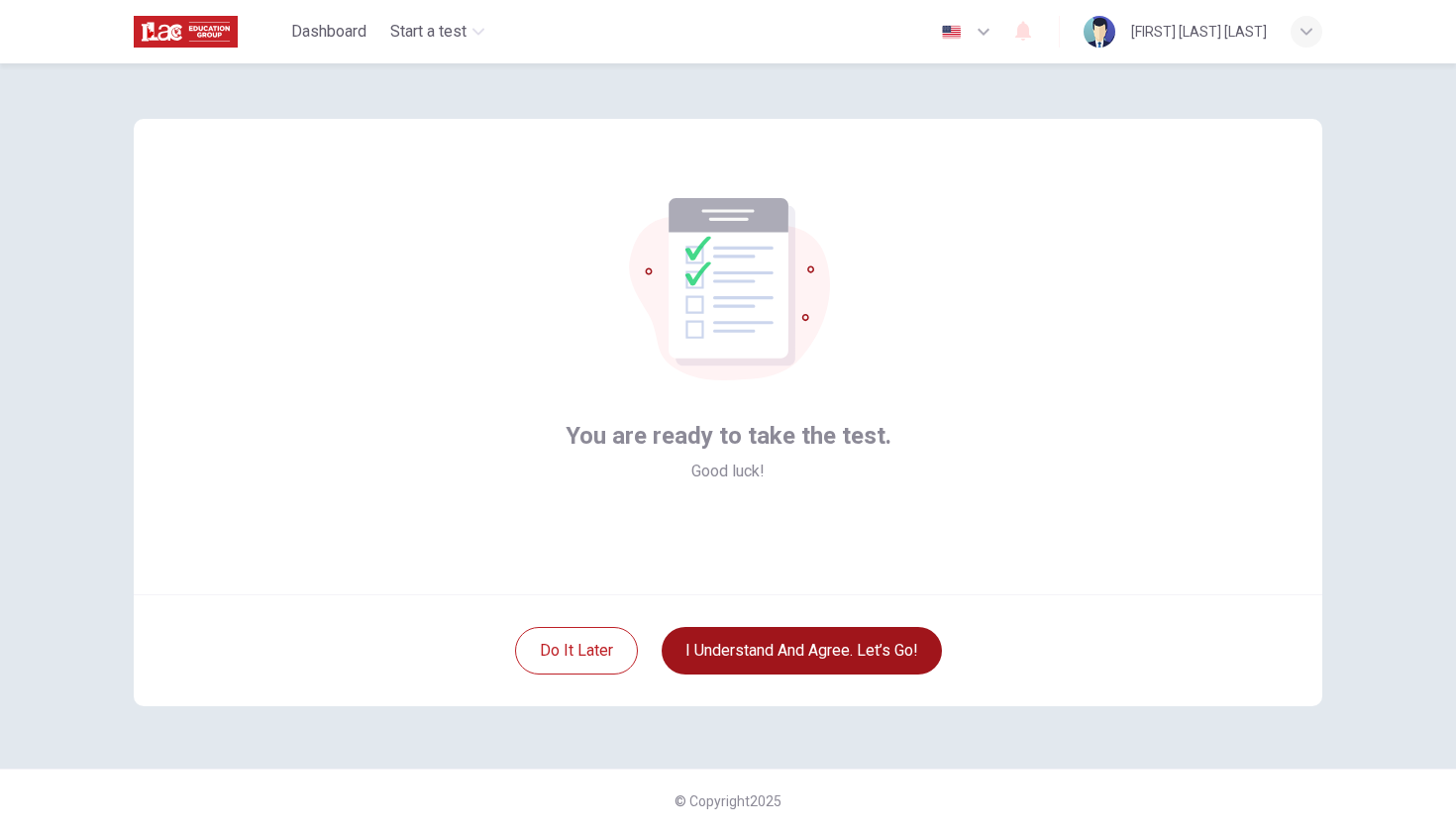 click on "I understand and agree. Let’s go!" at bounding box center [801, 651] 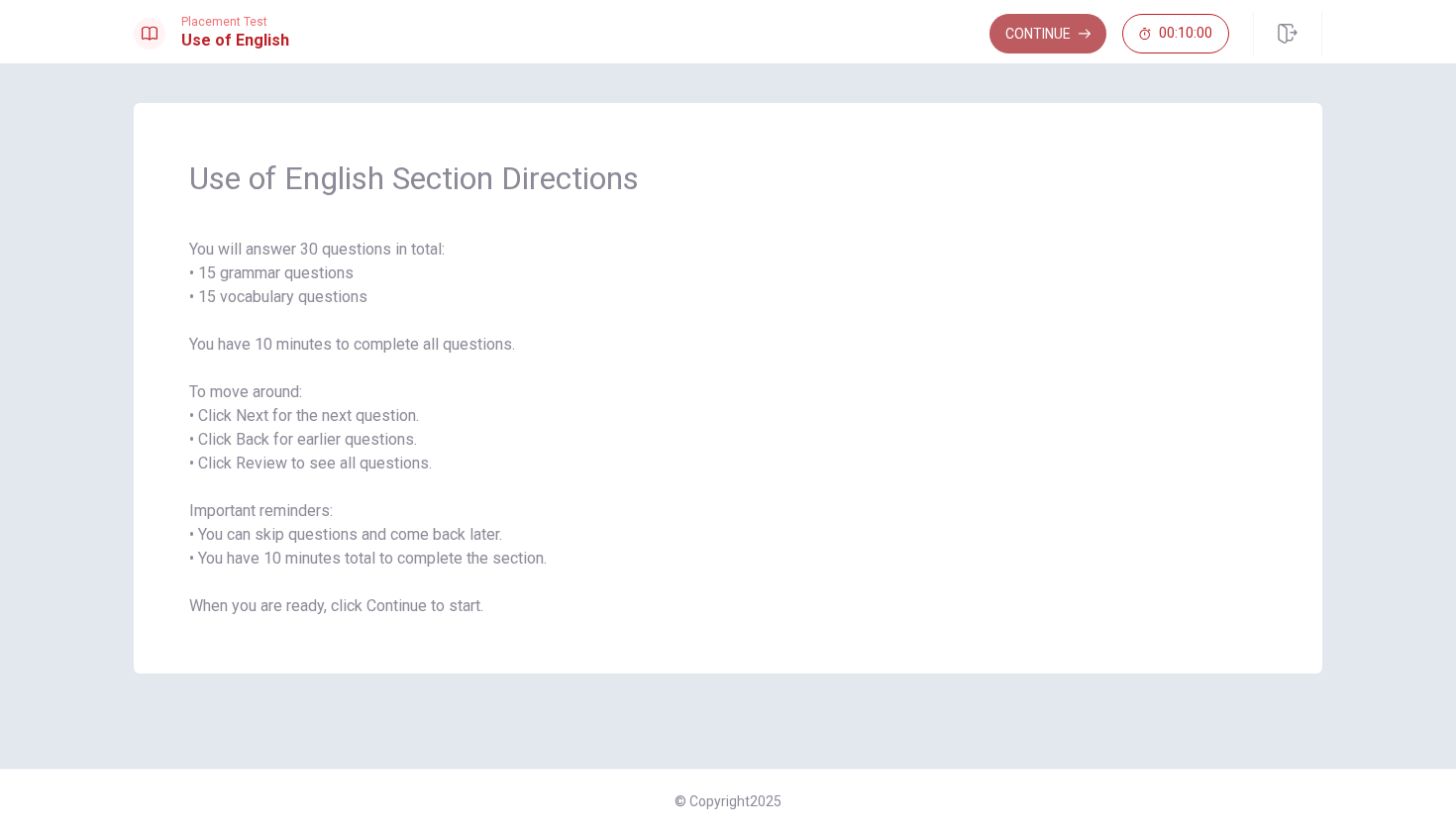 click on "Continue" at bounding box center [1048, 34] 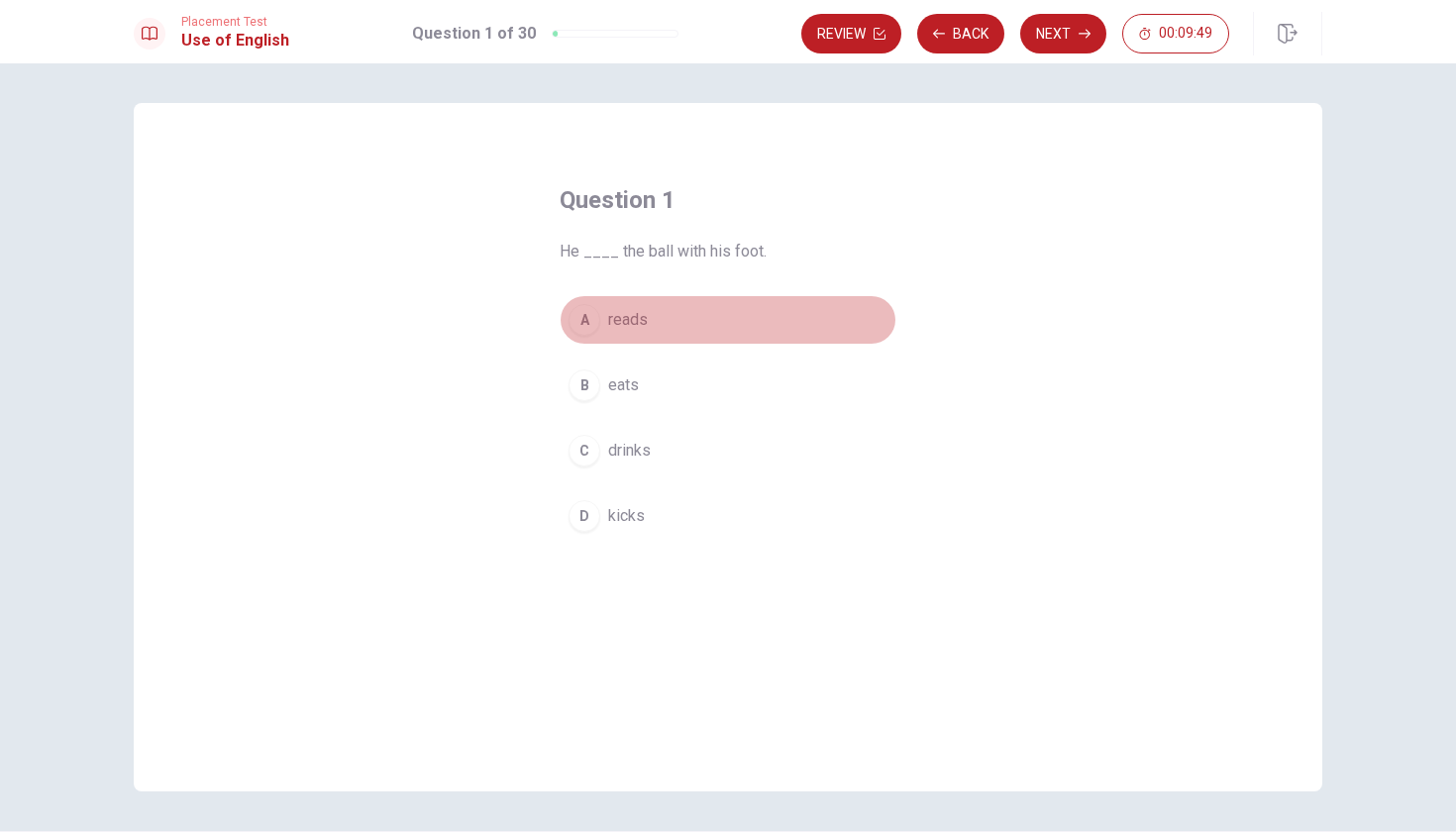 click on "A" at bounding box center (584, 320) 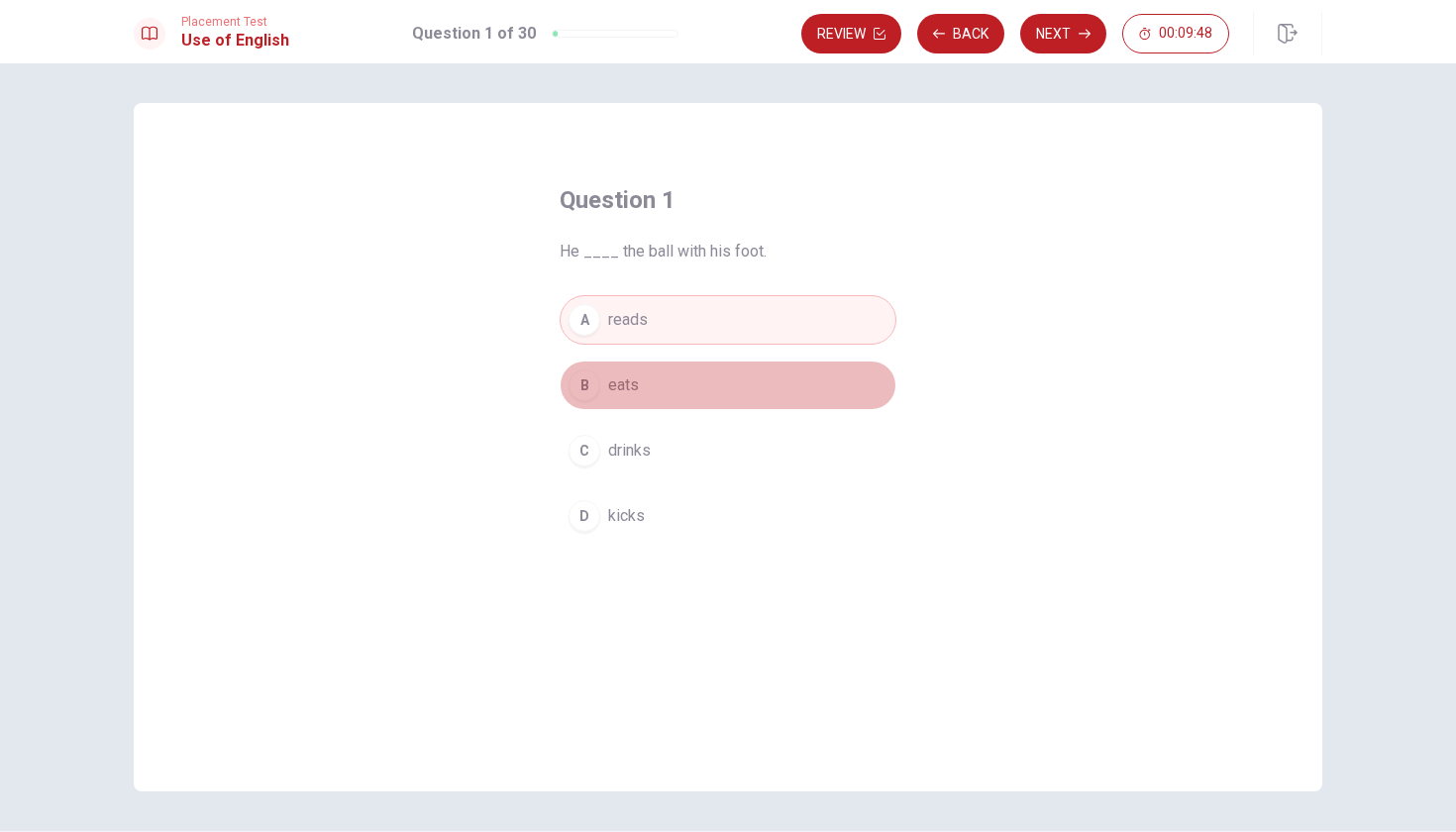 click on "B eats" at bounding box center (728, 385) 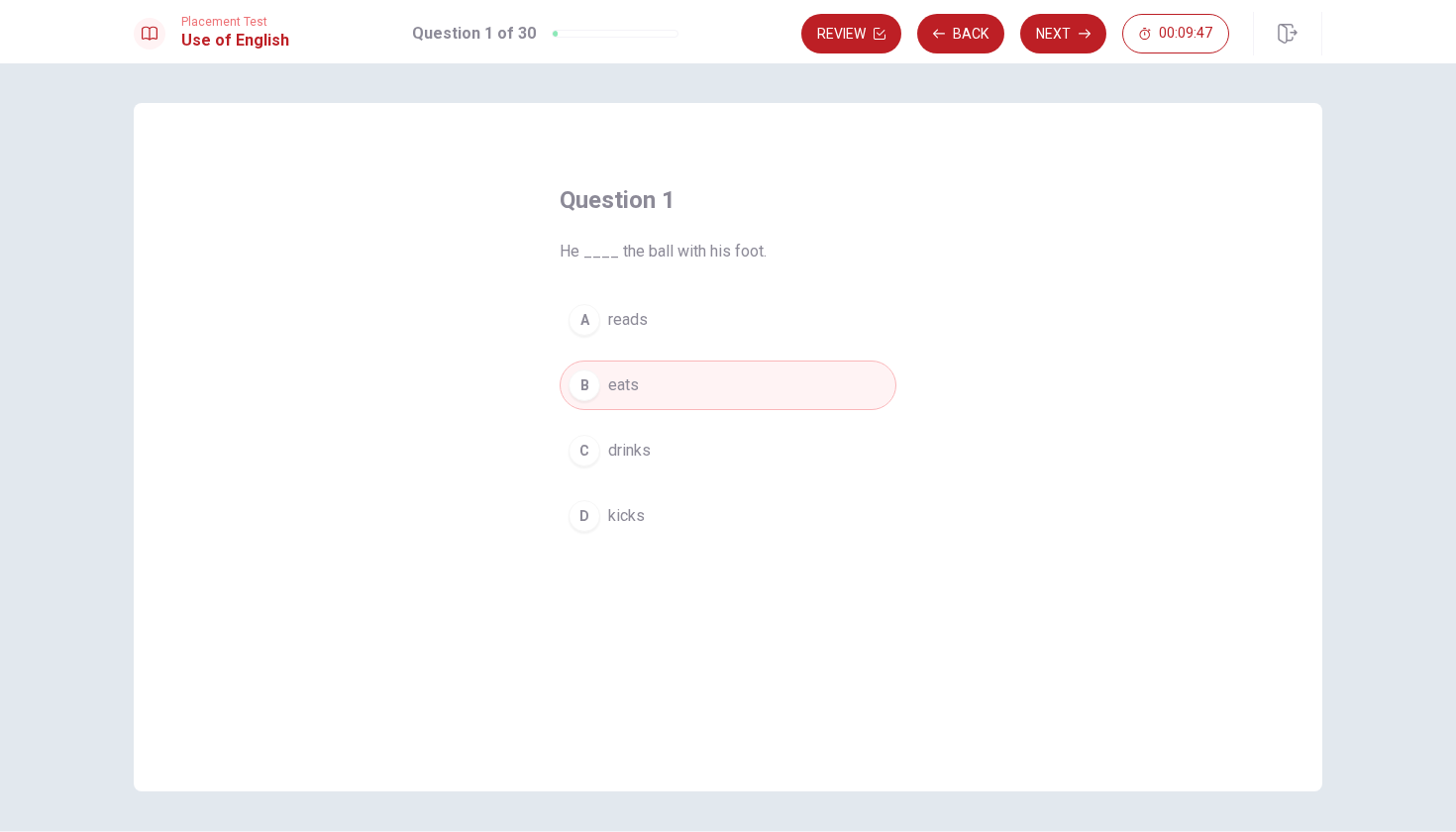 click on "A reads B eats C drinks D kicks" at bounding box center (728, 418) 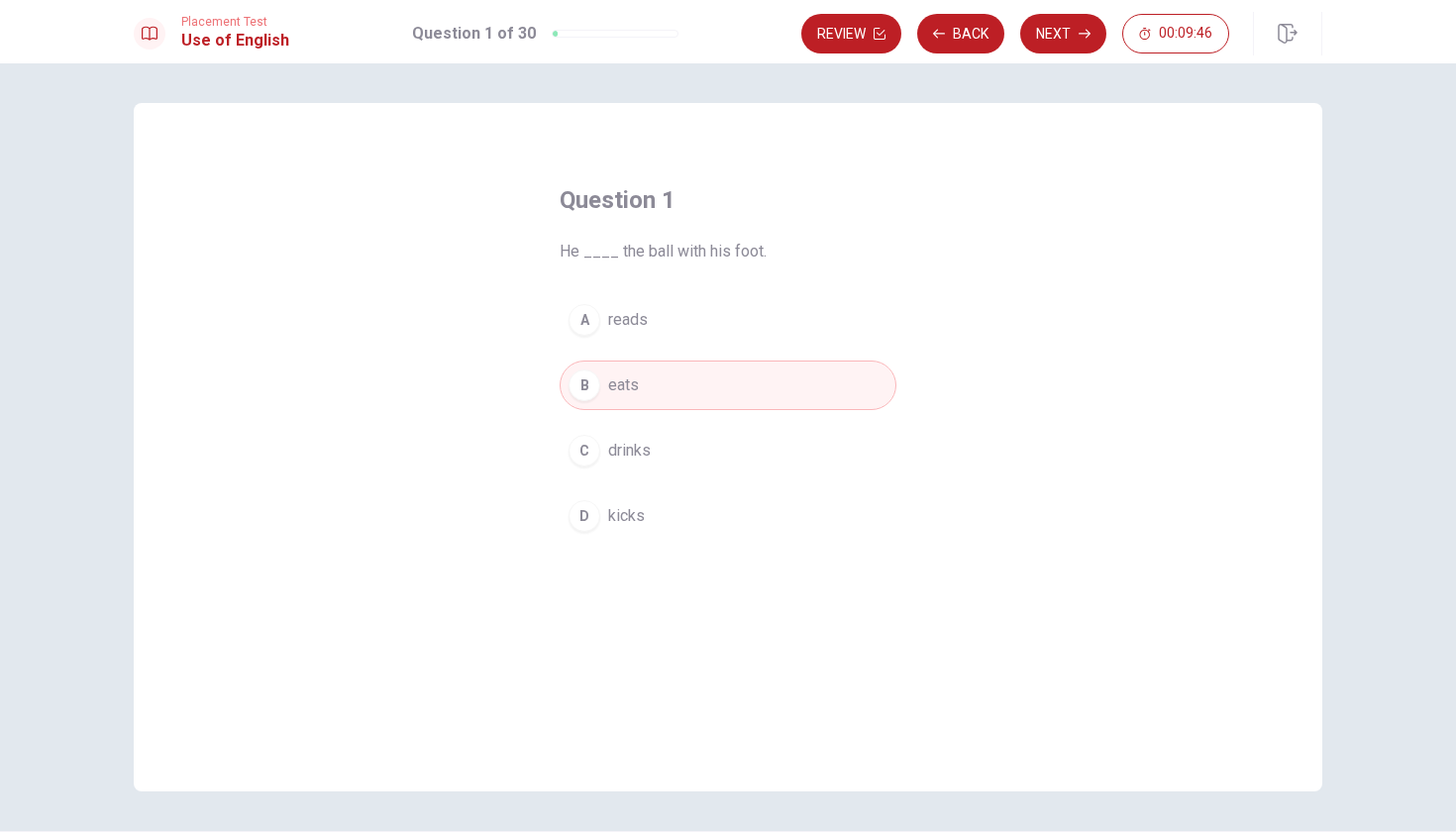 click on "C drinks" at bounding box center [728, 451] 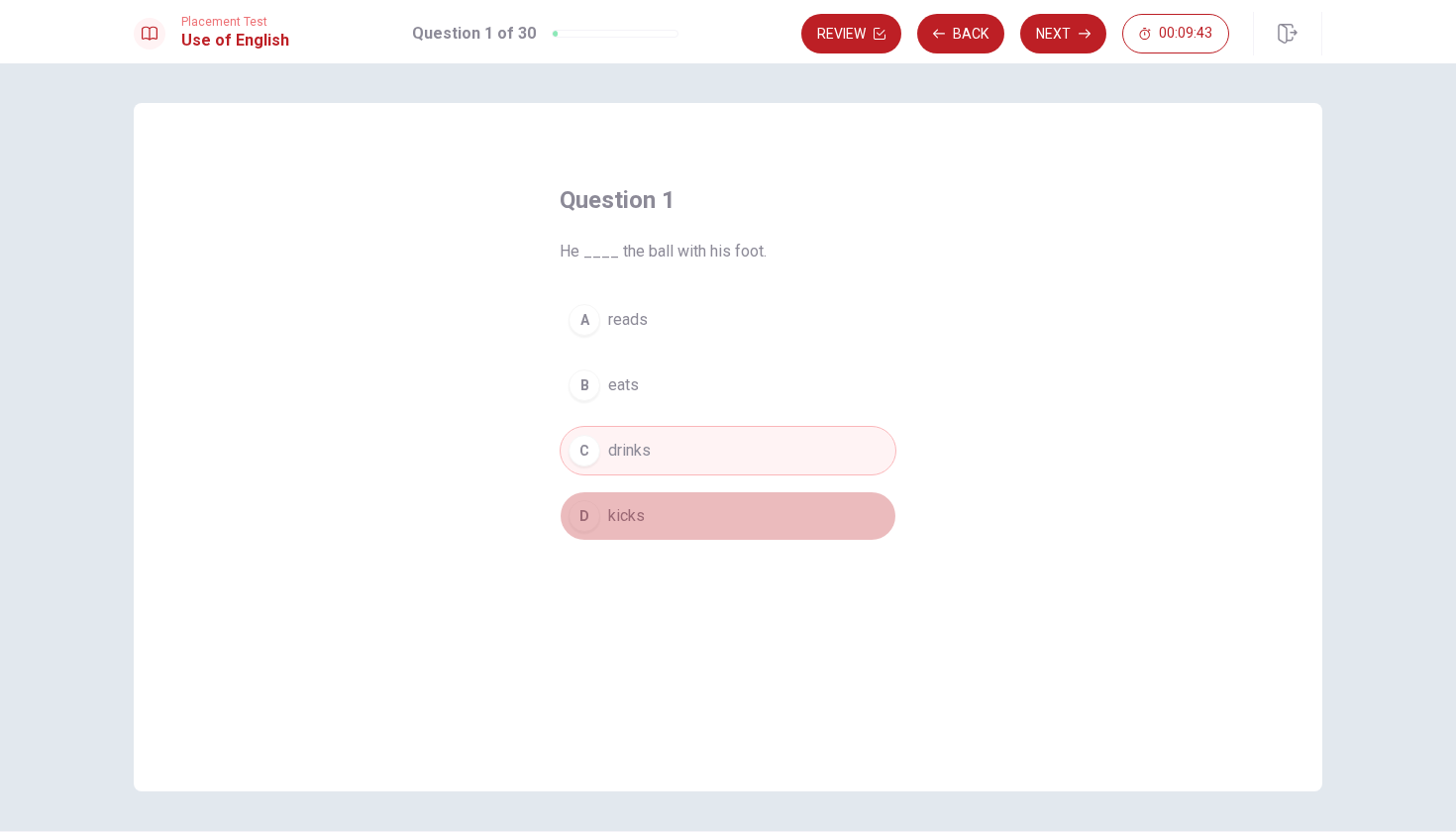 click on "D" at bounding box center (584, 516) 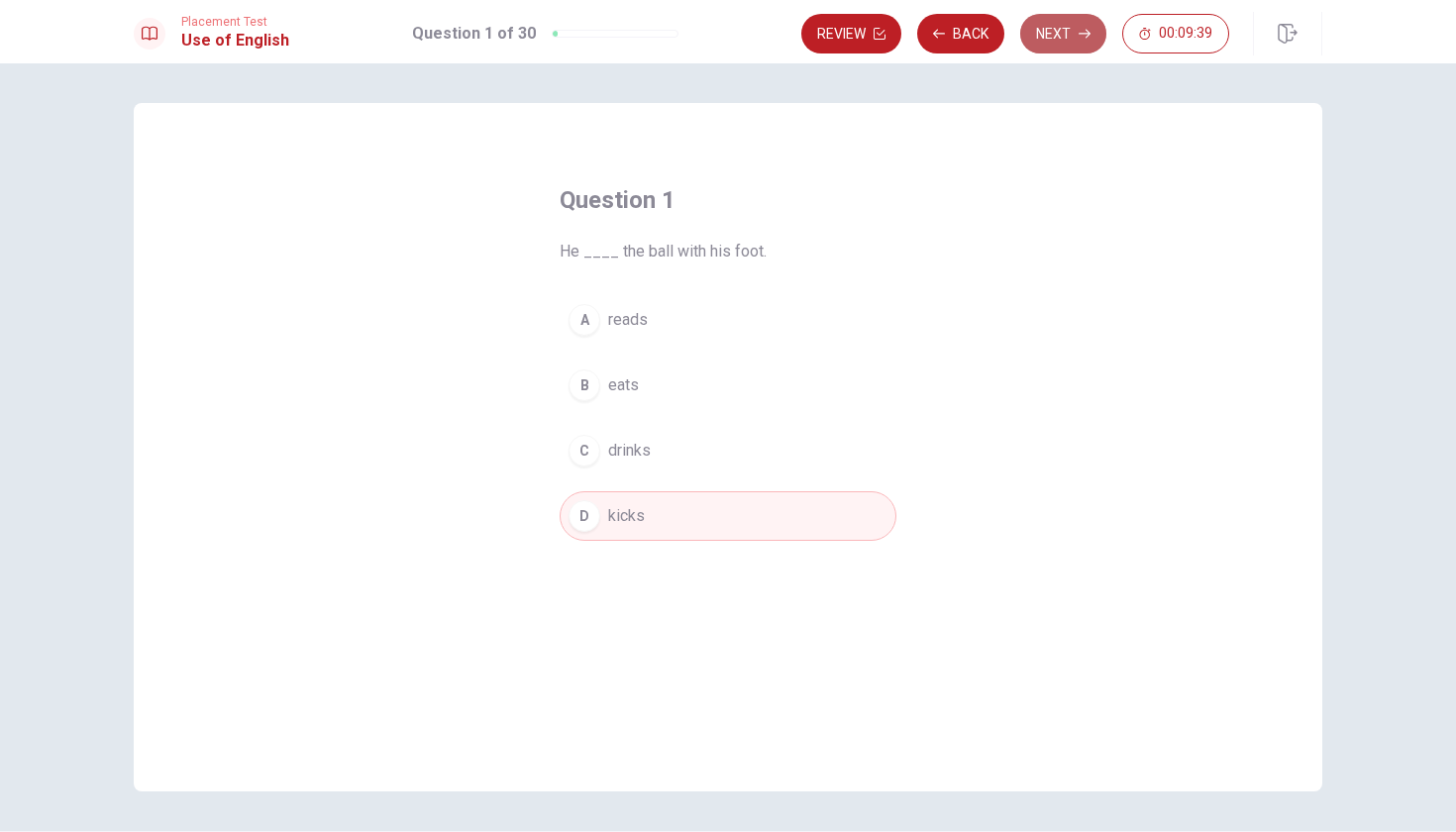 click on "Next" at bounding box center [1063, 34] 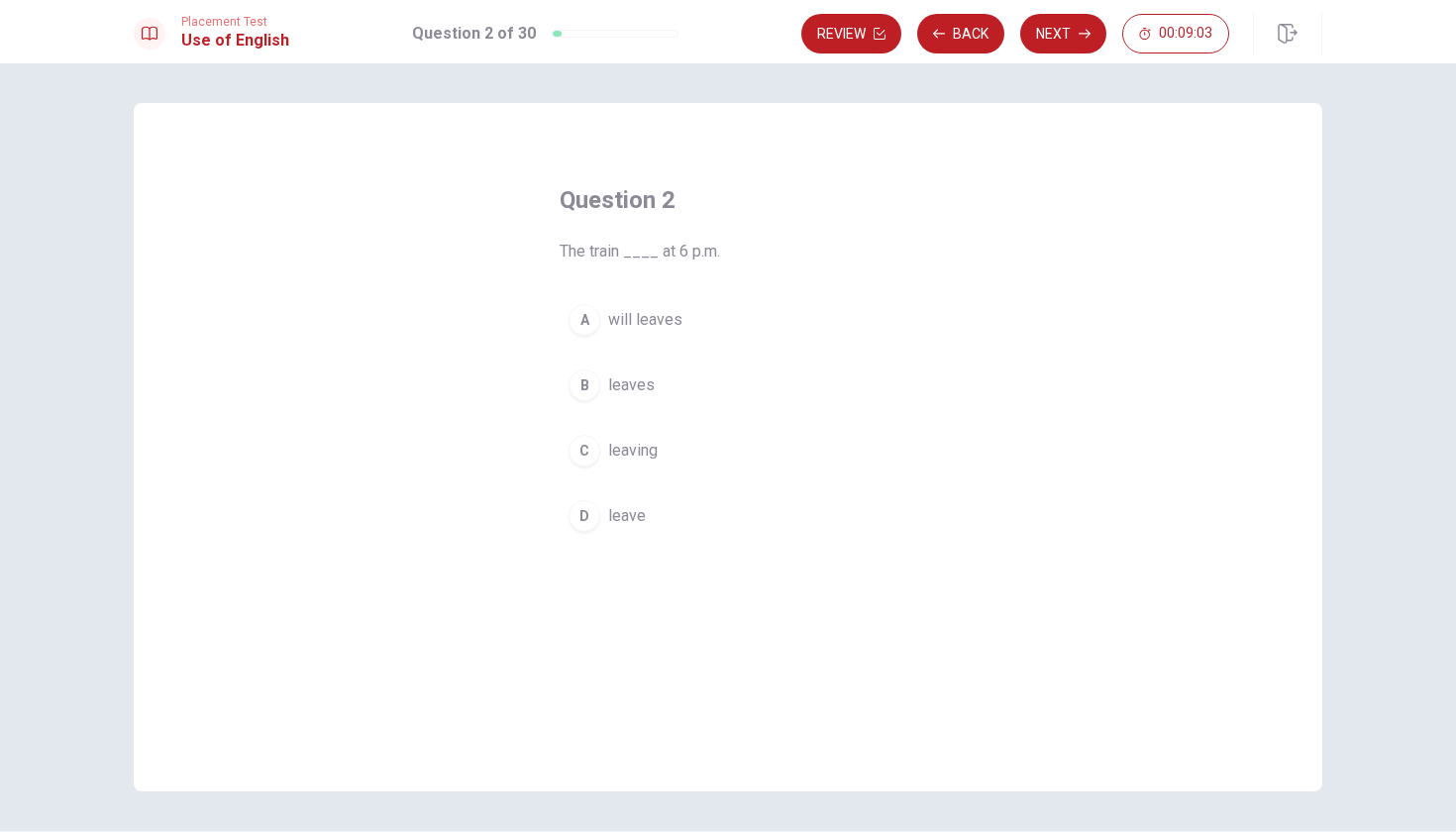 click on "B" at bounding box center (584, 385) 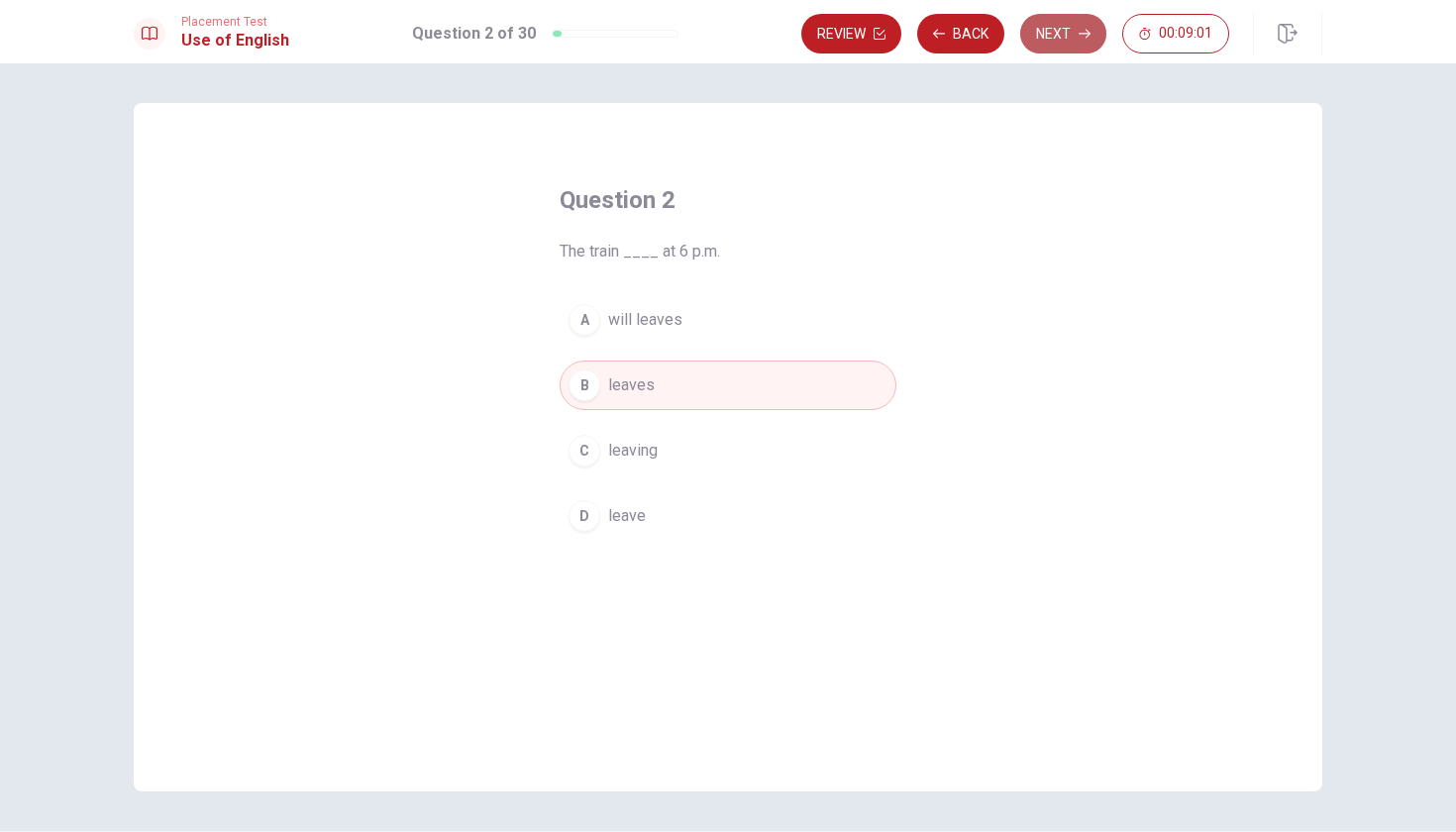 click 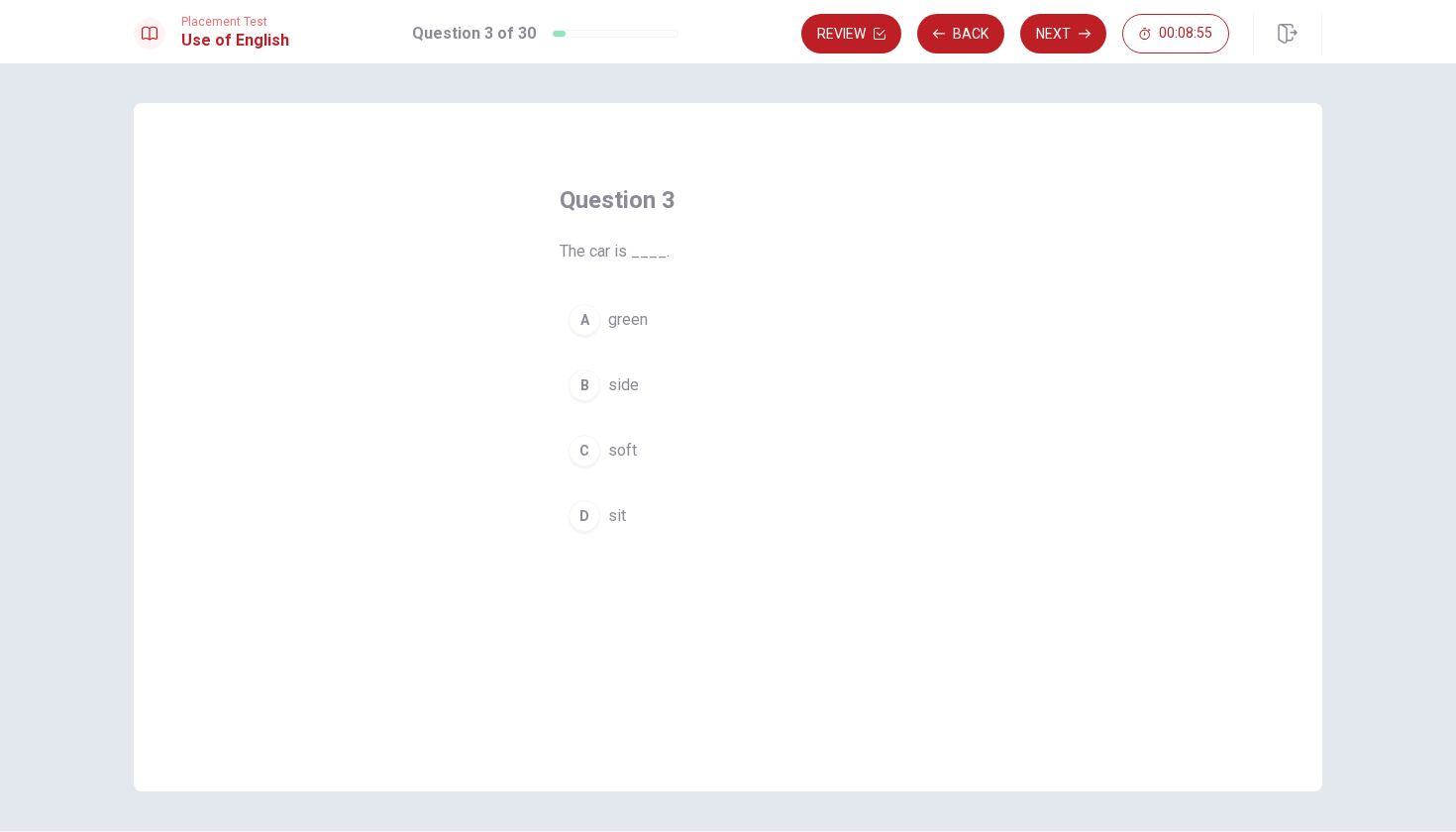 click on "A" at bounding box center (584, 320) 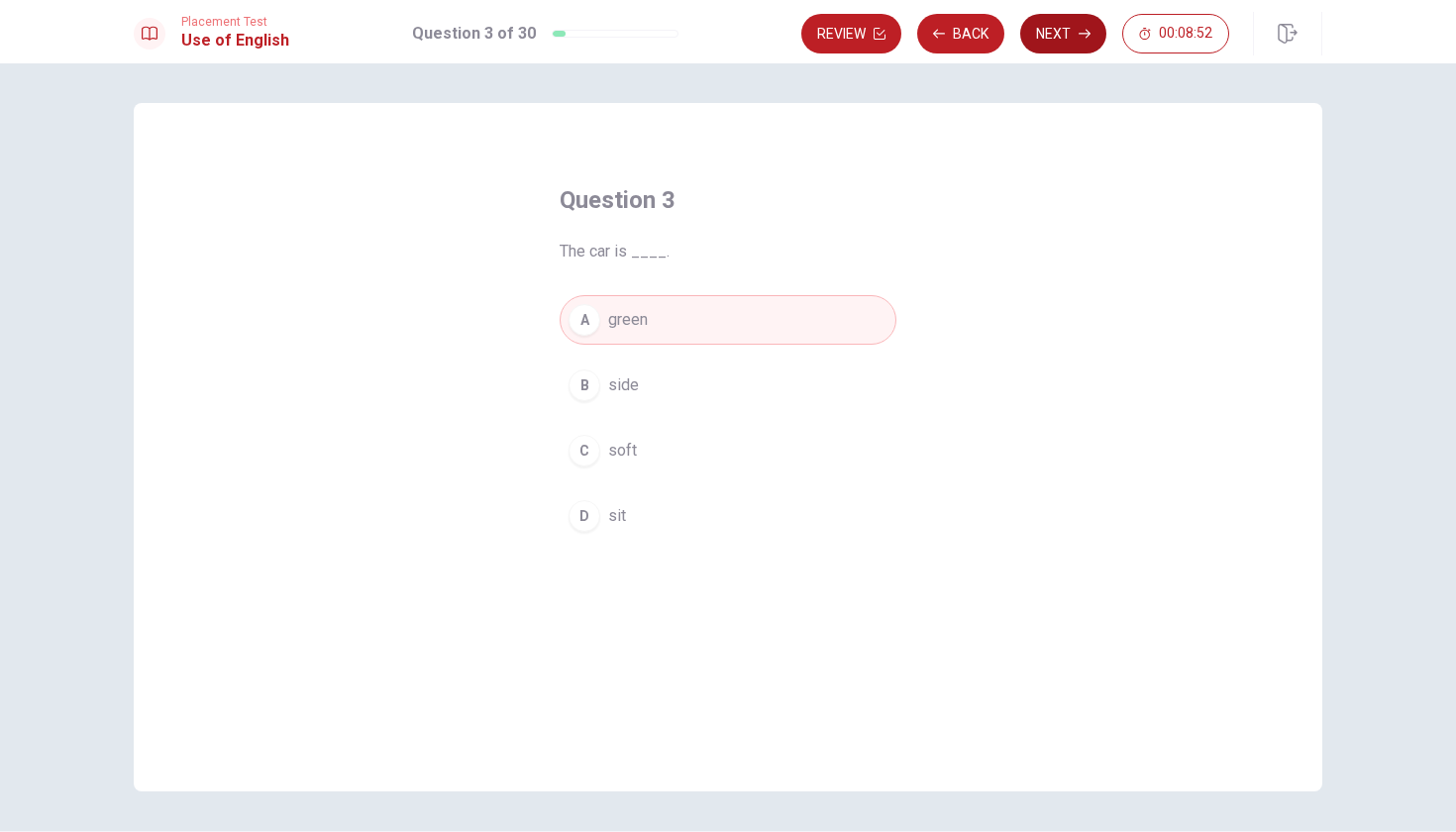 click on "Next" at bounding box center [1063, 34] 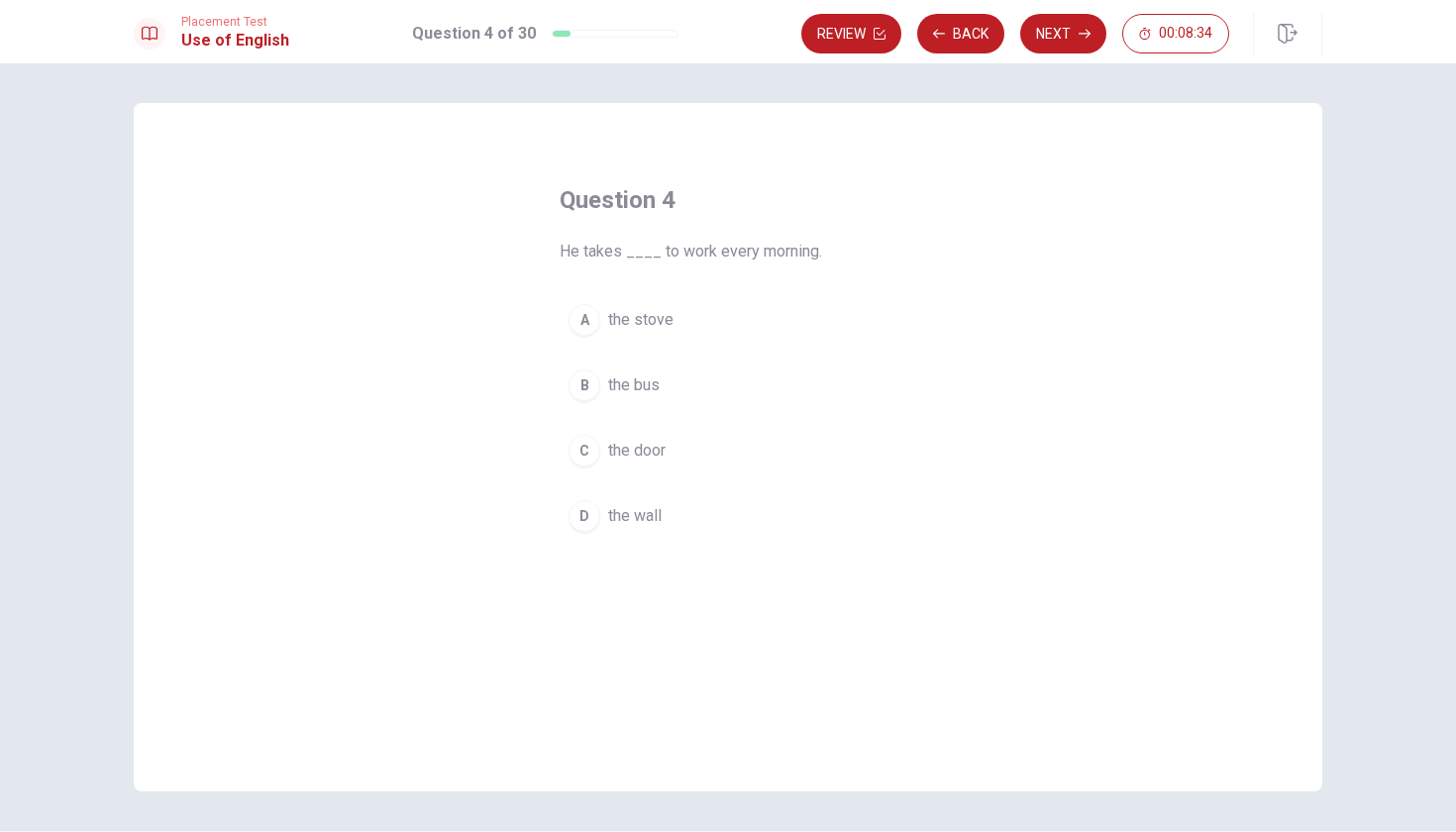 click on "B" at bounding box center [584, 385] 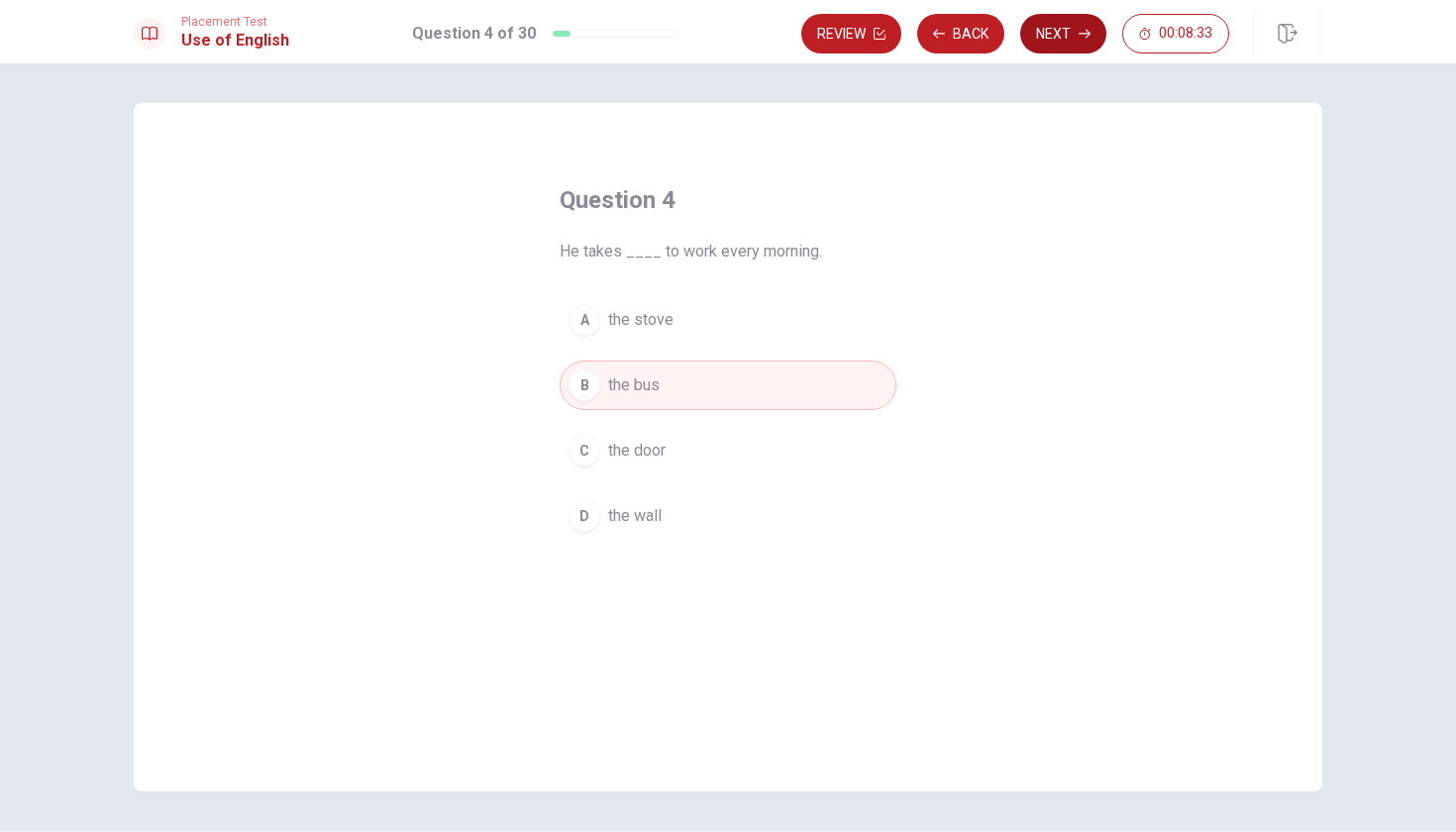 click on "Next" at bounding box center [1063, 34] 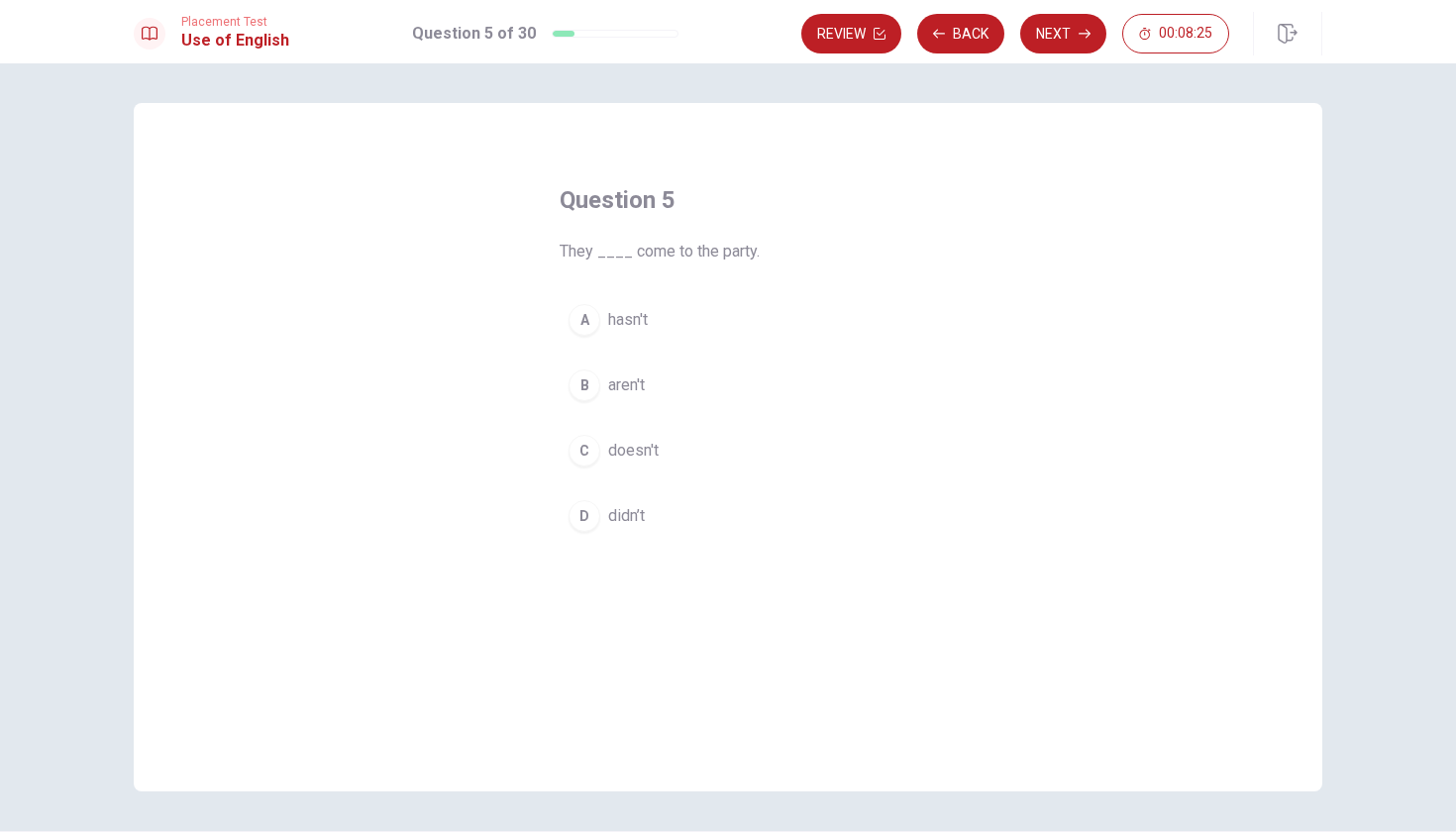 click on "D" at bounding box center [584, 516] 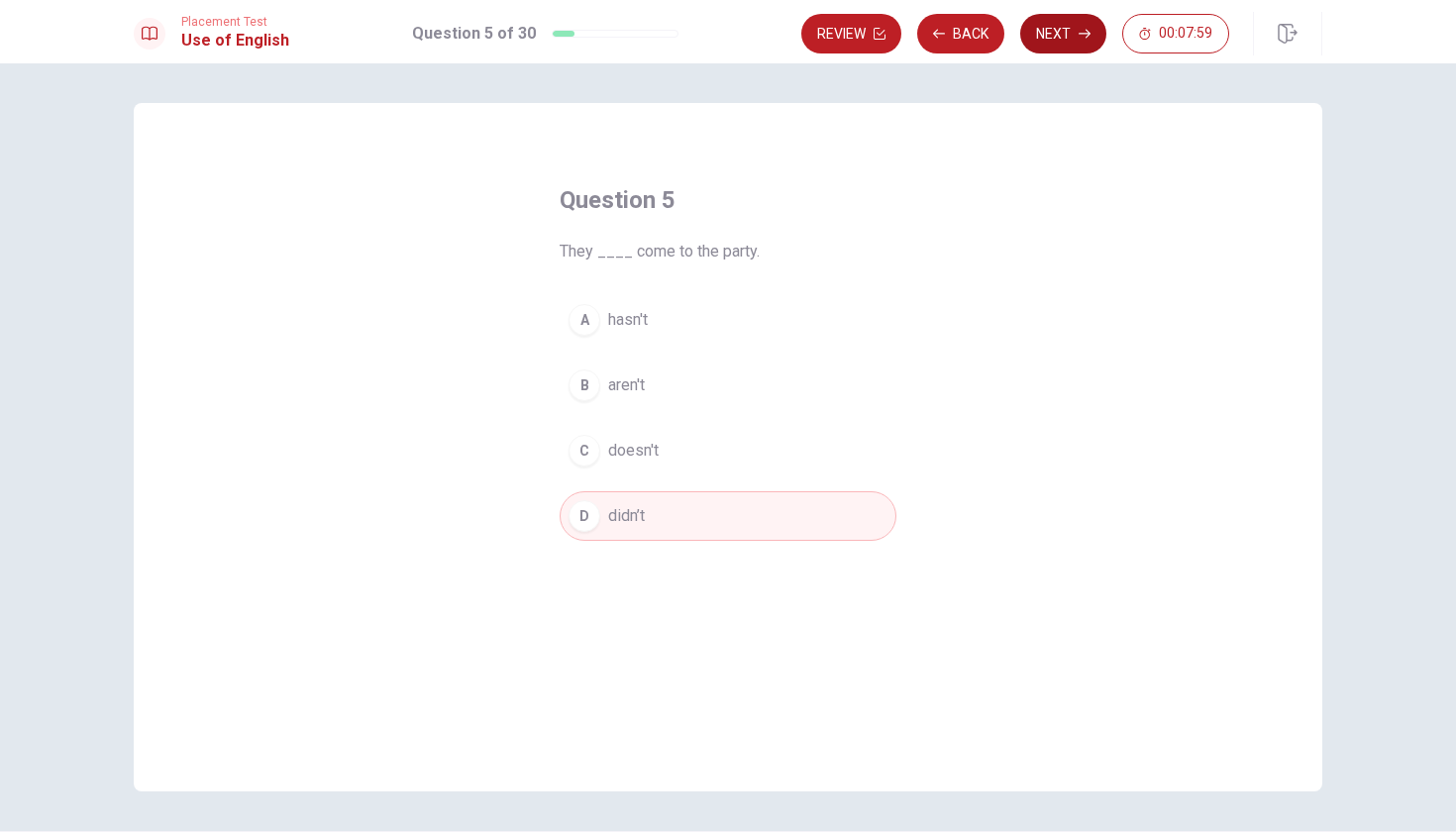 click on "Next" at bounding box center [1063, 34] 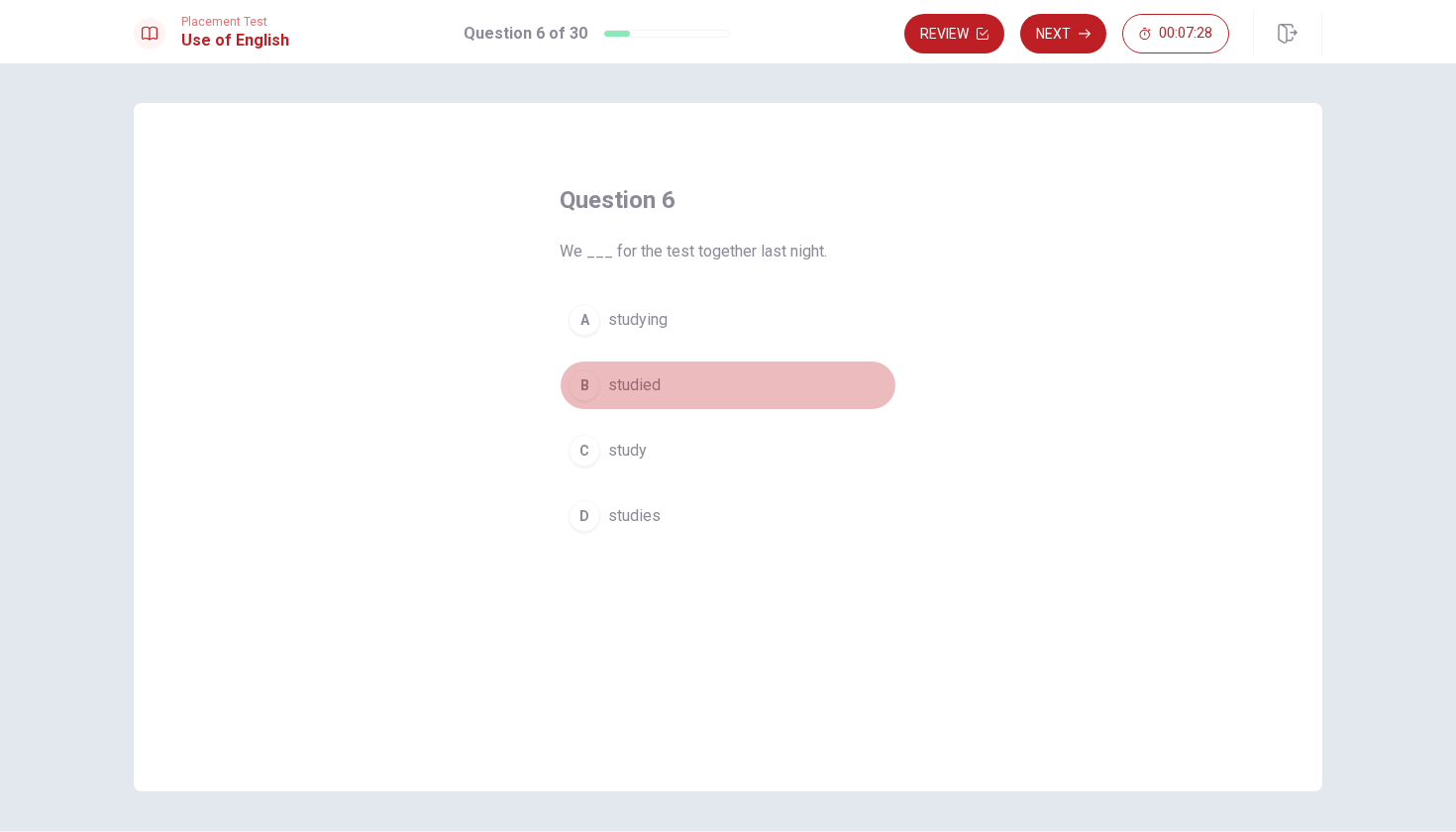 click on "B" at bounding box center (584, 385) 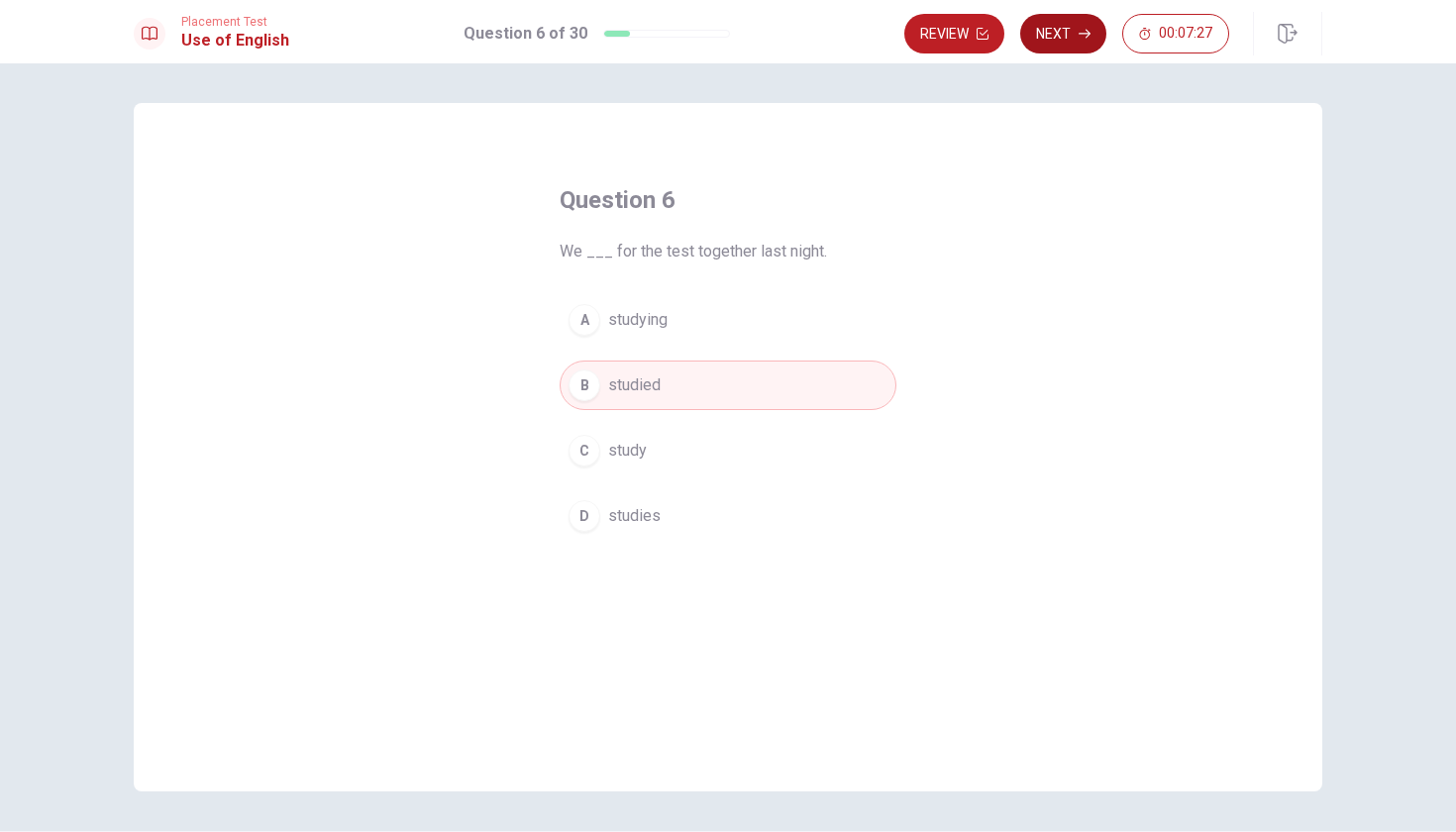 click on "Next" at bounding box center (1063, 34) 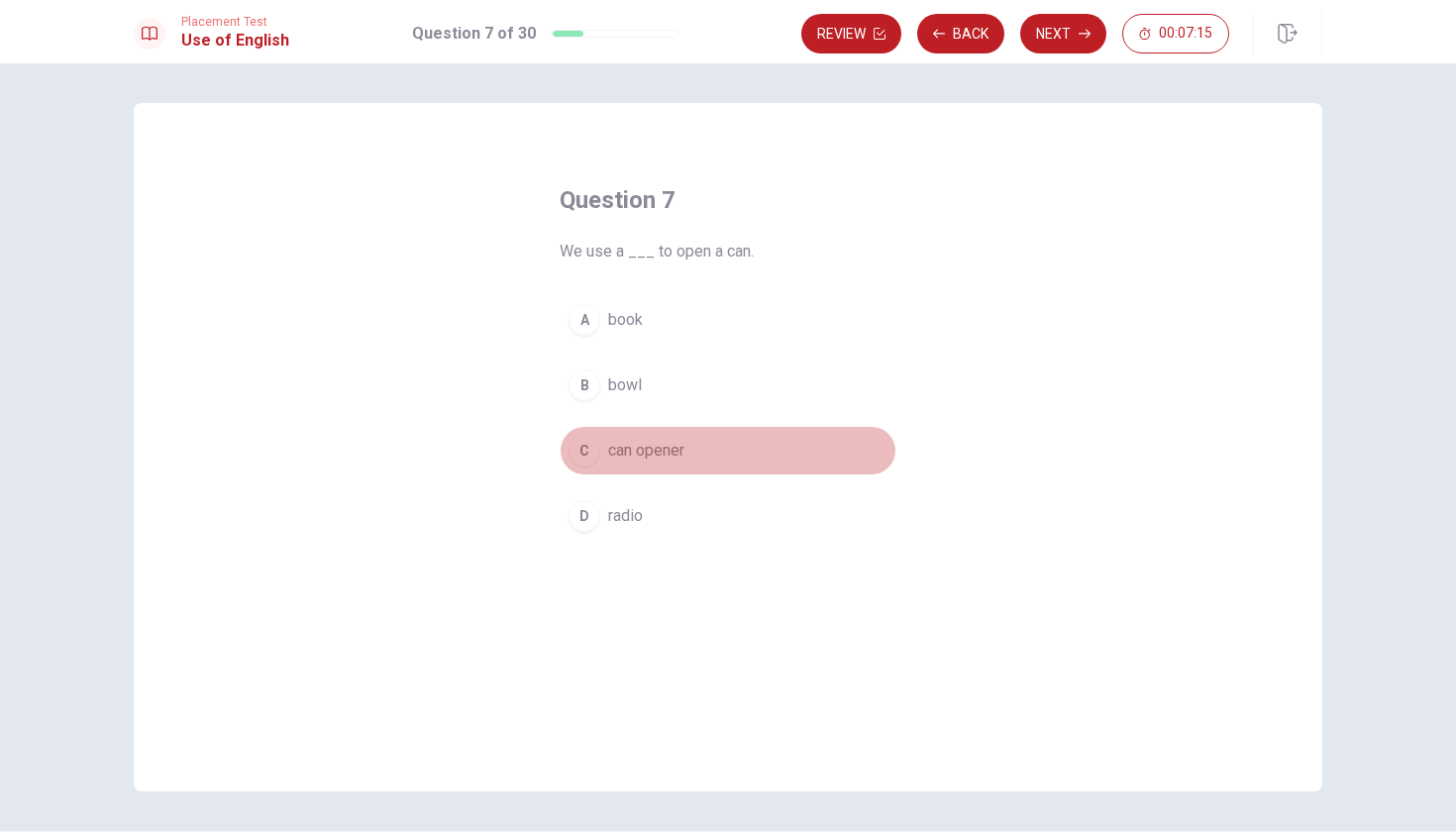click on "C" at bounding box center [584, 451] 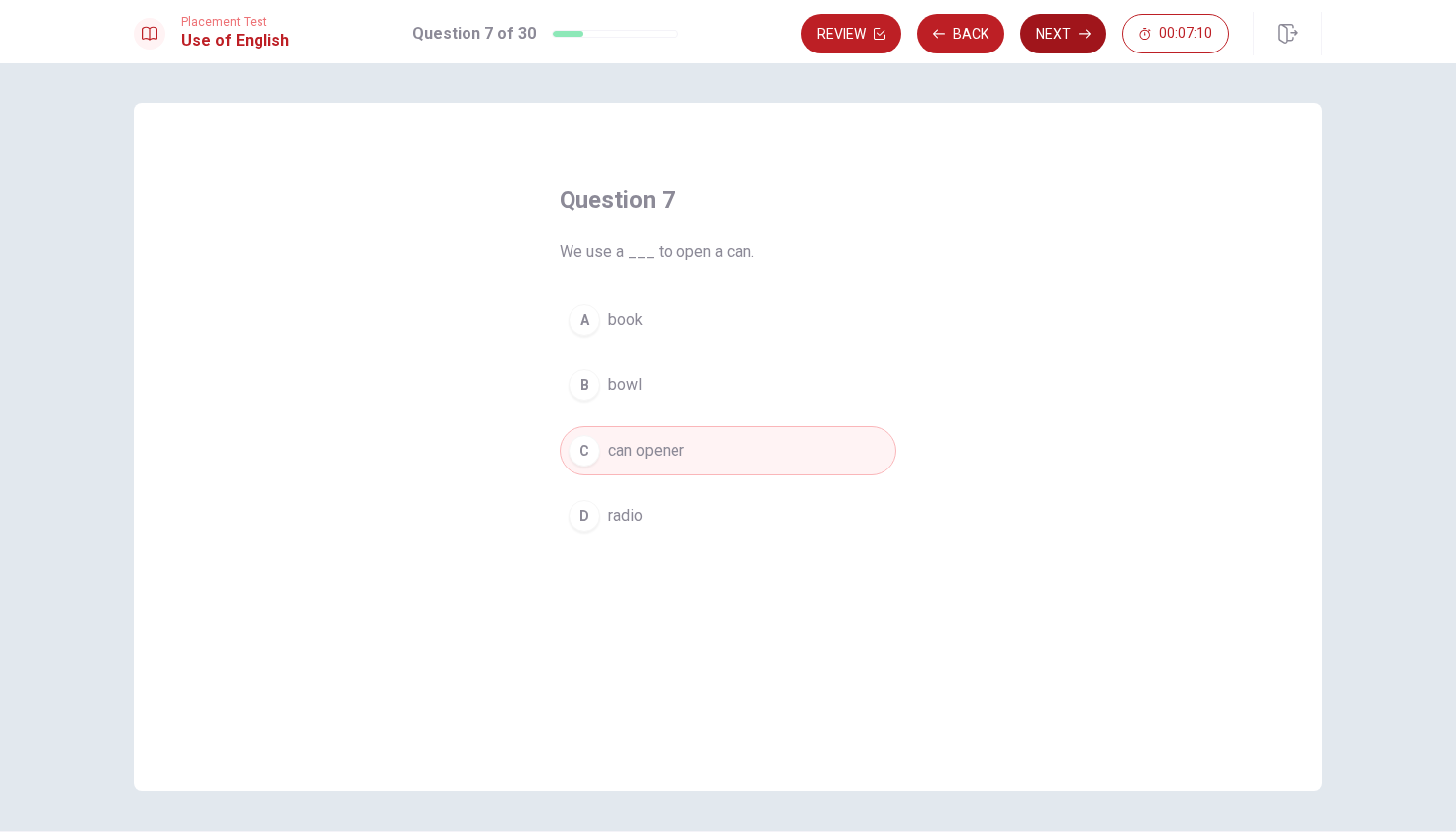 click on "Next" at bounding box center (1063, 34) 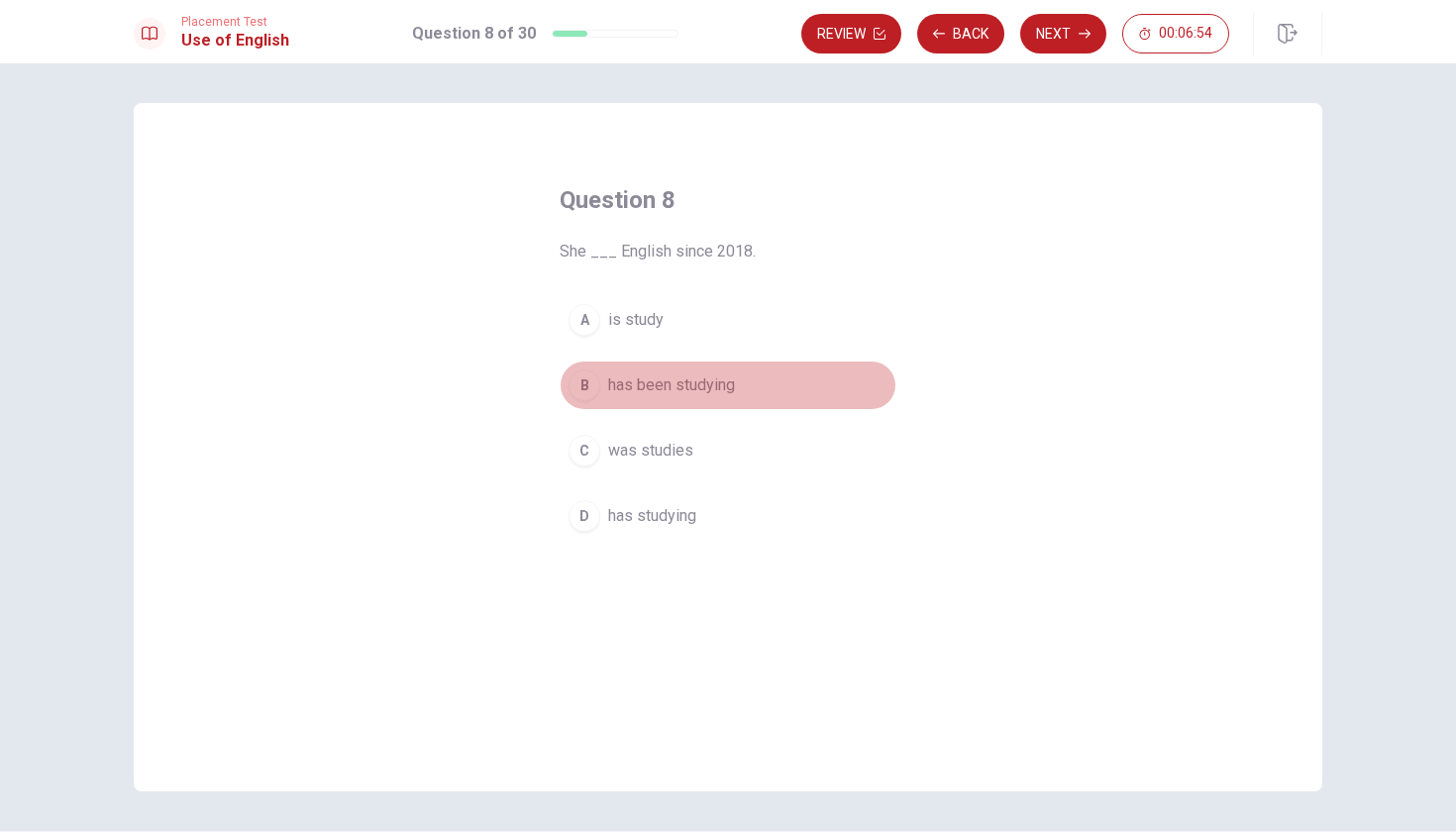 click on "B" at bounding box center (584, 385) 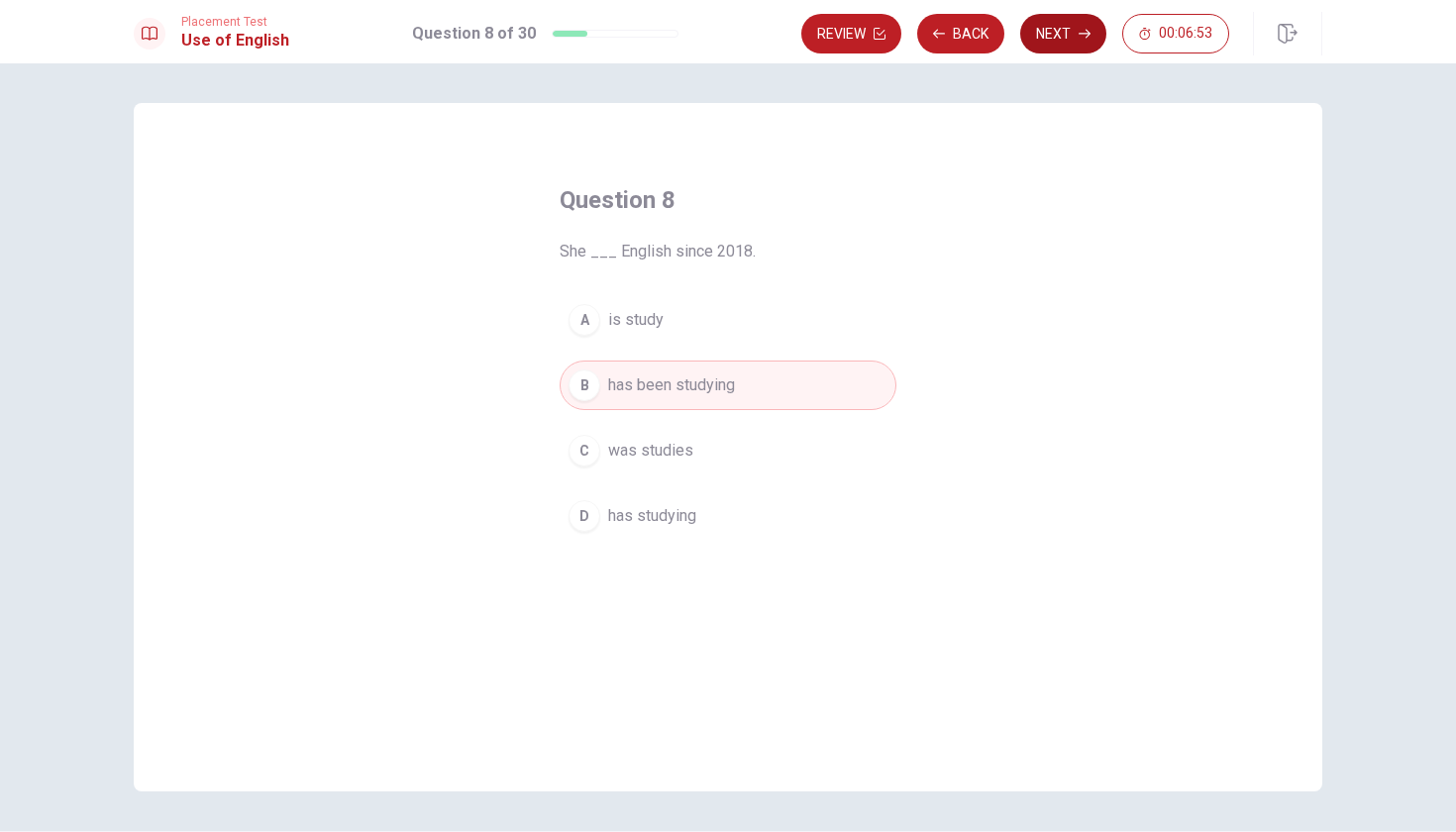 click on "Next" at bounding box center (1063, 34) 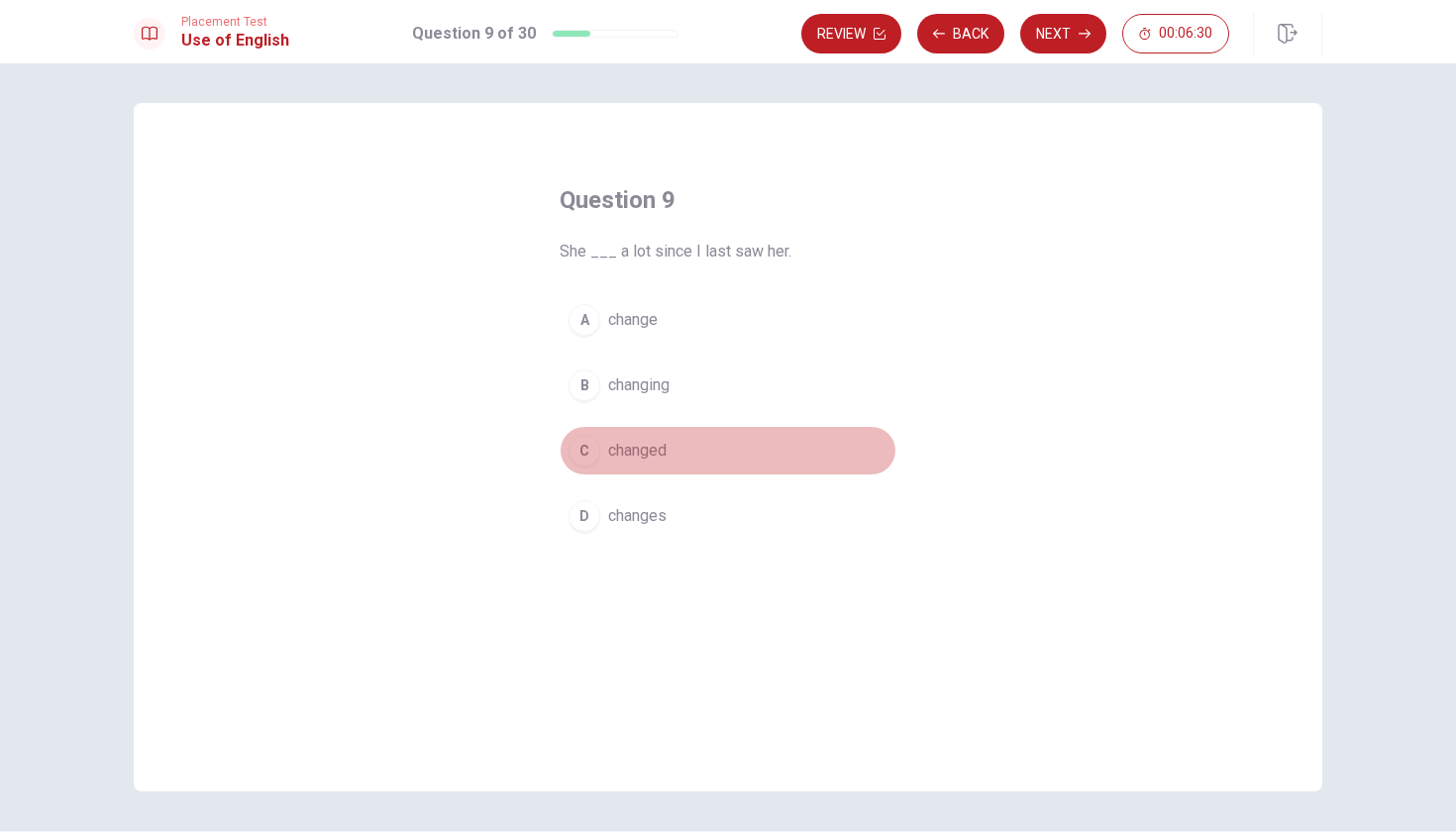 click on "C" at bounding box center (584, 451) 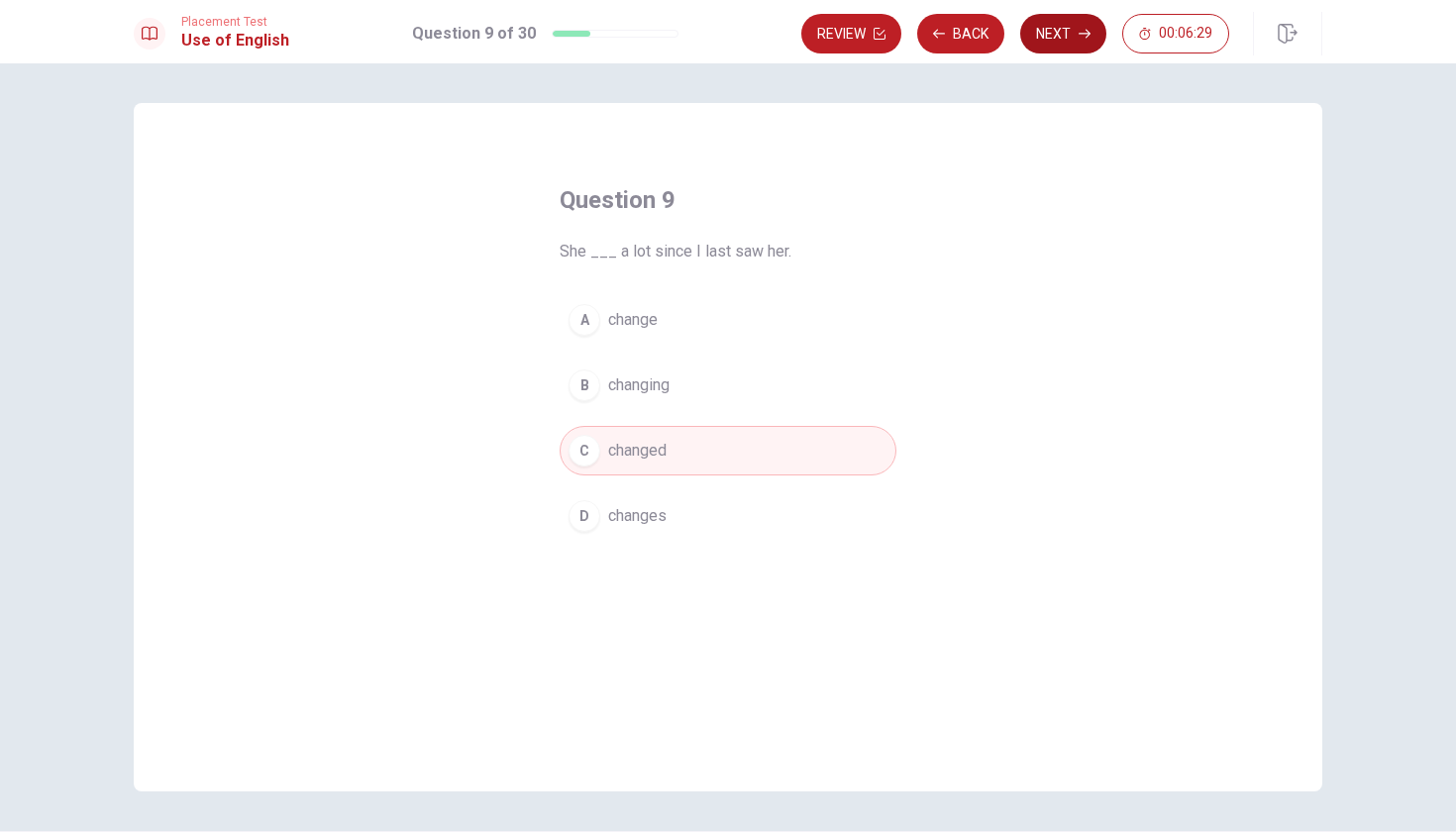 click on "Next" at bounding box center [1063, 34] 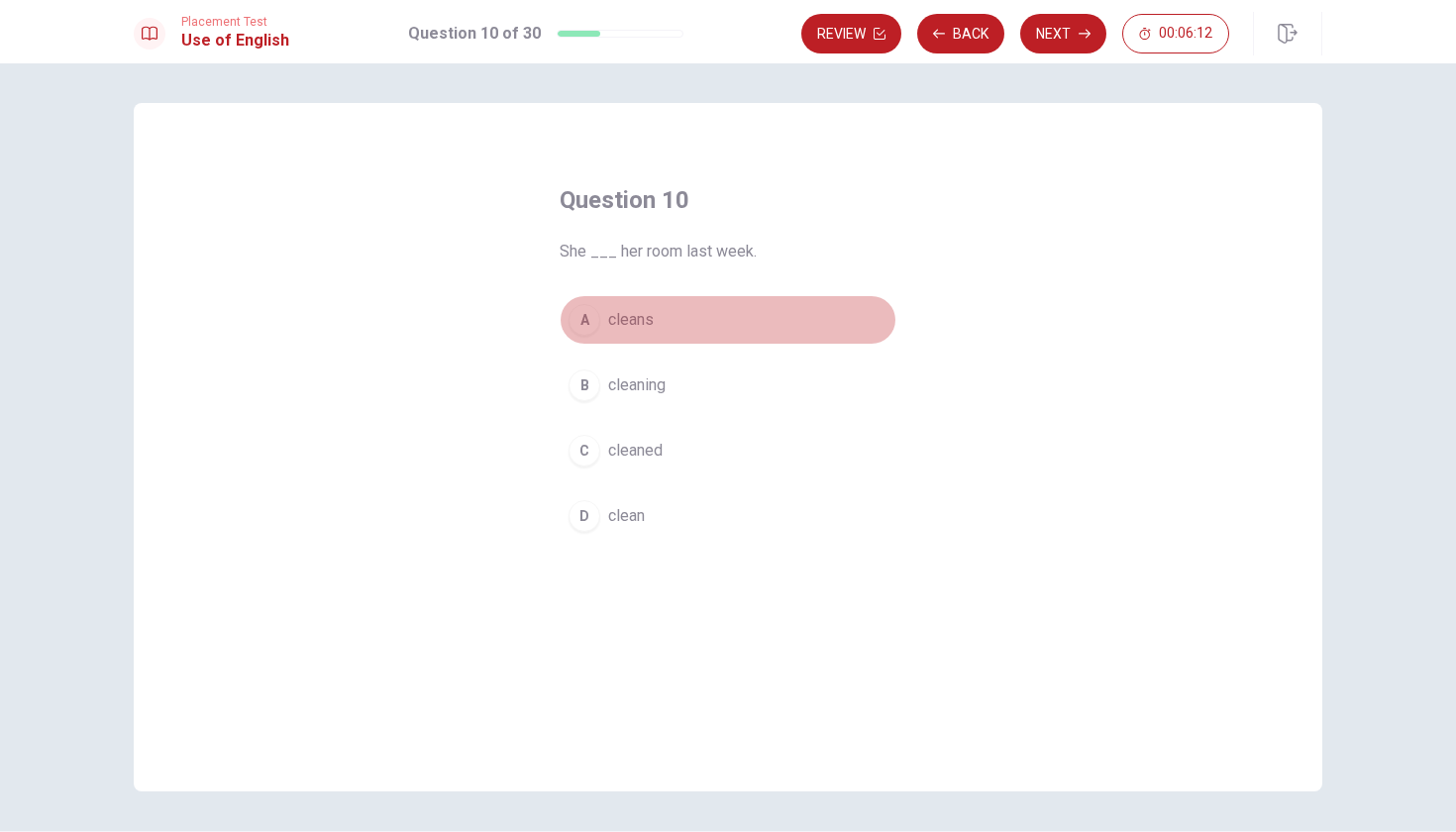 click on "A" at bounding box center (584, 320) 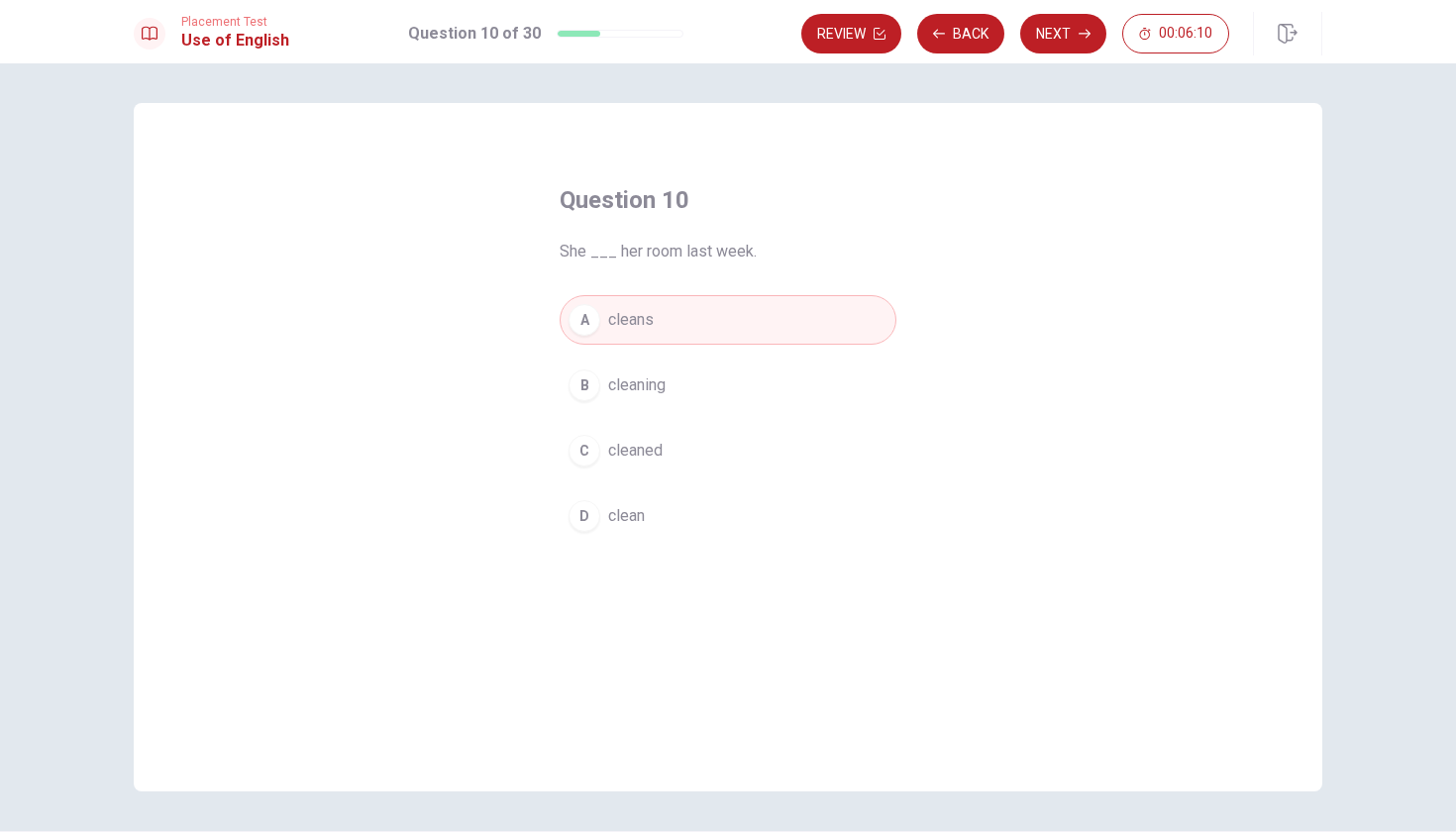click on "C" at bounding box center (584, 451) 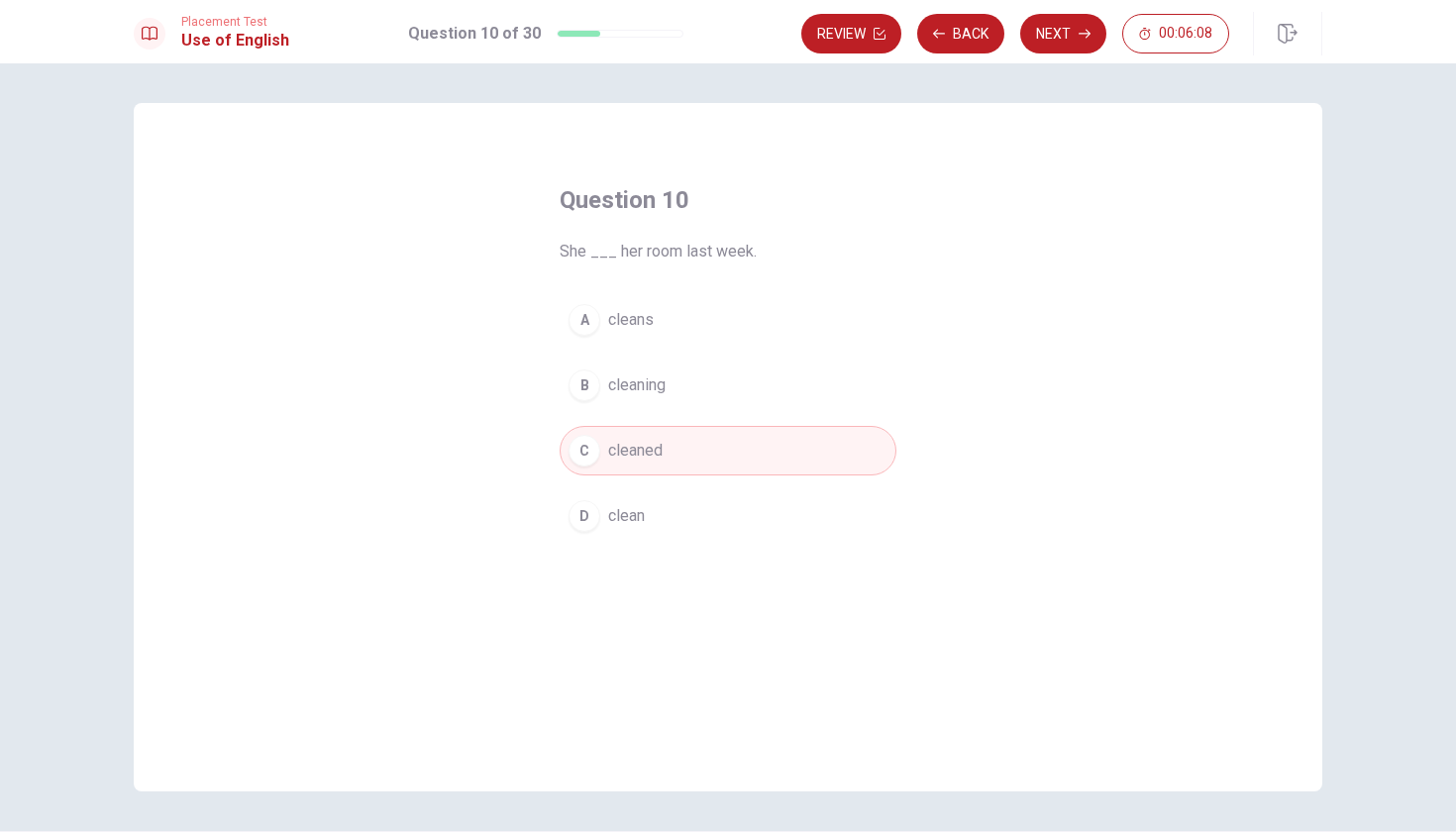 click on "A" at bounding box center [584, 320] 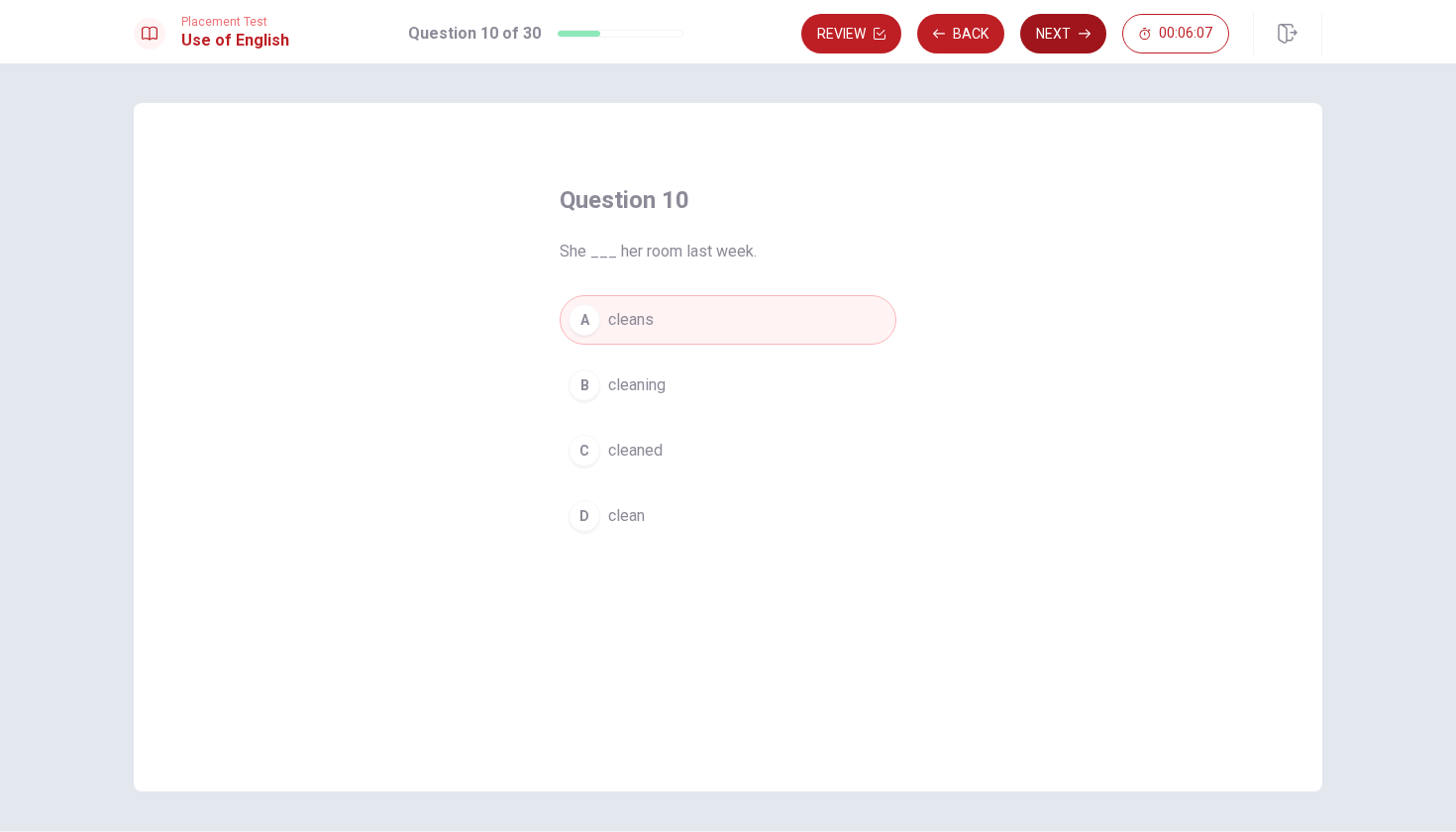 click on "Next" at bounding box center (1063, 34) 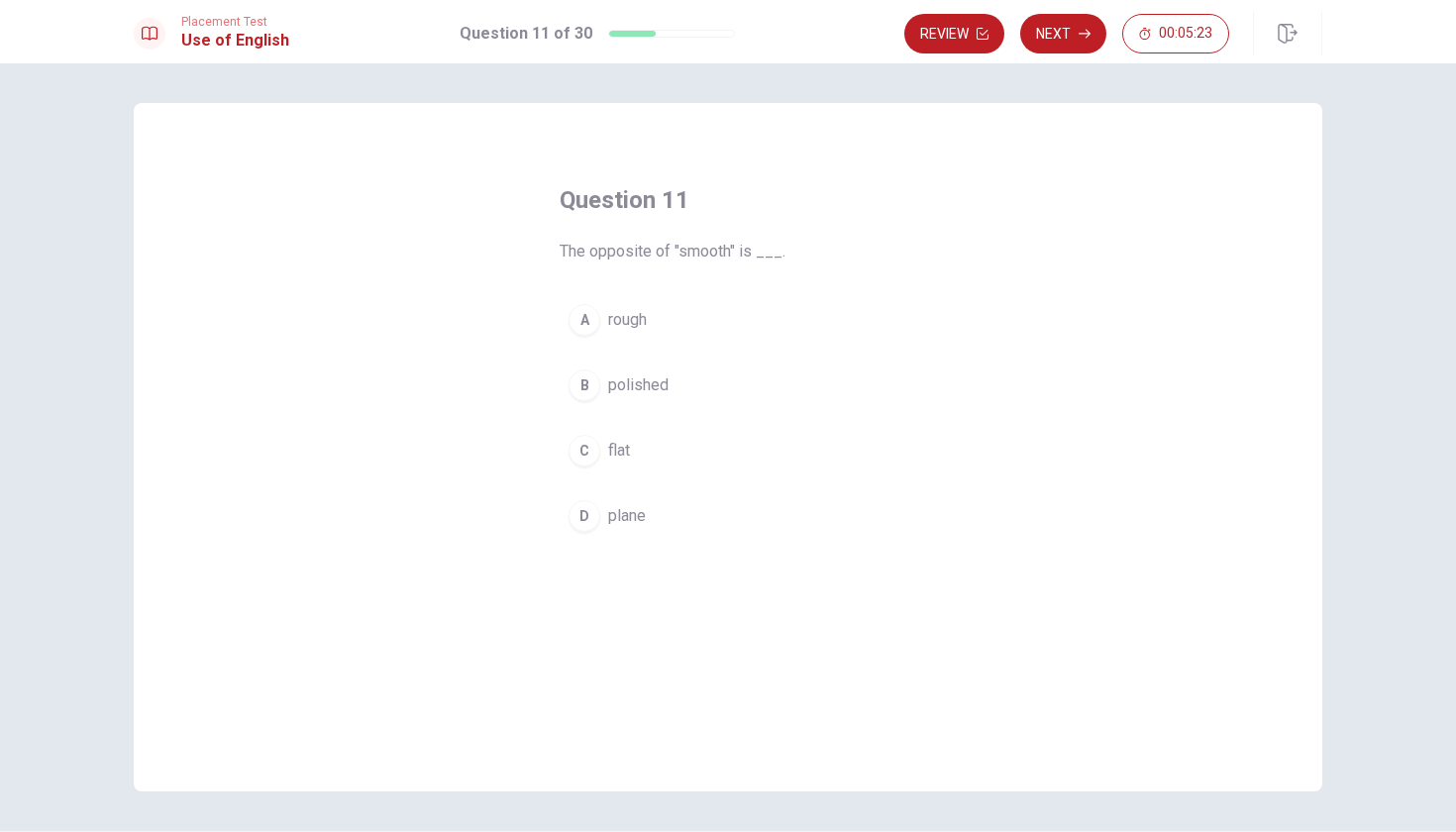 click on "A" at bounding box center [584, 320] 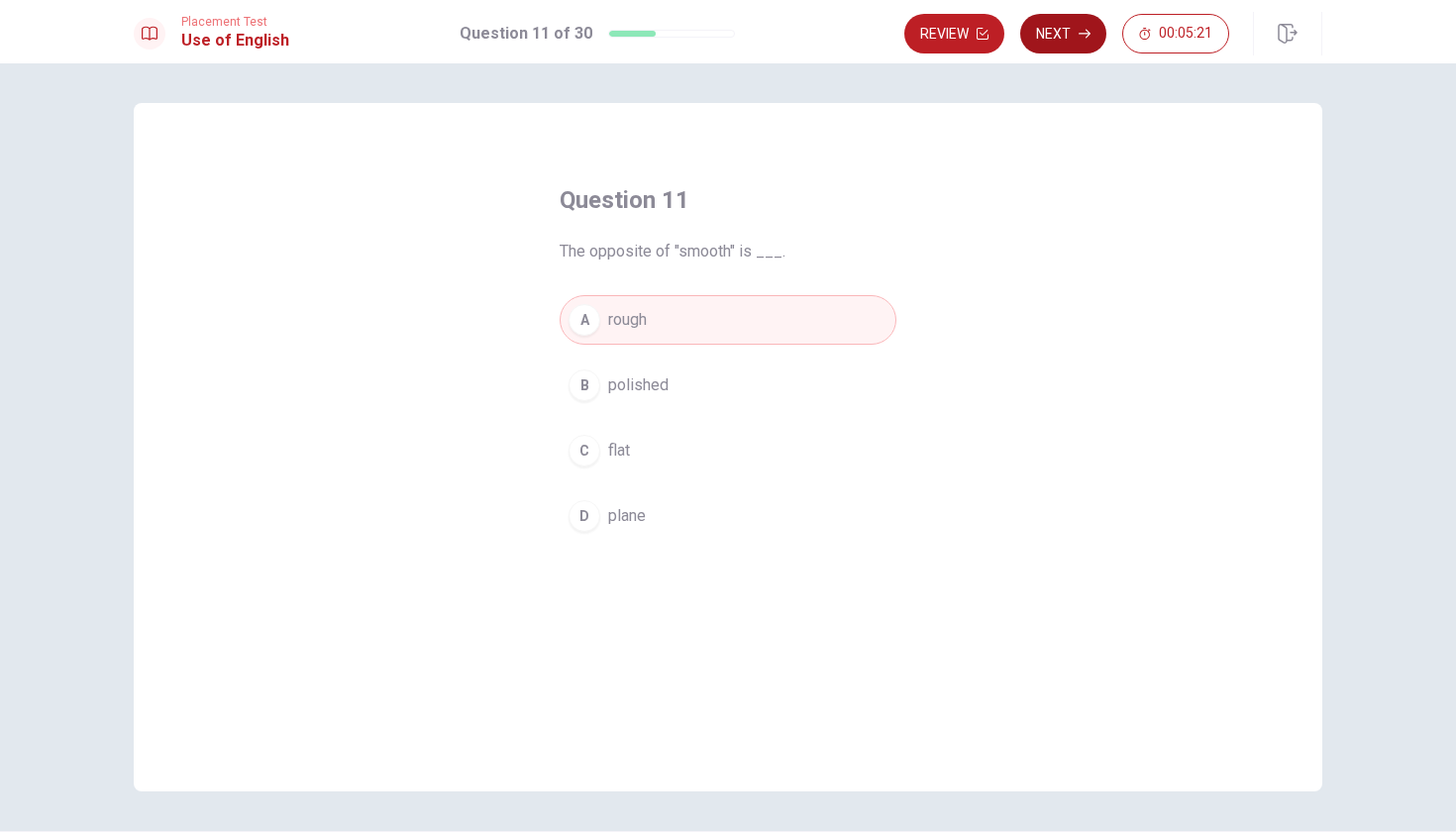 click 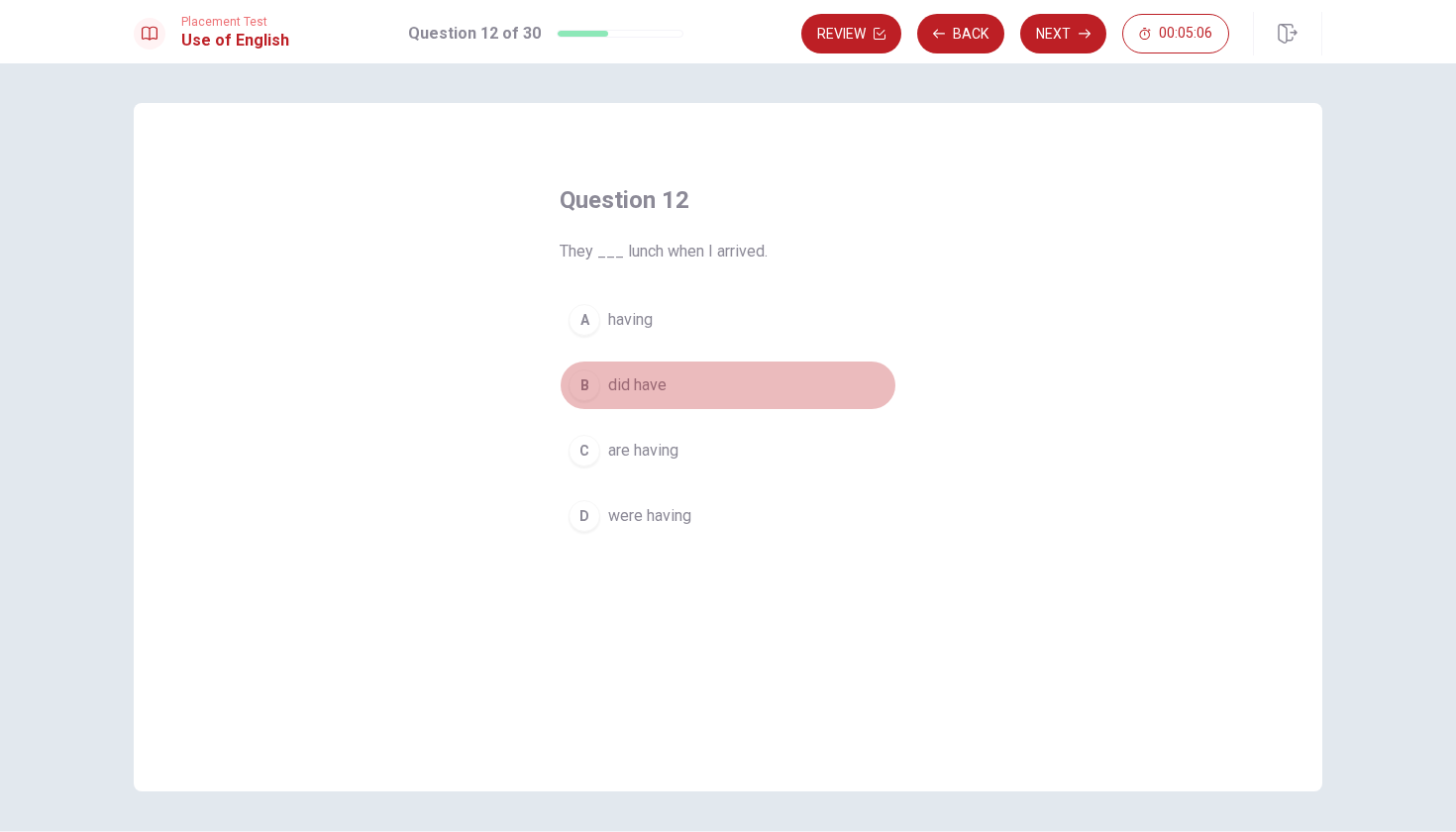 click on "B" at bounding box center (584, 385) 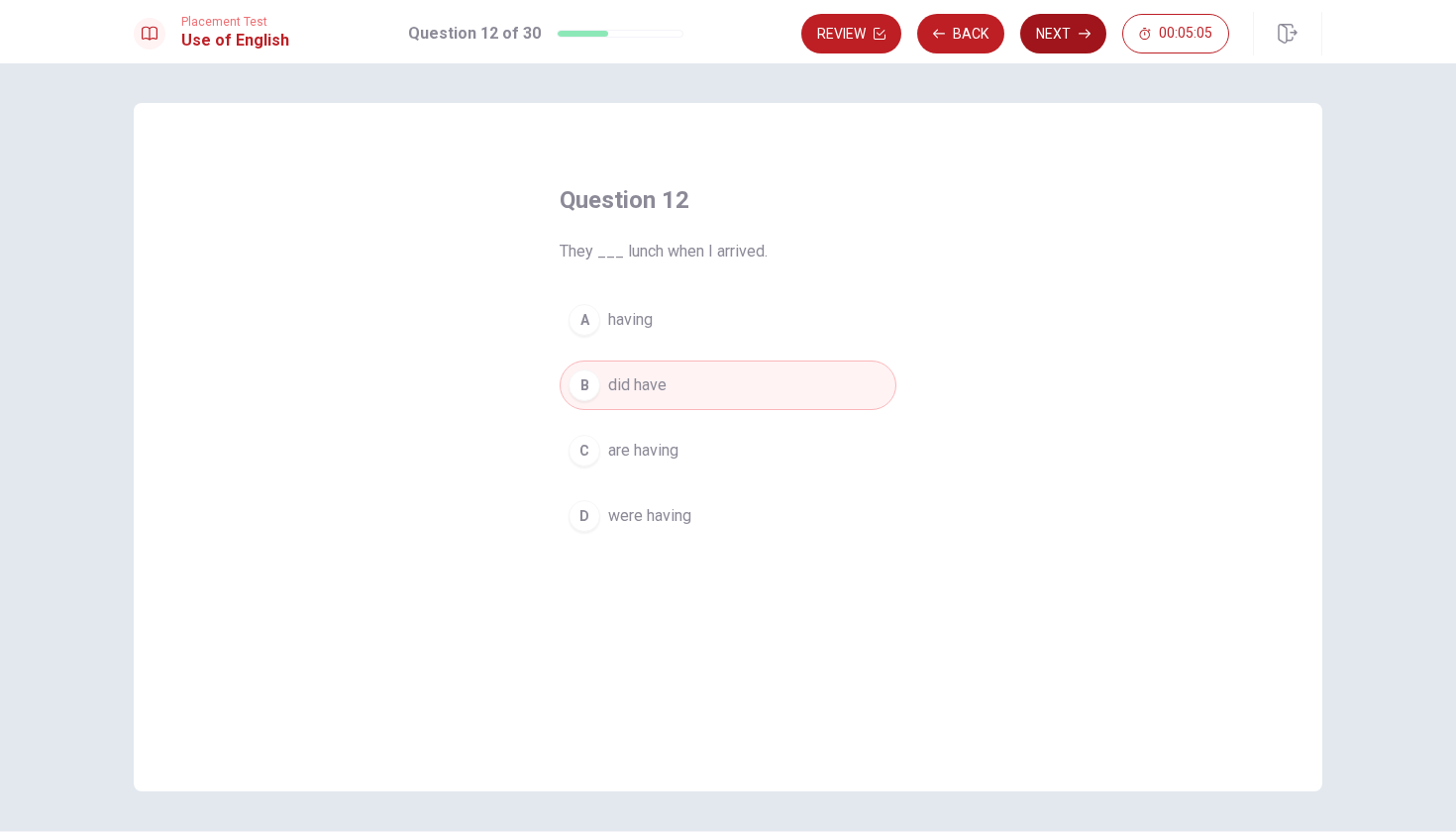click on "Next" at bounding box center [1063, 34] 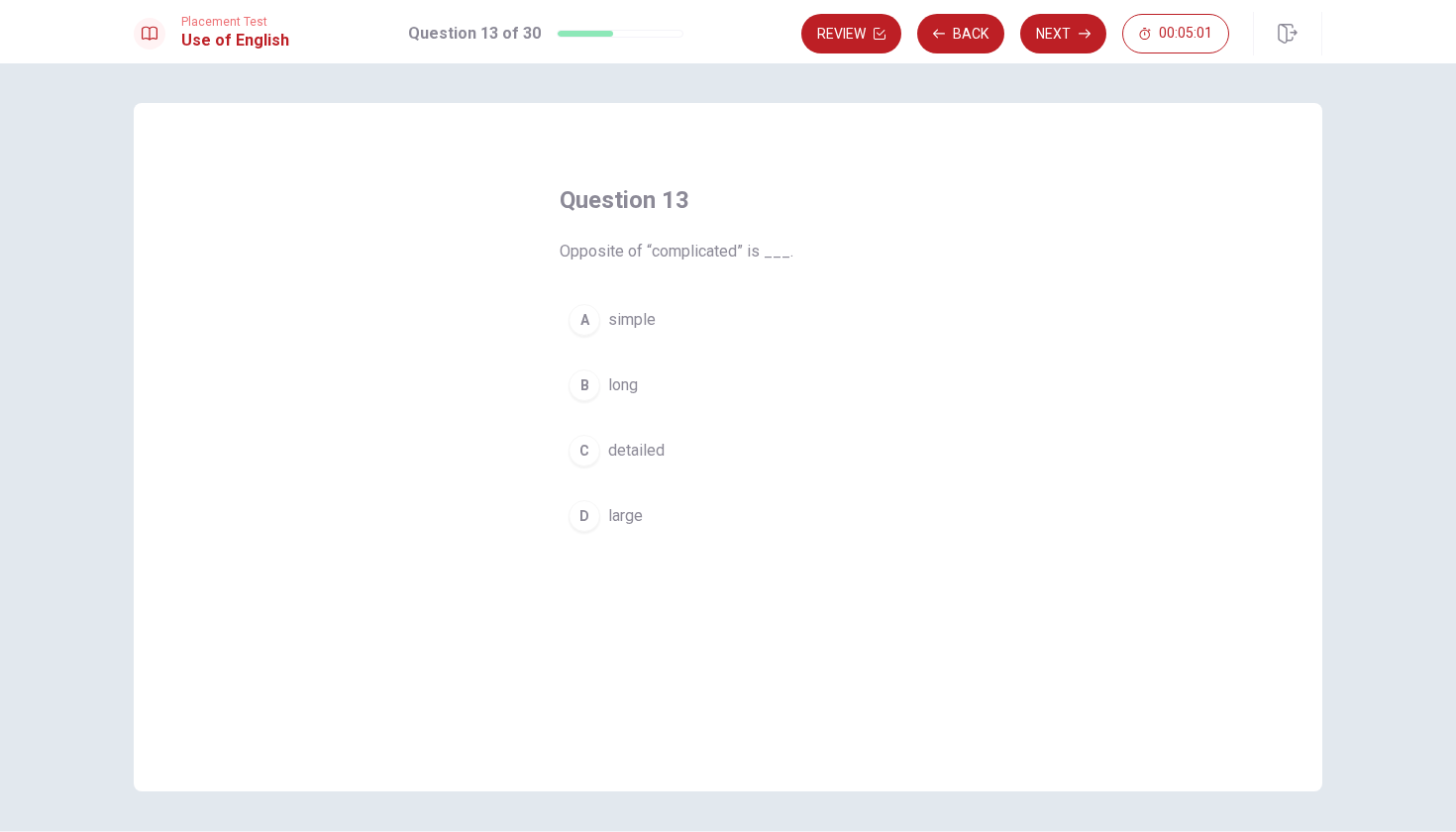 click on "A" at bounding box center [584, 320] 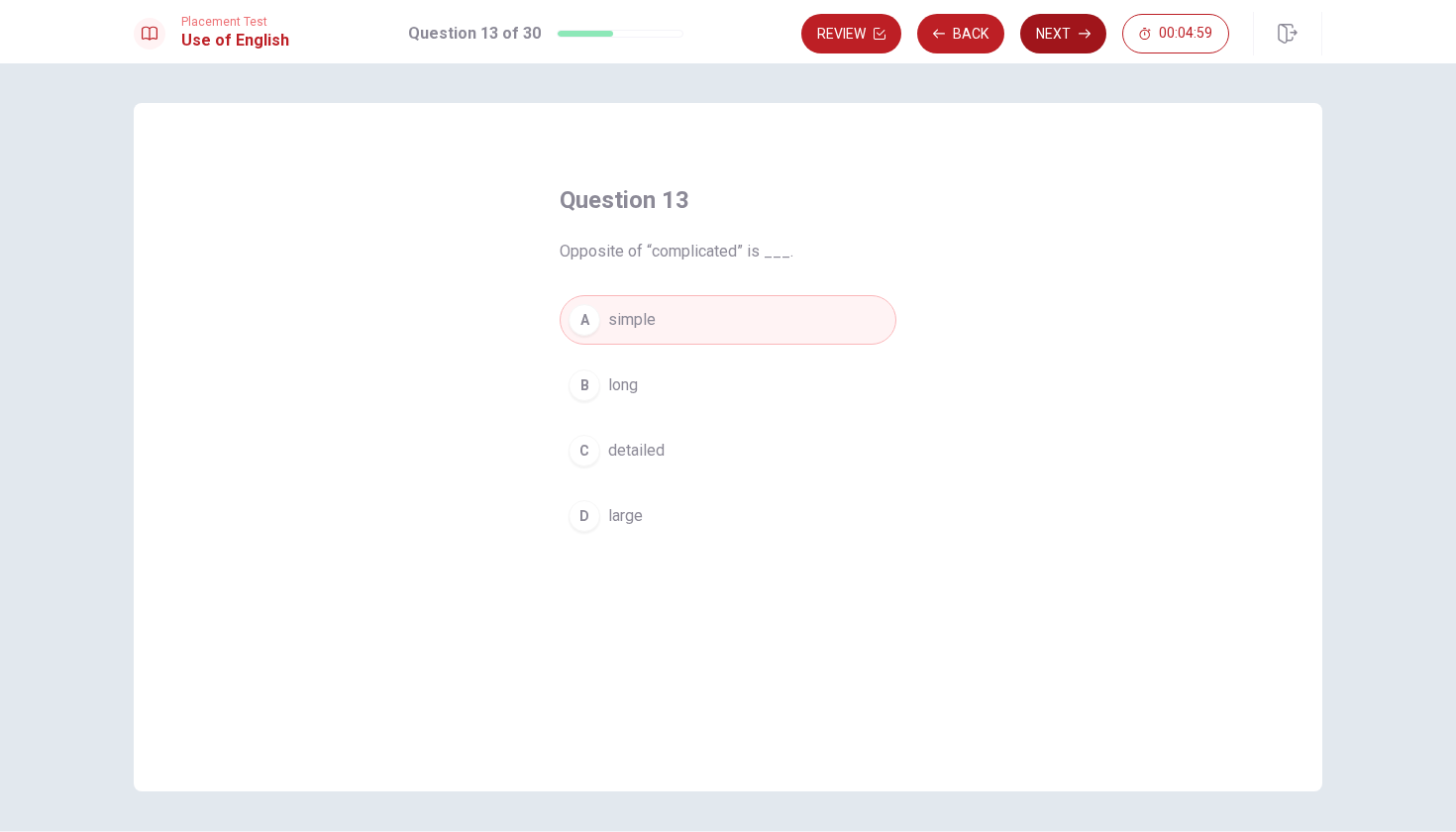 click on "Next" at bounding box center [1063, 34] 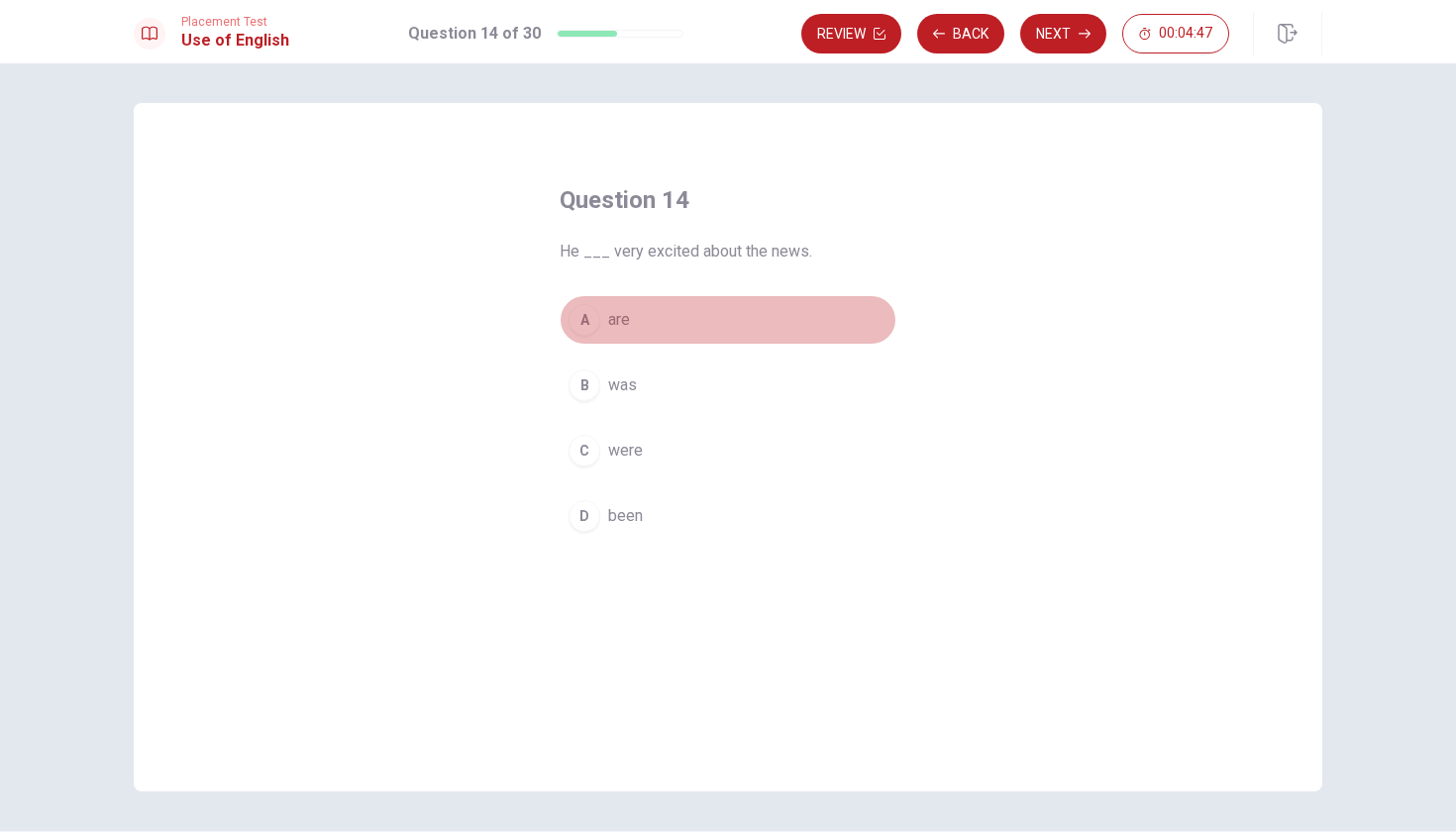 click on "A" at bounding box center [584, 320] 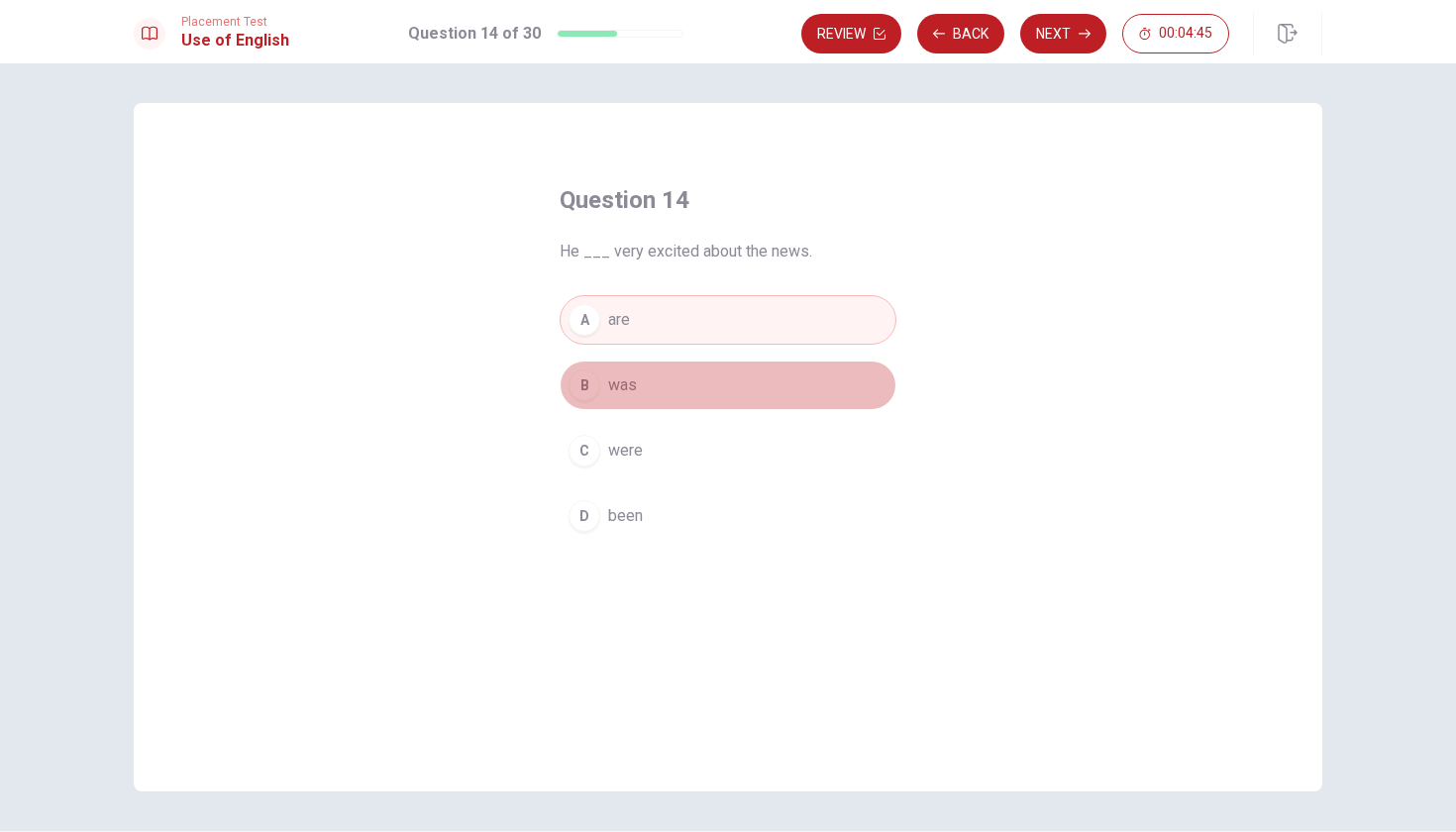 click on "B" at bounding box center [584, 385] 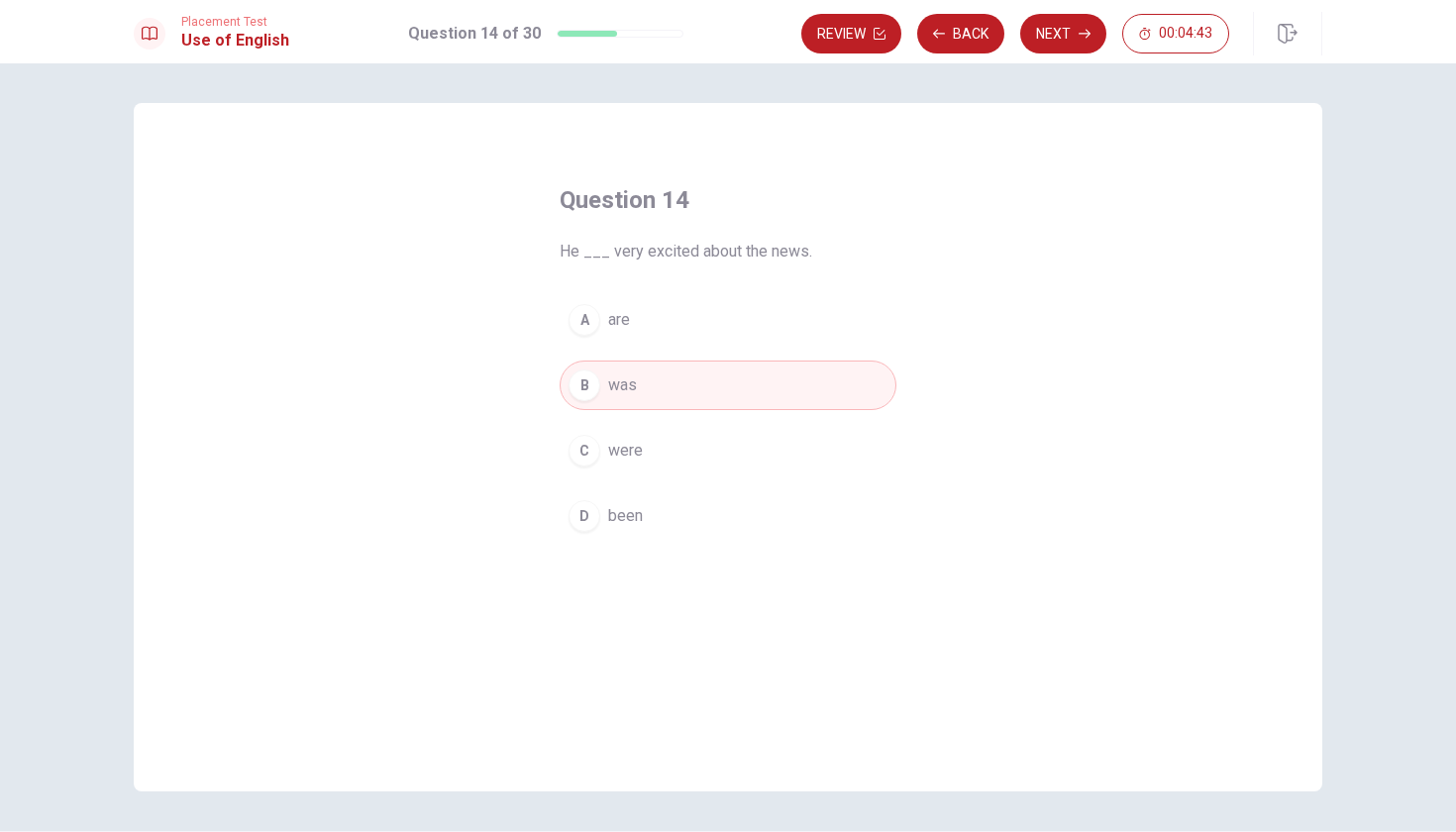 click on "A" at bounding box center (584, 320) 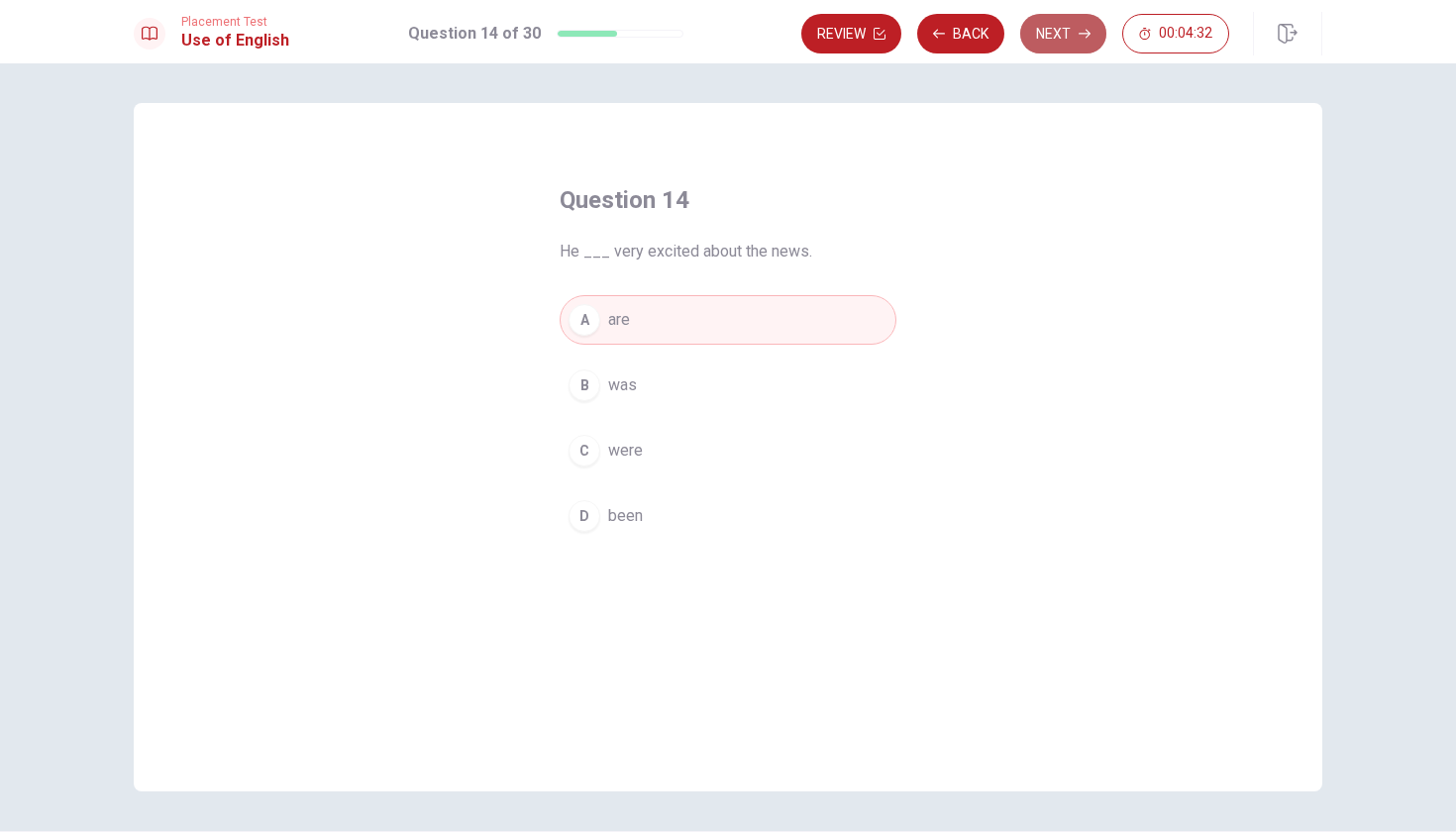 click on "Next" at bounding box center (1063, 34) 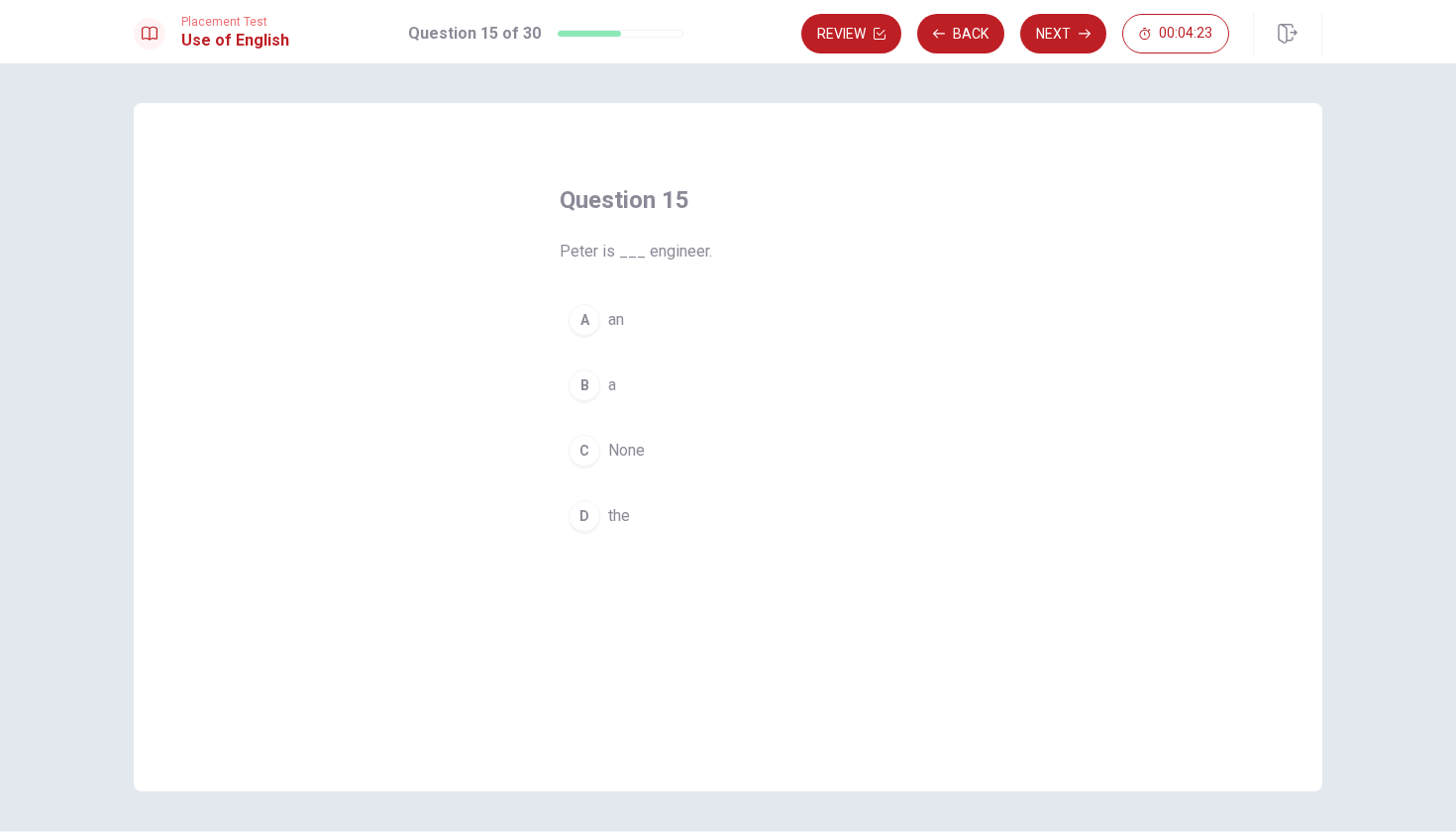 click on "B" at bounding box center [584, 385] 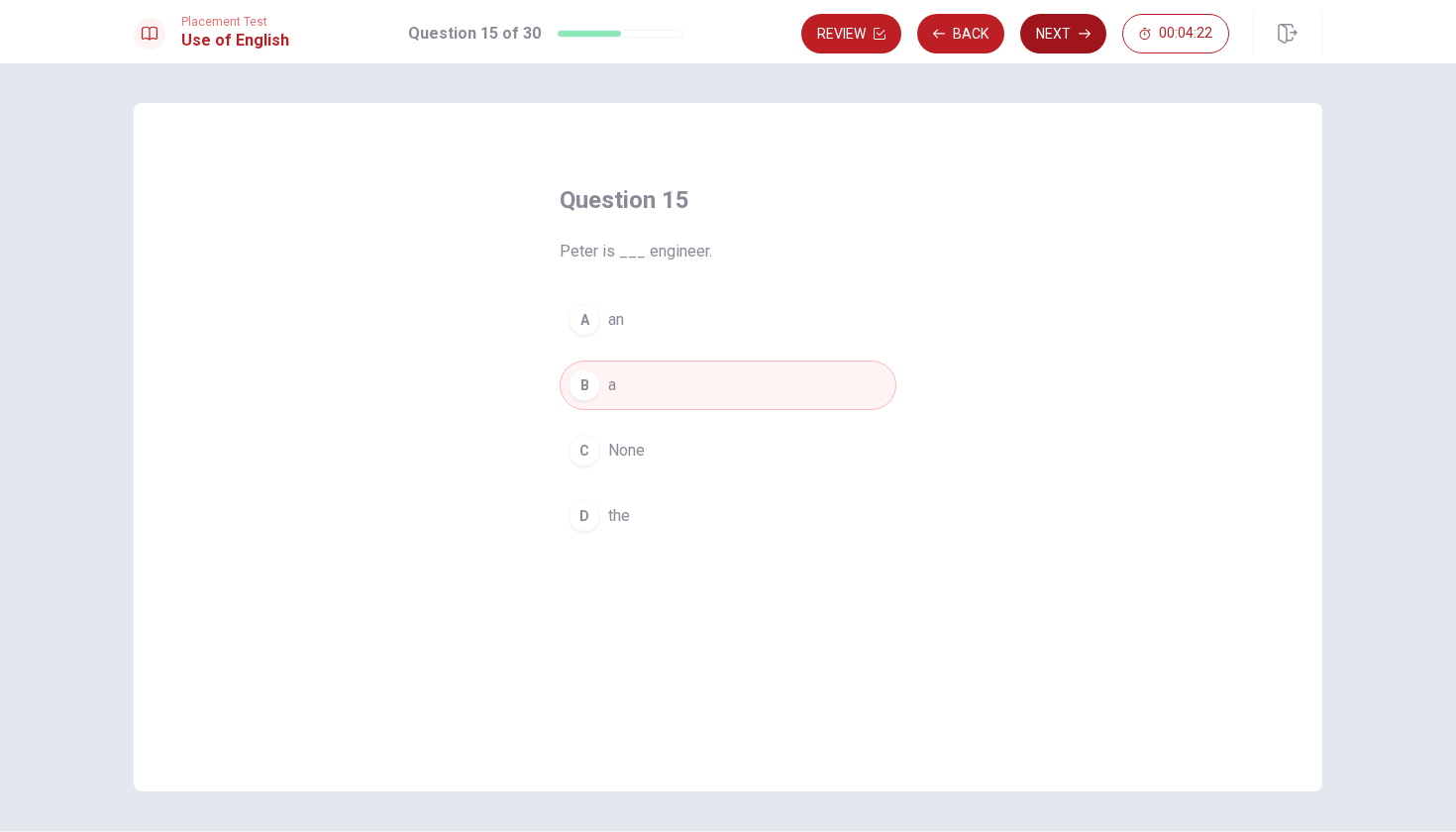 click on "Next" at bounding box center [1063, 34] 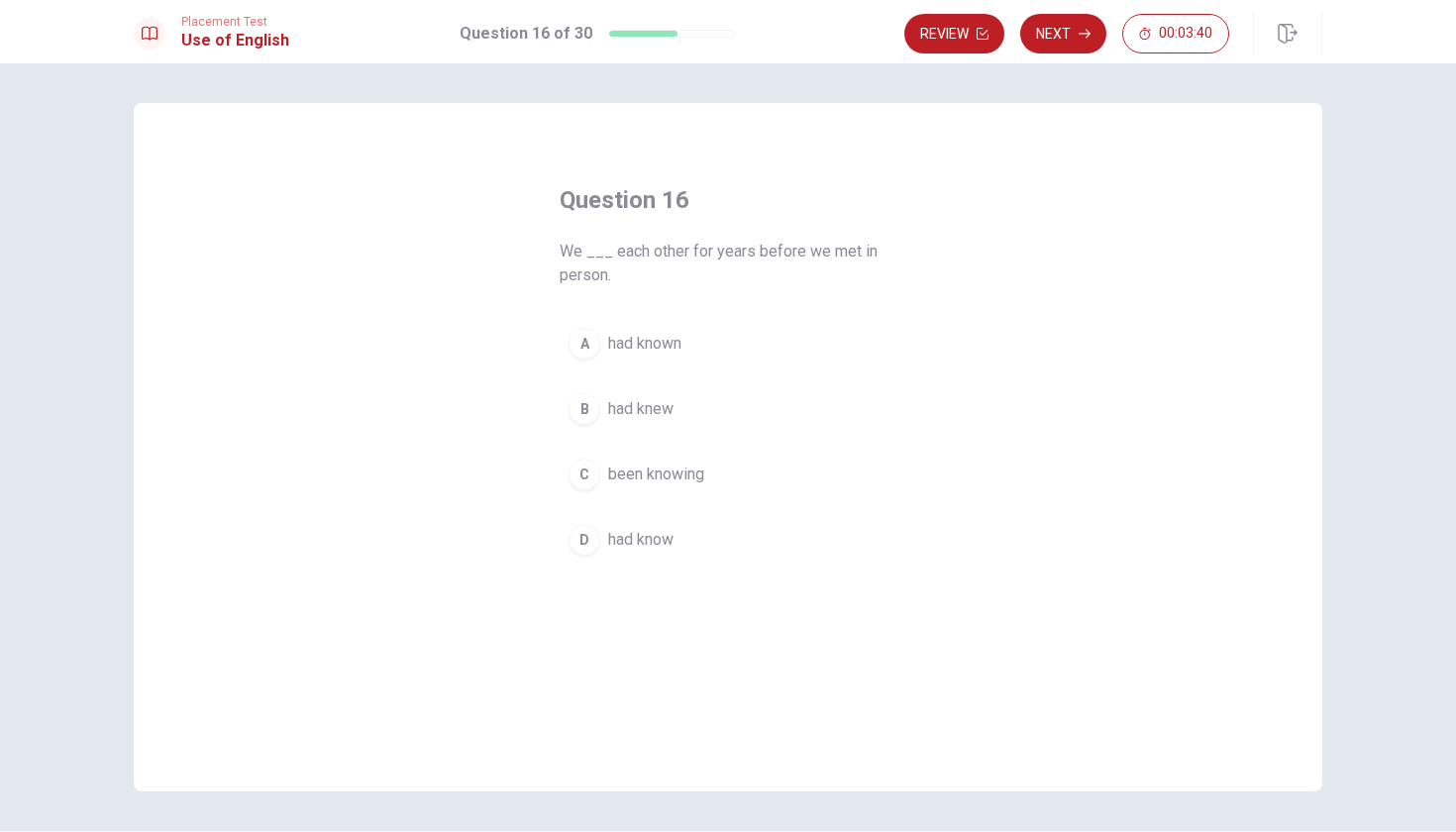 click on "A" at bounding box center [584, 344] 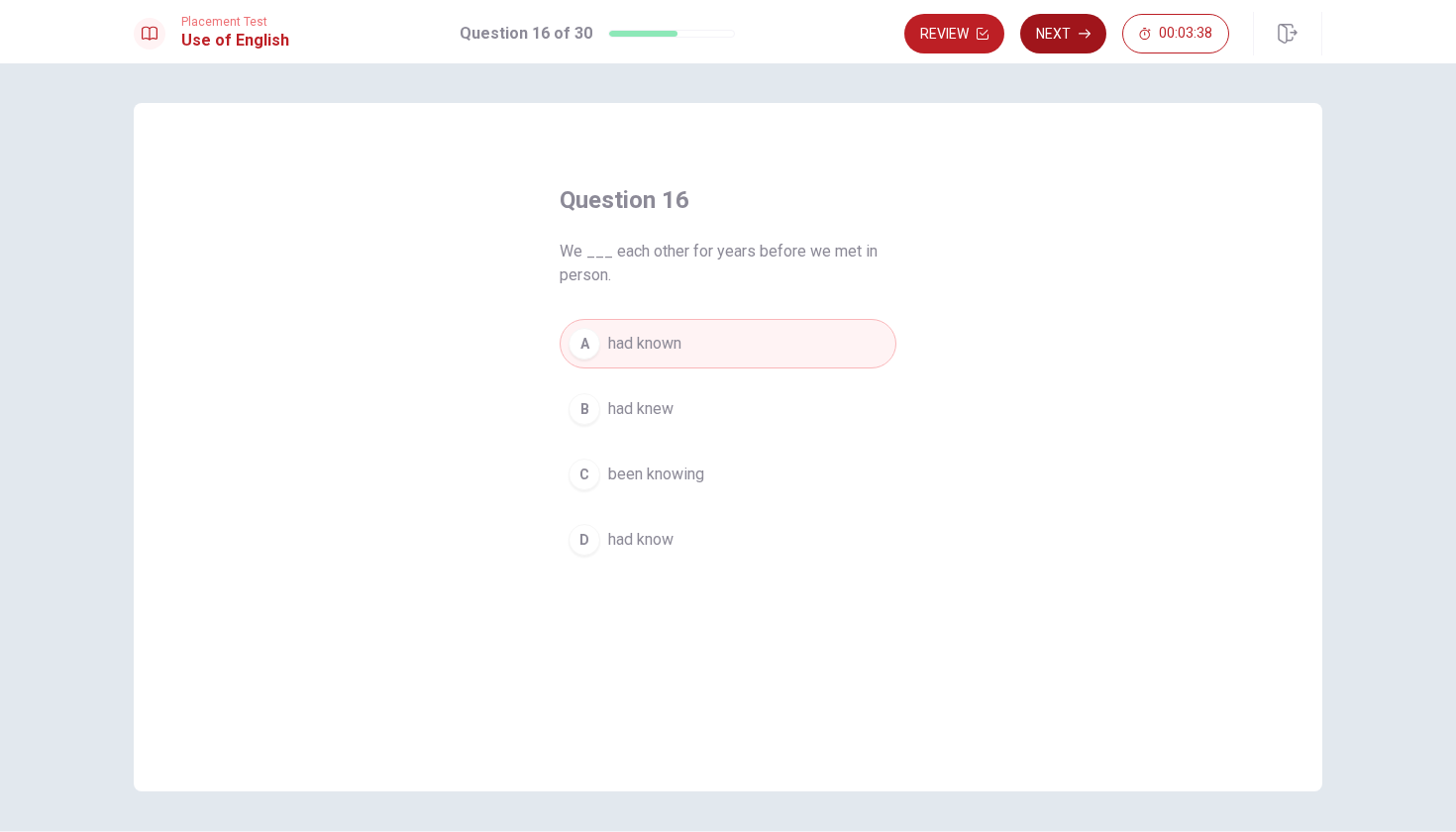 click 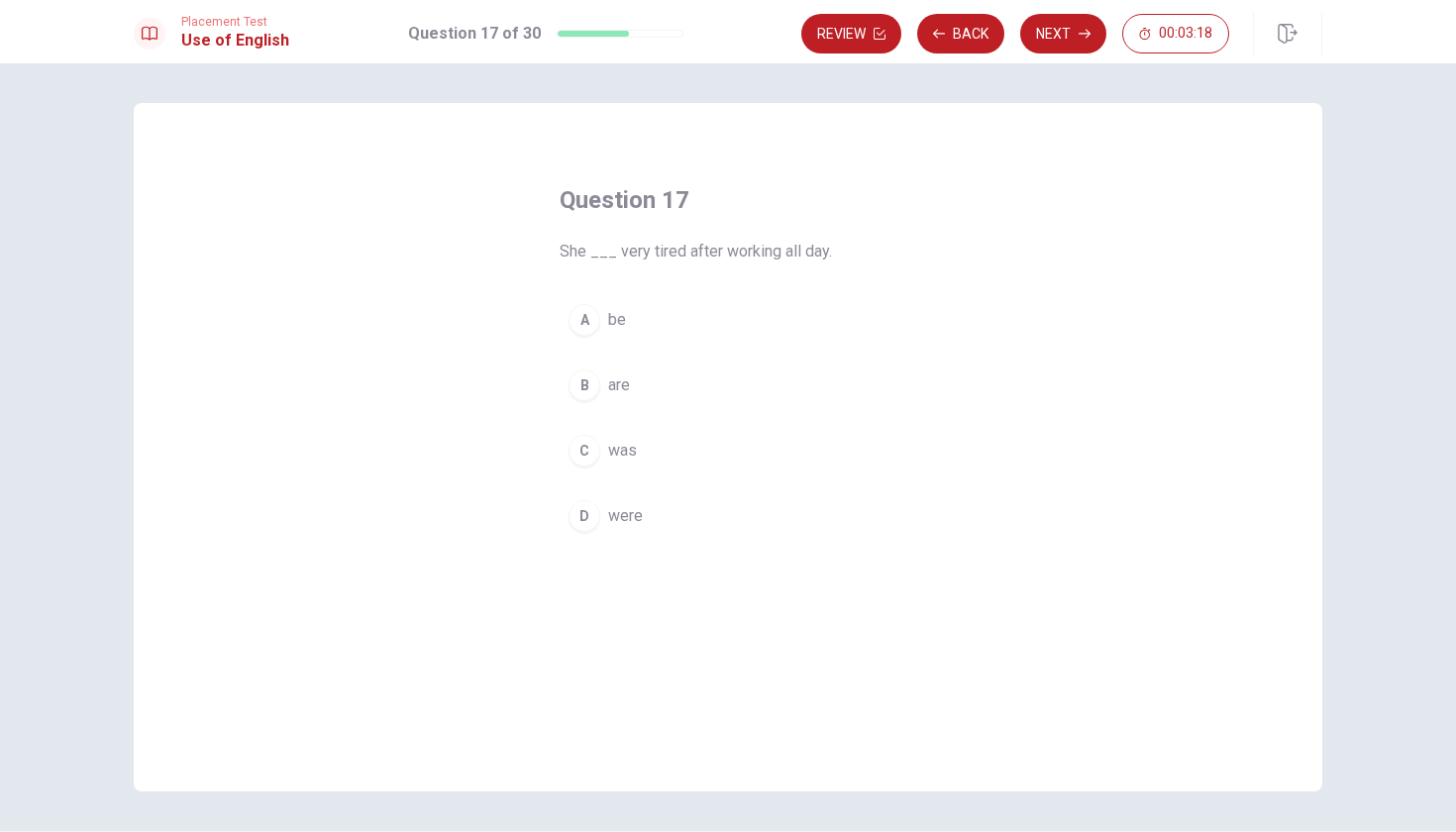 click on "C" at bounding box center [584, 451] 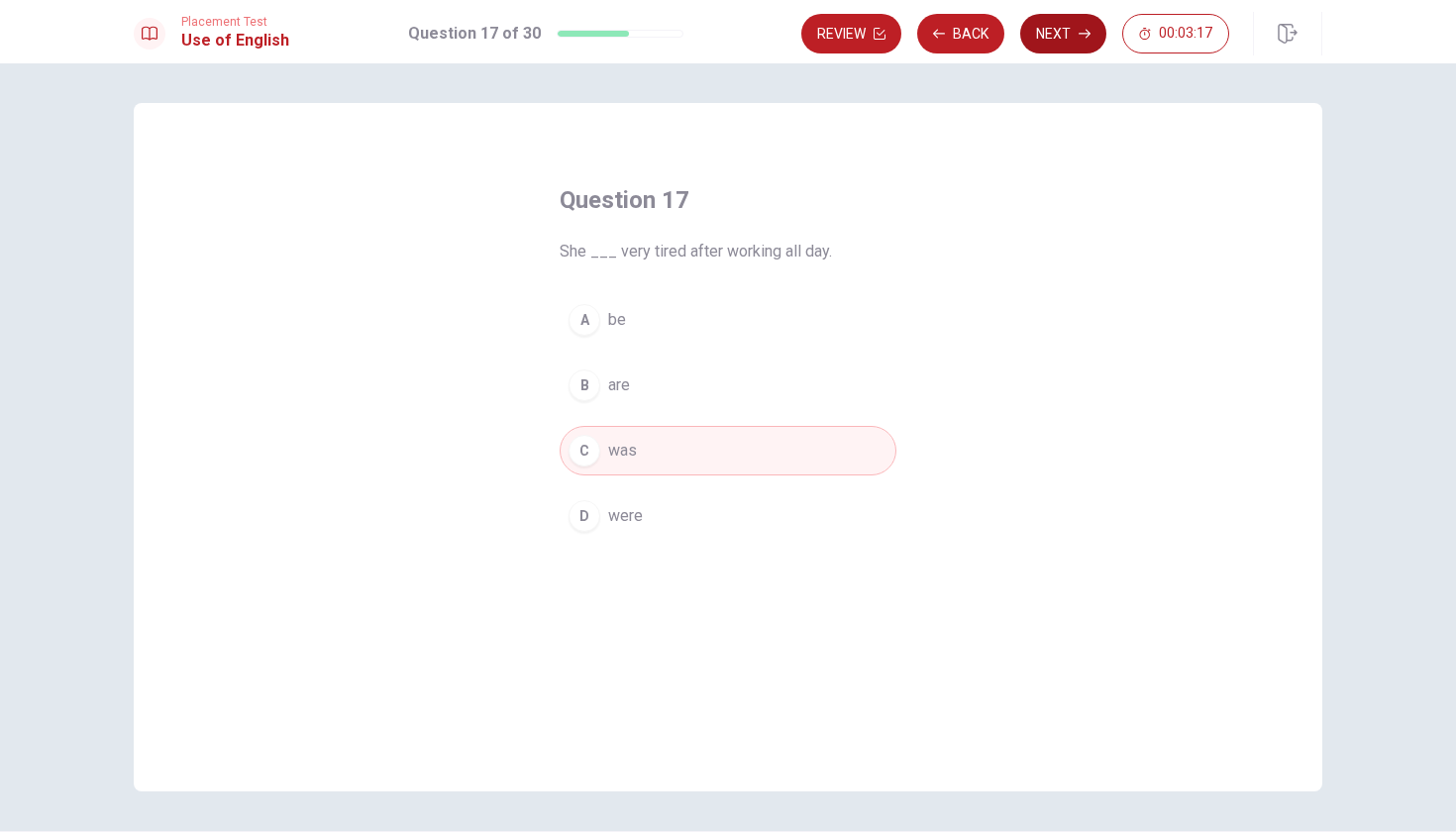 click on "Next" at bounding box center (1063, 34) 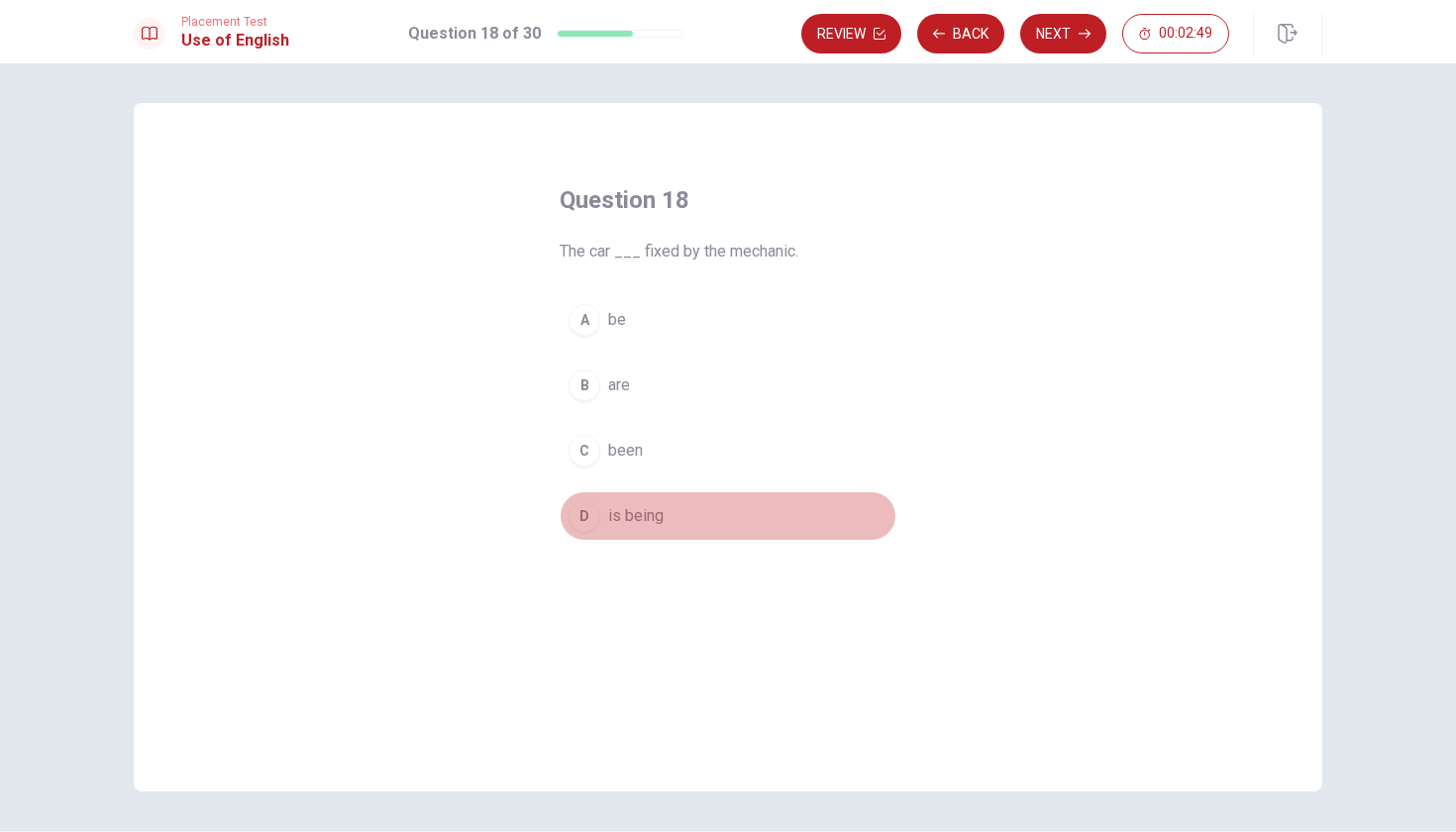 click on "D" at bounding box center (584, 516) 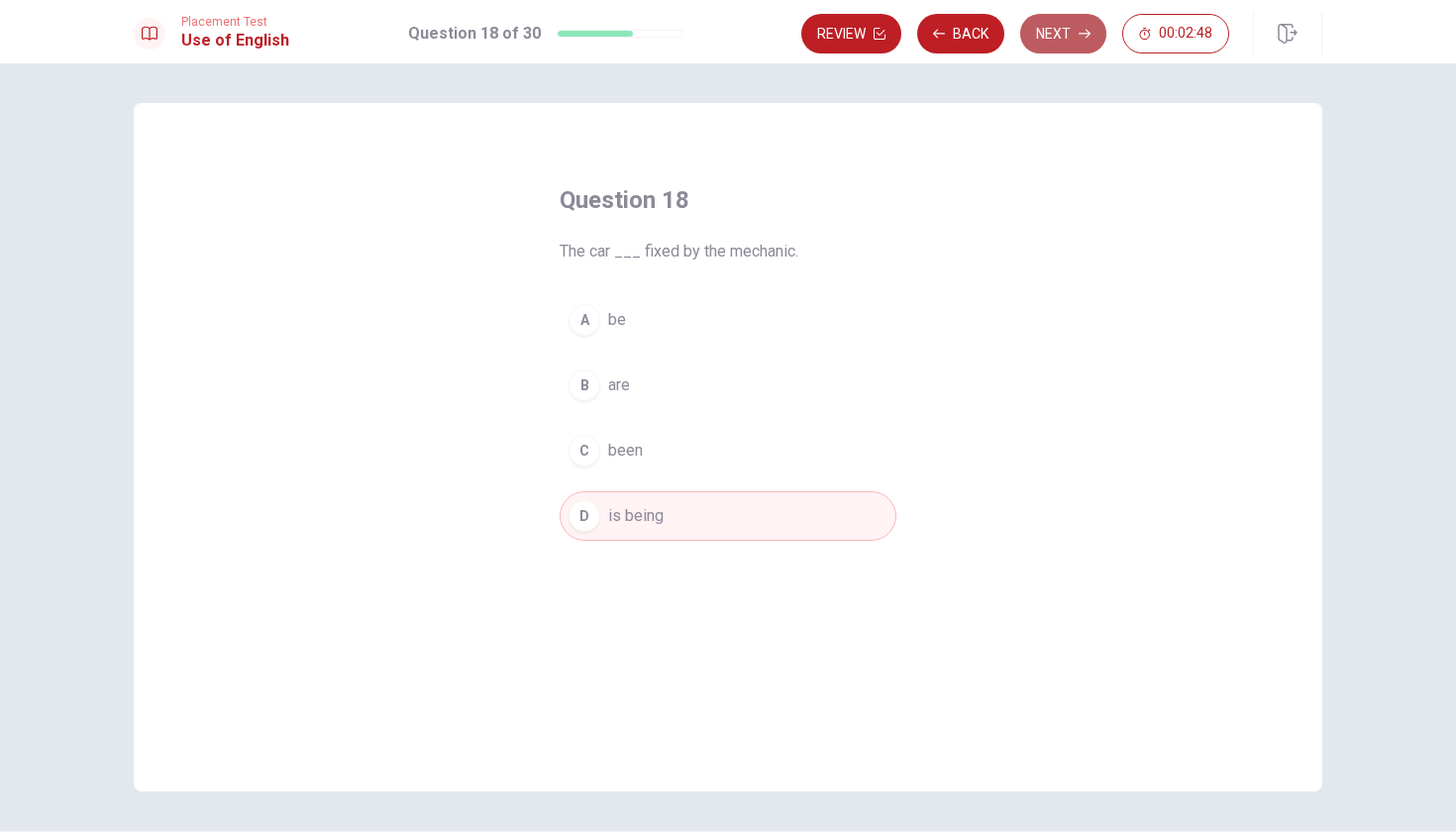 click on "Next" at bounding box center [1063, 34] 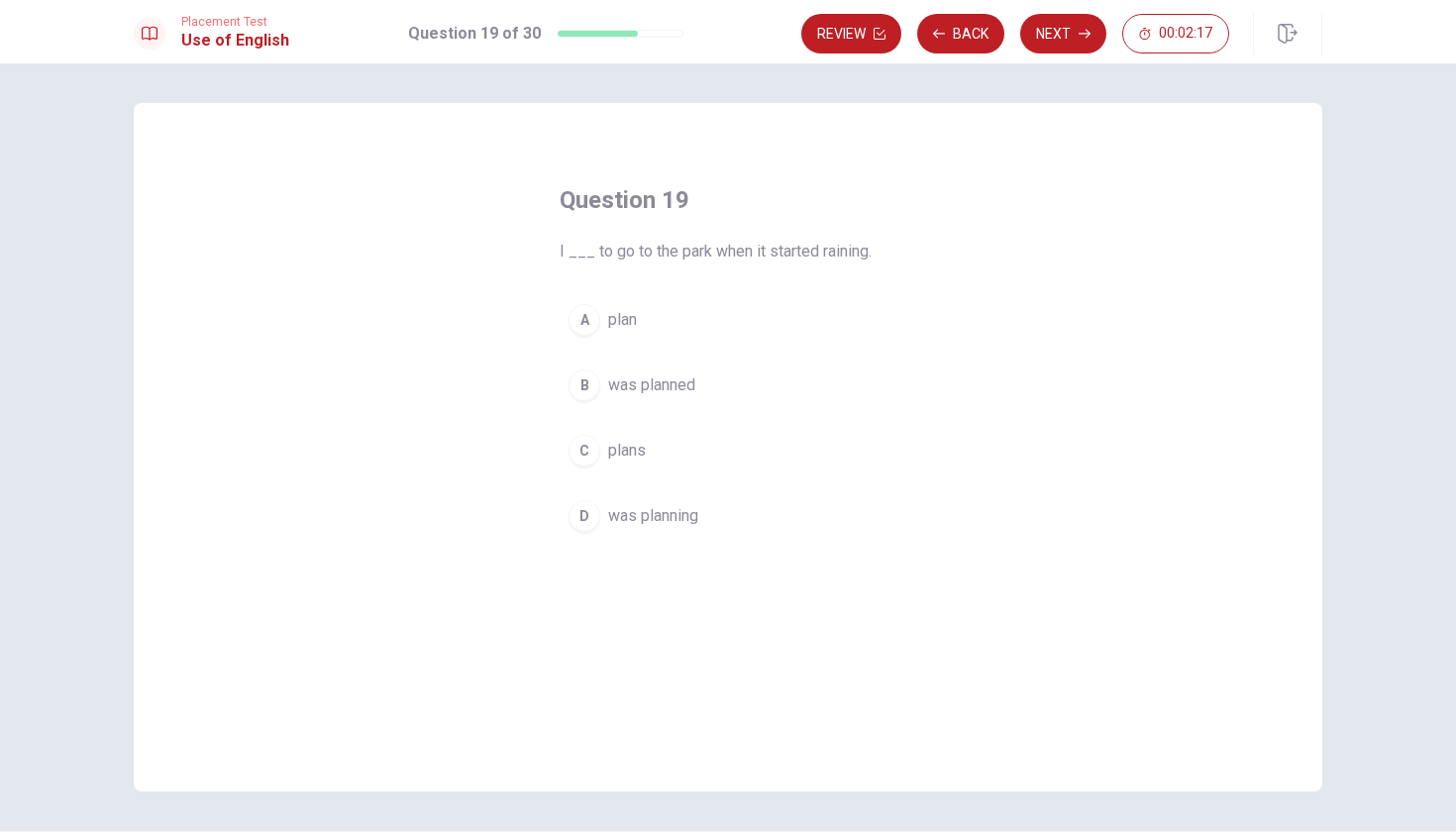 click on "D" at bounding box center [584, 516] 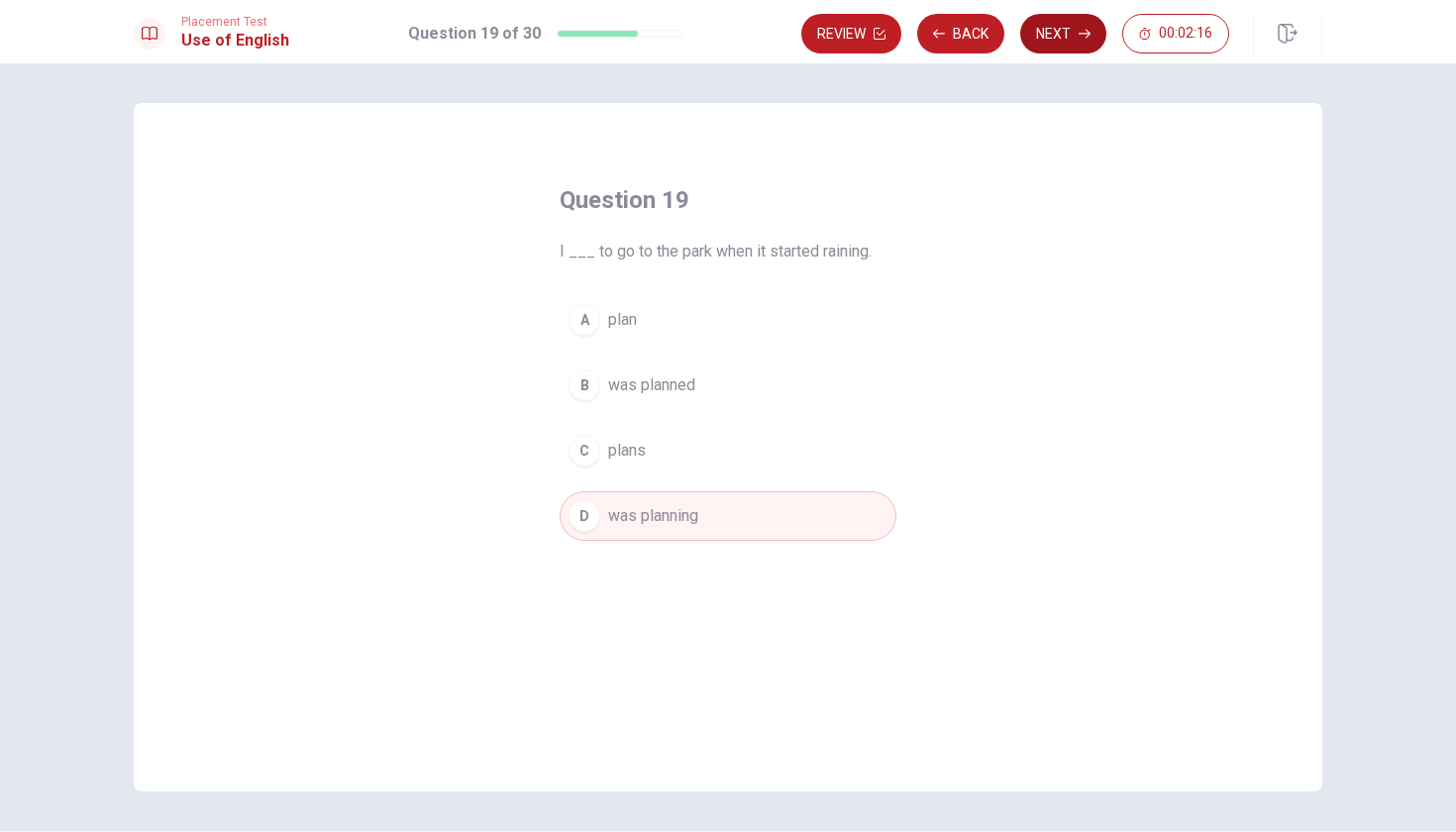 click on "Next" at bounding box center [1063, 34] 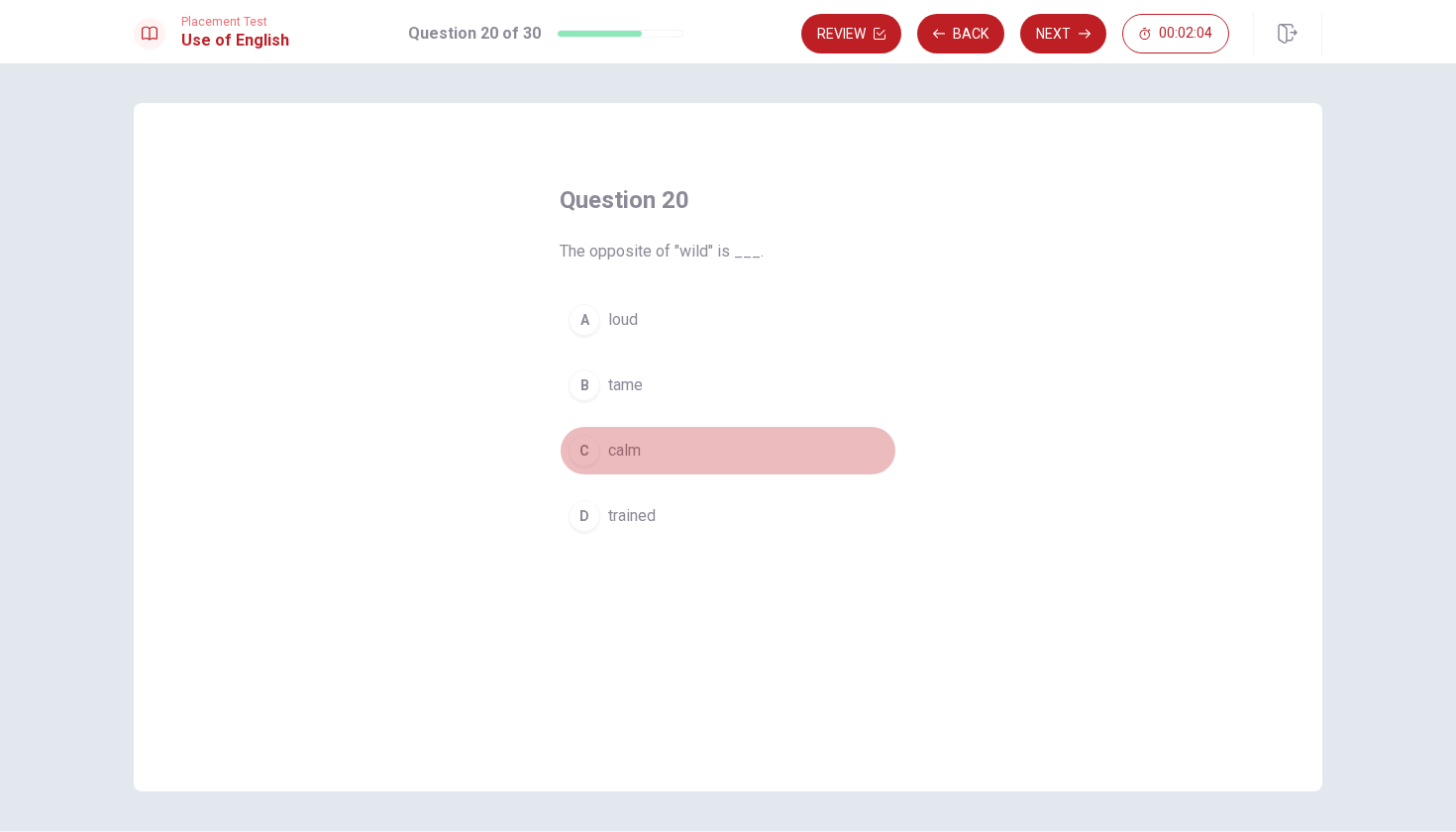click on "C" at bounding box center [584, 451] 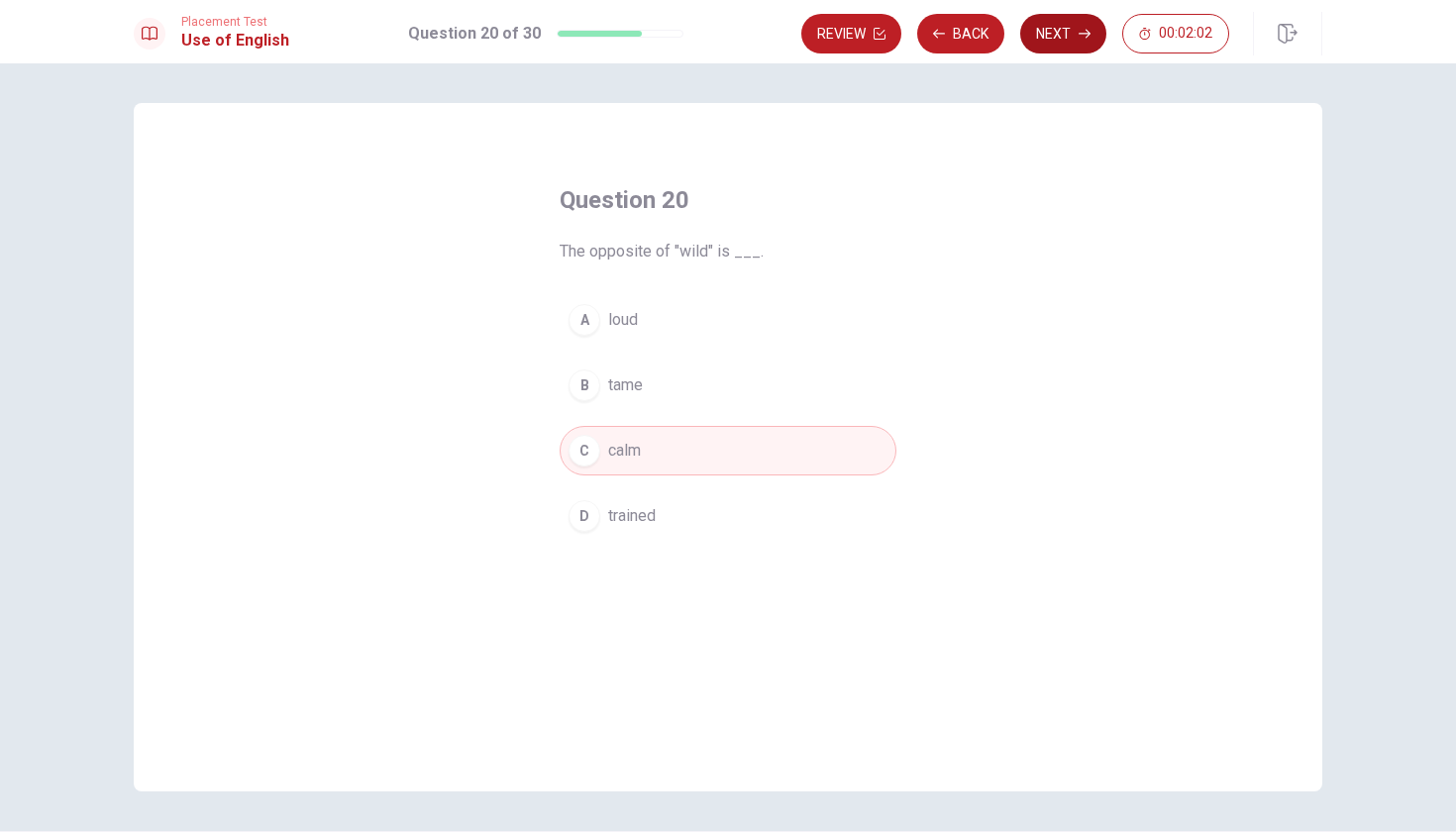 click on "Next" at bounding box center (1063, 34) 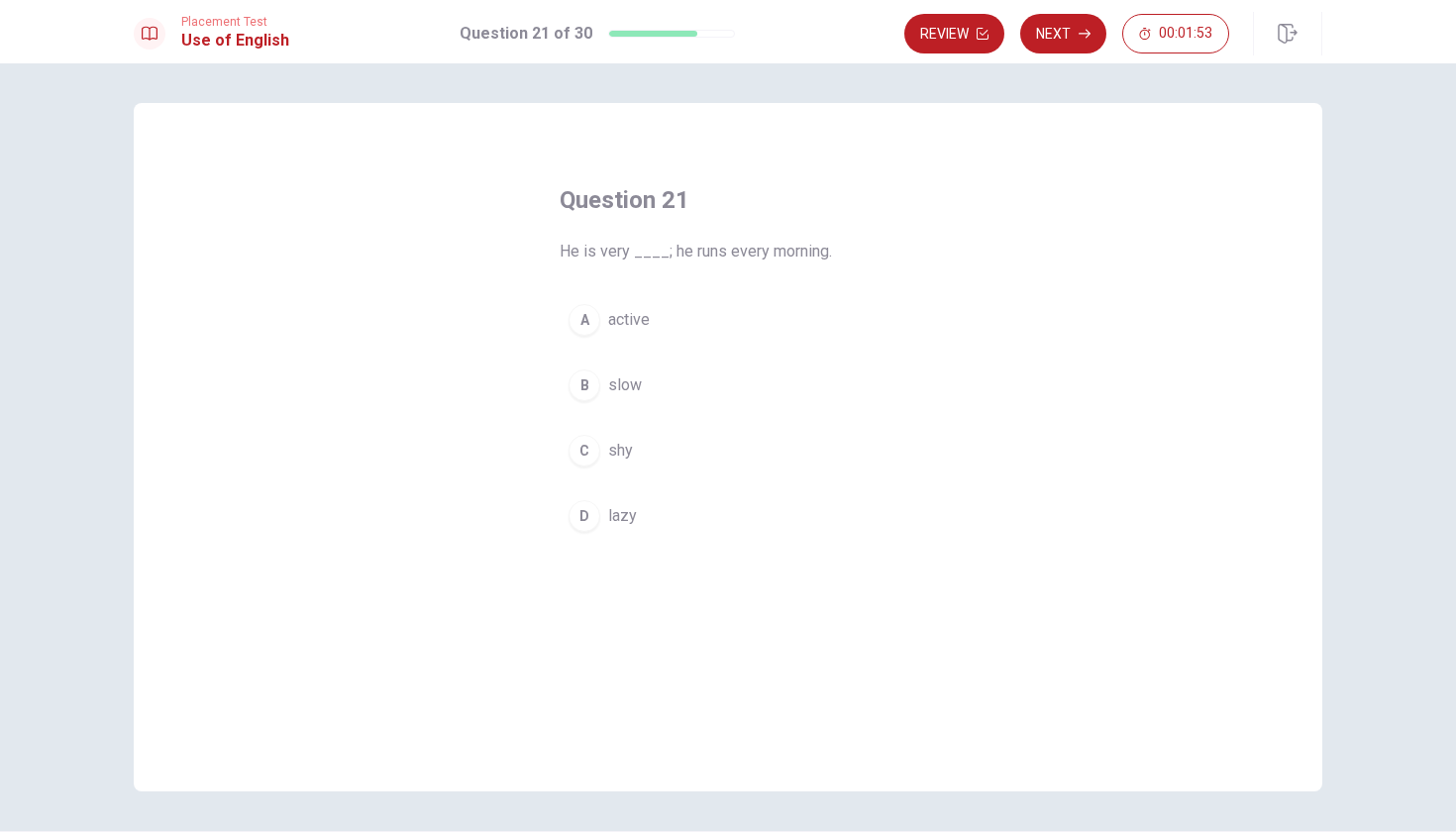 click on "A" at bounding box center (584, 320) 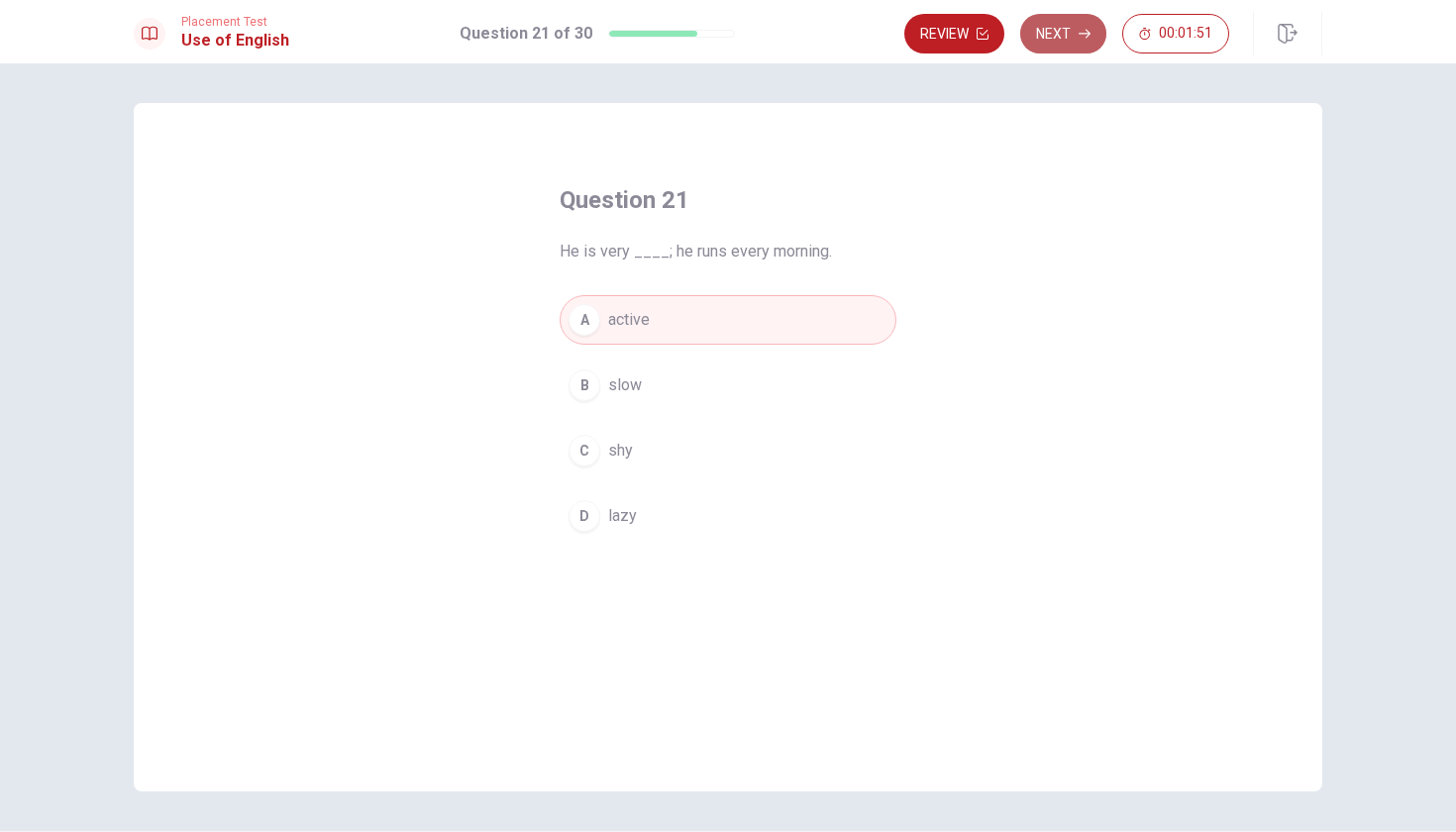 click 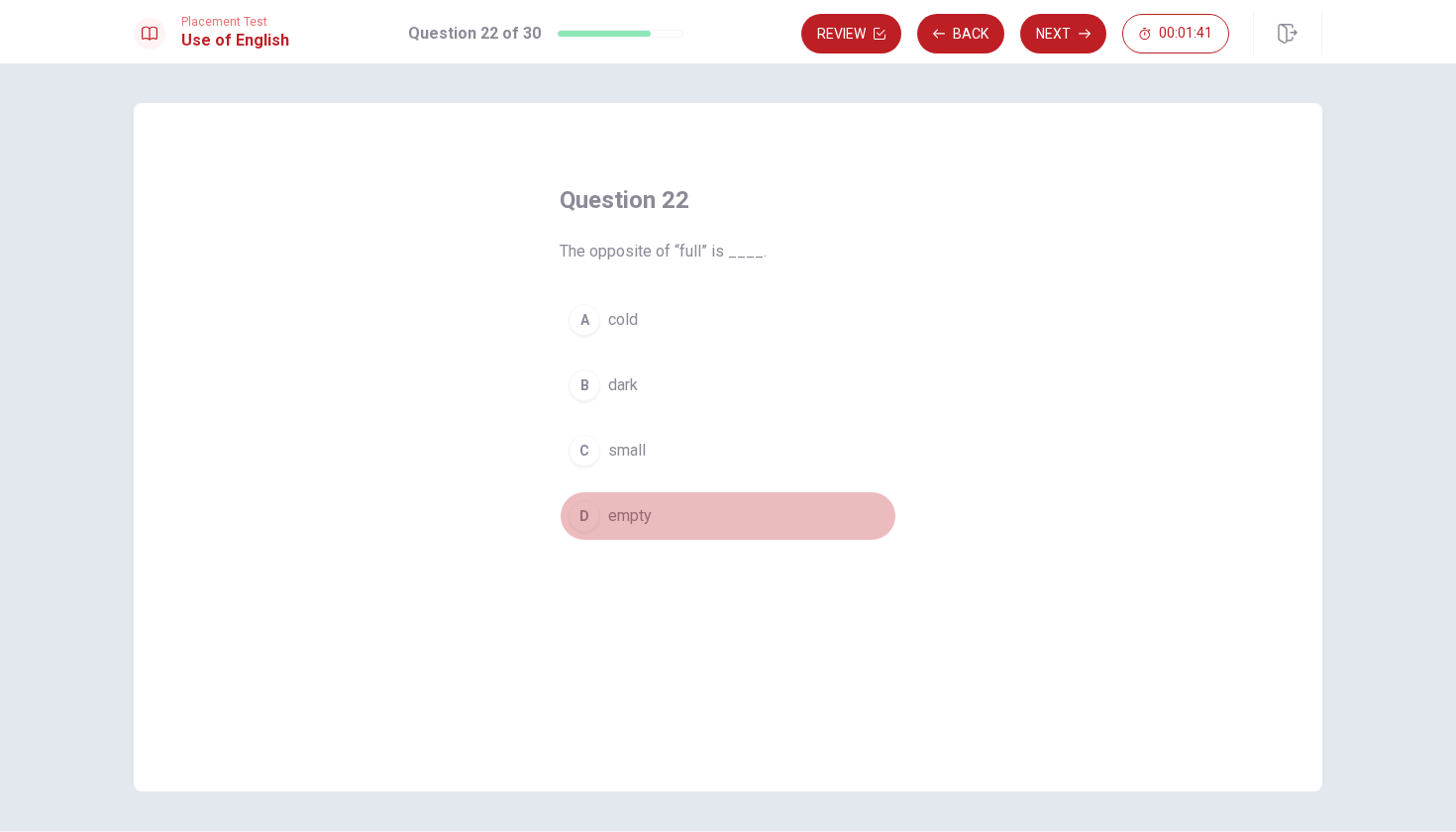 click on "D empty" at bounding box center [728, 516] 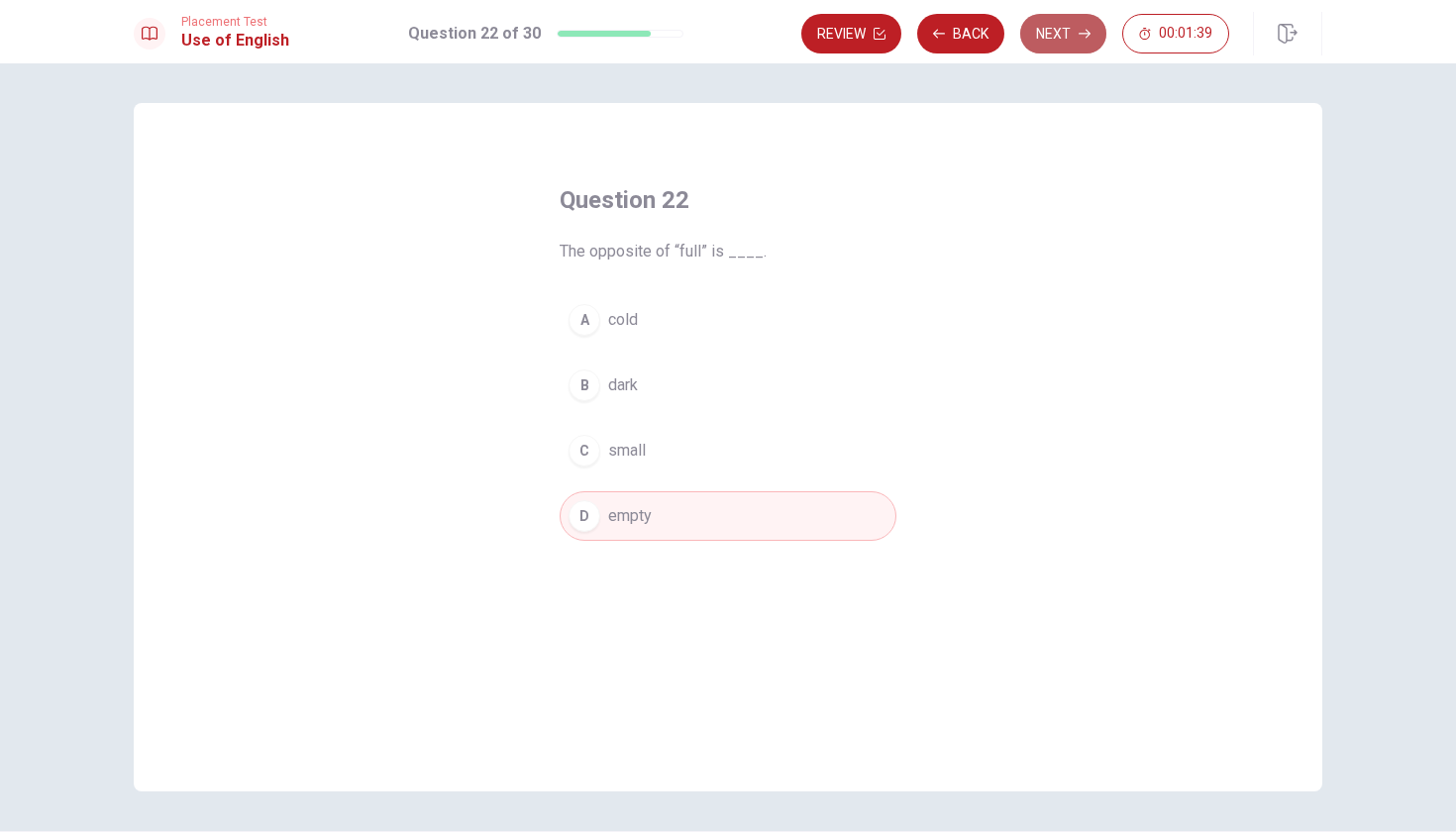 click on "Next" at bounding box center [1063, 34] 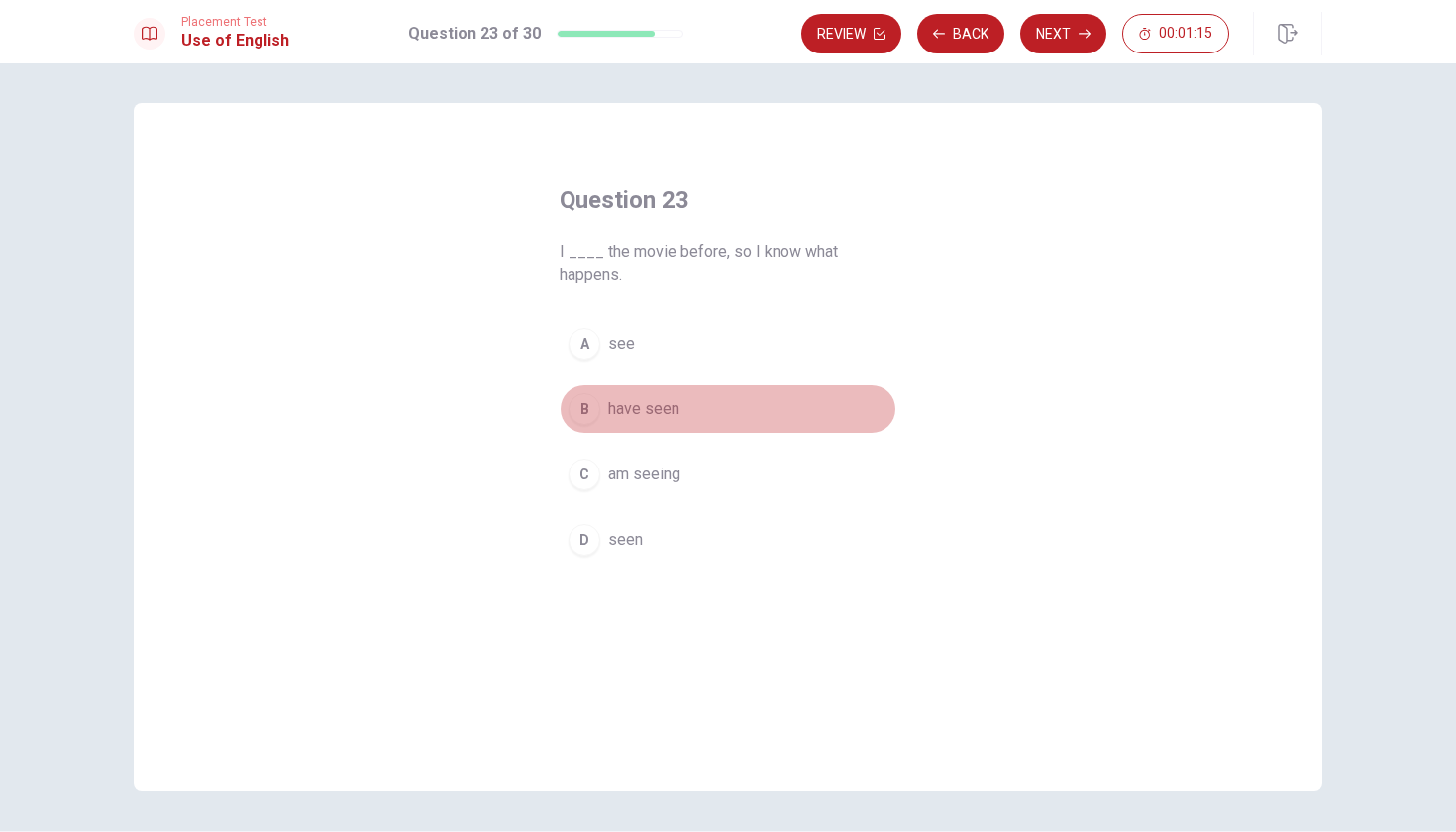 click on "B" at bounding box center [584, 409] 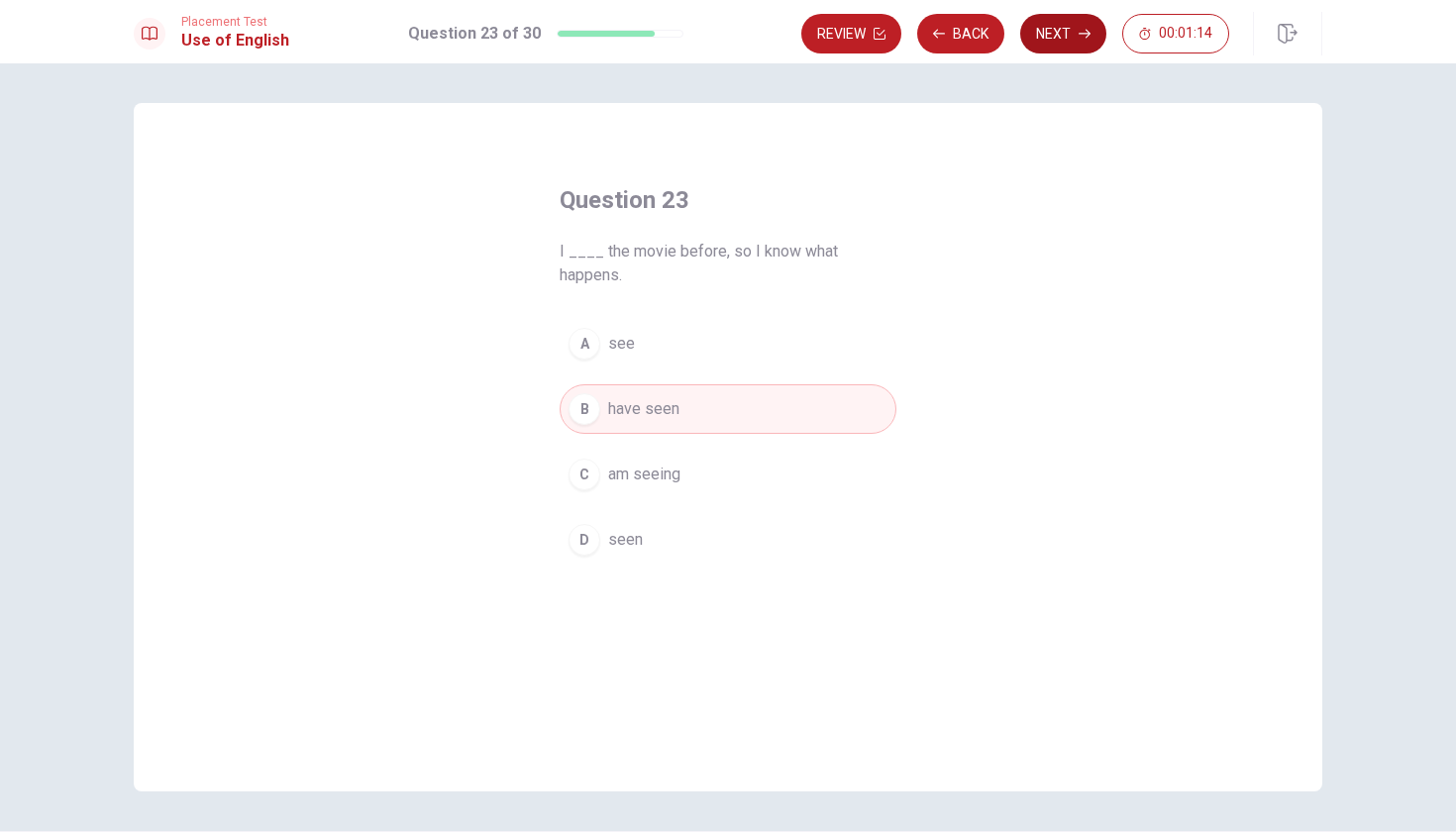 click on "Next" at bounding box center [1063, 34] 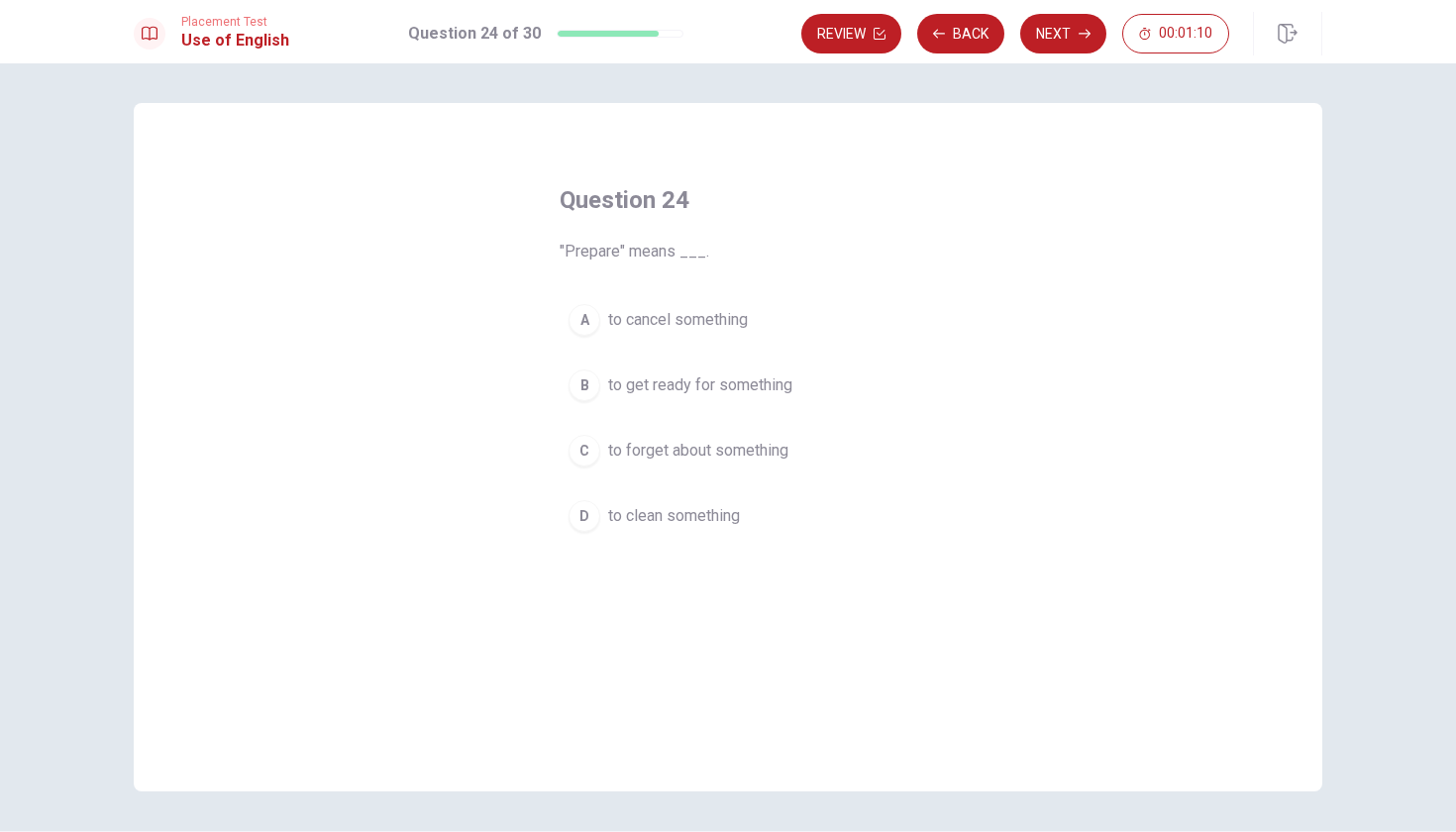 click on "B" at bounding box center [584, 385] 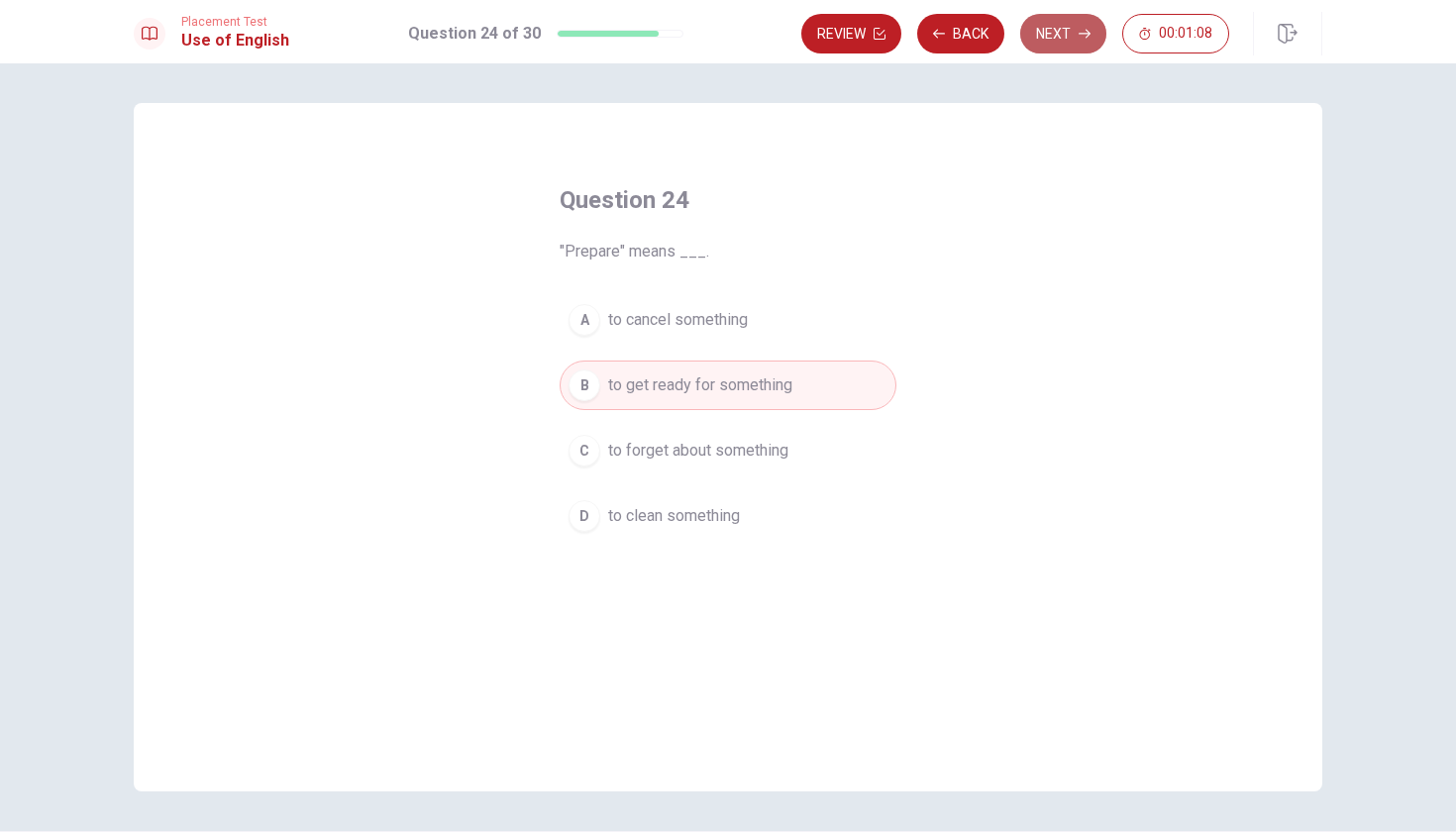 click on "Next" at bounding box center [1063, 34] 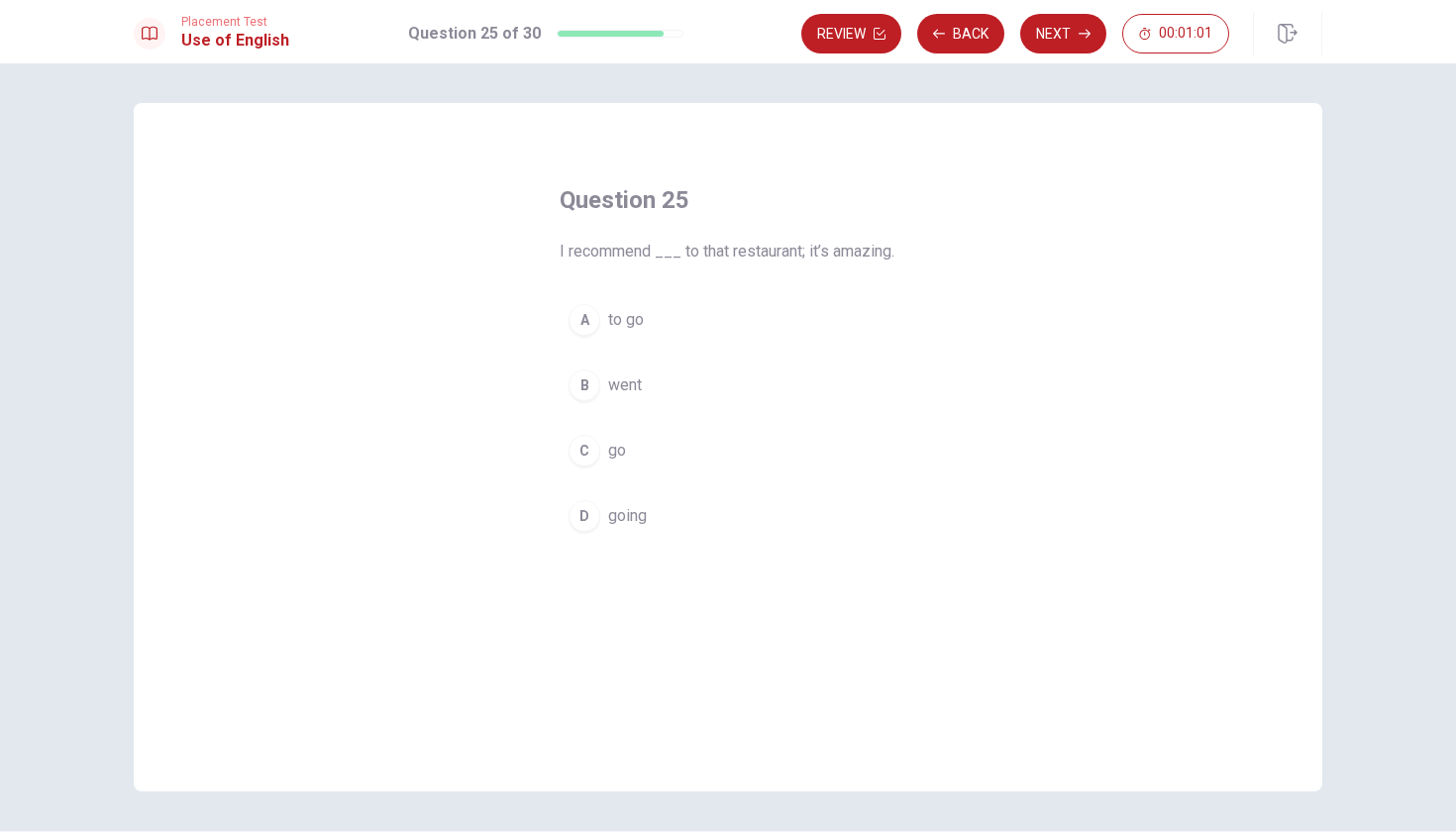 click on "A" at bounding box center (584, 320) 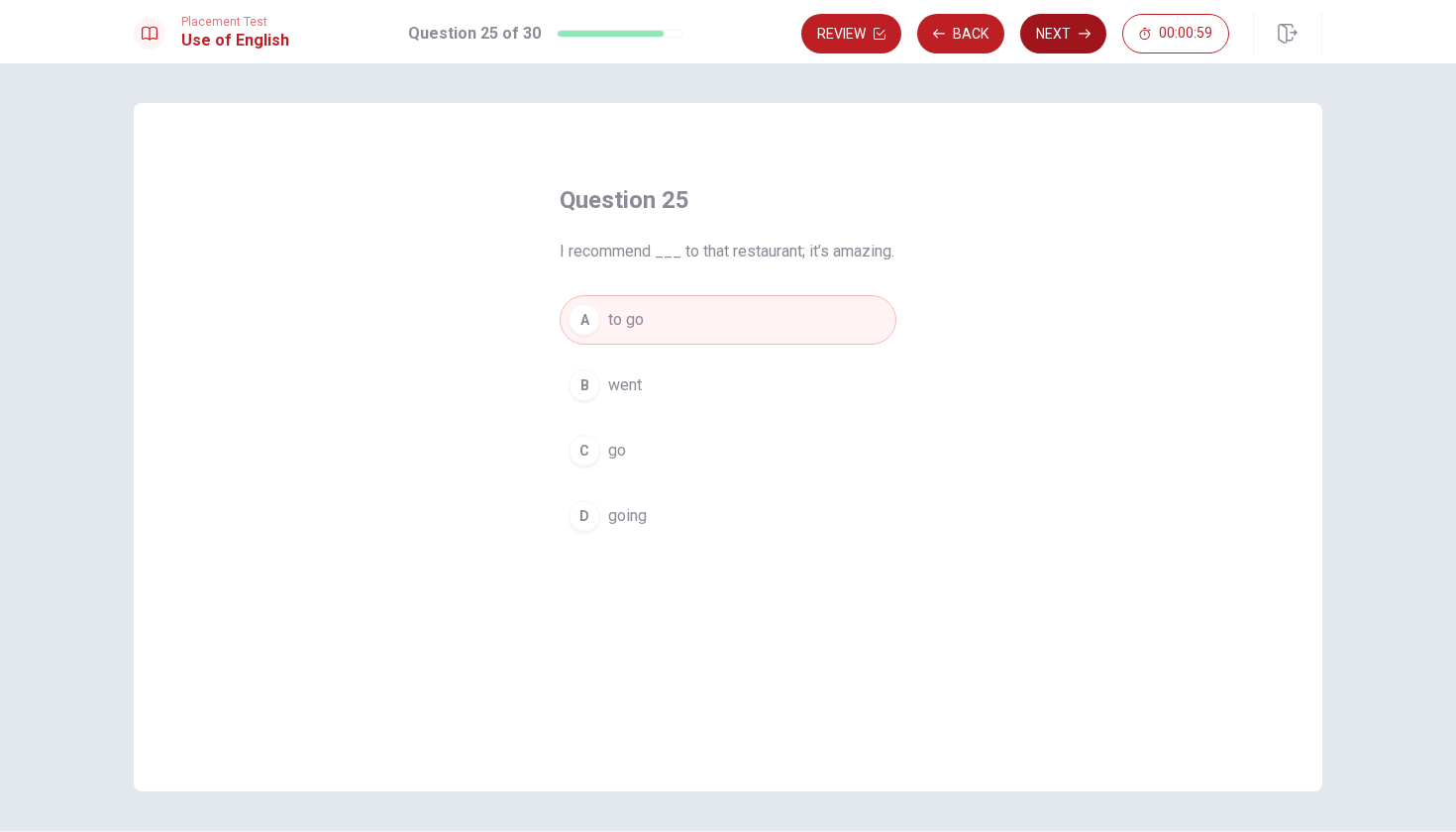 click on "Next" at bounding box center (1063, 34) 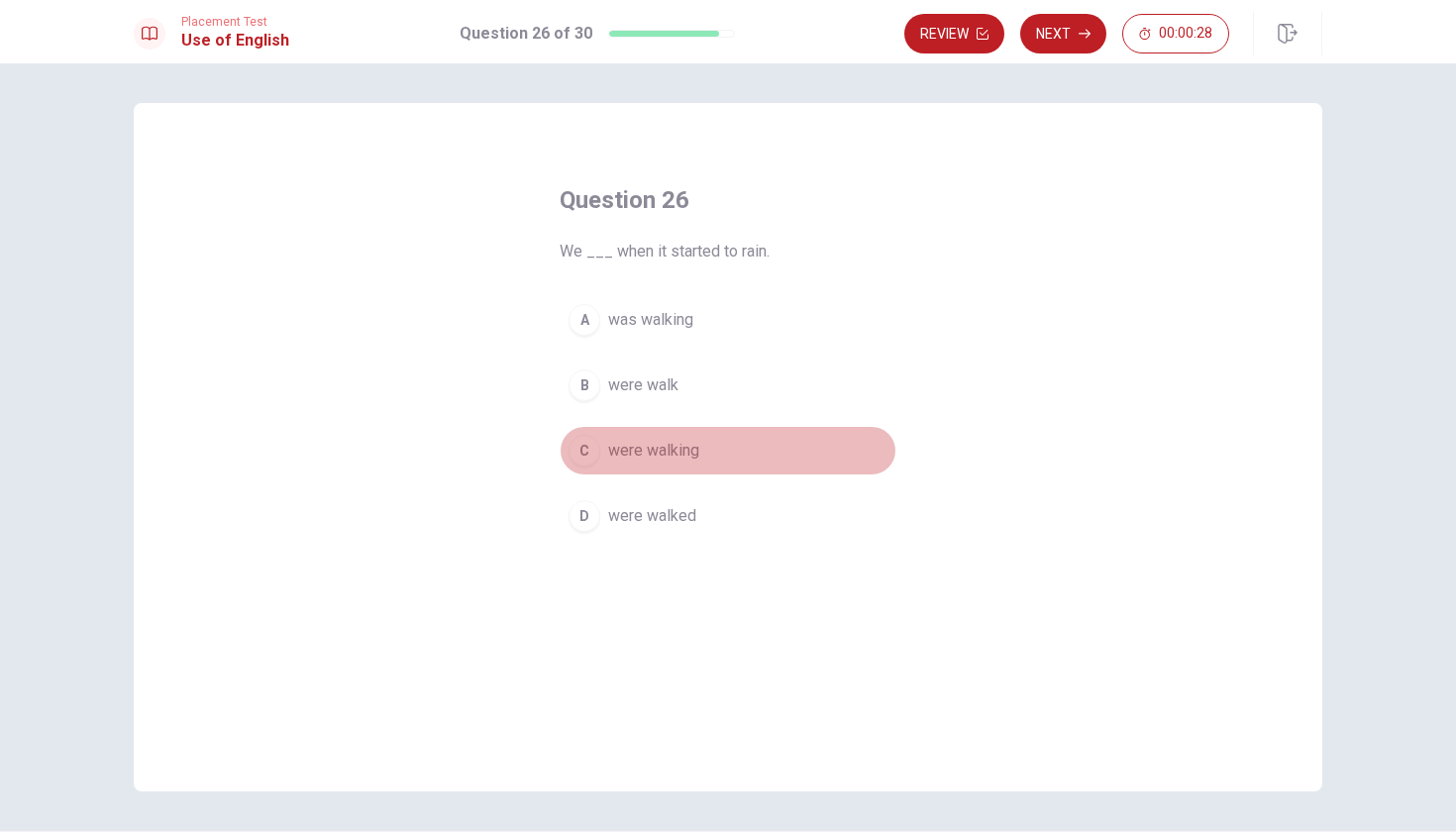 click on "C" at bounding box center [584, 451] 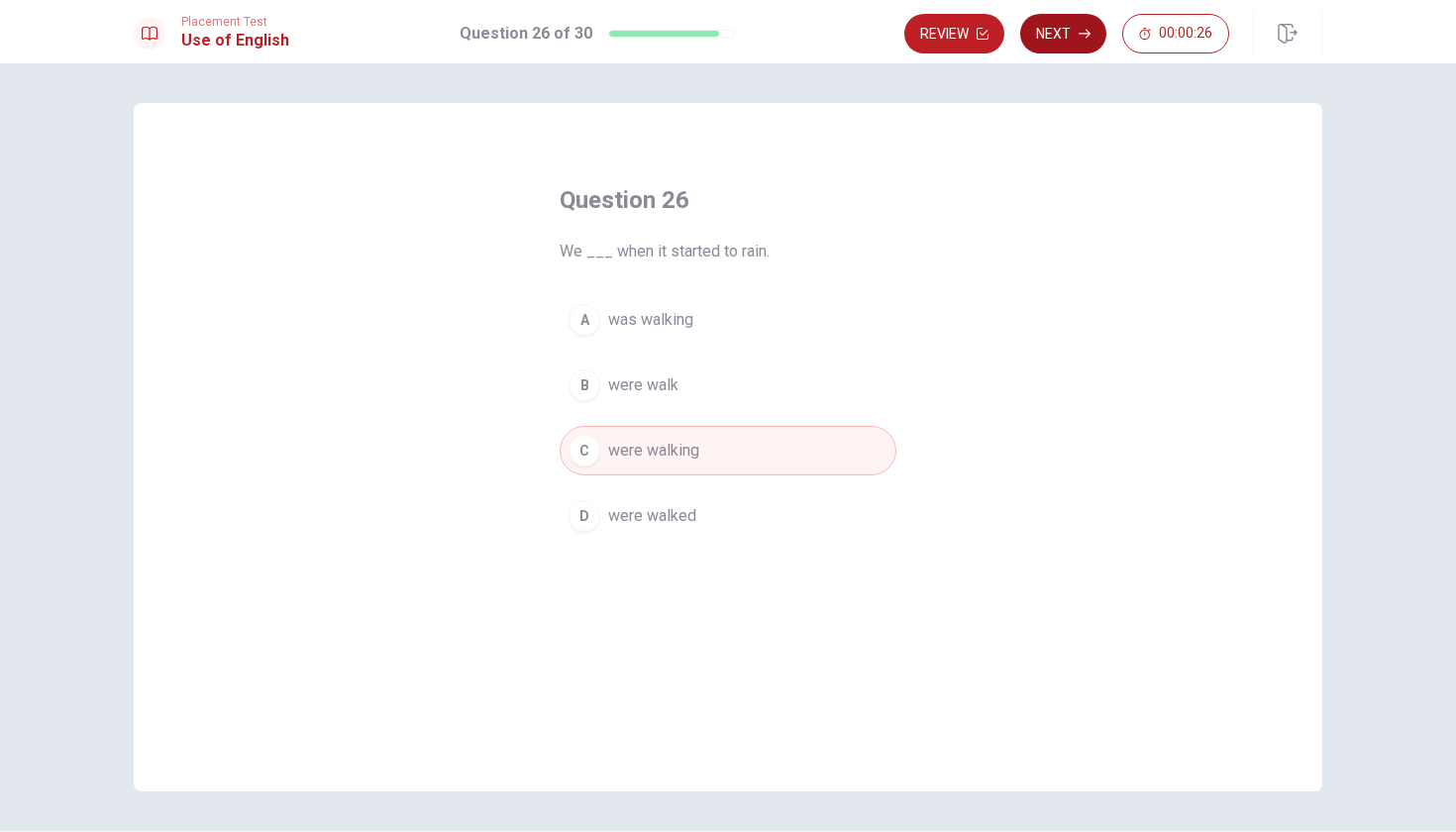 click on "Next" at bounding box center [1063, 34] 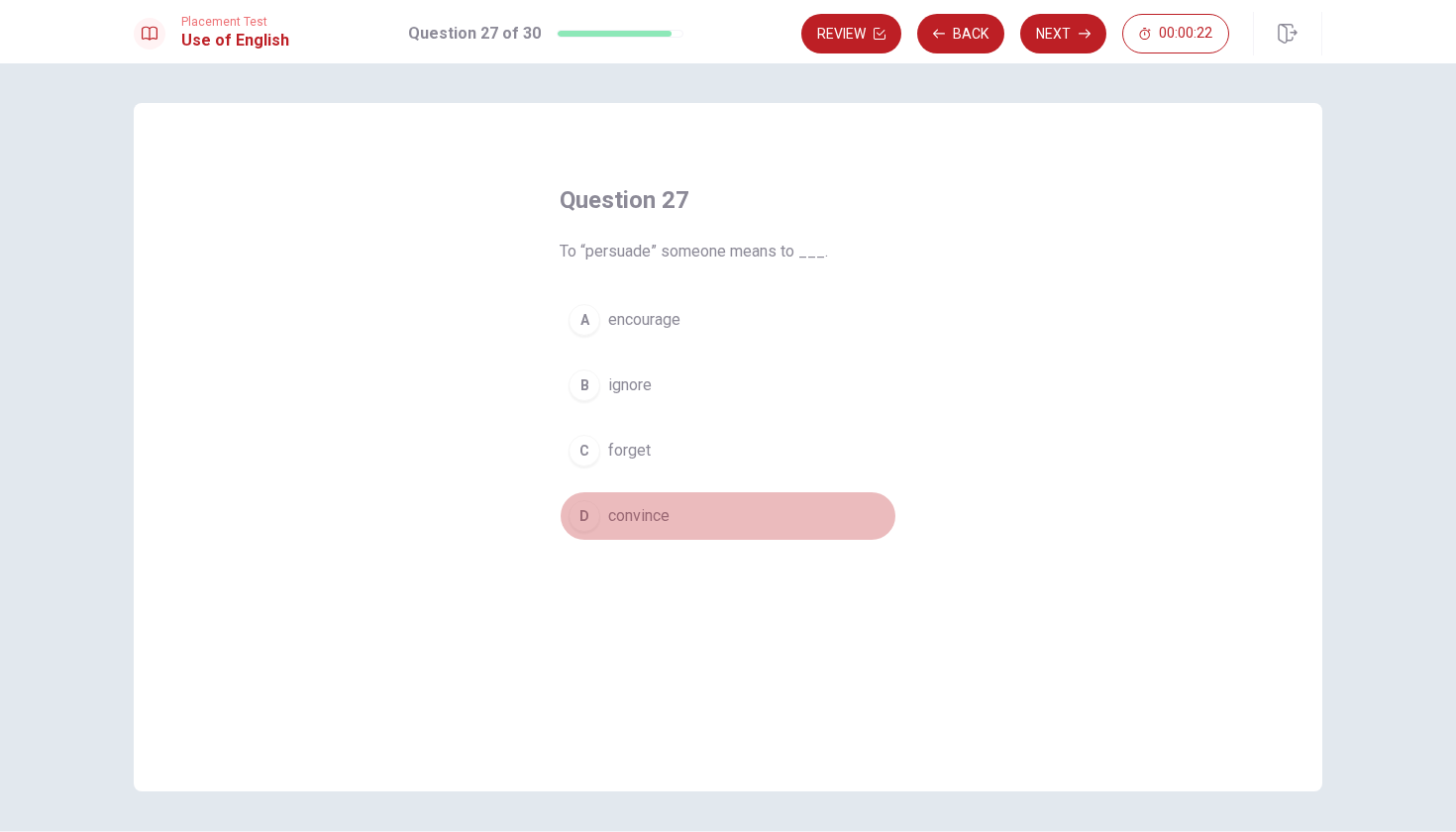 click on "D" at bounding box center (584, 516) 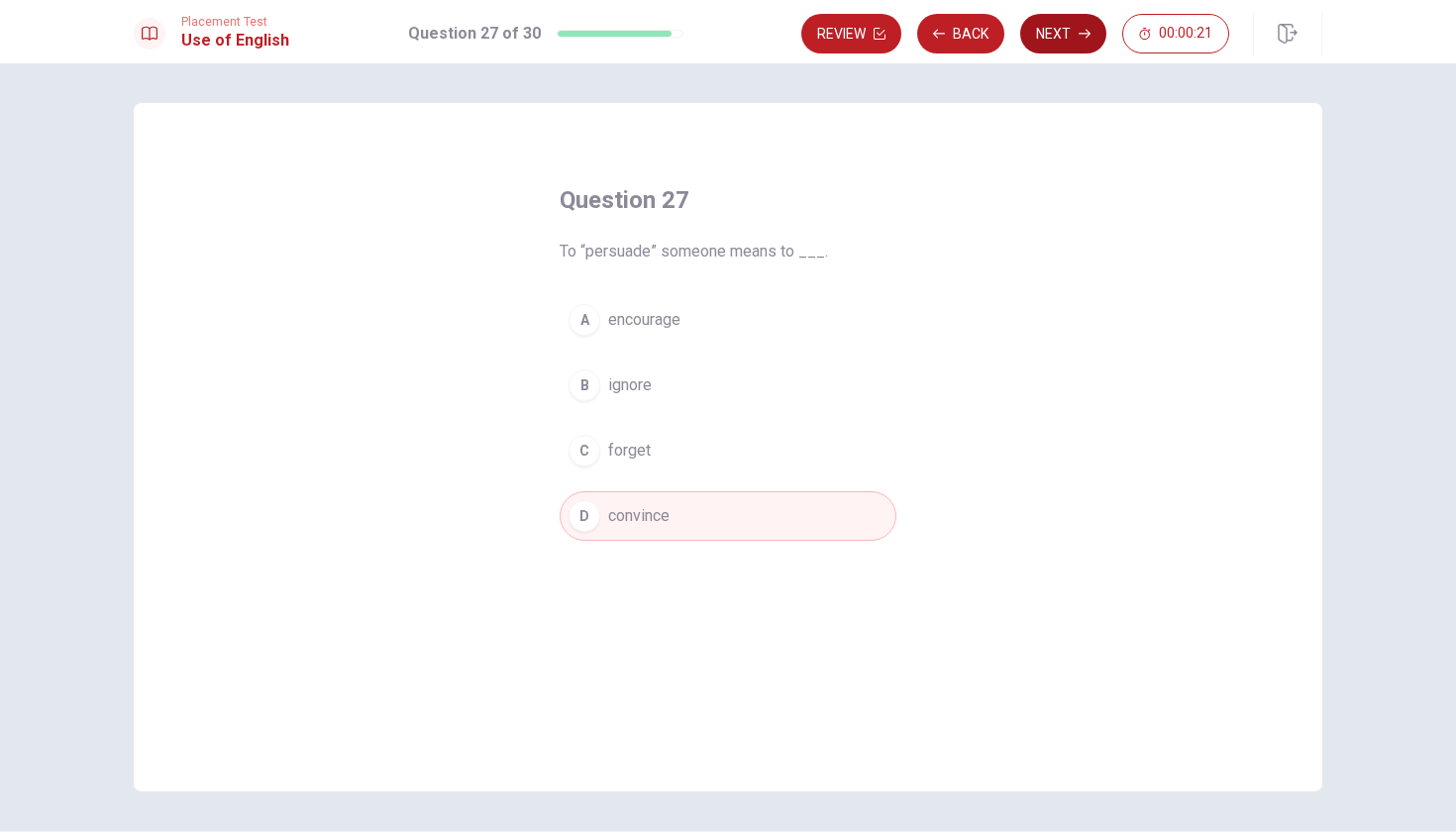 click on "Next" at bounding box center [1063, 34] 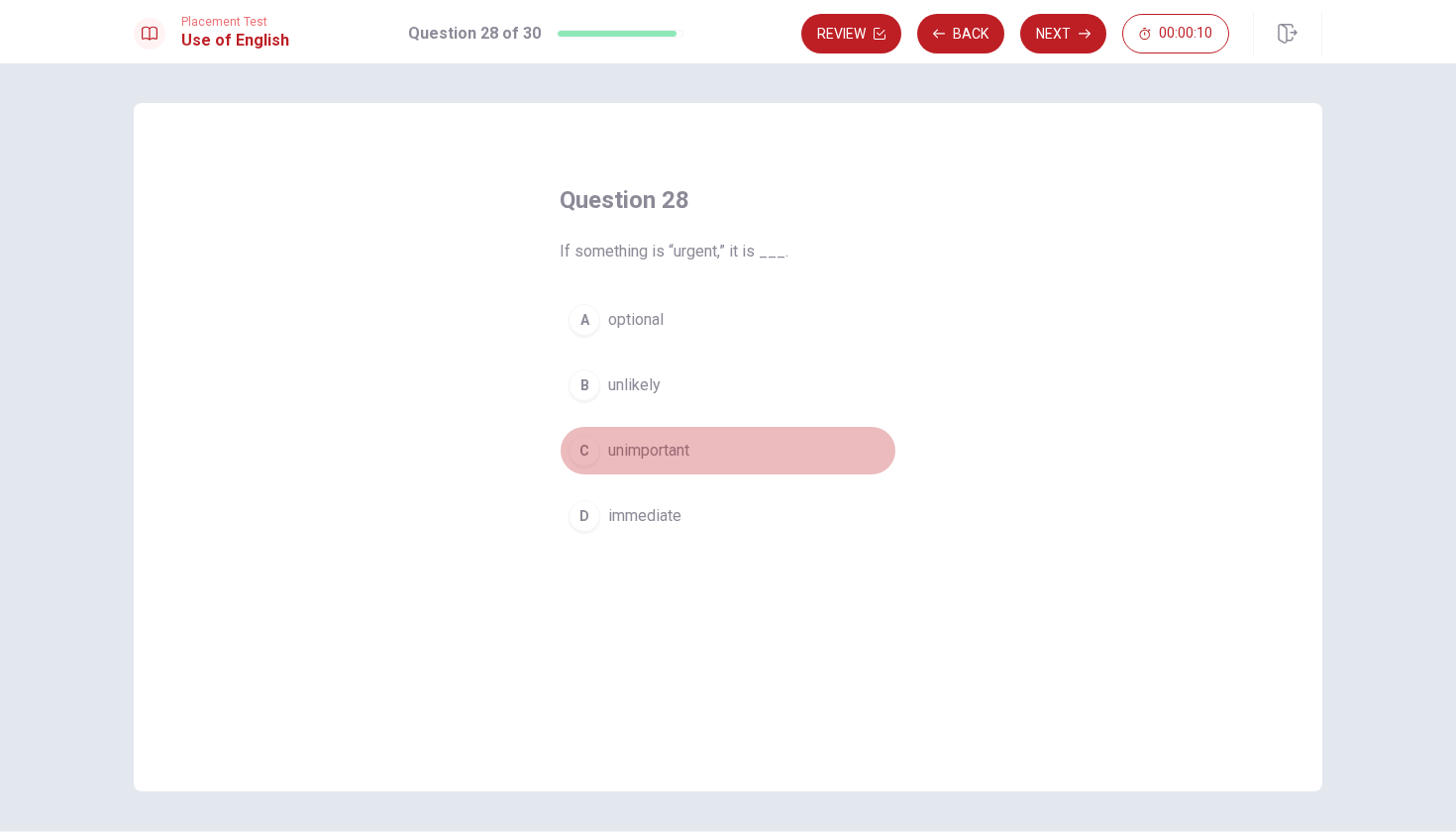 click on "C" at bounding box center [584, 451] 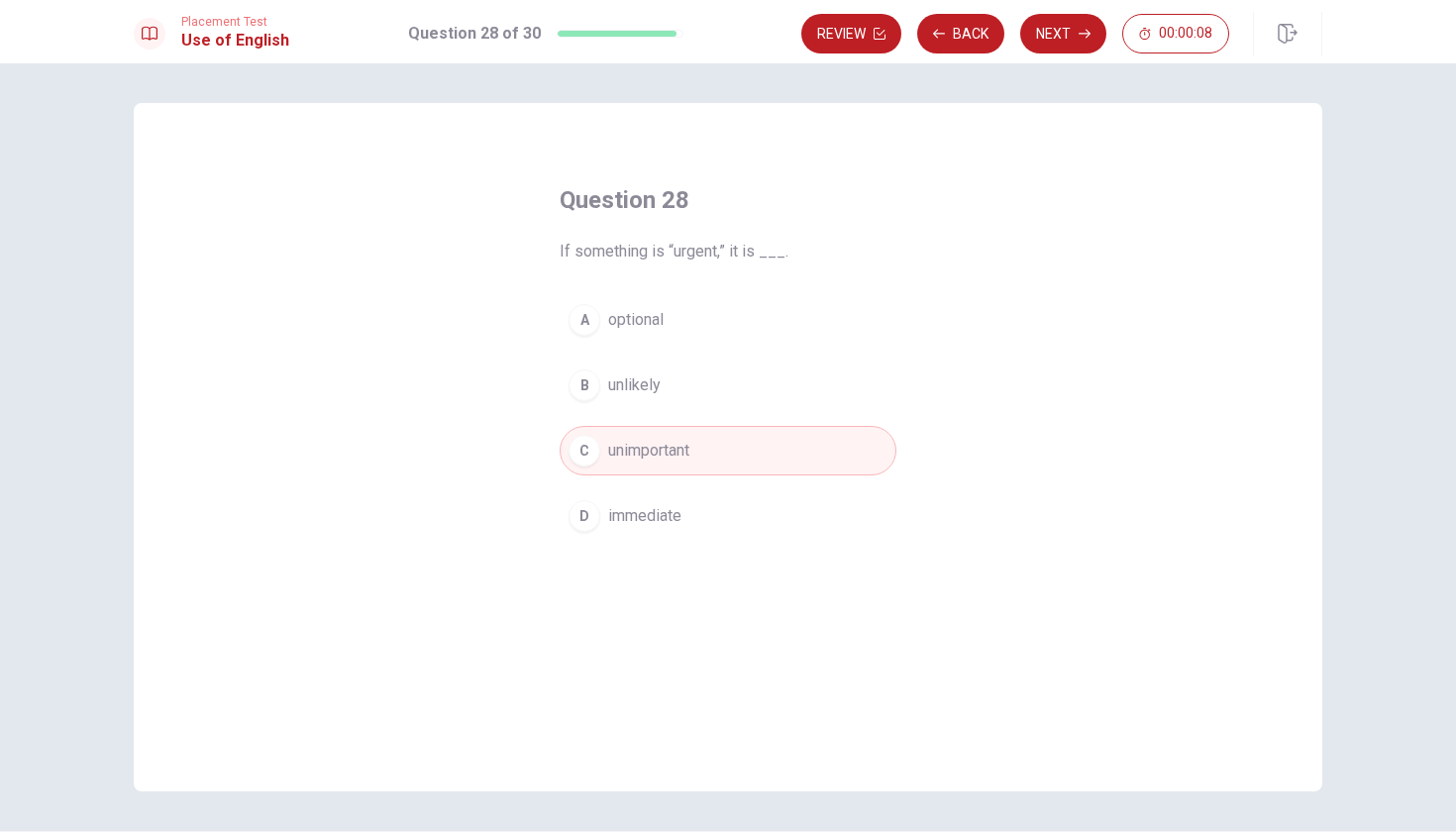 click on "D" at bounding box center [584, 516] 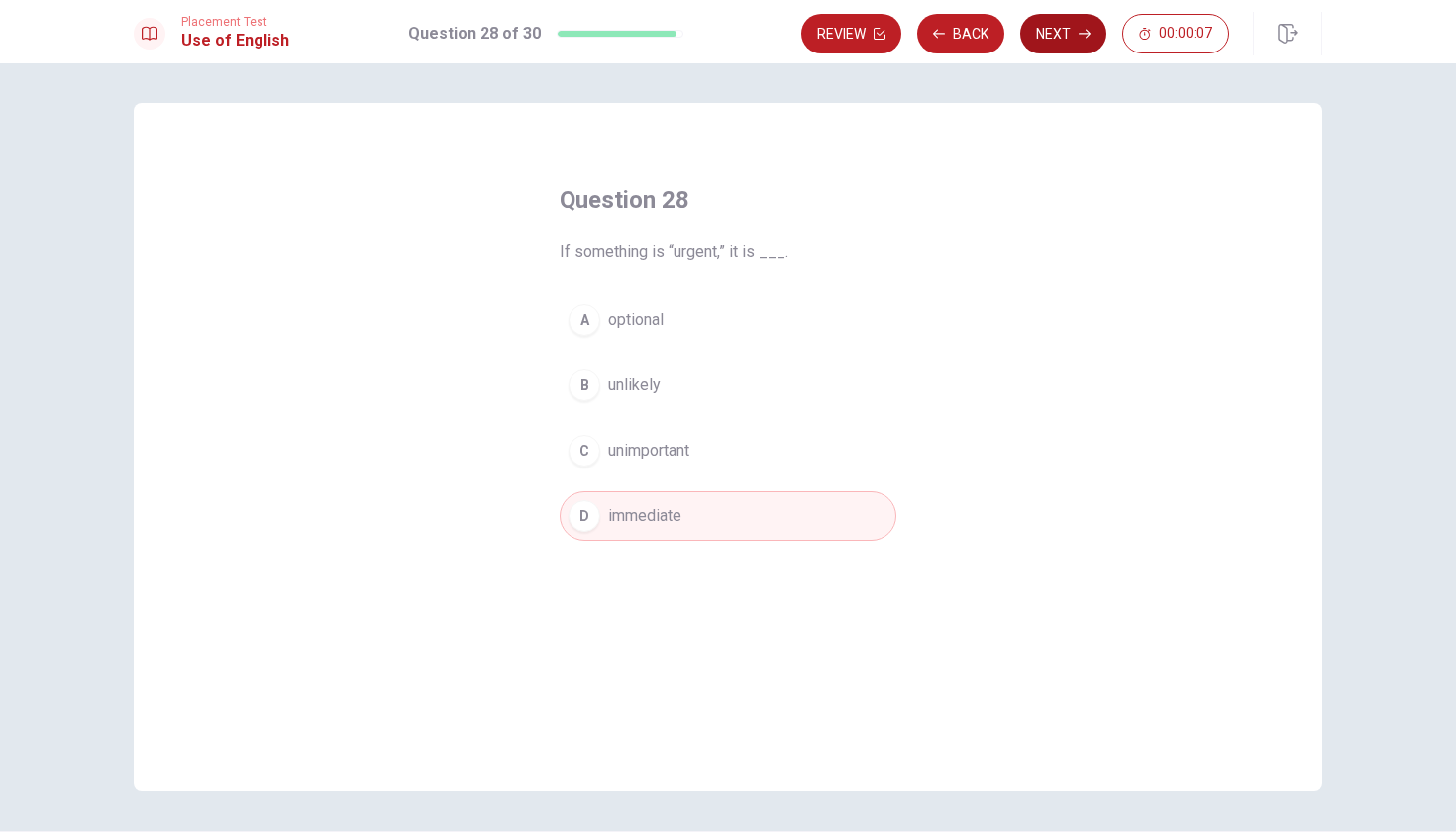 click on "Next" at bounding box center (1063, 34) 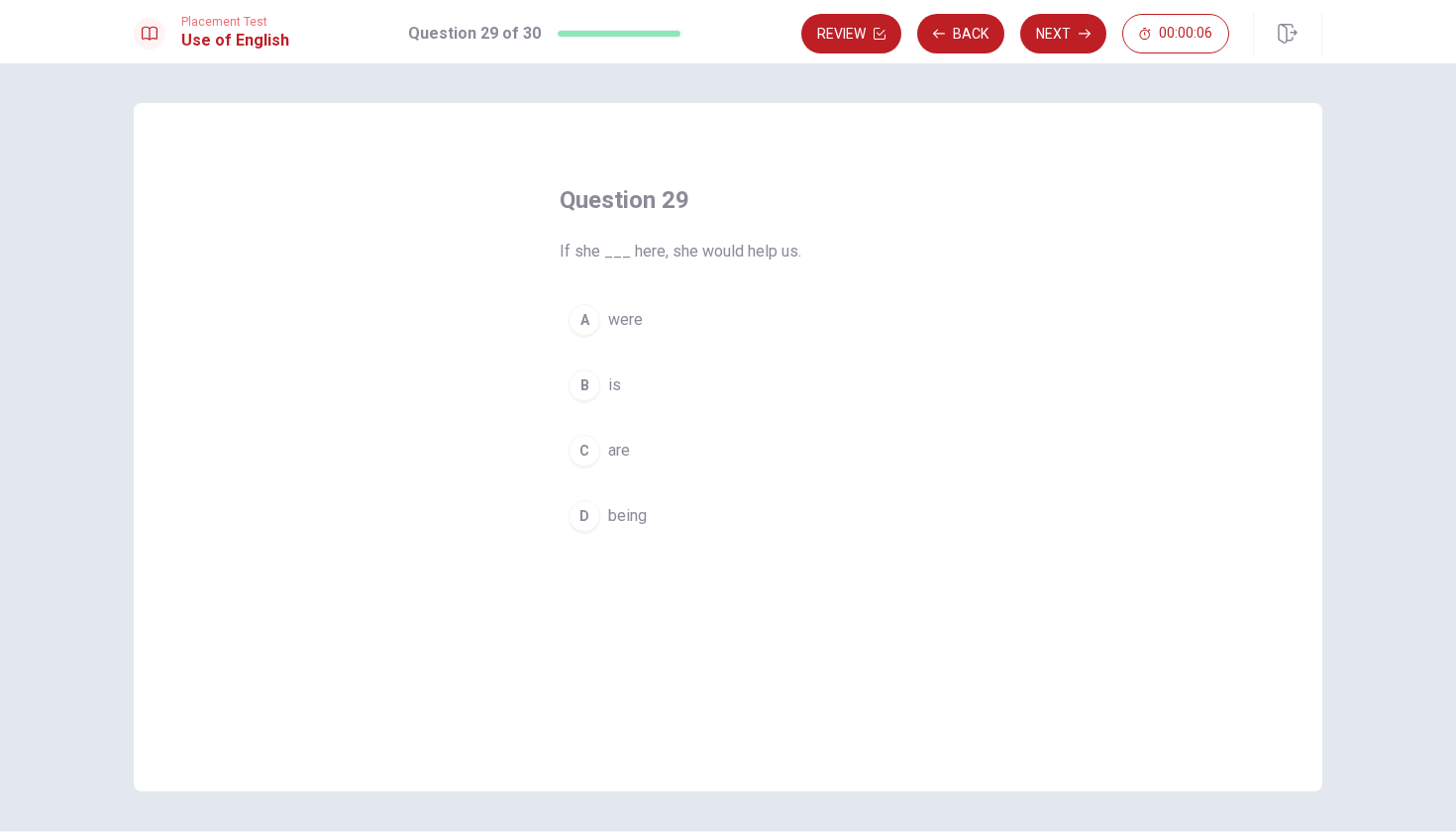 click on "B" at bounding box center [584, 385] 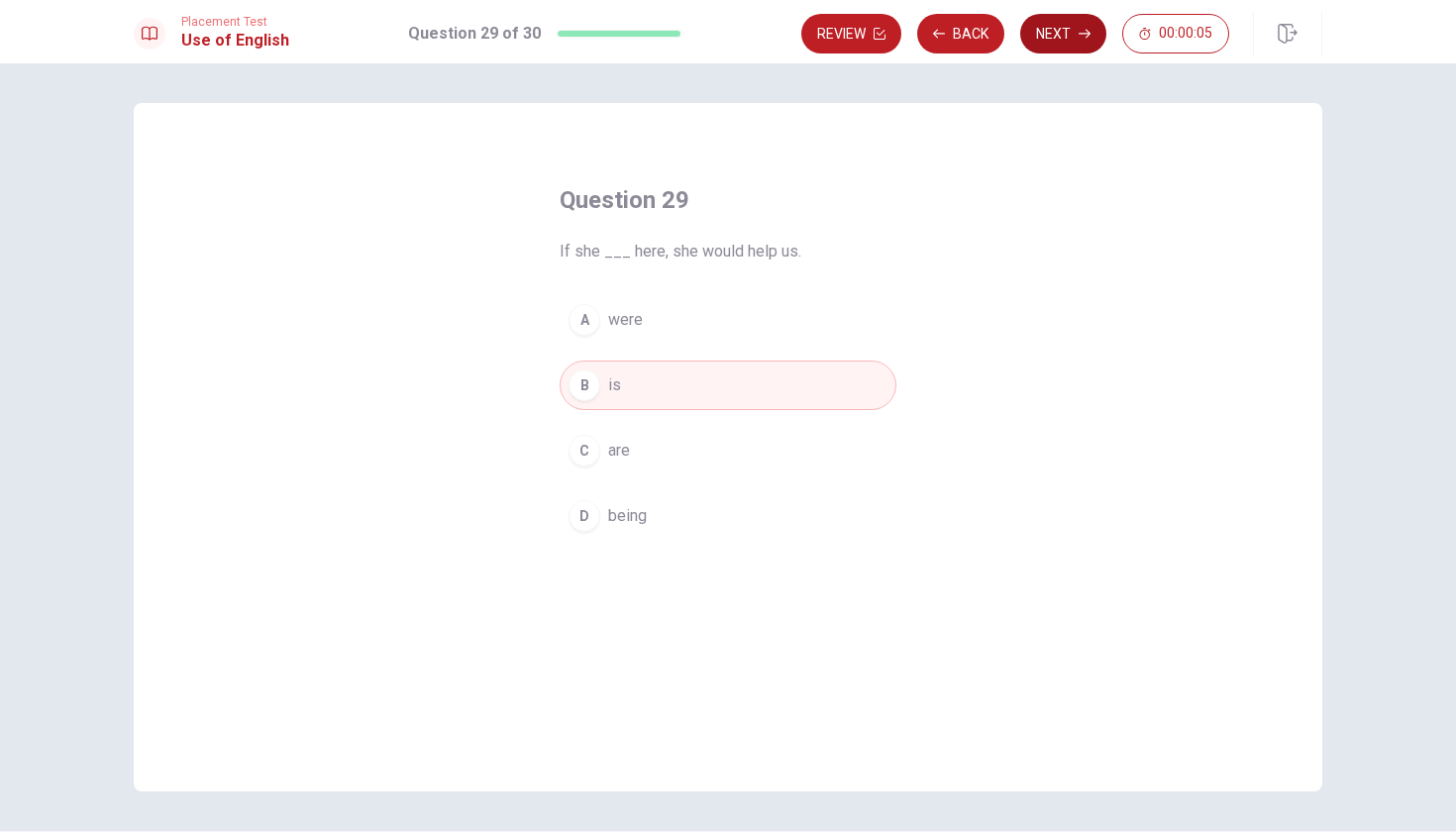 click on "Next" at bounding box center (1063, 34) 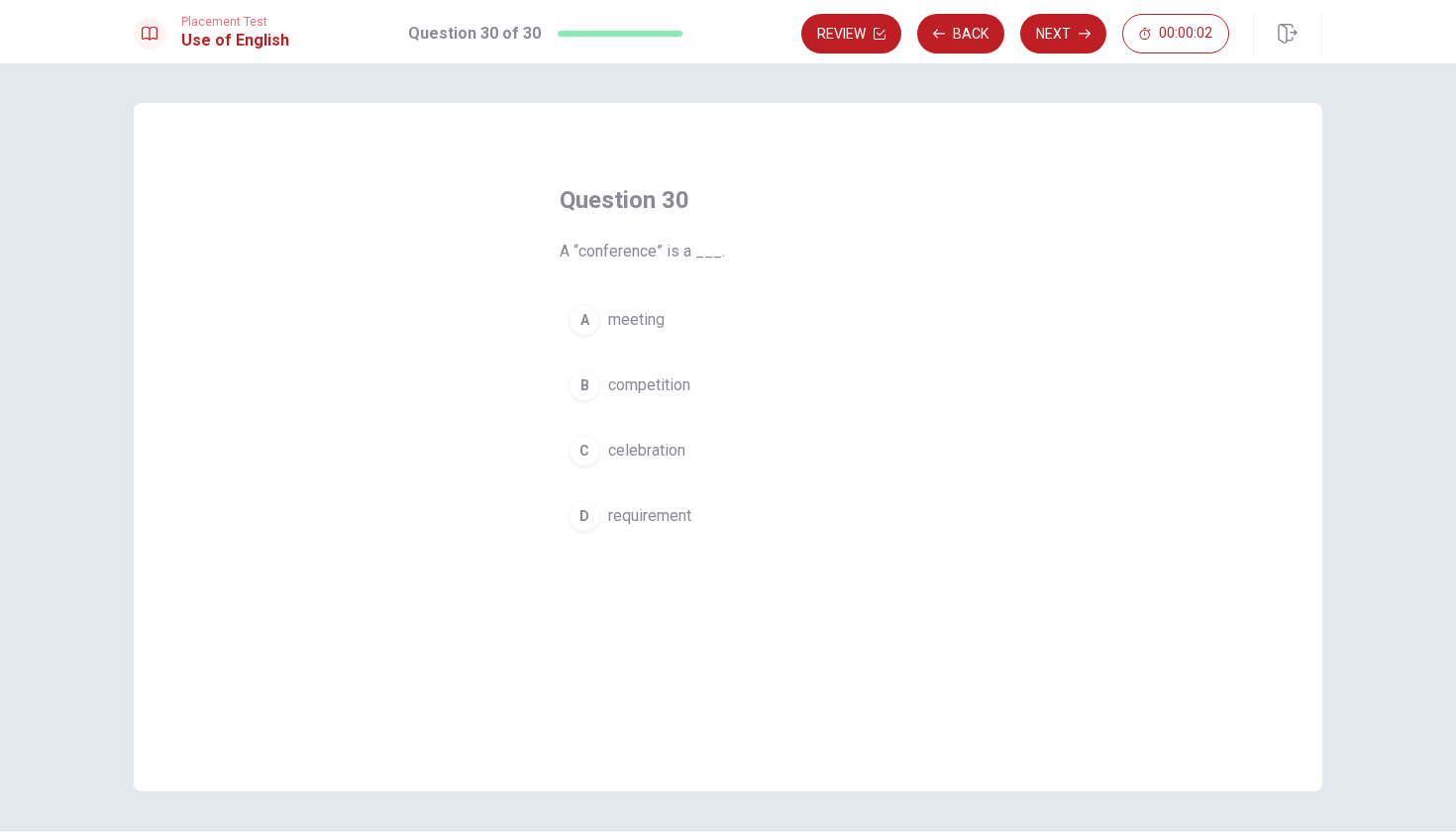click on "B competition" at bounding box center (728, 385) 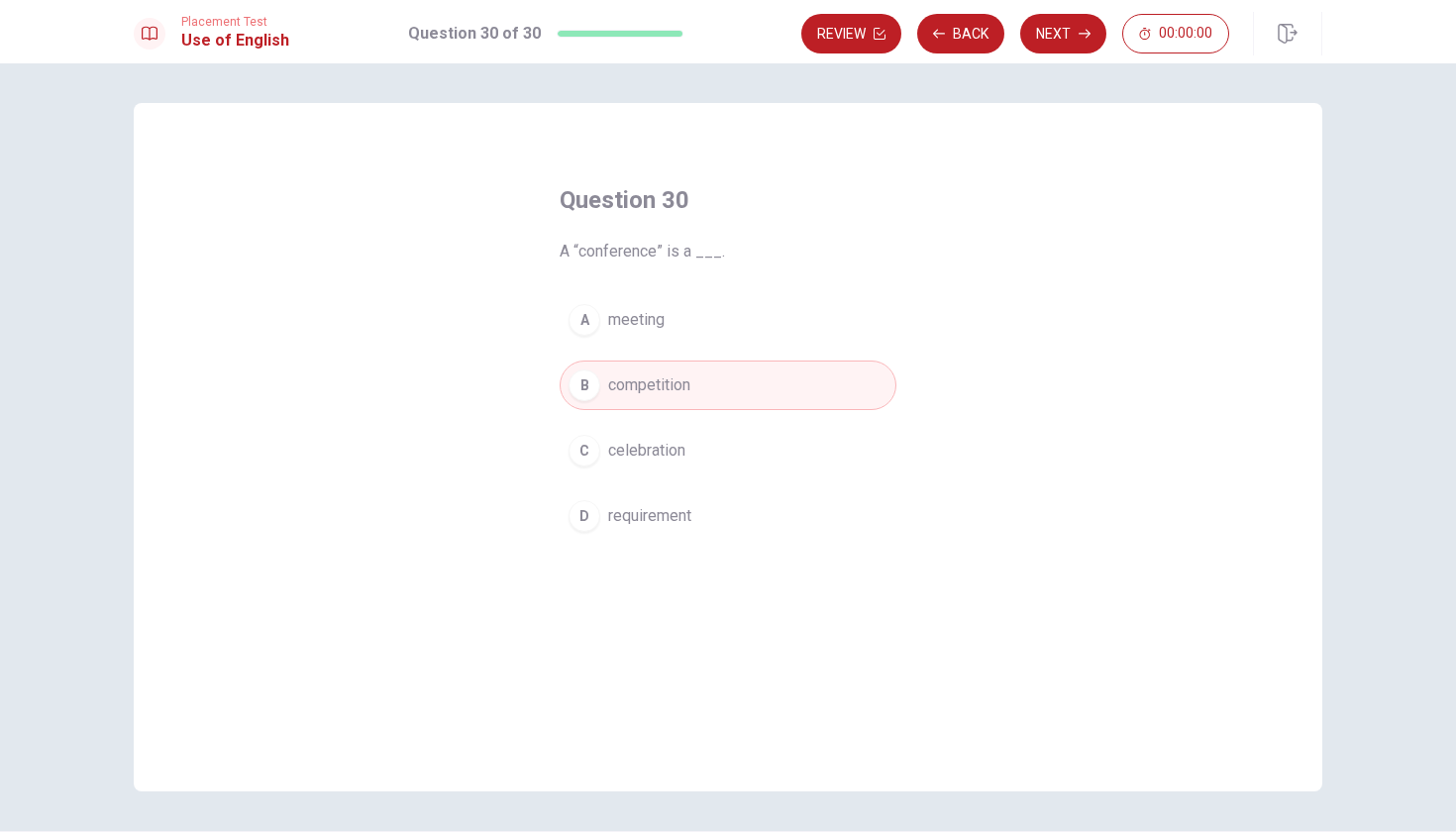 click on "D requirement" at bounding box center [728, 516] 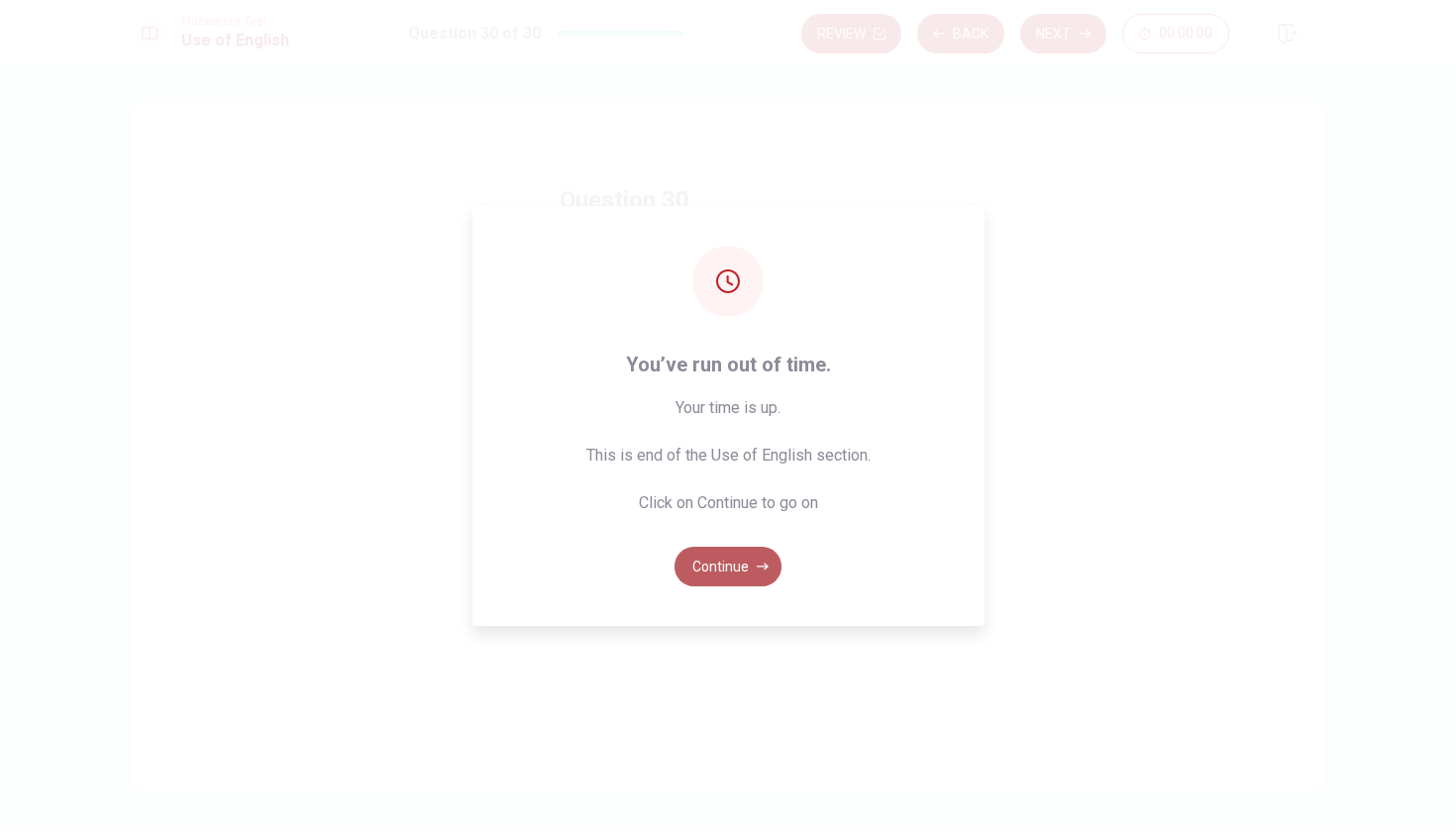 click on "Continue" at bounding box center [728, 567] 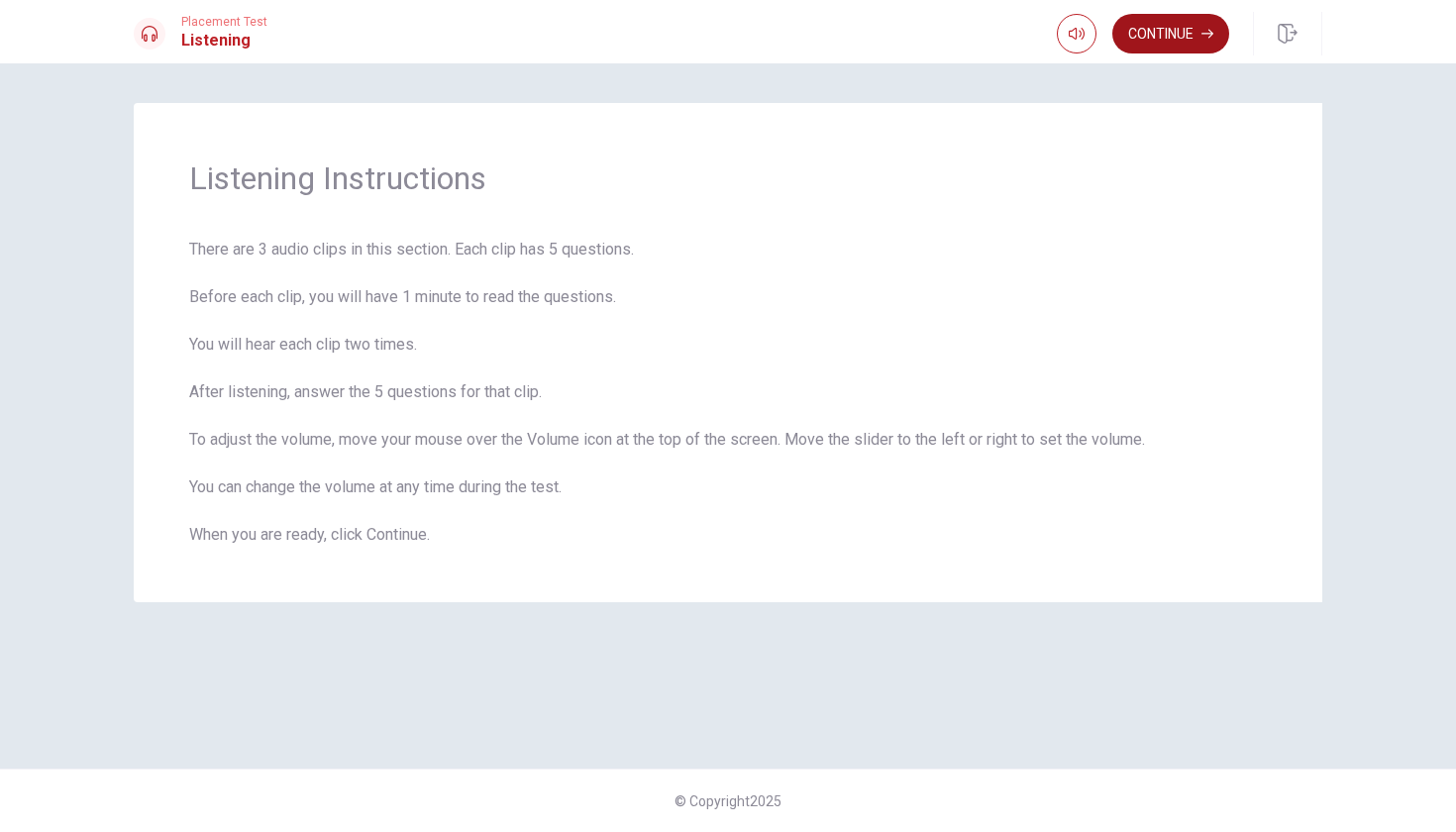 click on "Continue" at bounding box center [1171, 34] 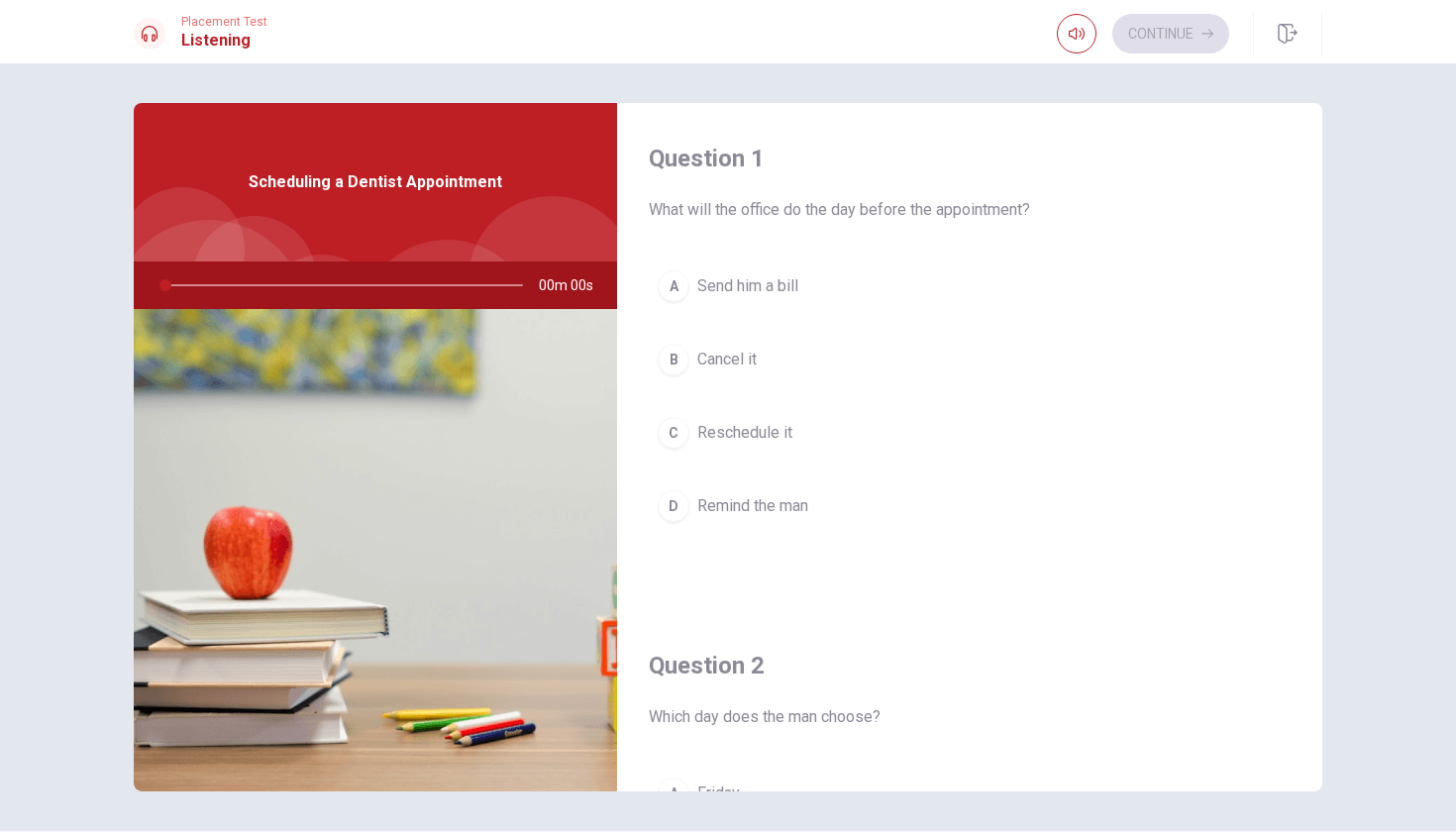 click at bounding box center (340, 285) 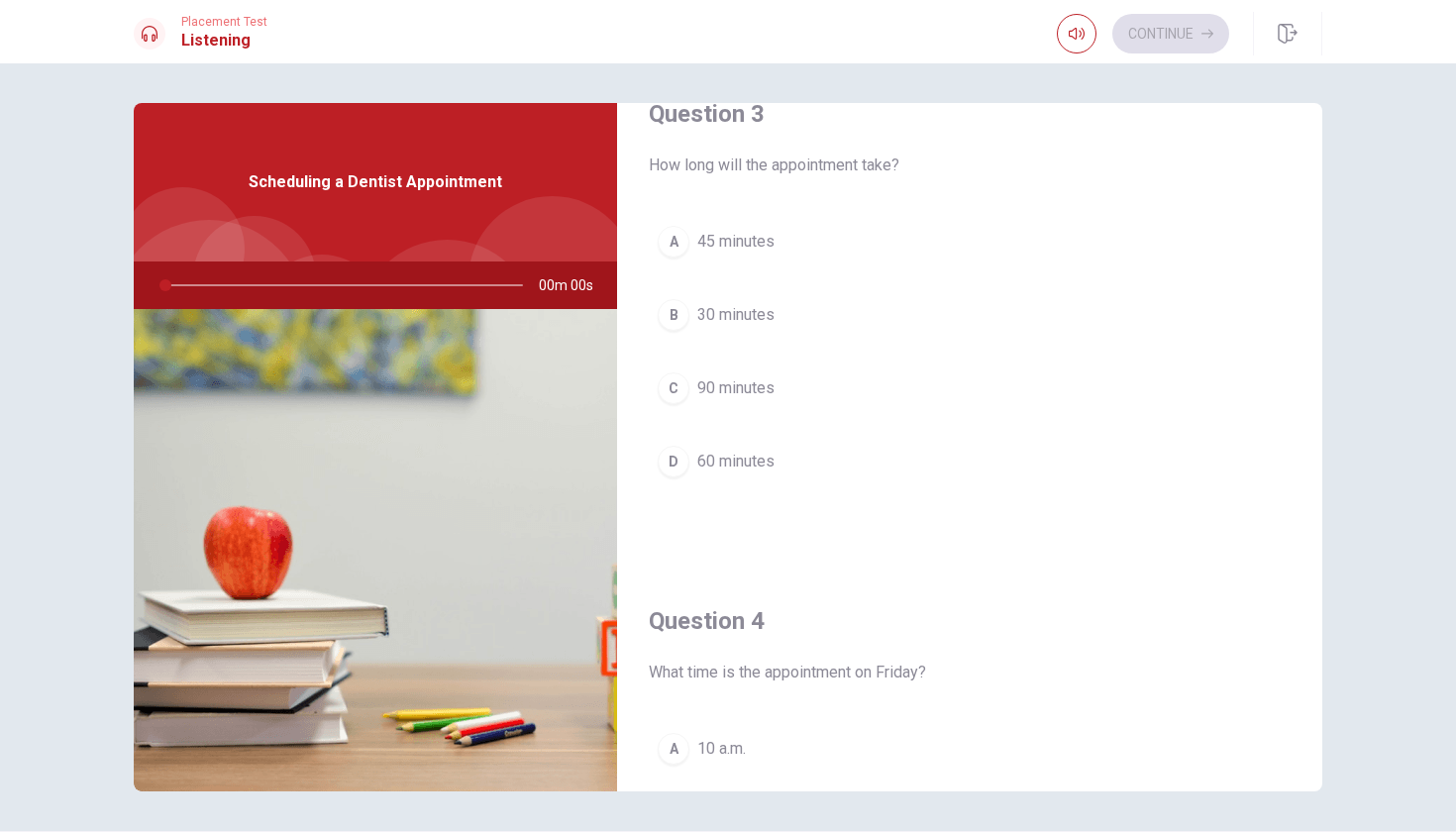 scroll, scrollTop: 0, scrollLeft: 0, axis: both 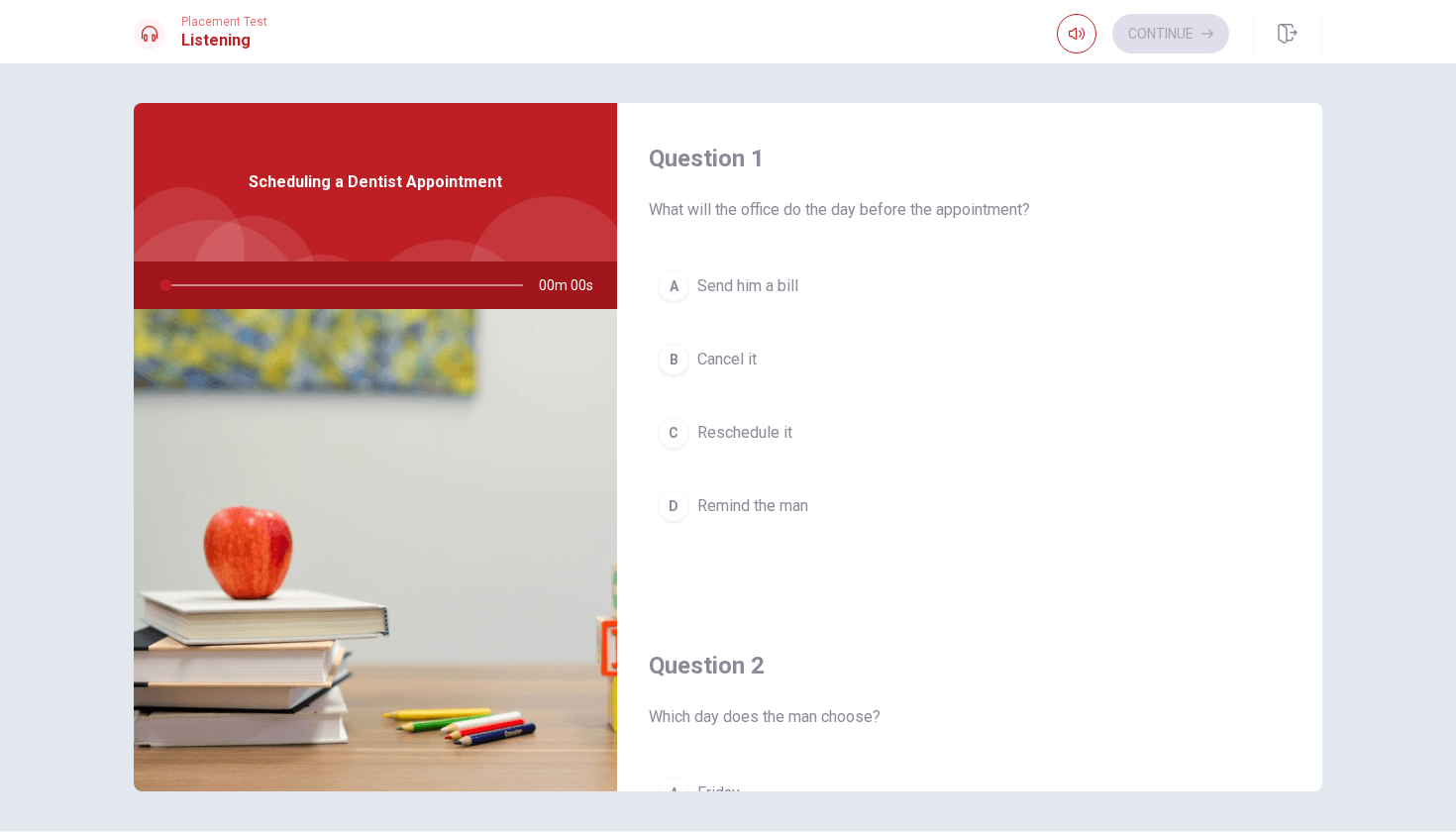 click on "Scheduling a Dentist Appointment" at bounding box center [375, 182] 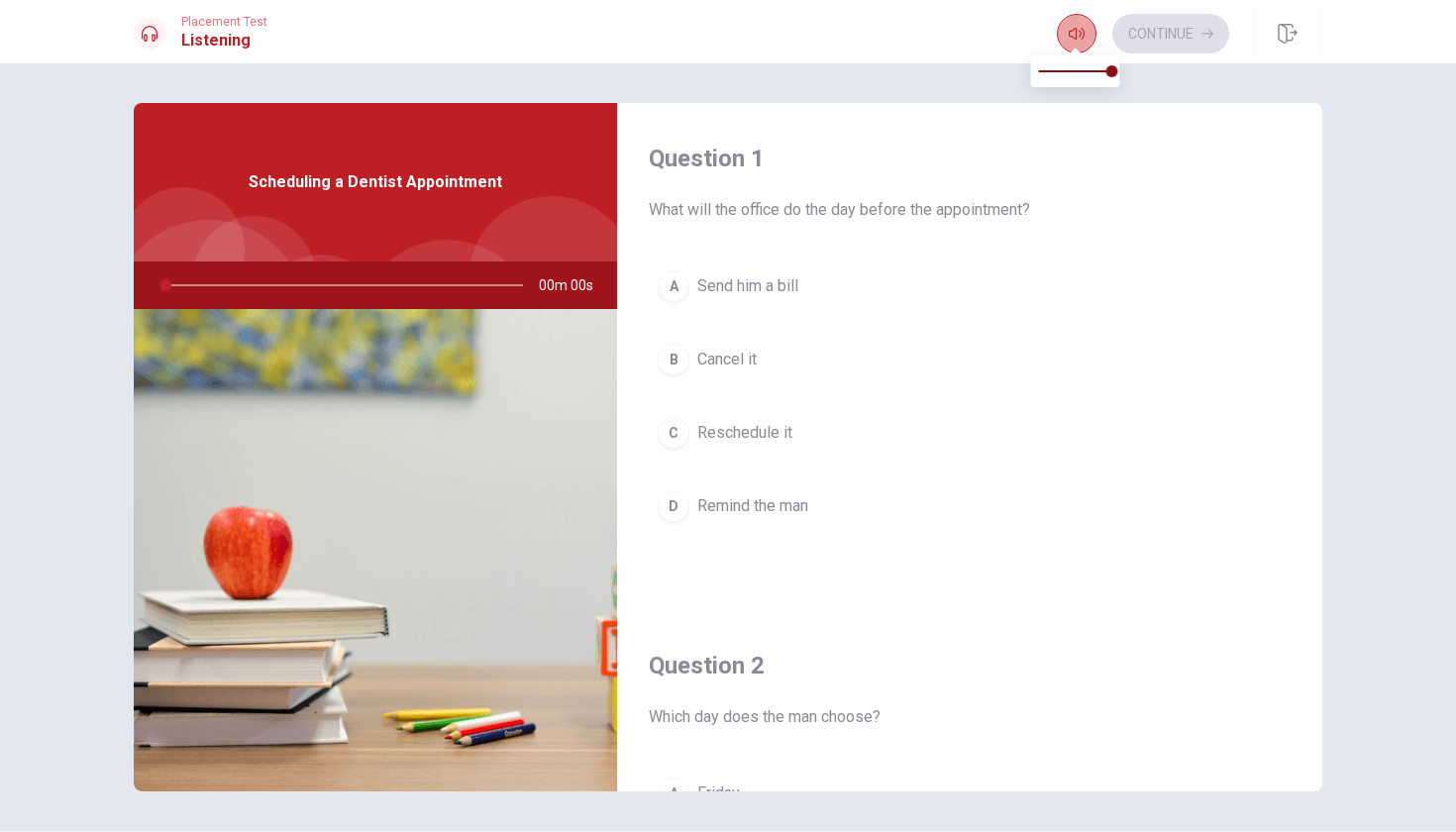 click 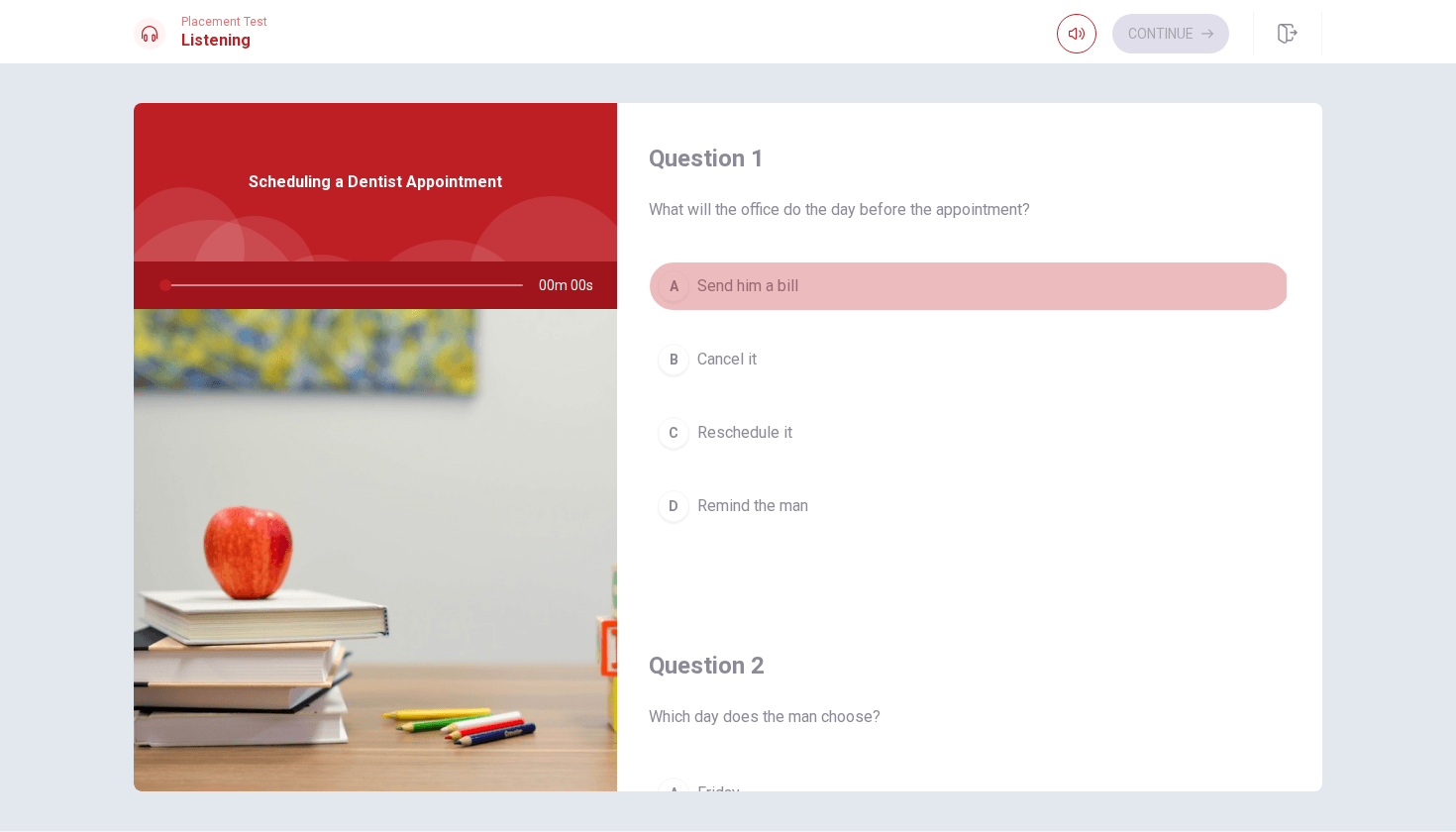 click on "A" at bounding box center [674, 286] 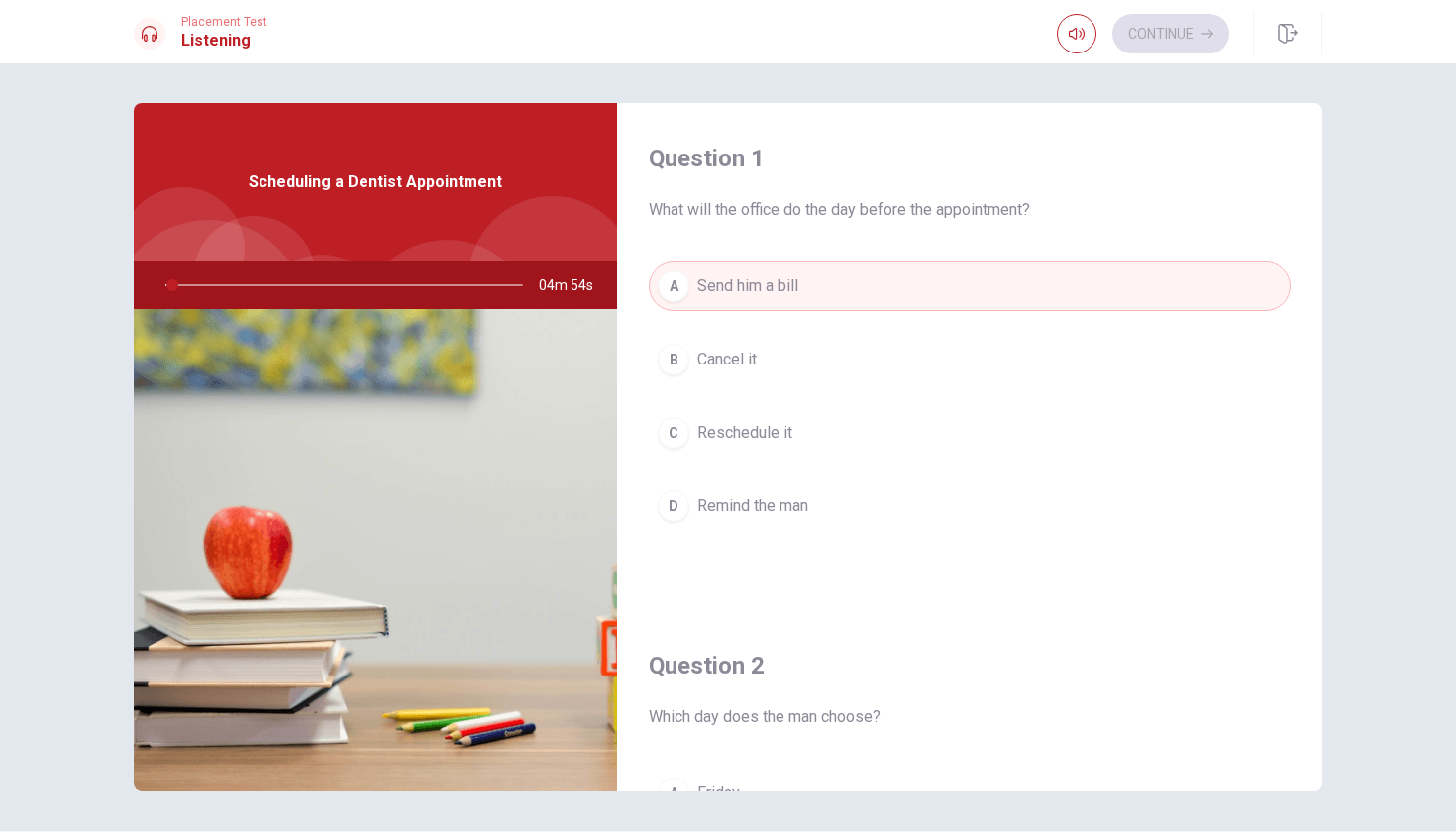 type on "2" 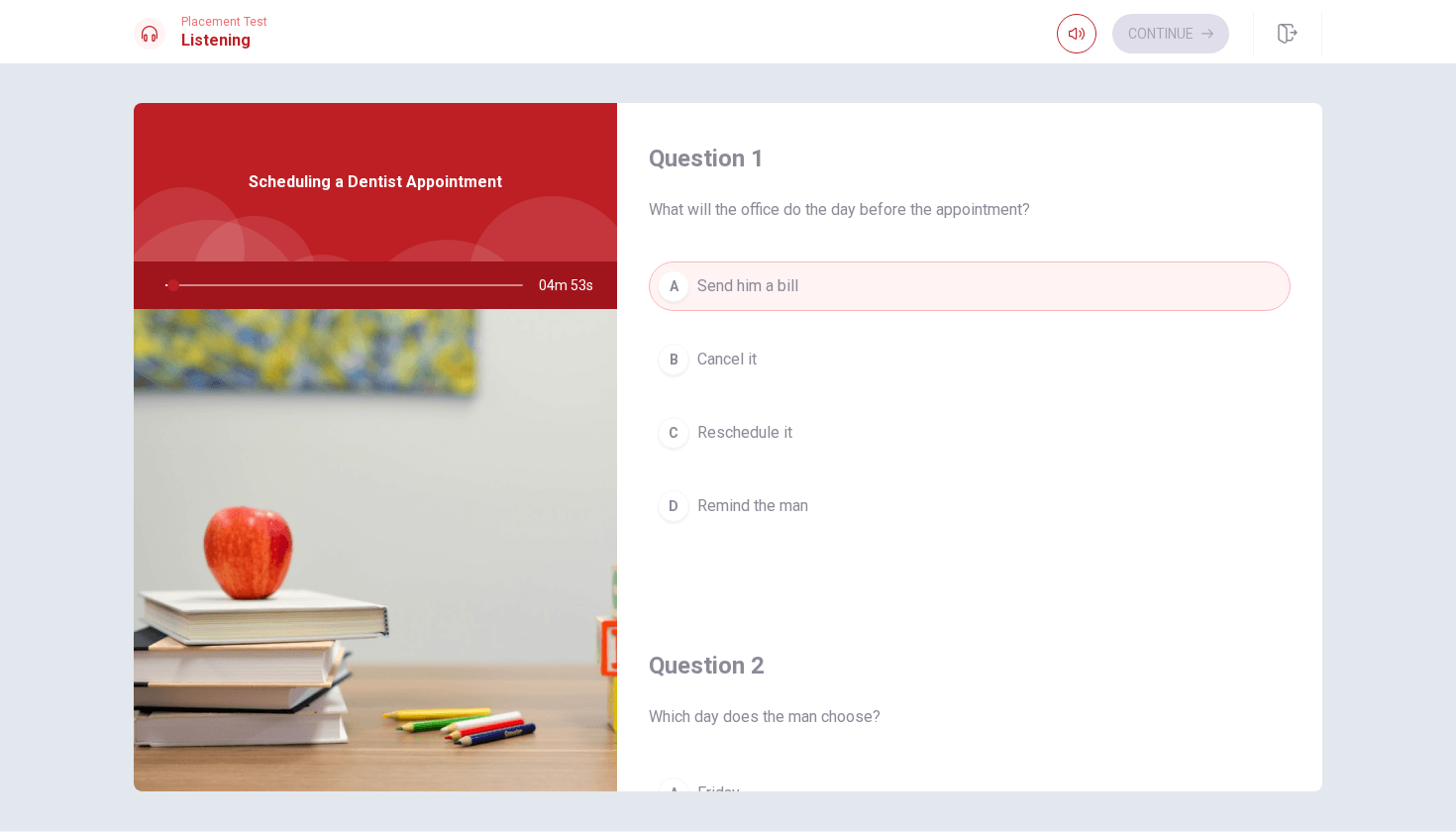 type 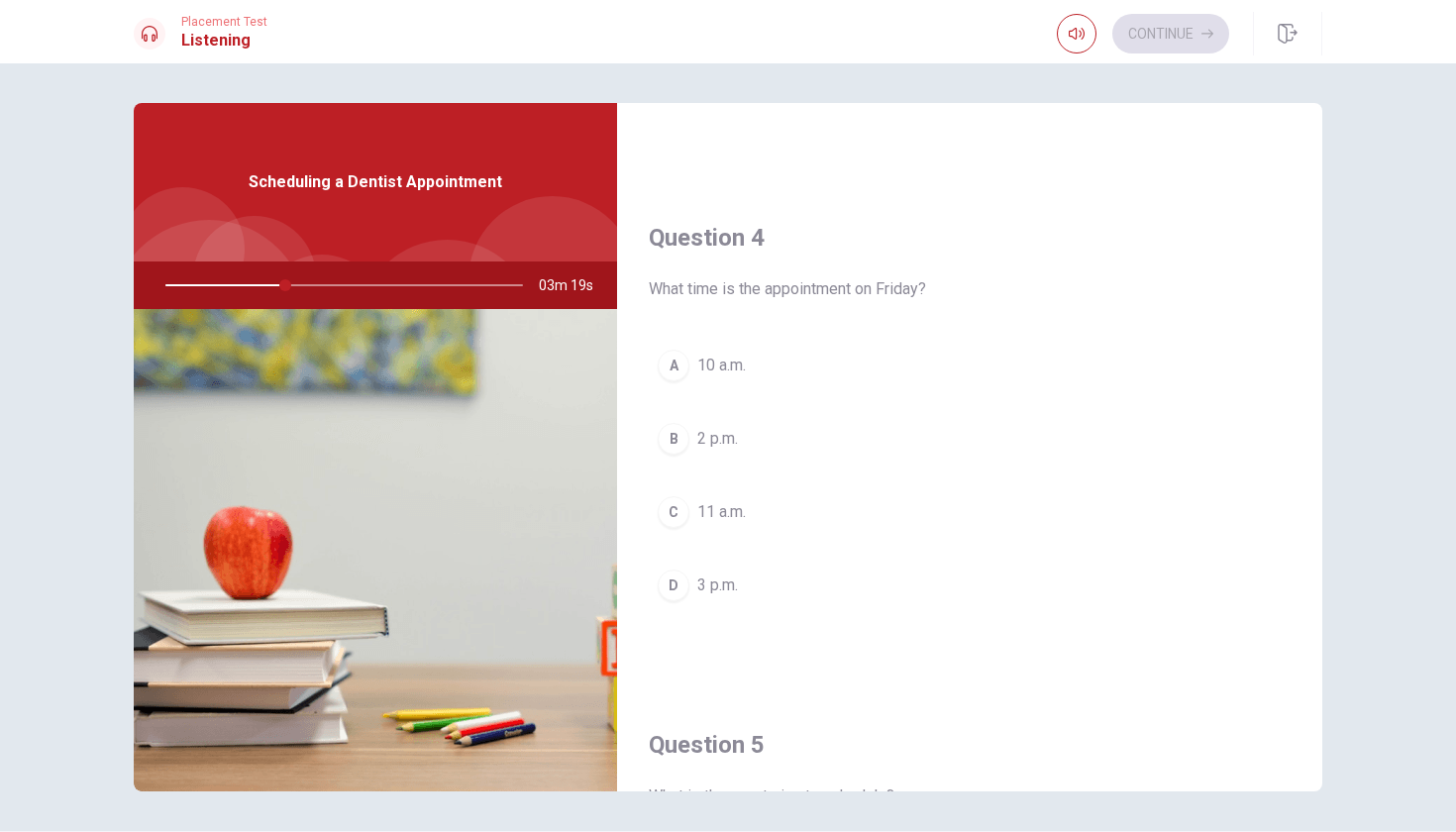 scroll, scrollTop: 1445, scrollLeft: 0, axis: vertical 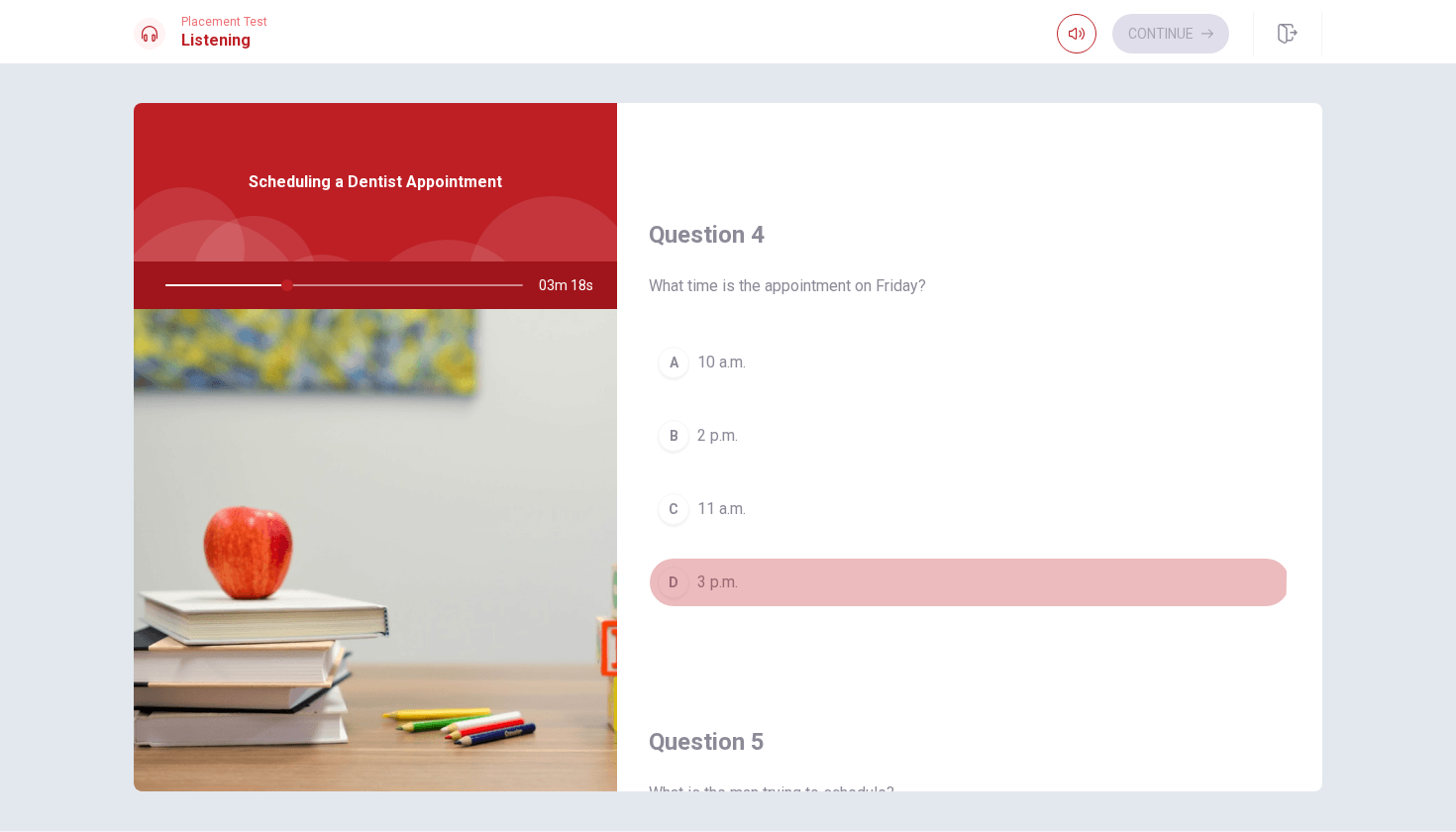 click on "D" at bounding box center (674, 582) 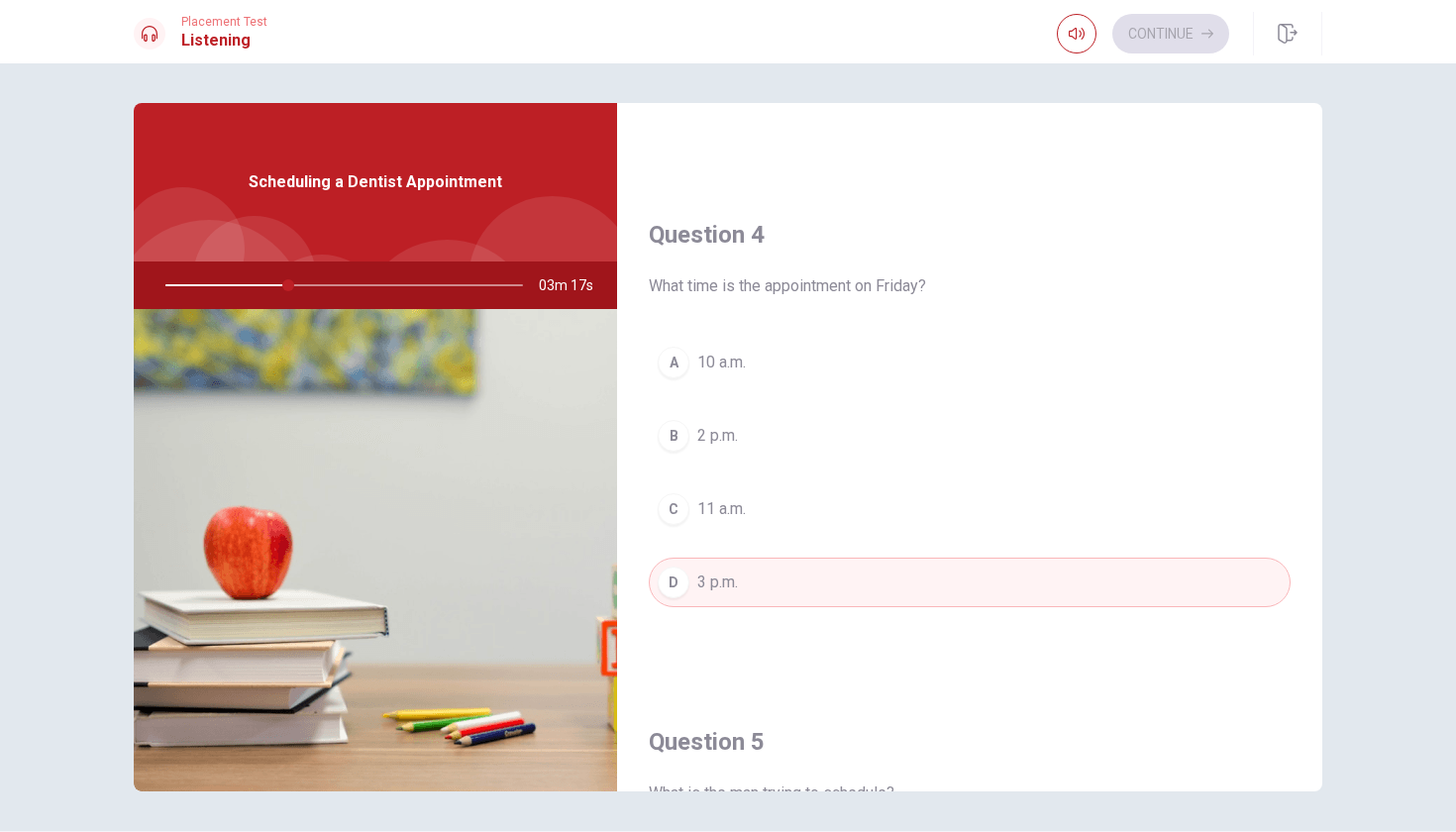 type 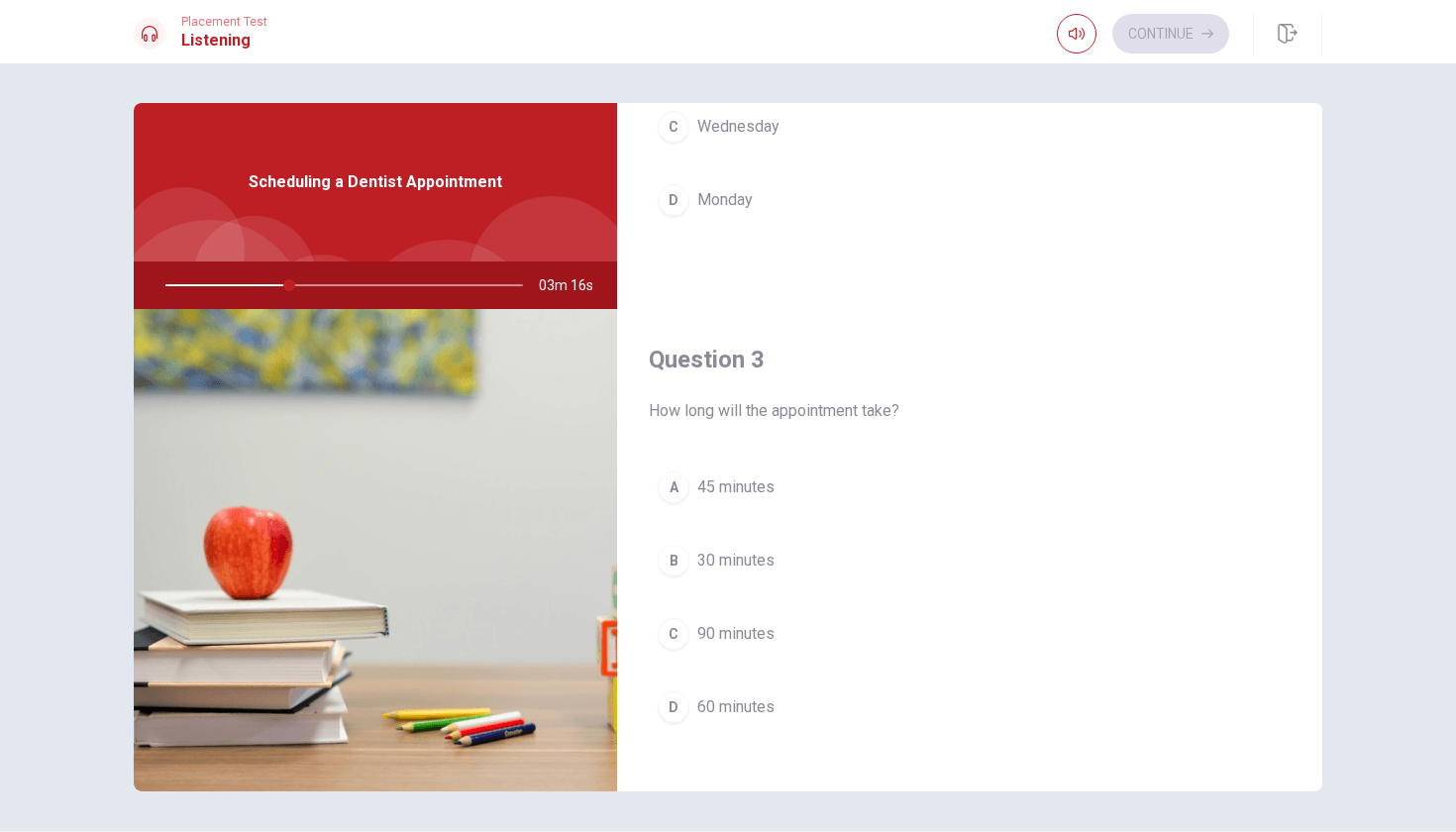 scroll, scrollTop: 812, scrollLeft: 0, axis: vertical 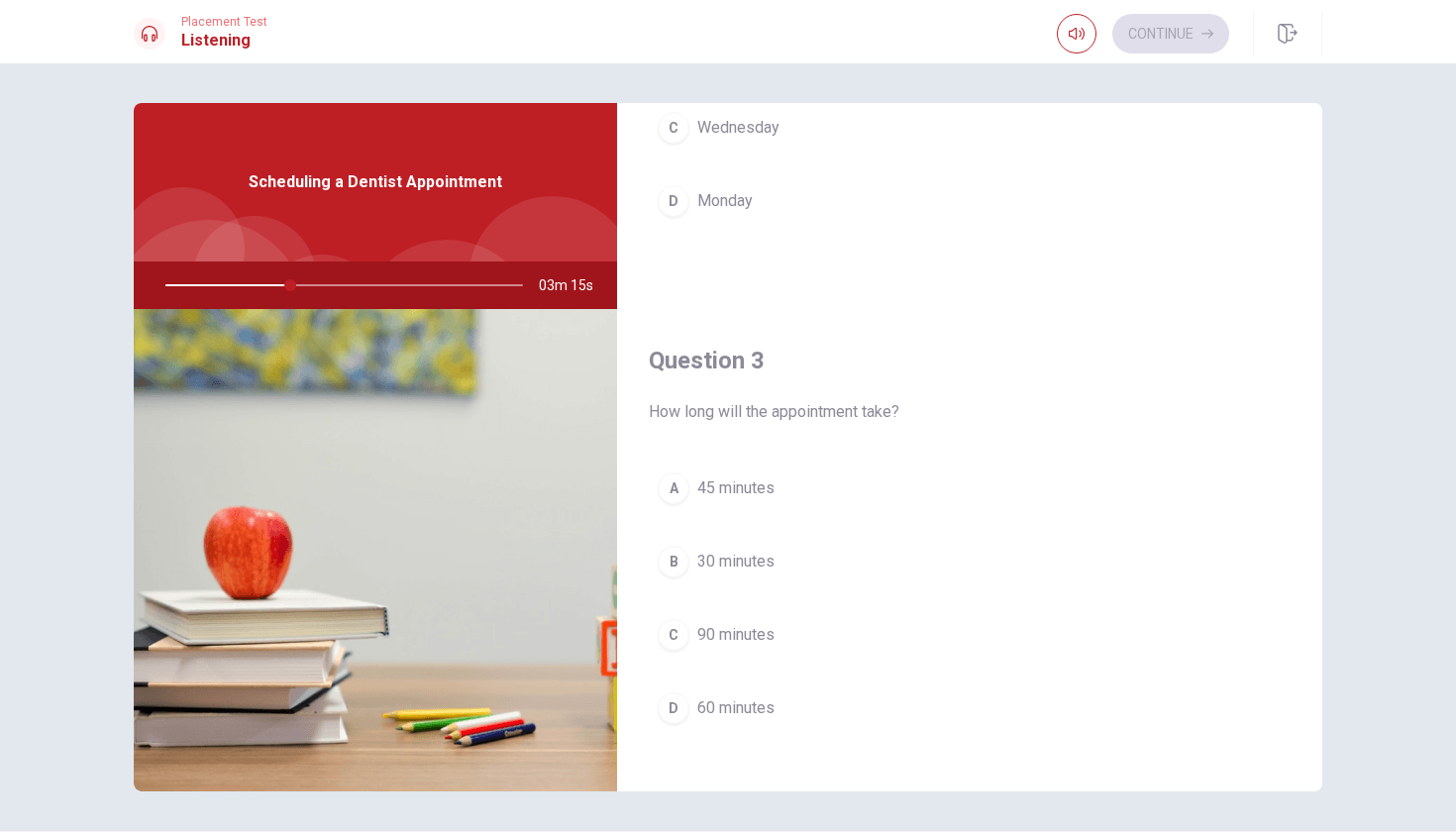 click on "A" at bounding box center (674, 488) 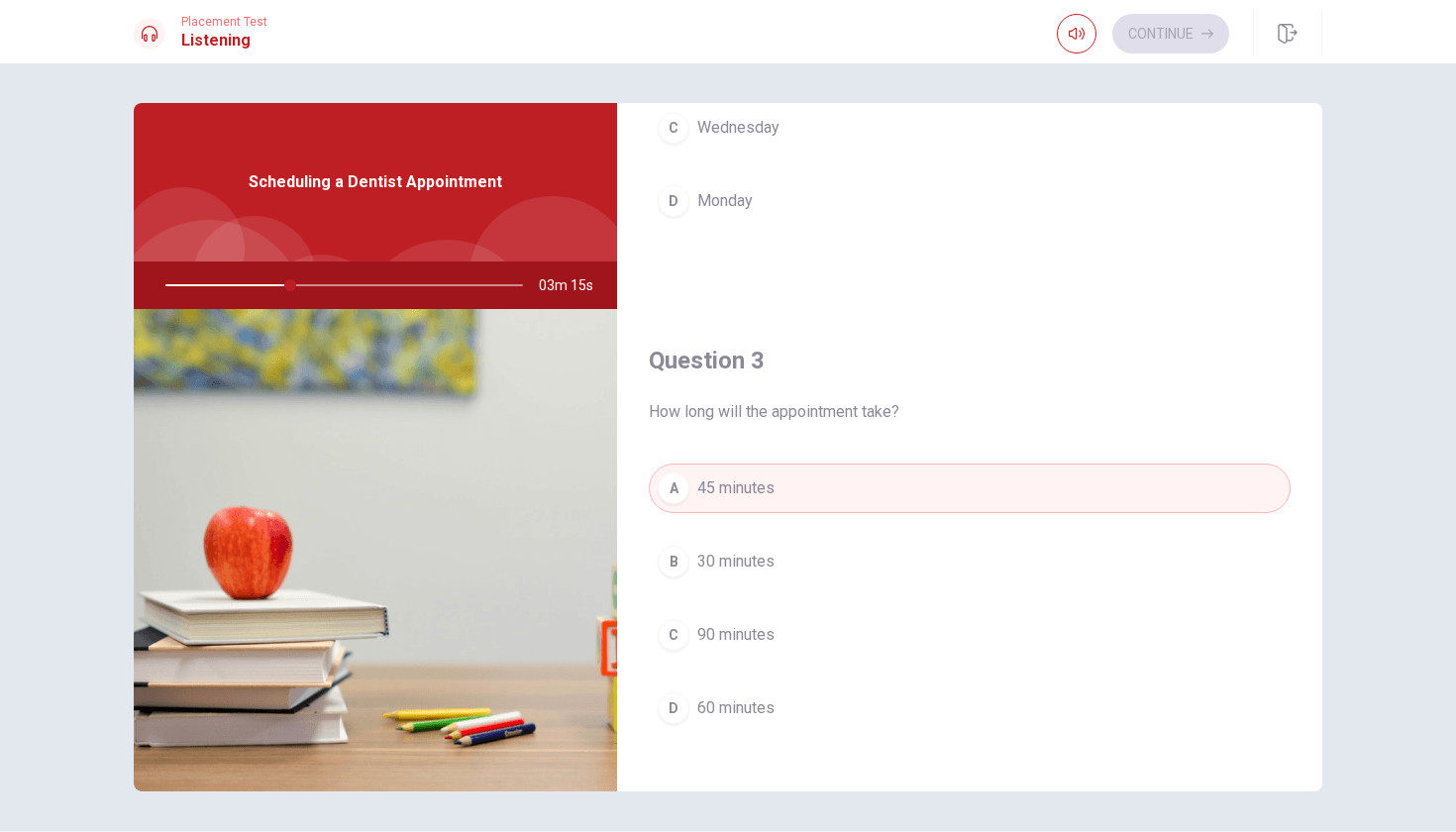 type on "35" 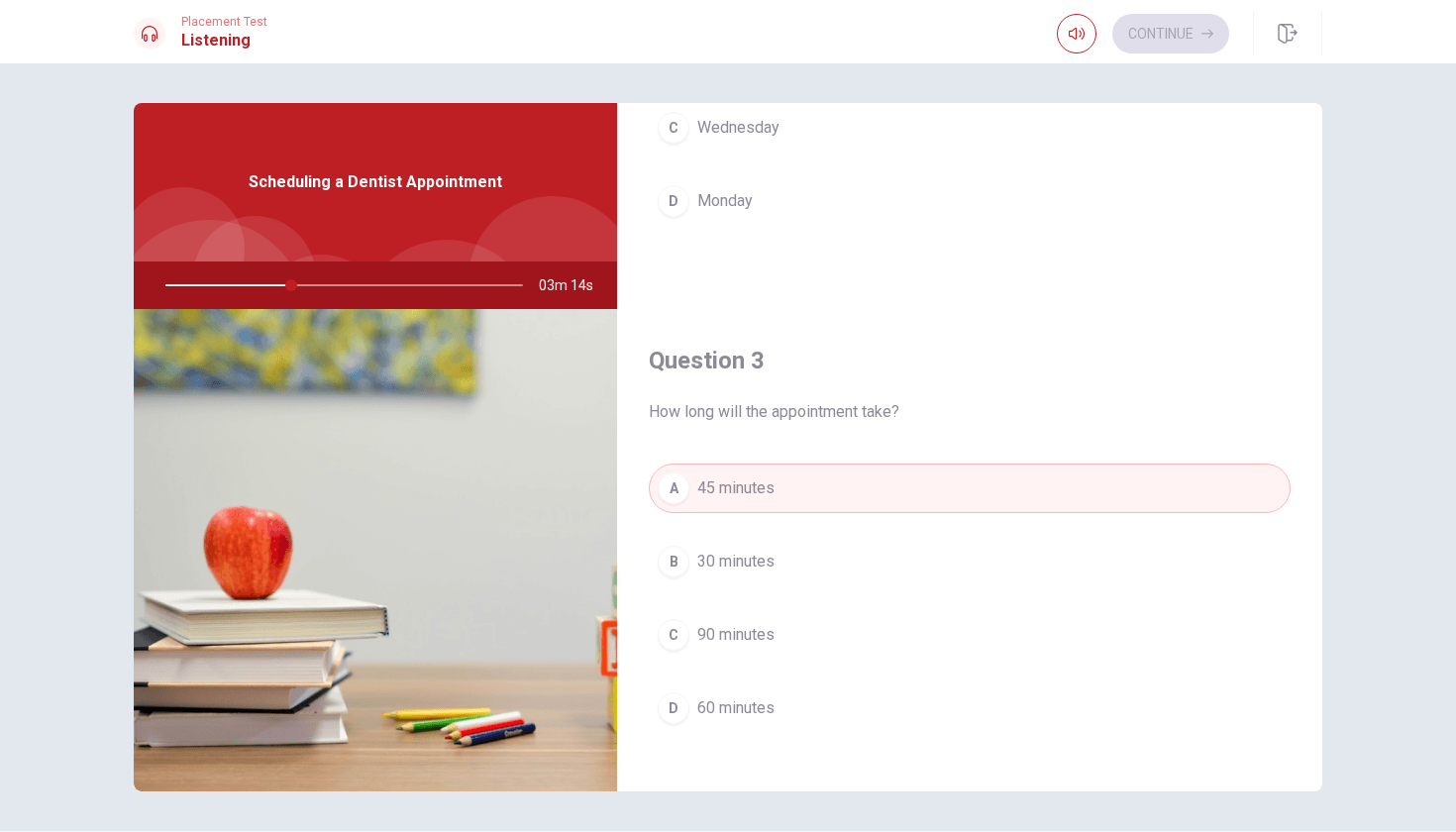 type 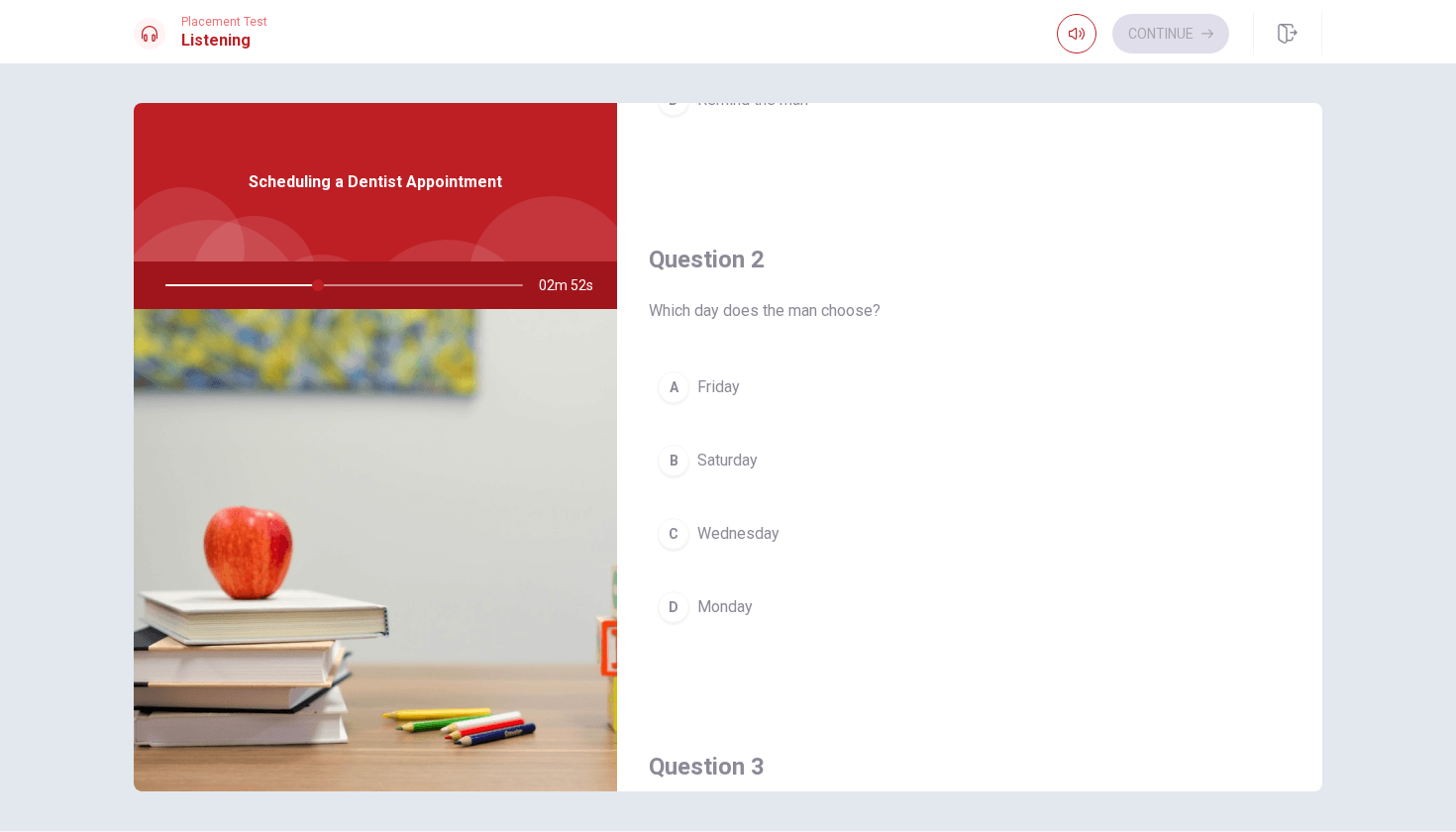 scroll, scrollTop: 407, scrollLeft: 0, axis: vertical 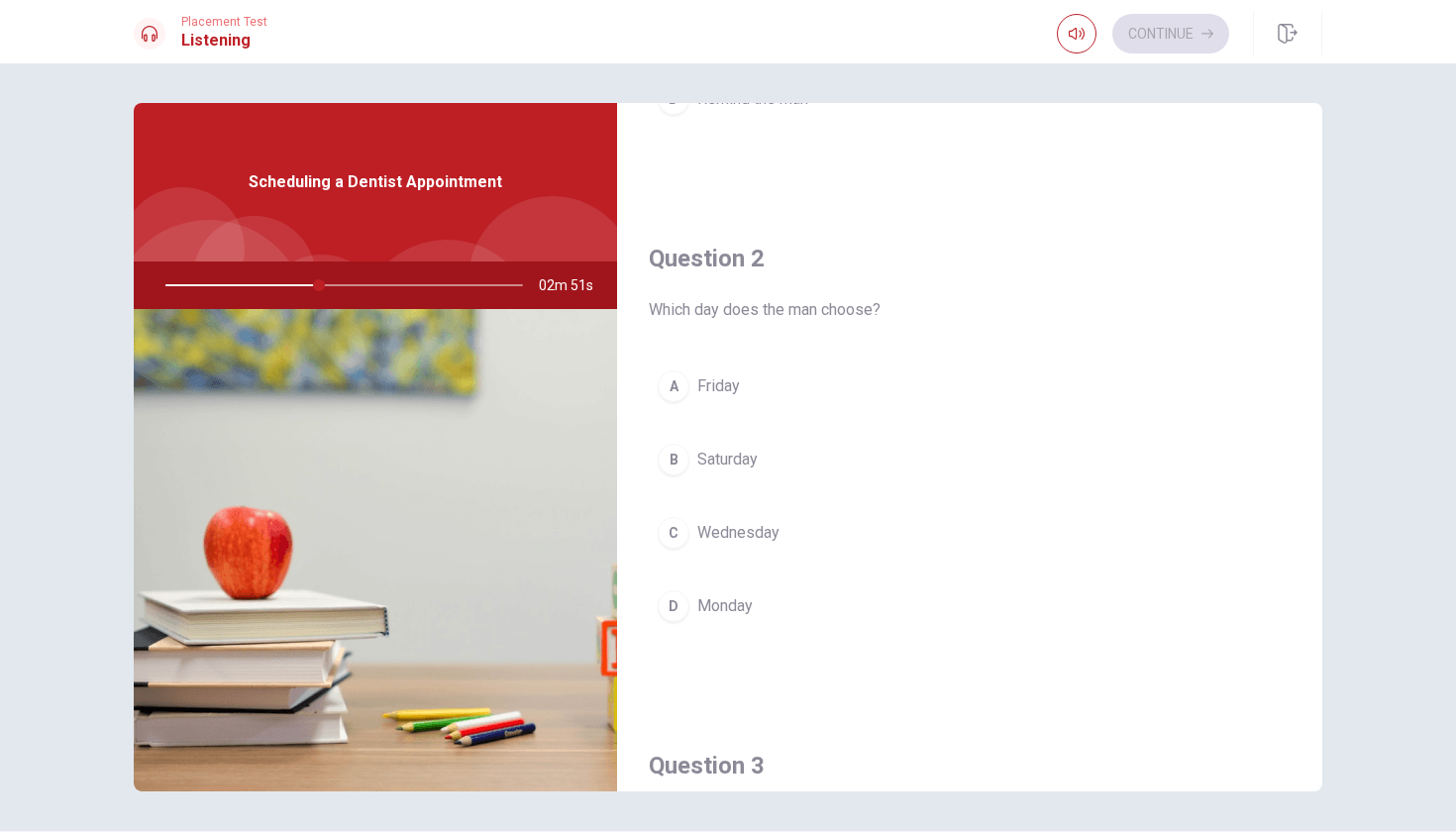 click on "A Friday" at bounding box center [970, 386] 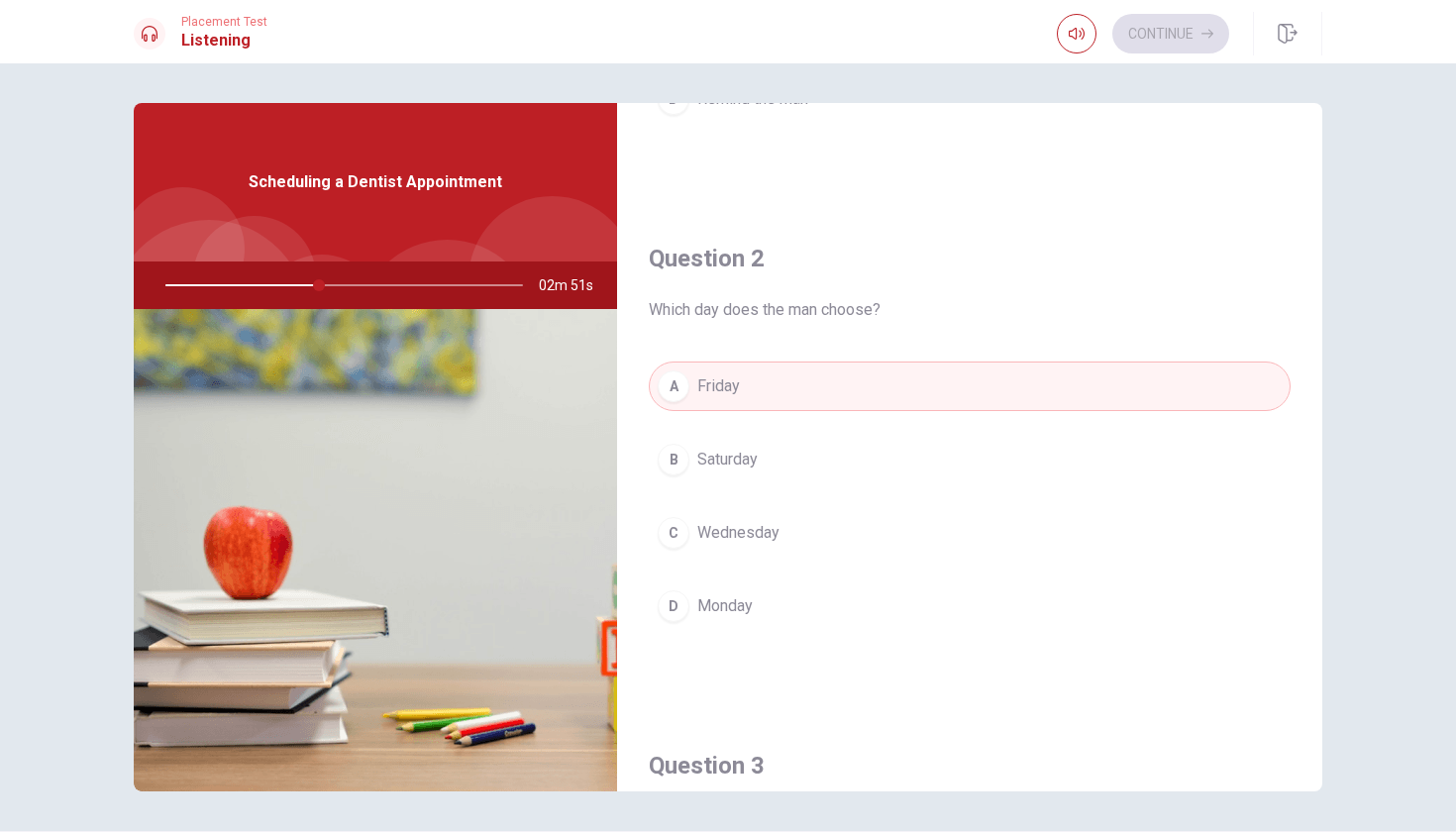 type on "43" 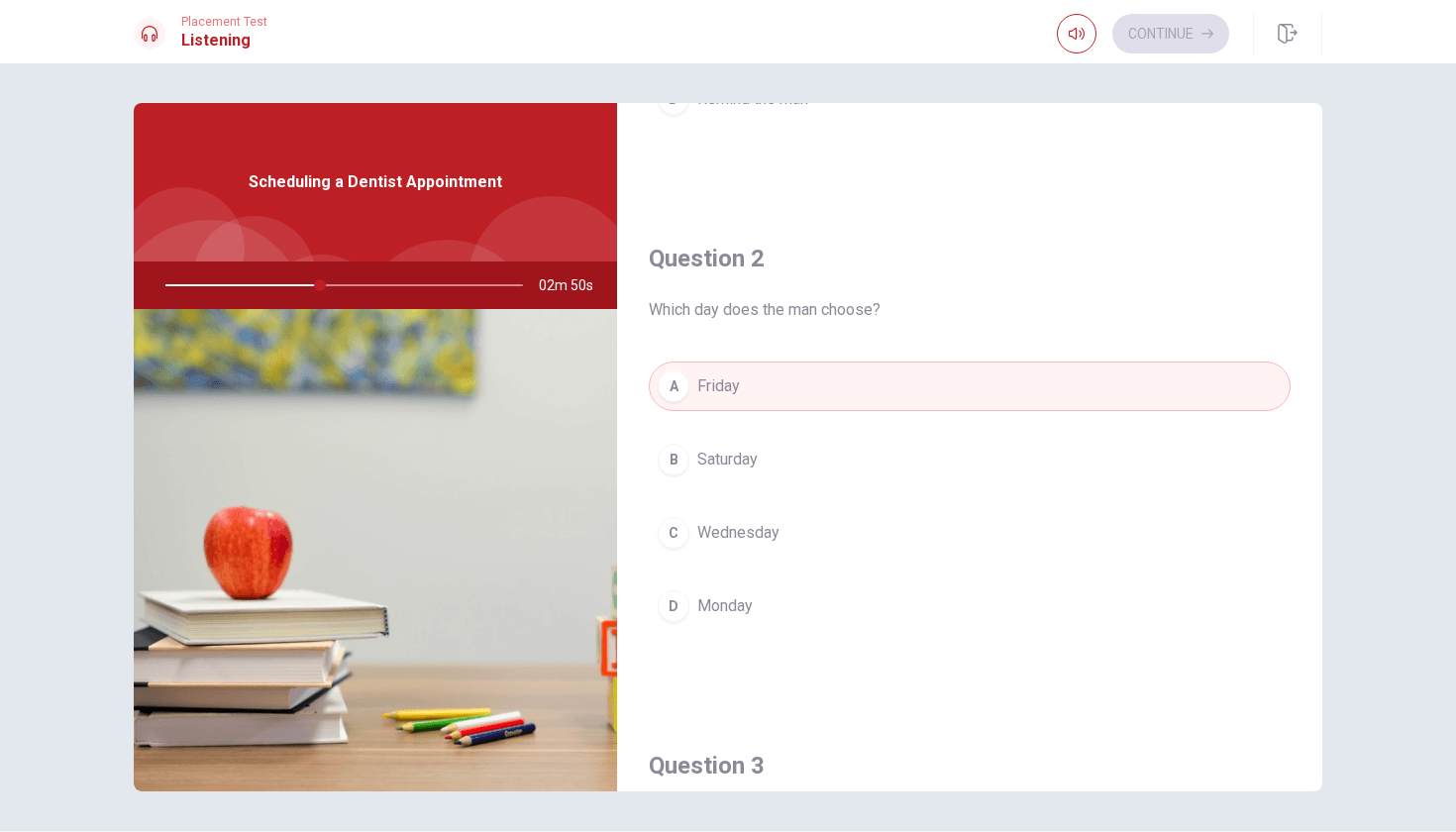type 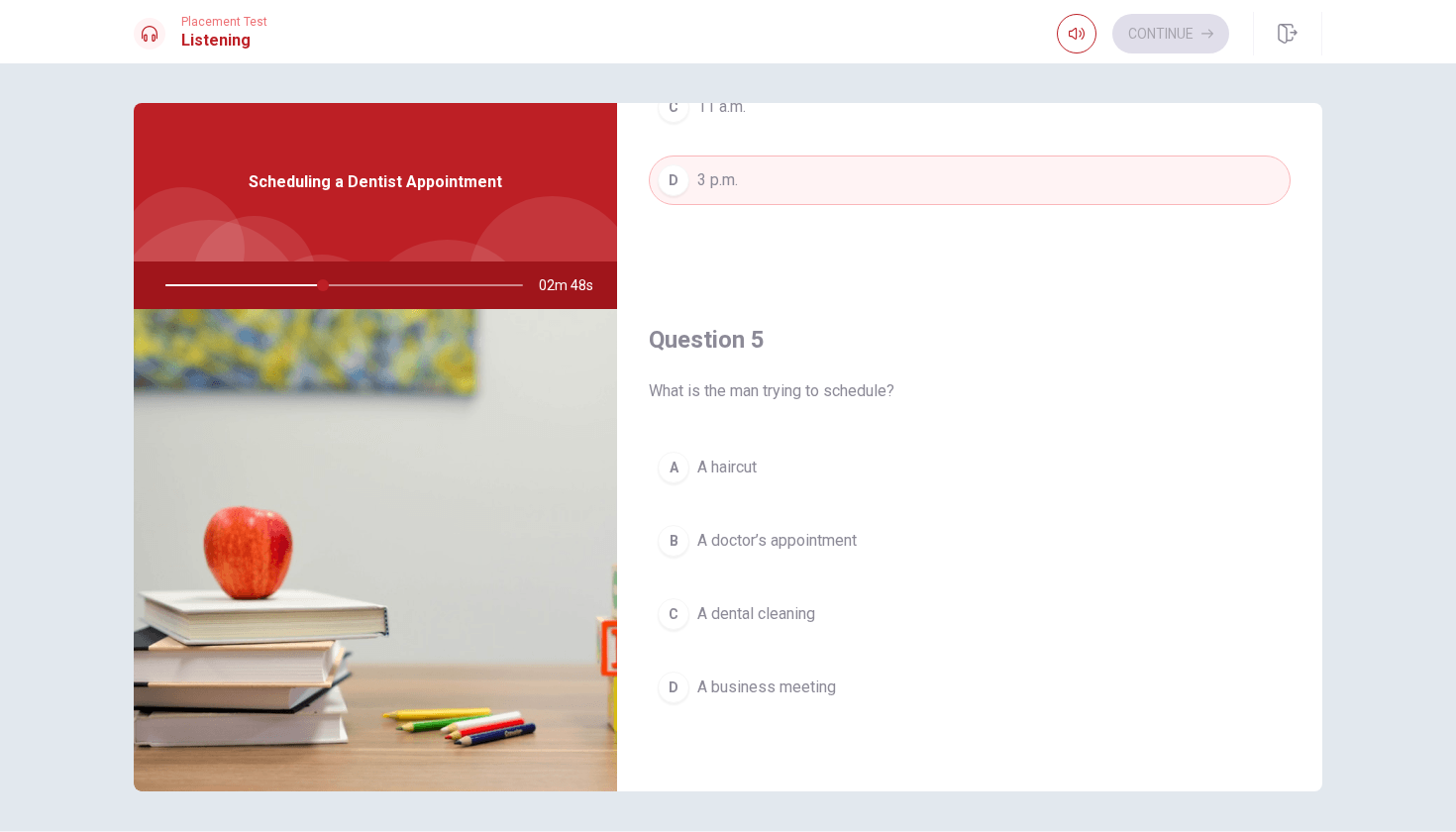 scroll, scrollTop: 1847, scrollLeft: 0, axis: vertical 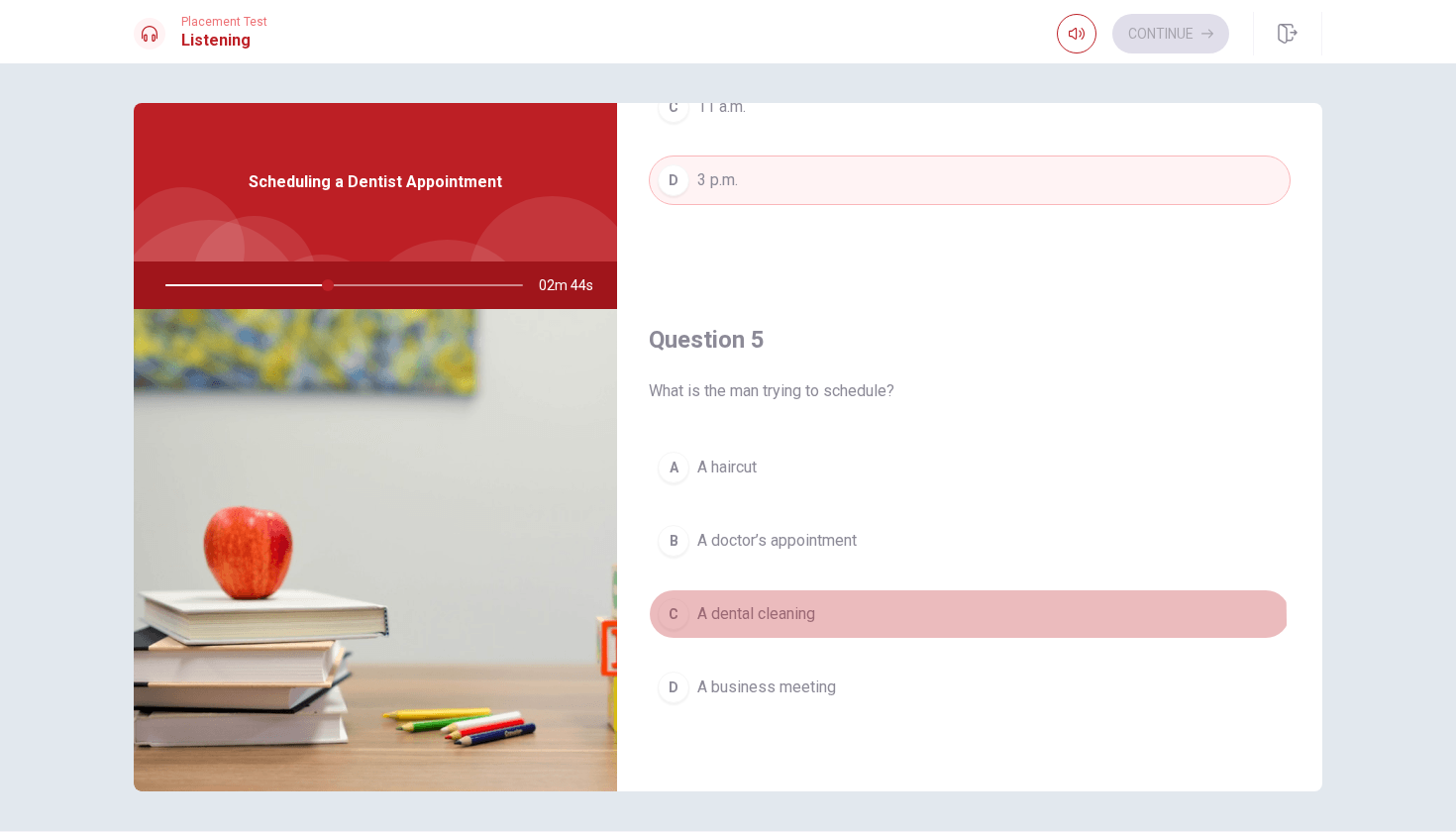 click on "C" at bounding box center (674, 614) 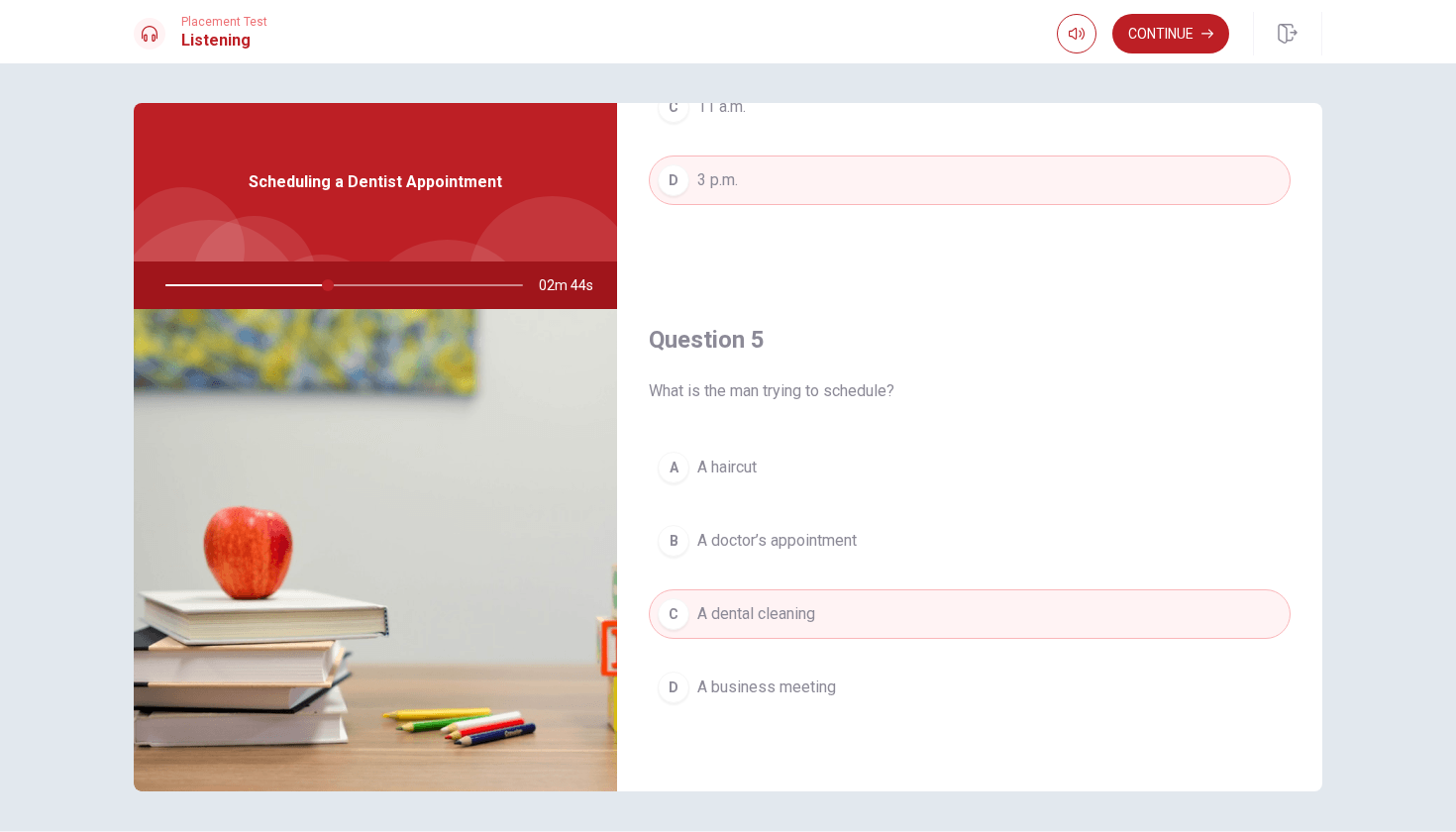 type on "46" 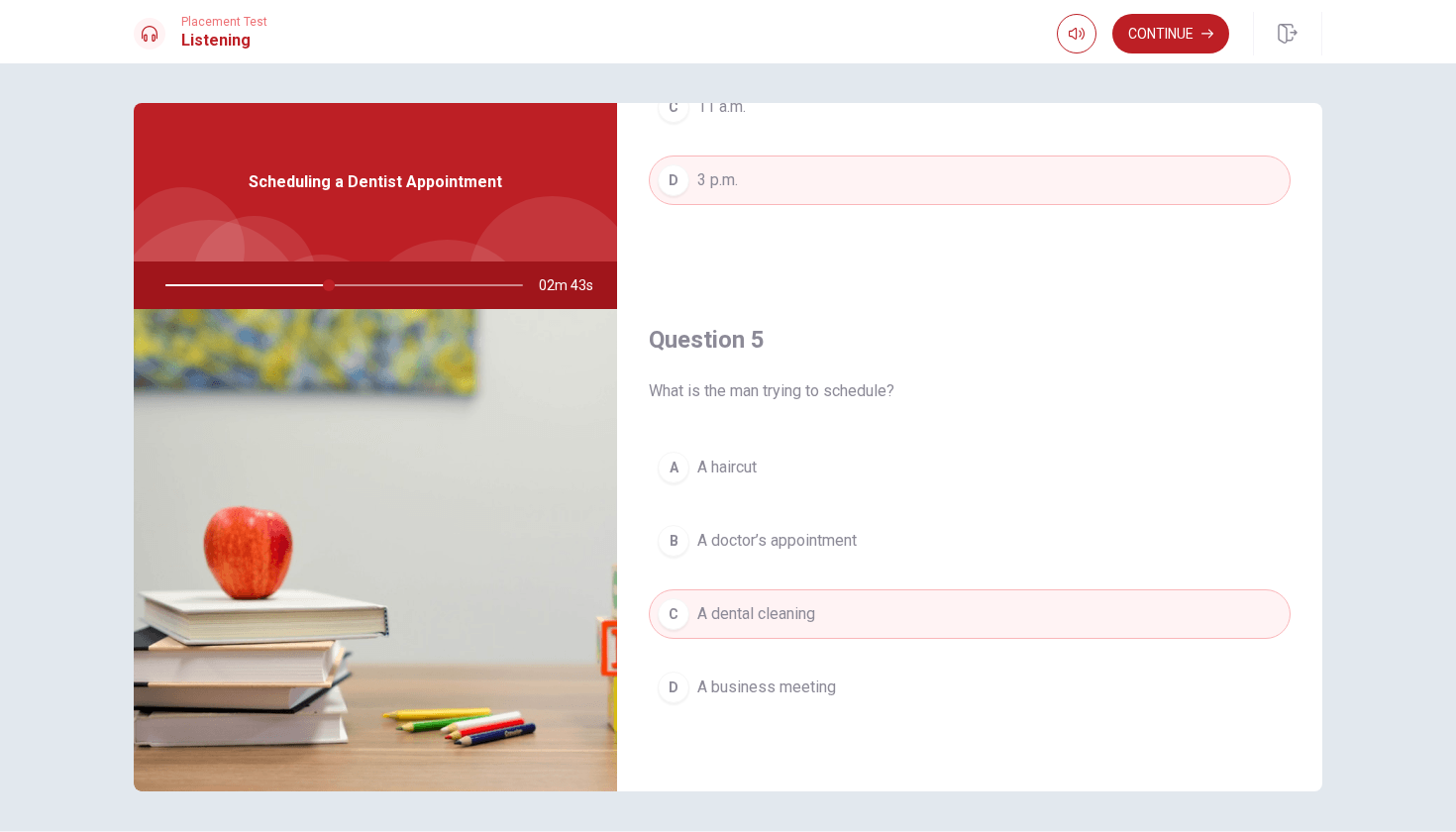 type 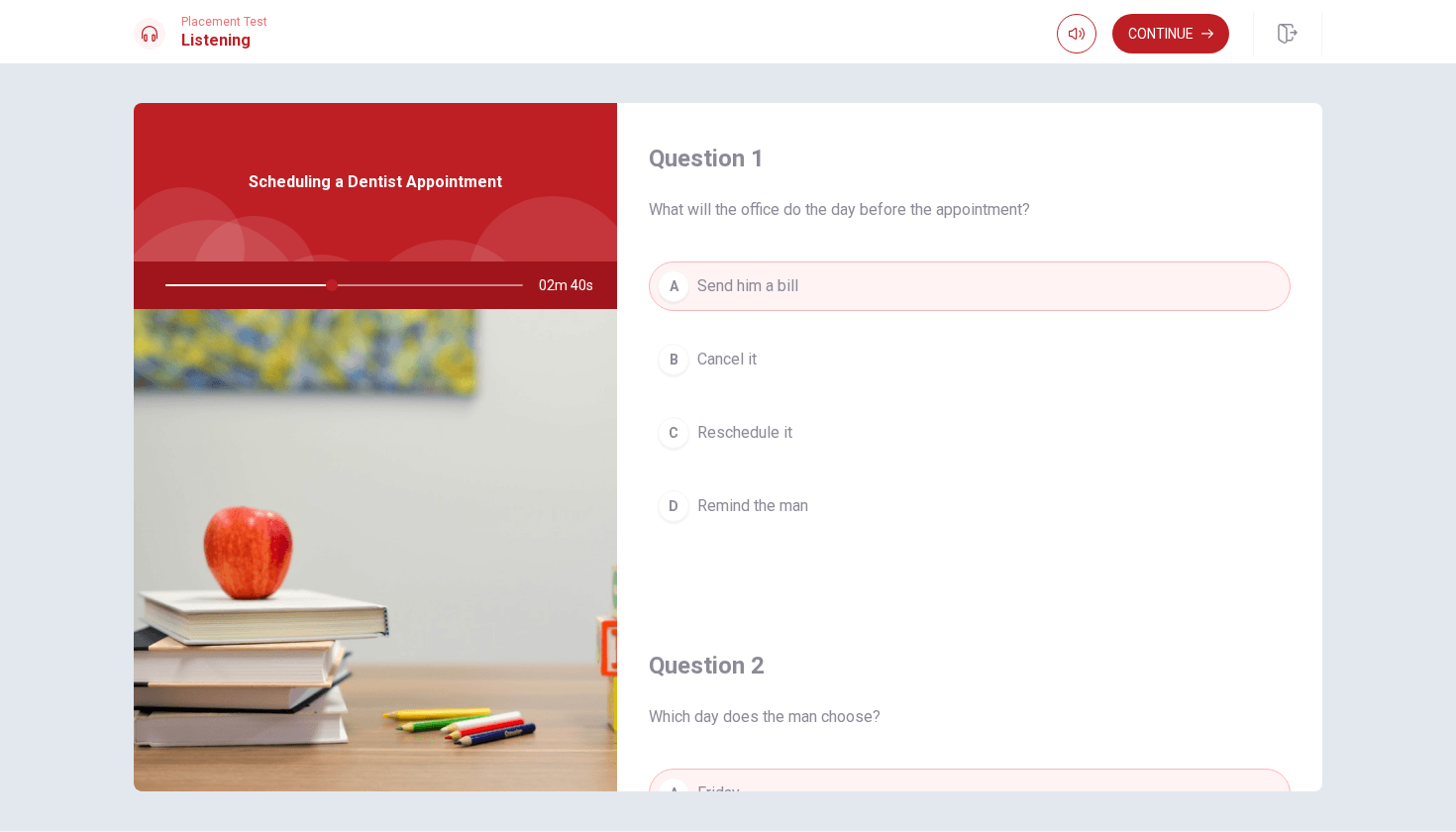 scroll, scrollTop: 0, scrollLeft: 0, axis: both 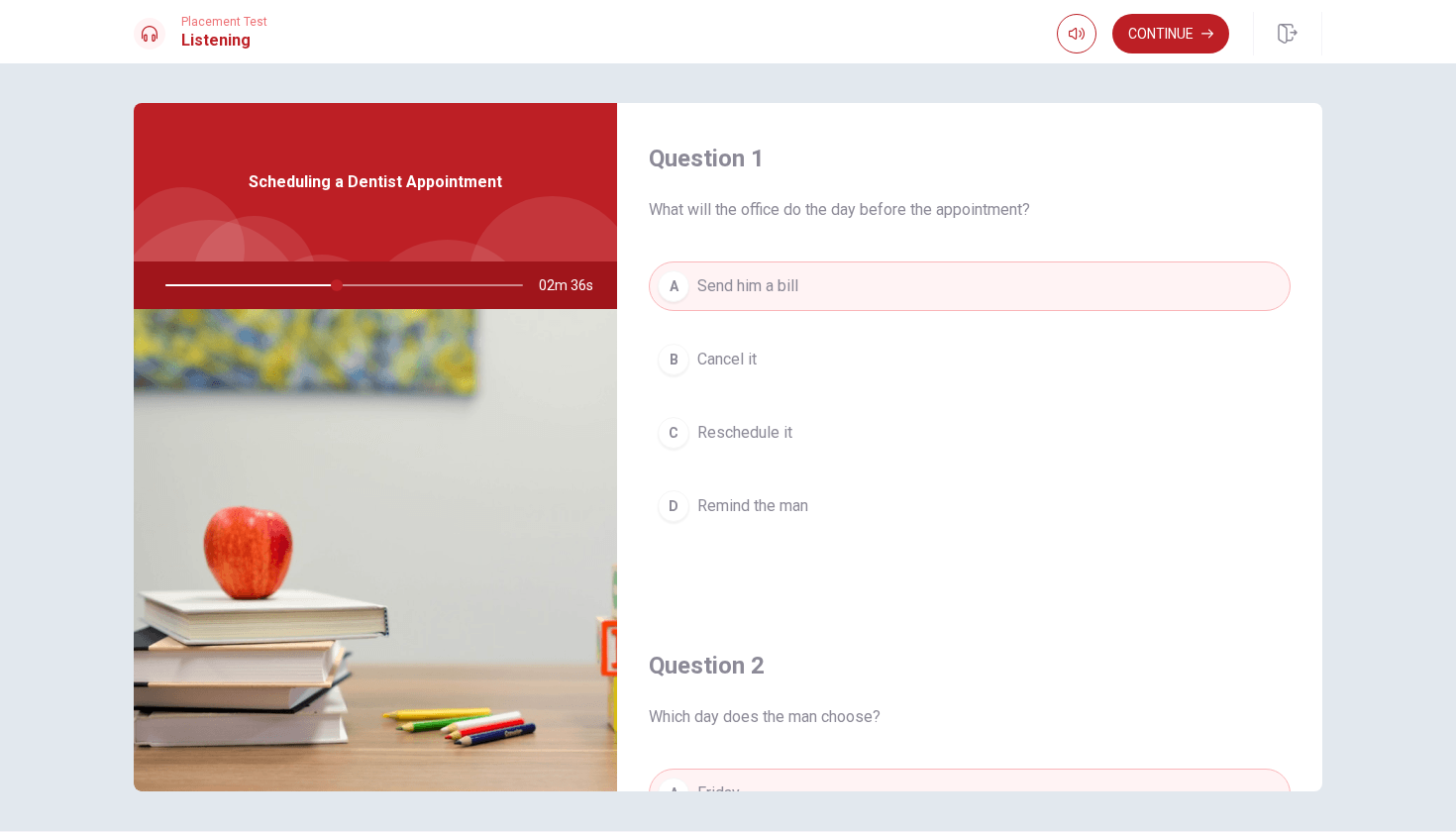 click on "C" at bounding box center [674, 433] 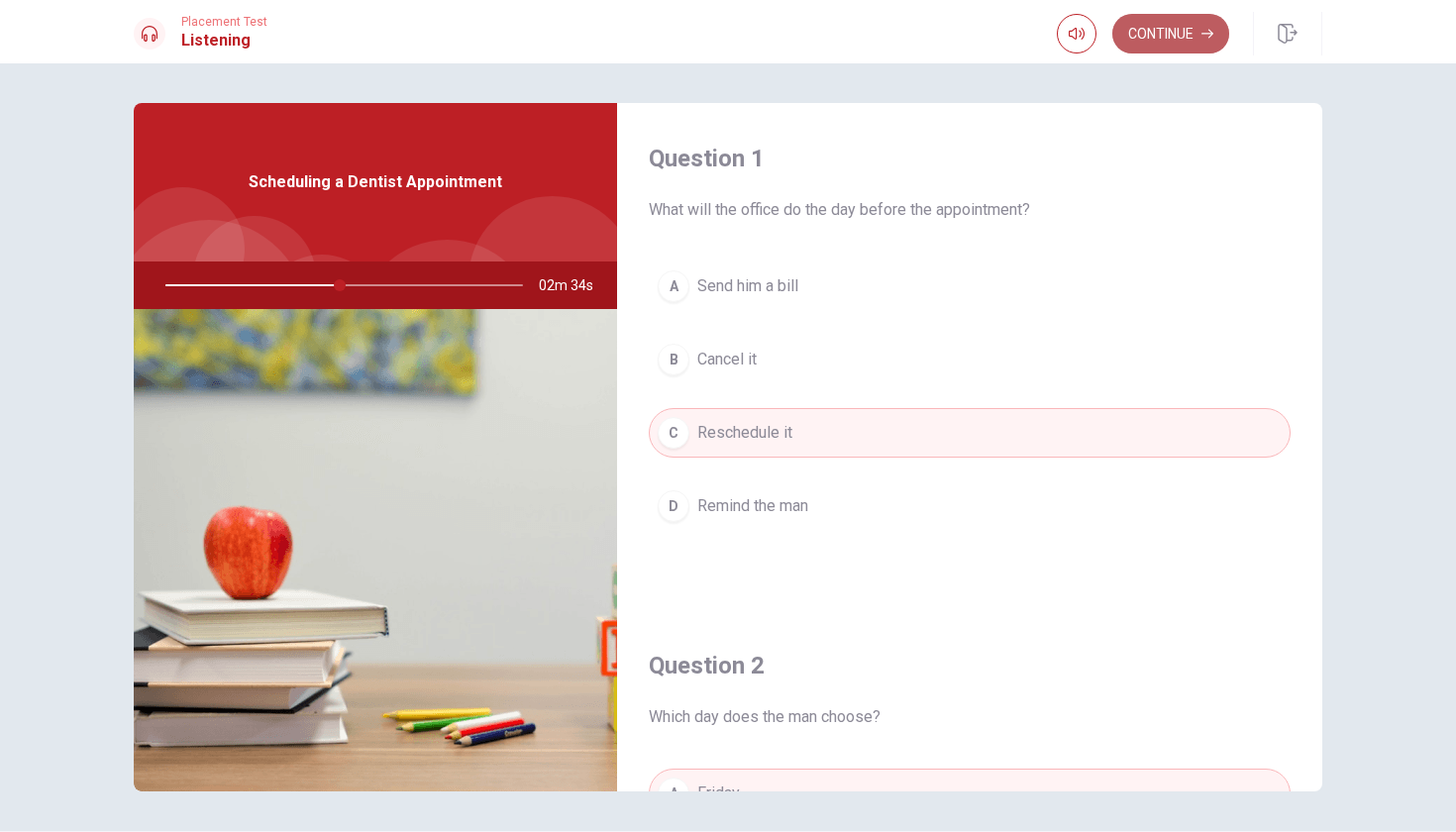 click on "Continue" at bounding box center (1171, 34) 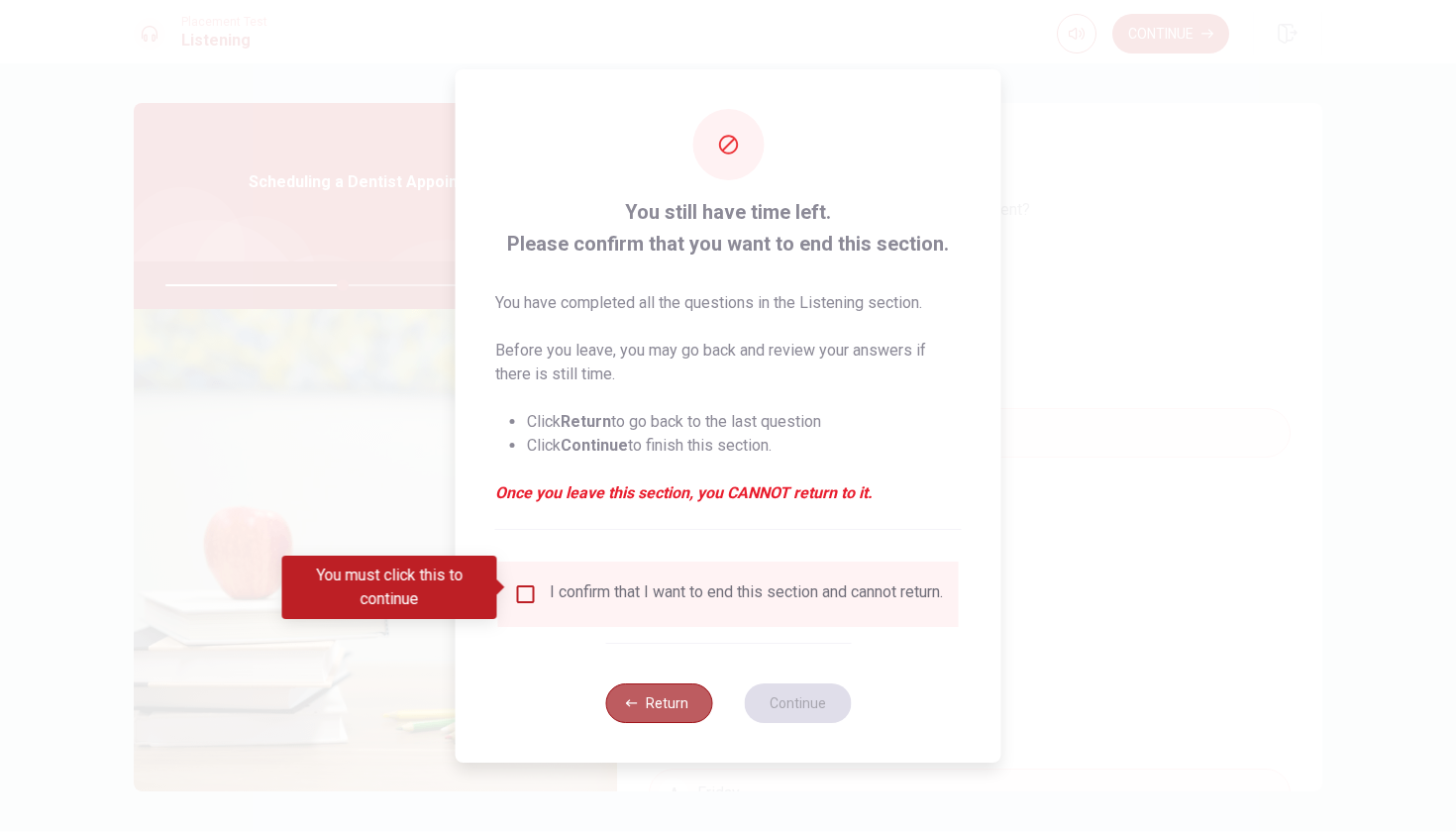 click on "Return" at bounding box center [659, 703] 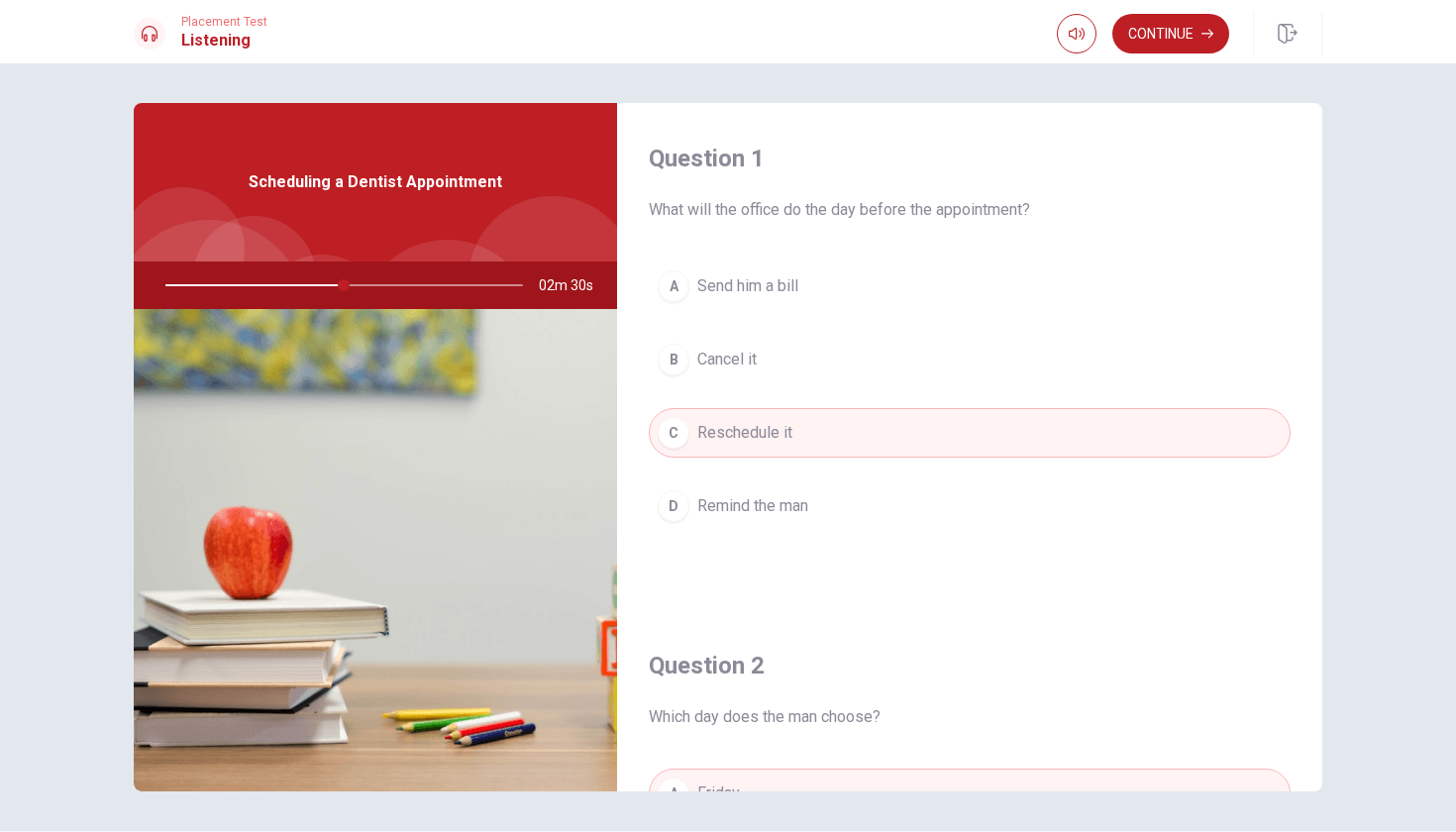 type on "50" 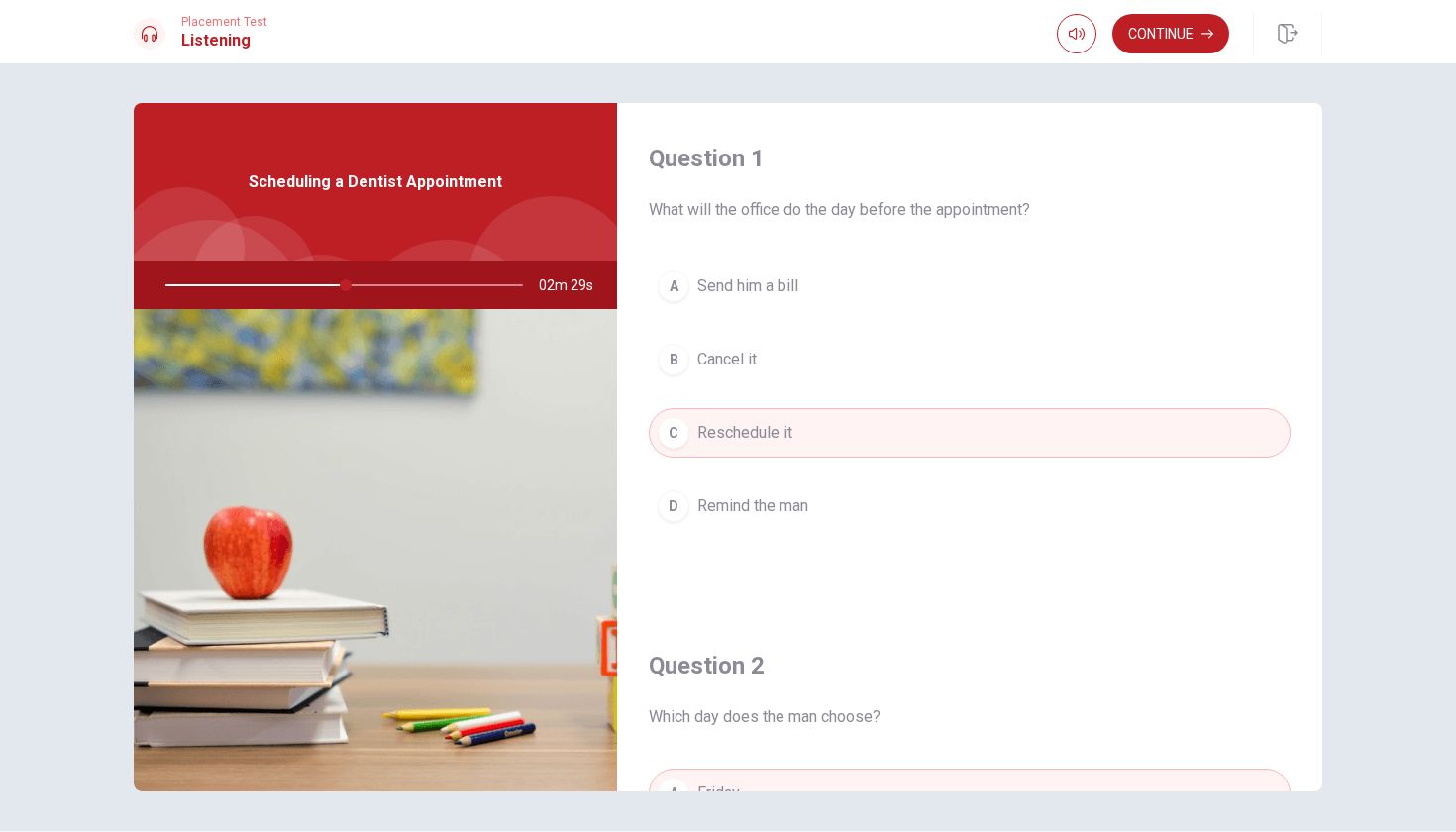 type 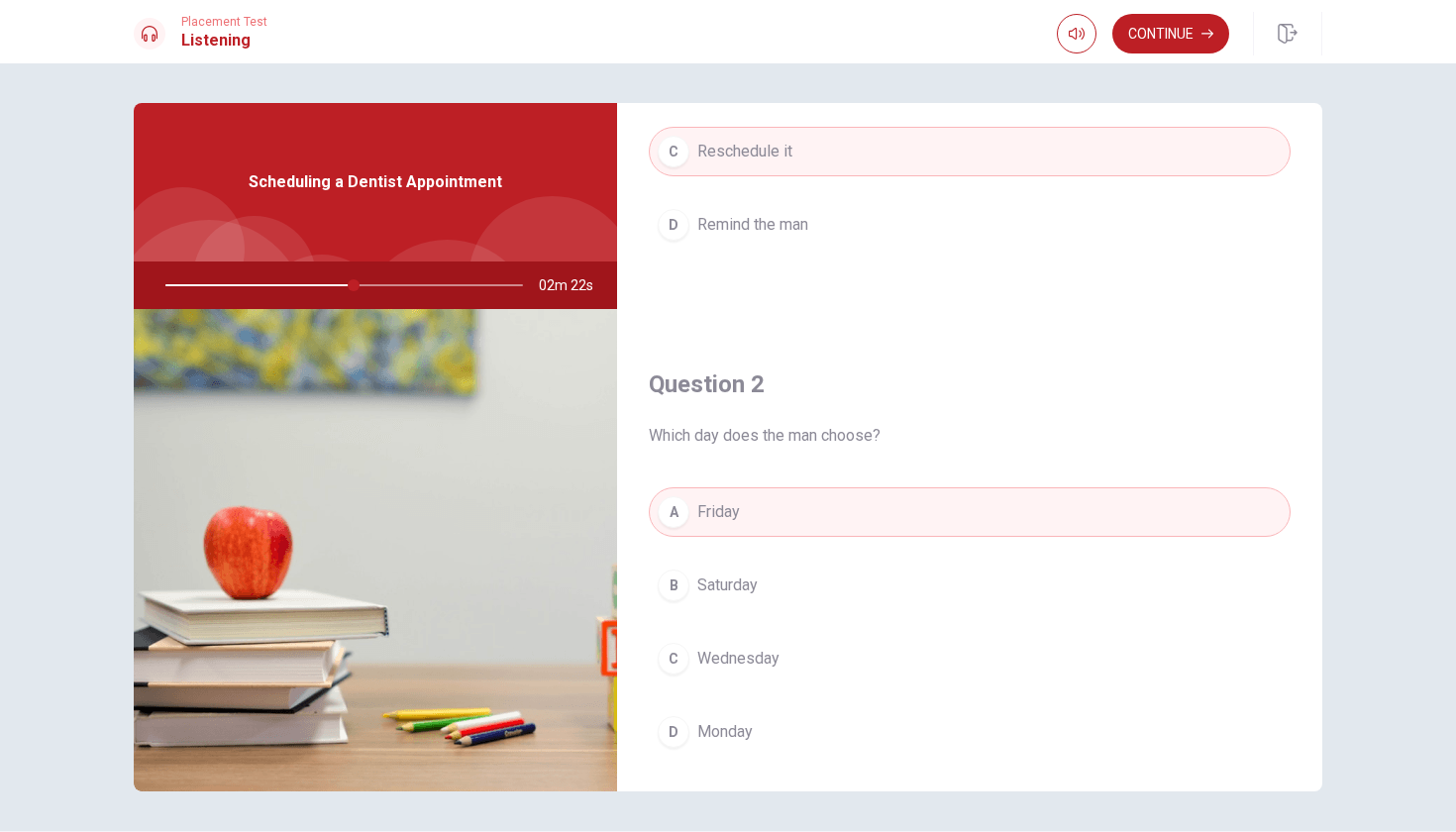 scroll, scrollTop: 0, scrollLeft: 0, axis: both 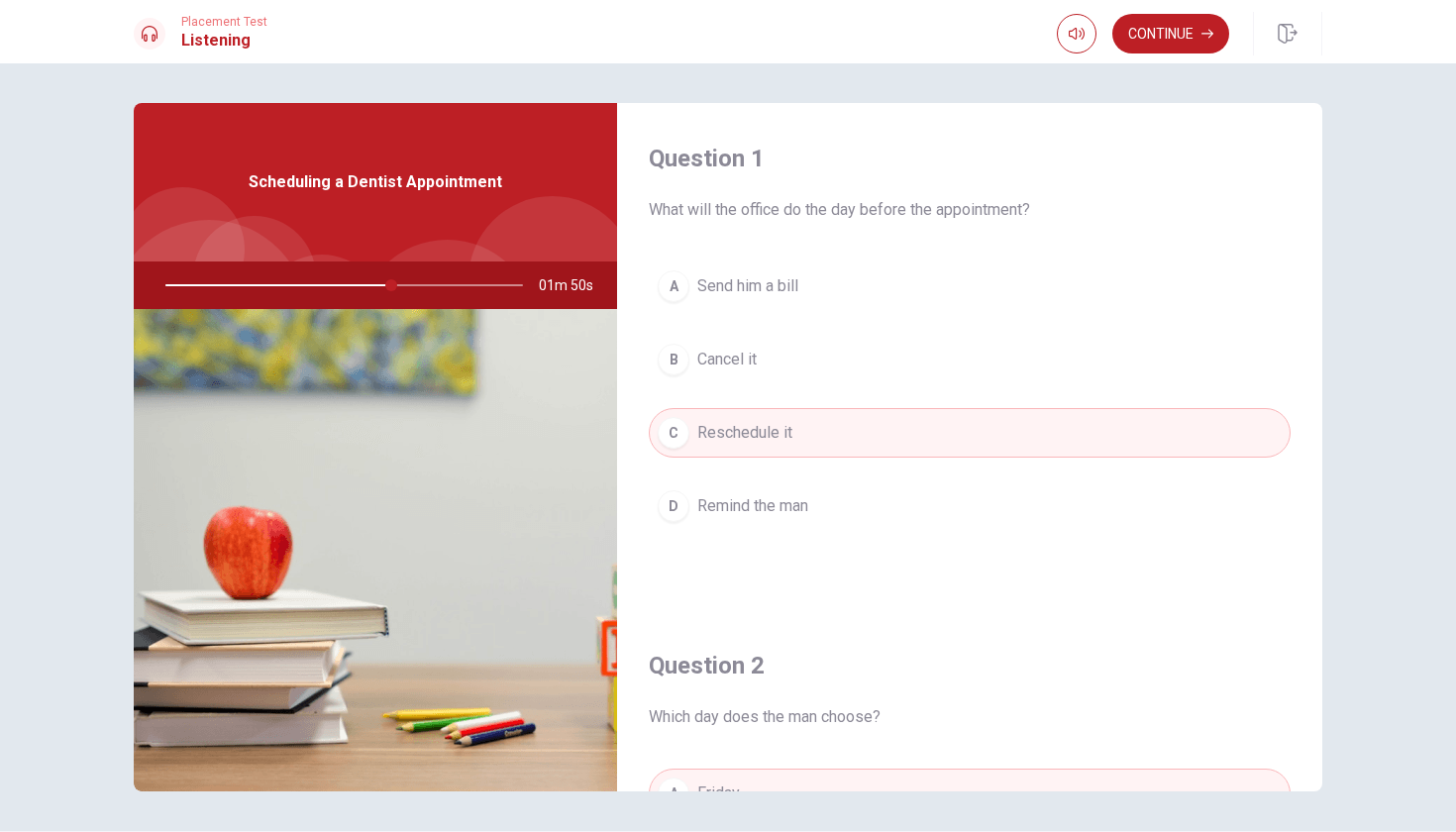 click at bounding box center [340, 285] 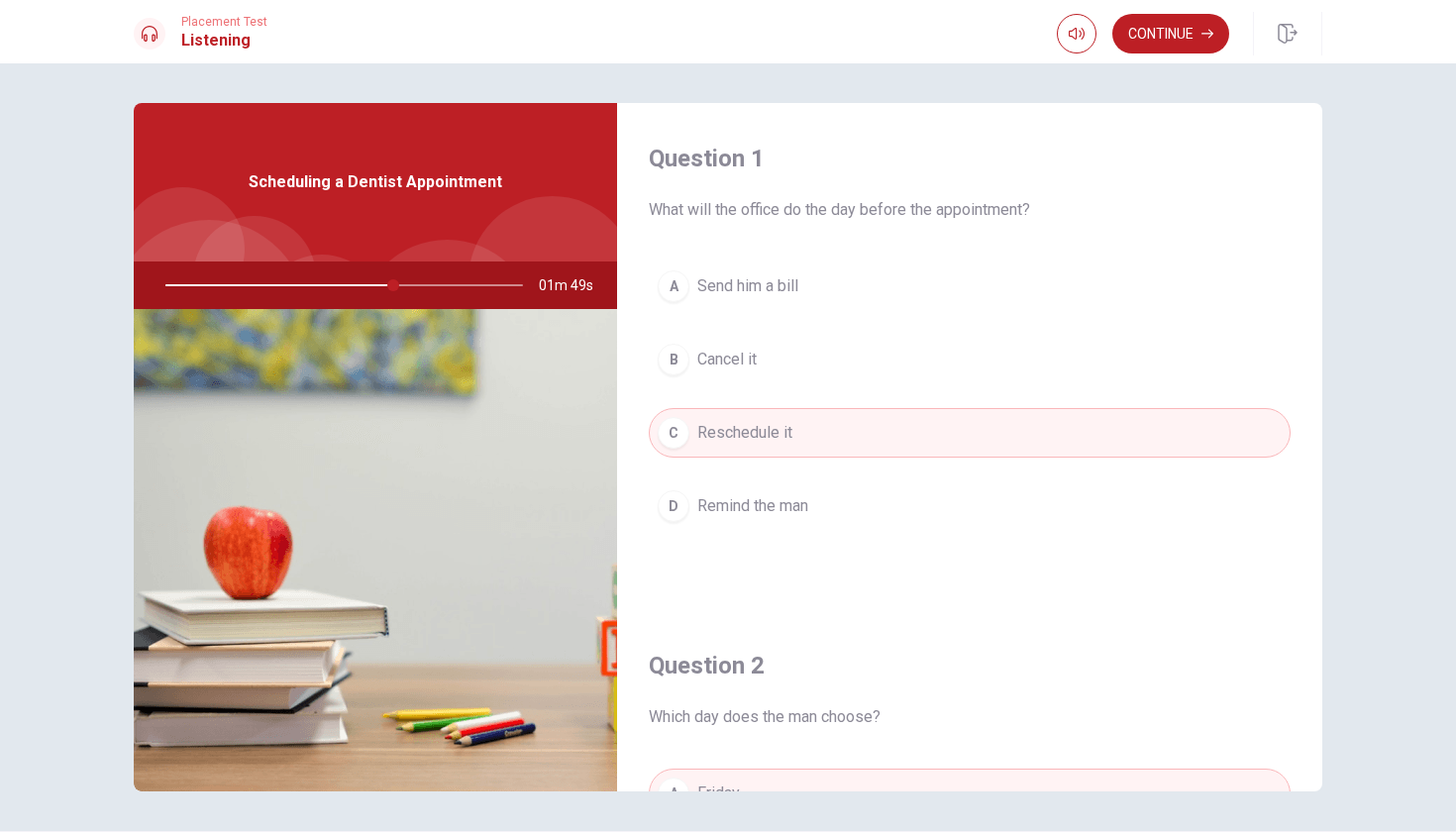 drag, startPoint x: 388, startPoint y: 289, endPoint x: 413, endPoint y: 290, distance: 25.019992 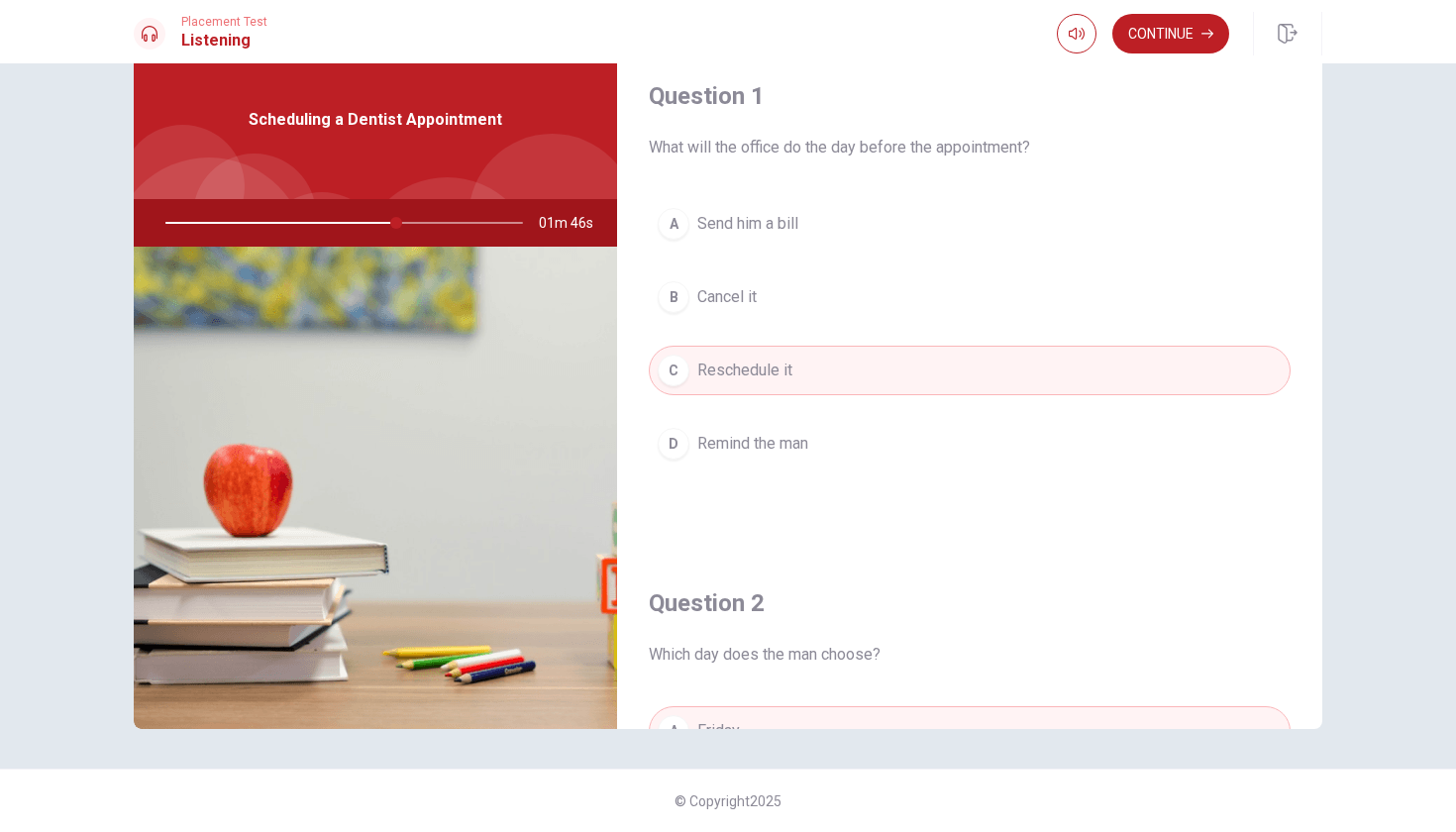 scroll, scrollTop: 62, scrollLeft: 0, axis: vertical 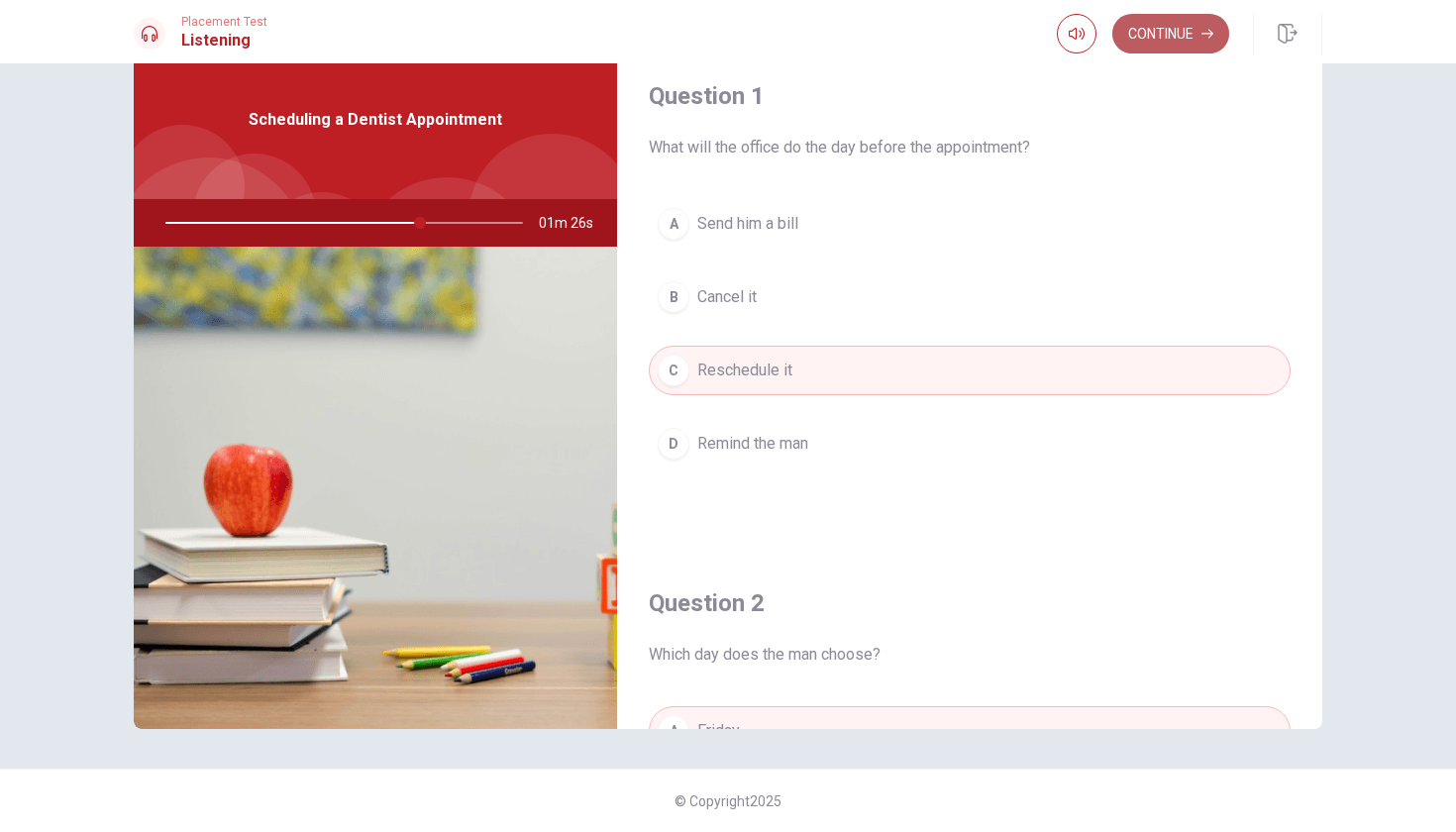 click on "Continue" at bounding box center (1171, 34) 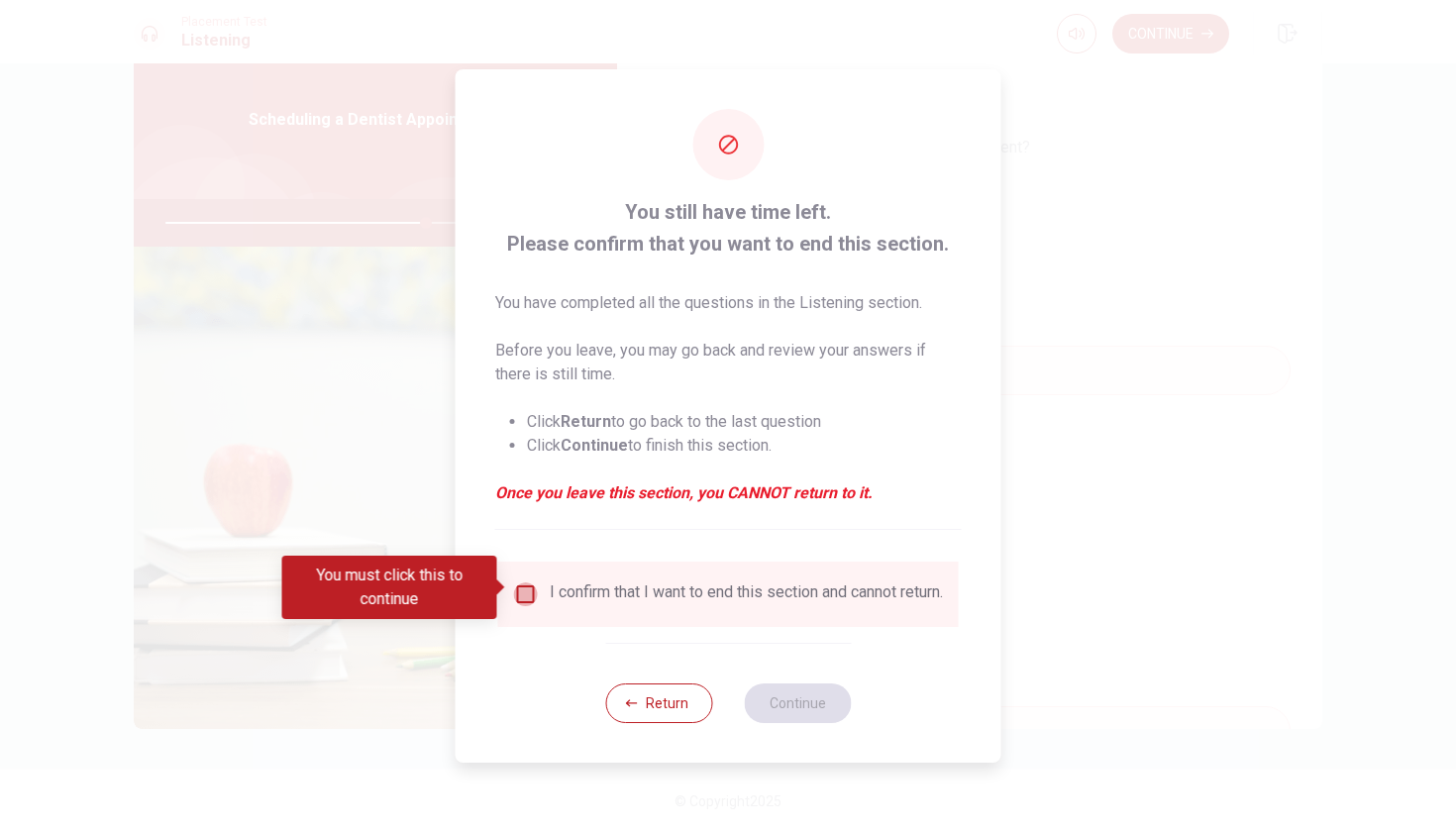 click at bounding box center (526, 594) 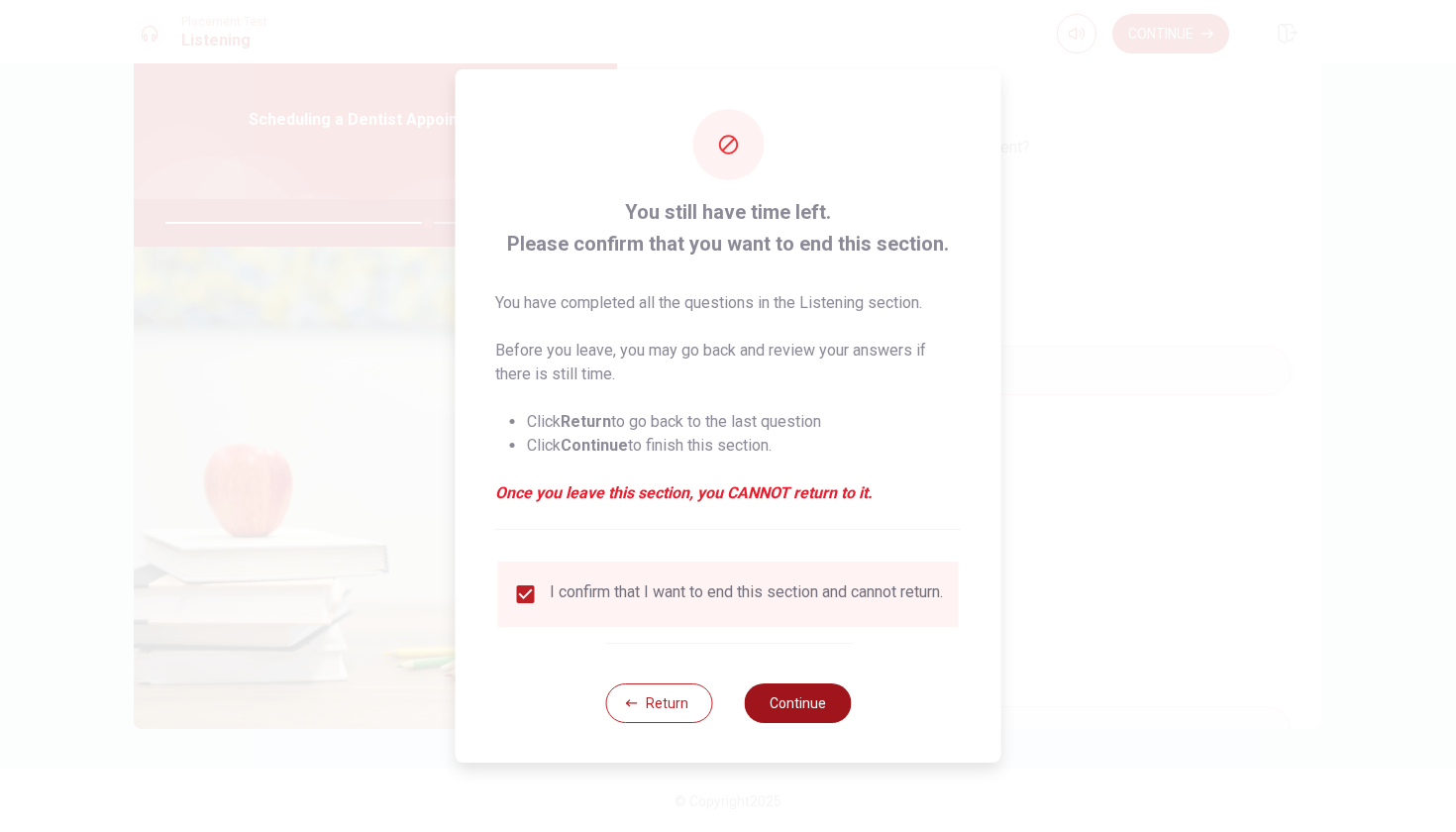 click on "Continue" at bounding box center [797, 703] 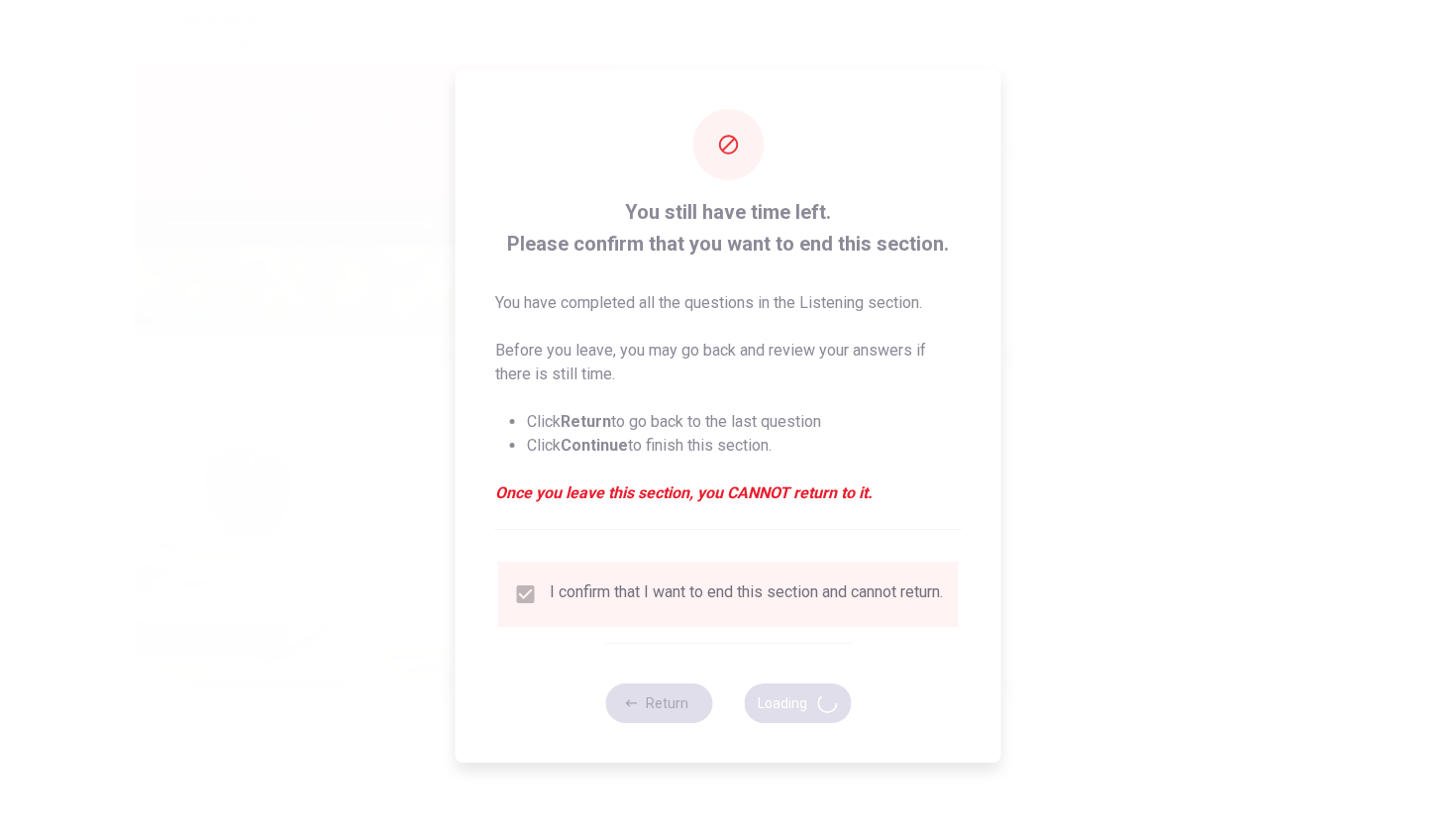 type on "74" 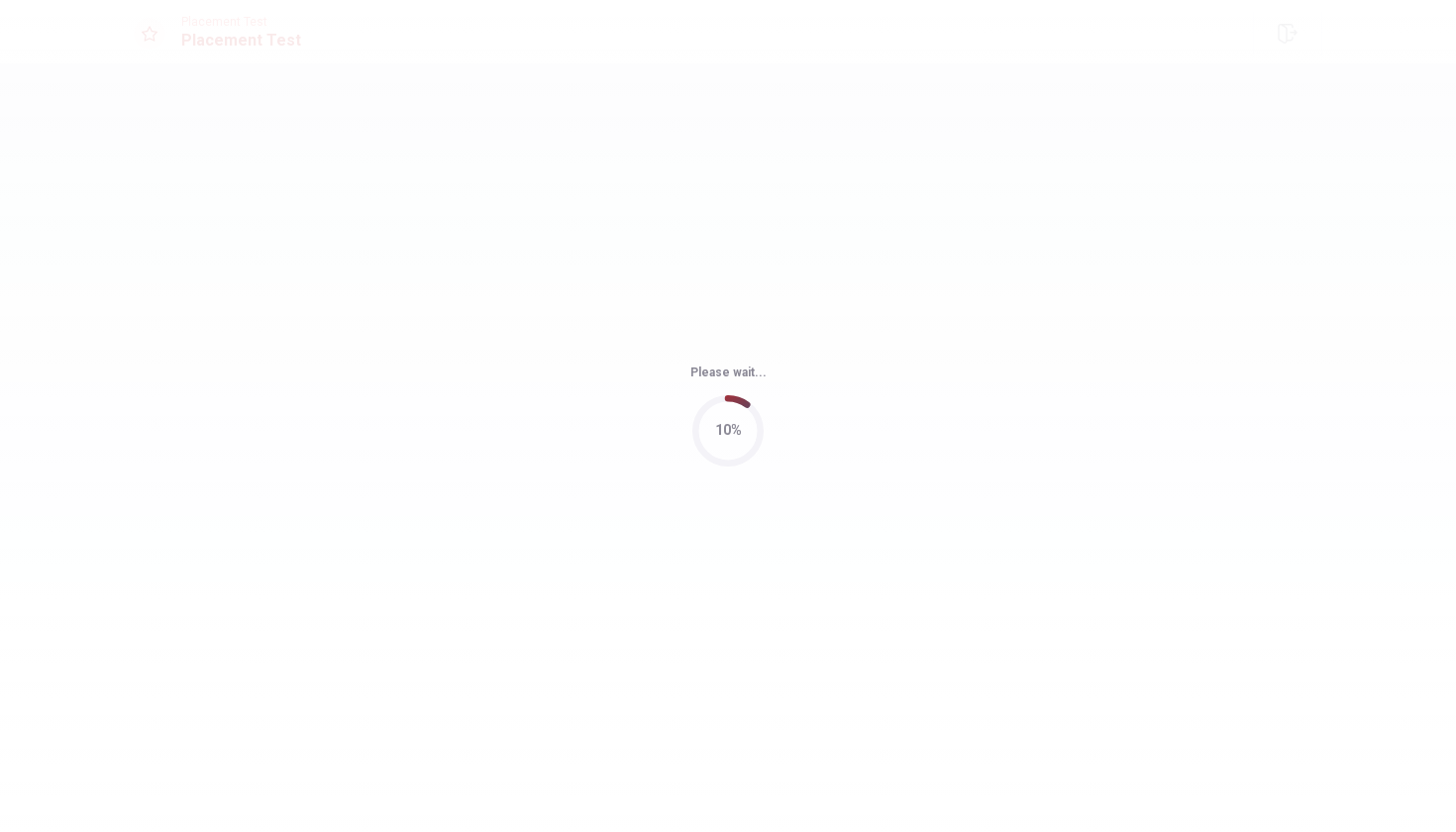 scroll, scrollTop: 0, scrollLeft: 0, axis: both 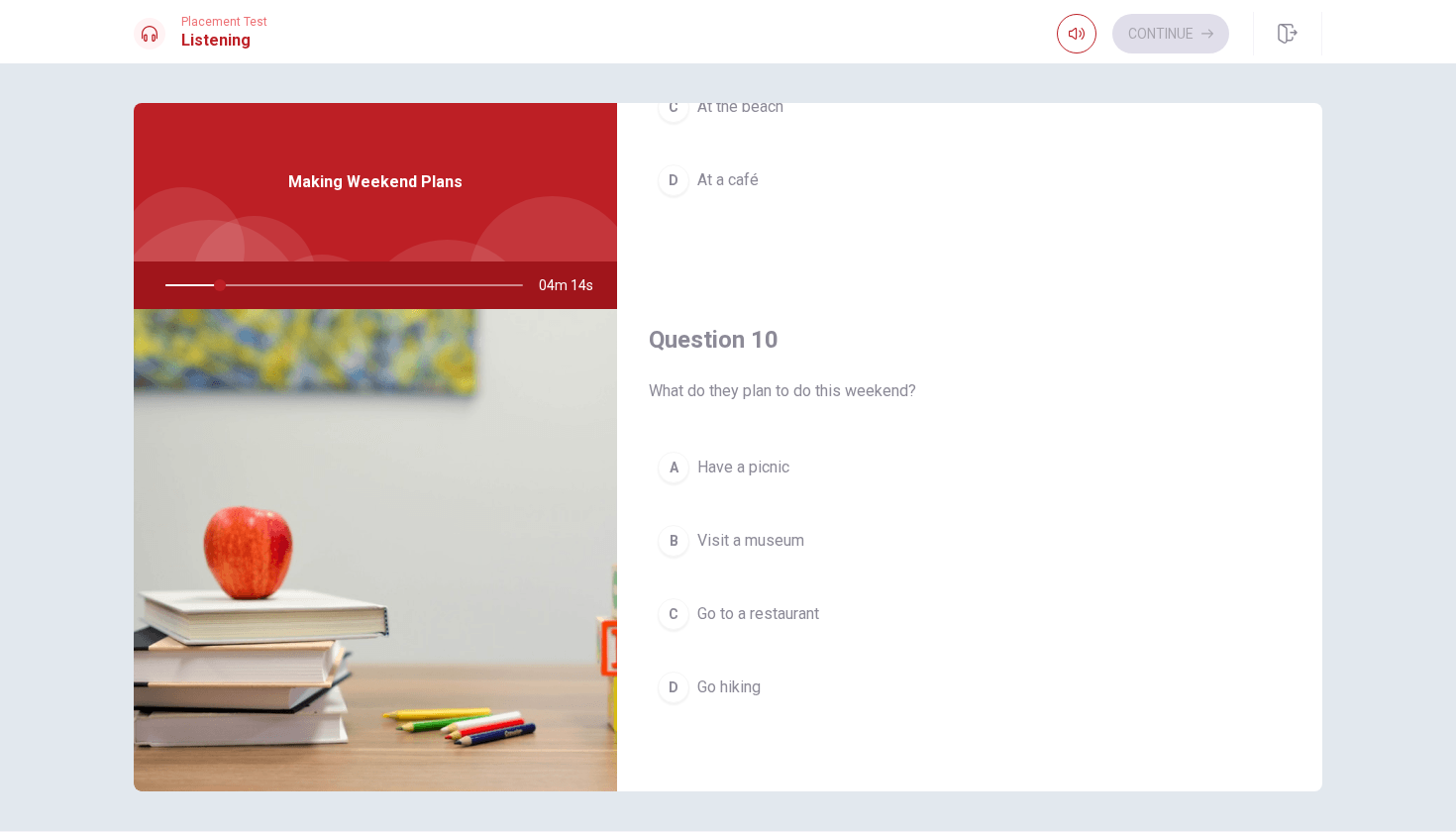 drag, startPoint x: 1314, startPoint y: 708, endPoint x: 1314, endPoint y: 630, distance: 78 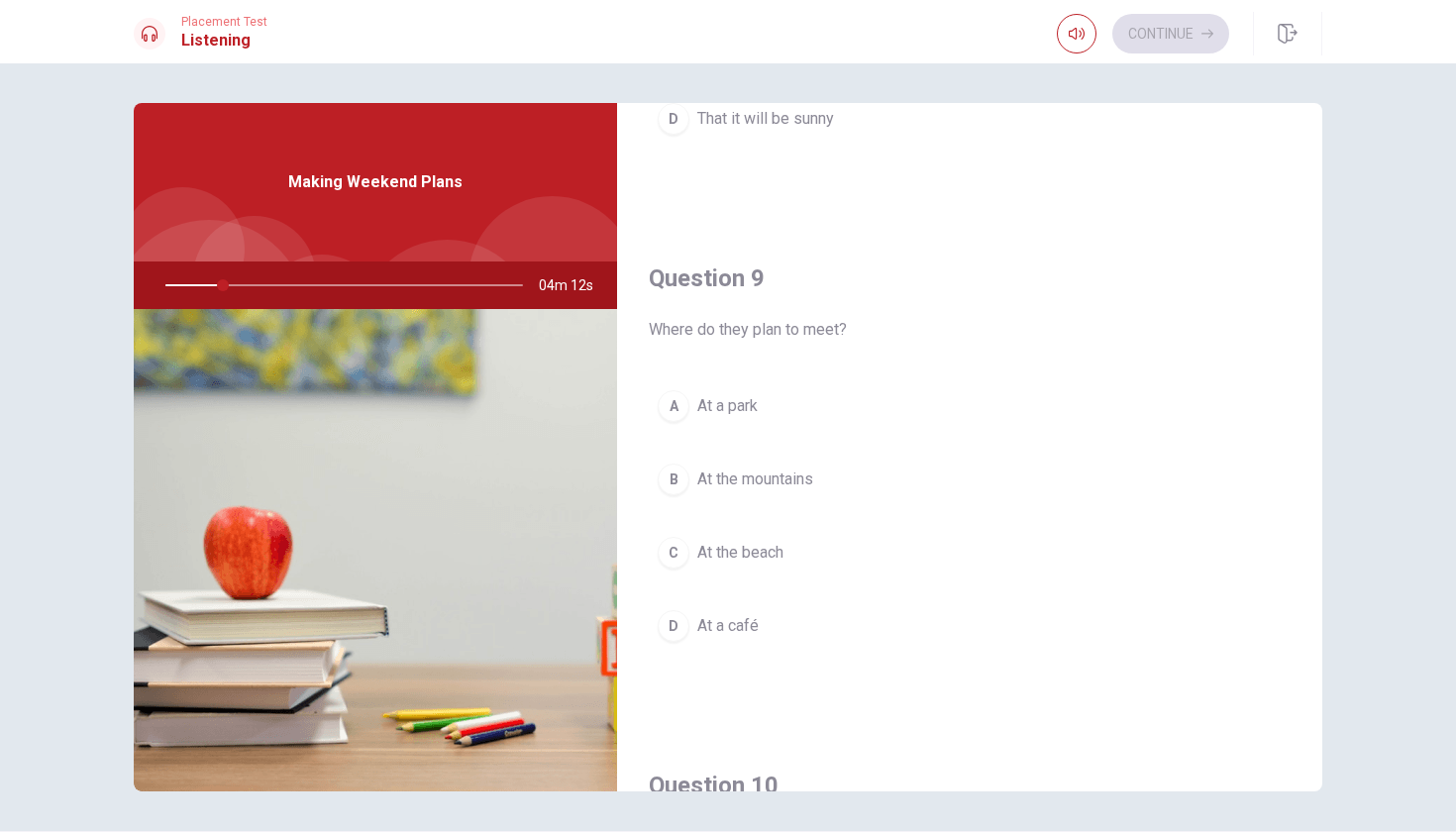 scroll, scrollTop: 1282, scrollLeft: 0, axis: vertical 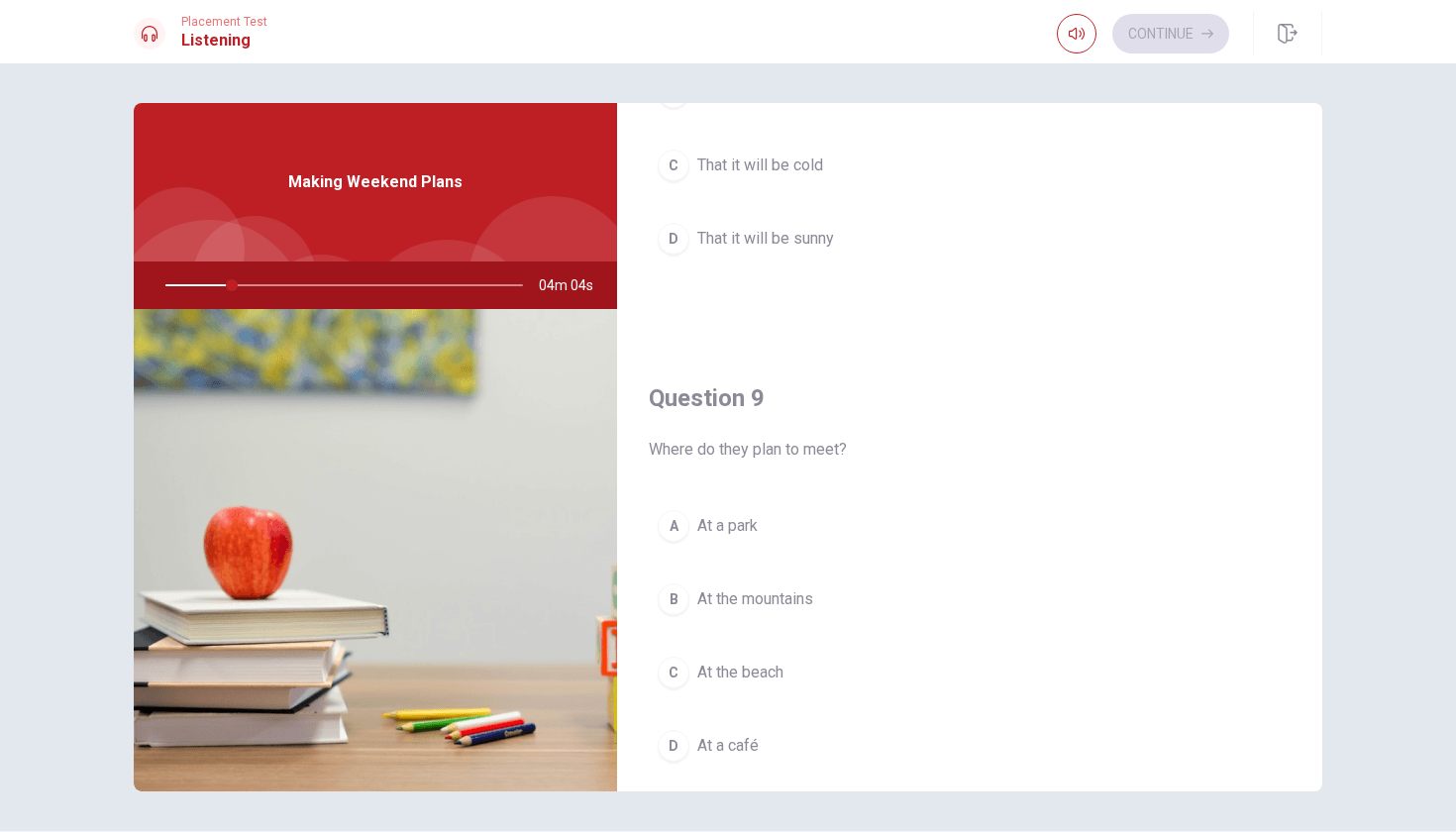 drag, startPoint x: 1316, startPoint y: 633, endPoint x: 1306, endPoint y: 602, distance: 32.572995 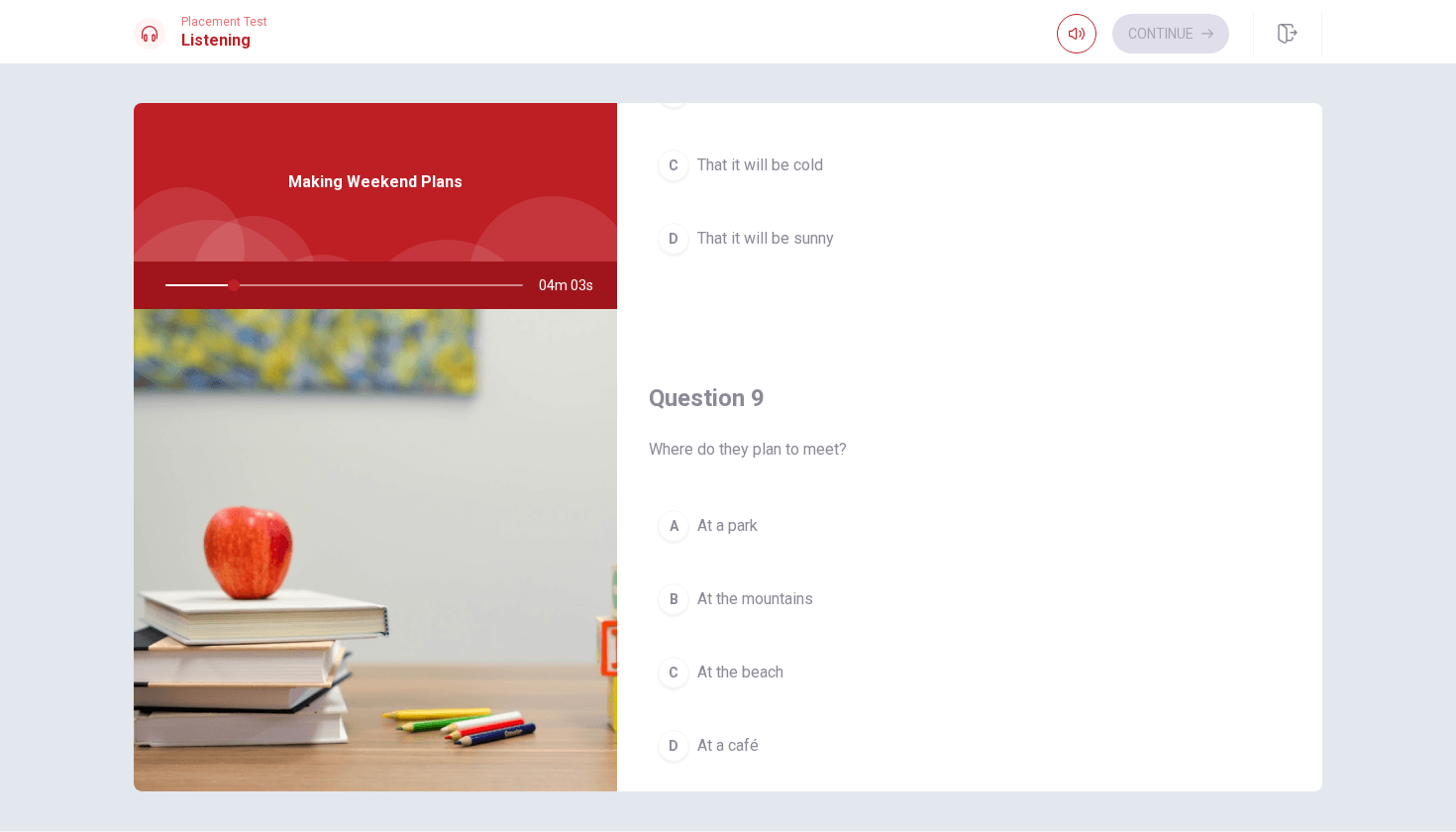 drag, startPoint x: 1306, startPoint y: 602, endPoint x: 1310, endPoint y: 681, distance: 79.1012 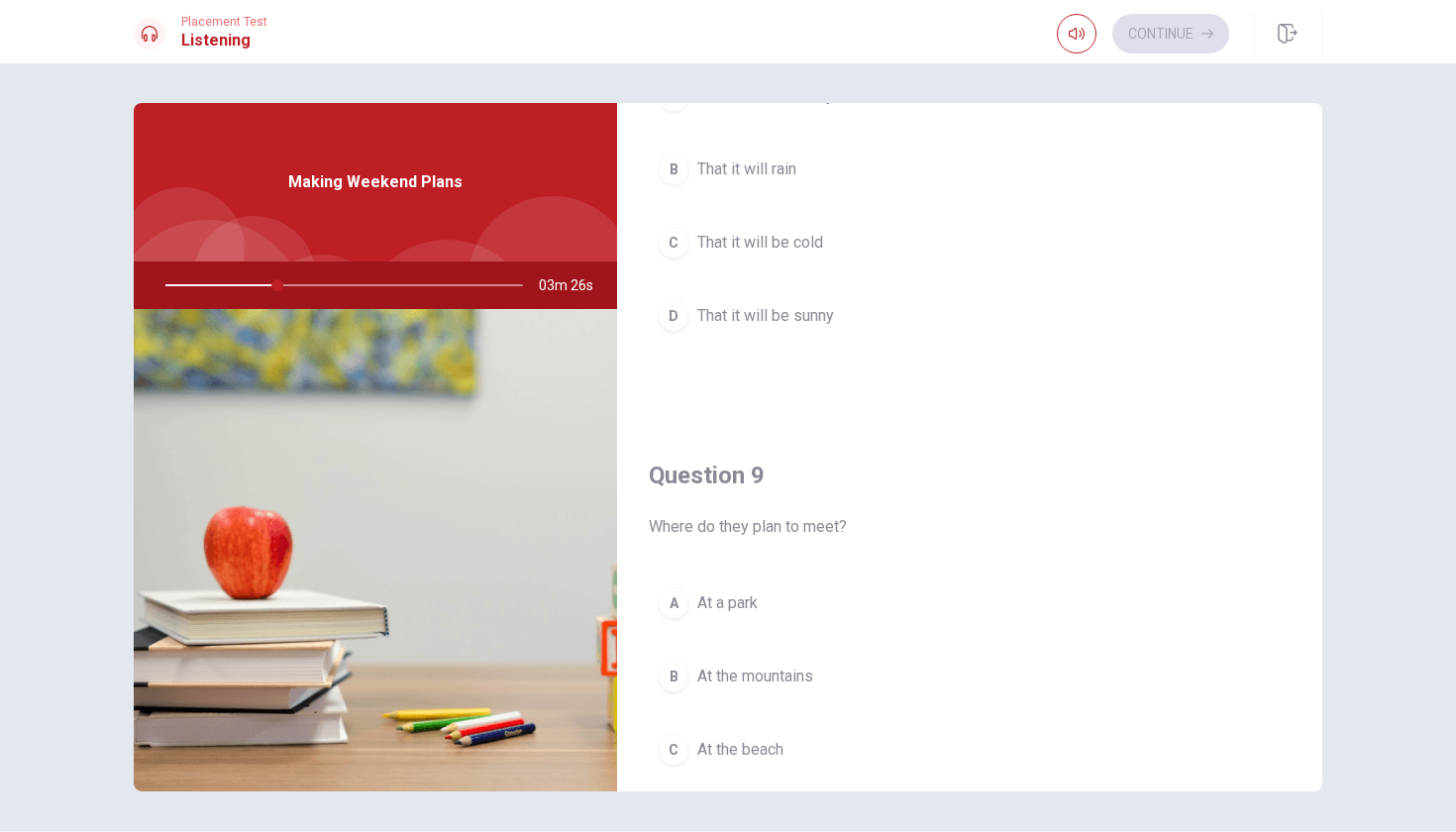 scroll, scrollTop: 1201, scrollLeft: 0, axis: vertical 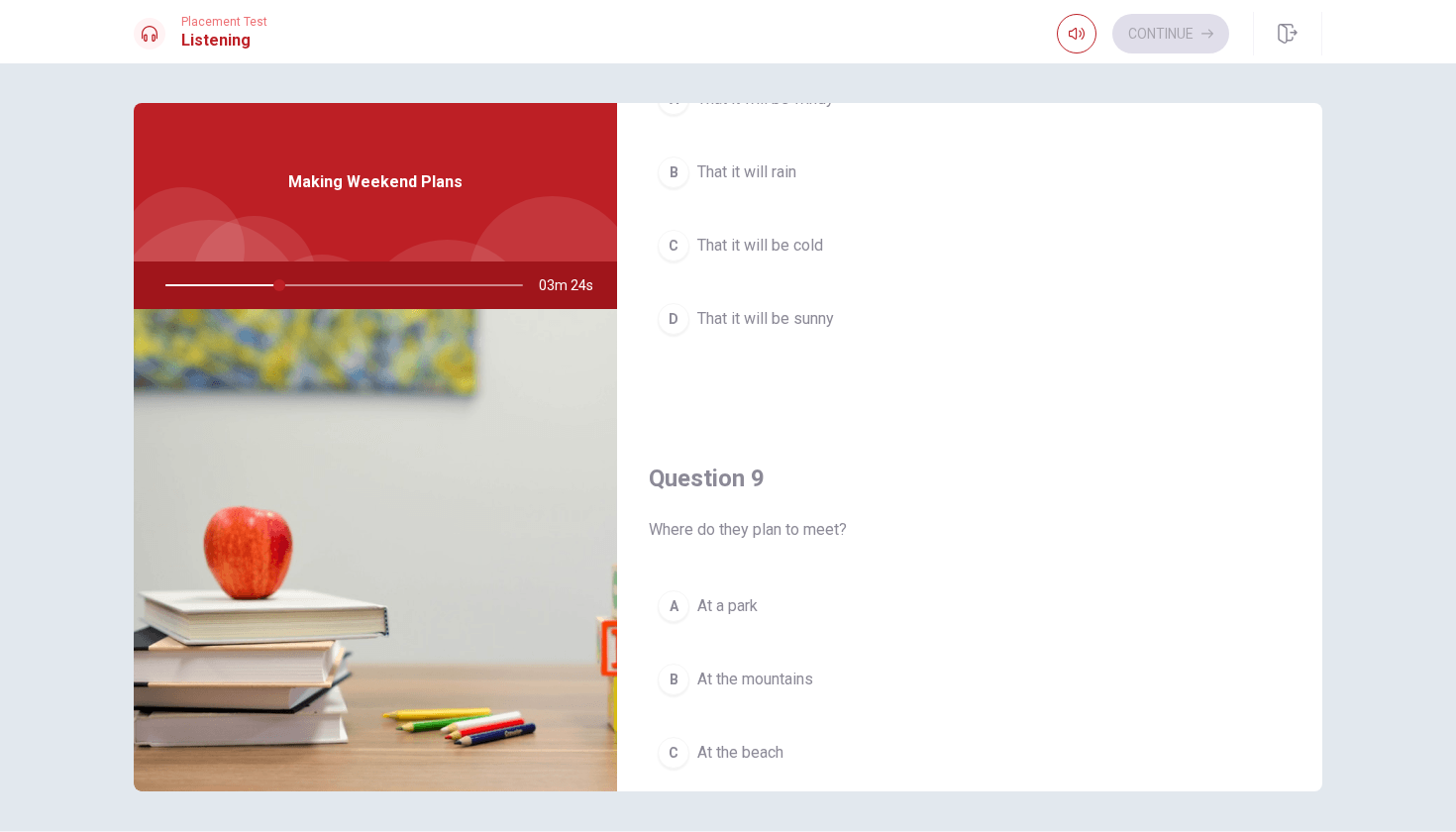 click on "B" at bounding box center [674, 172] 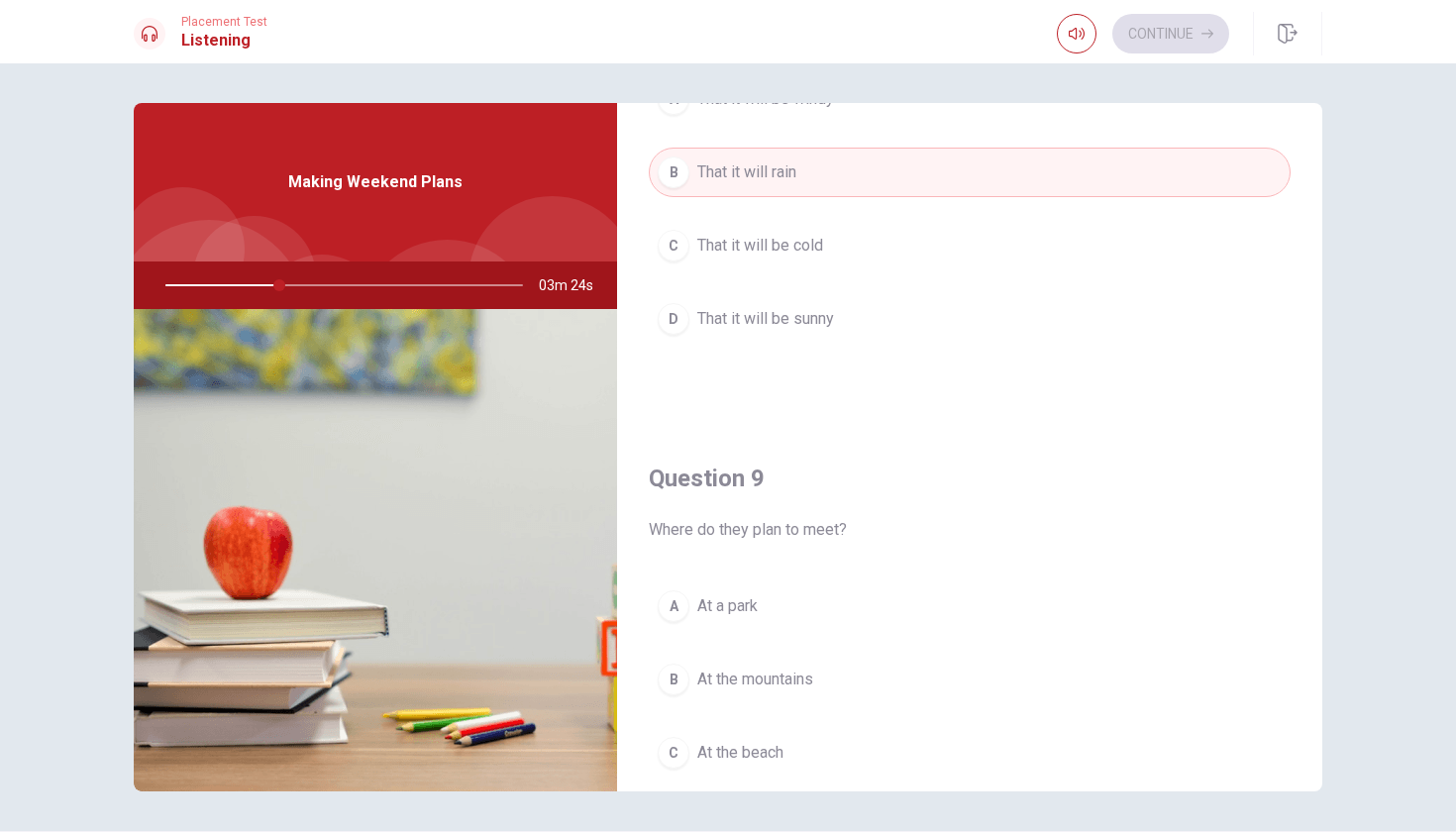 type on "32" 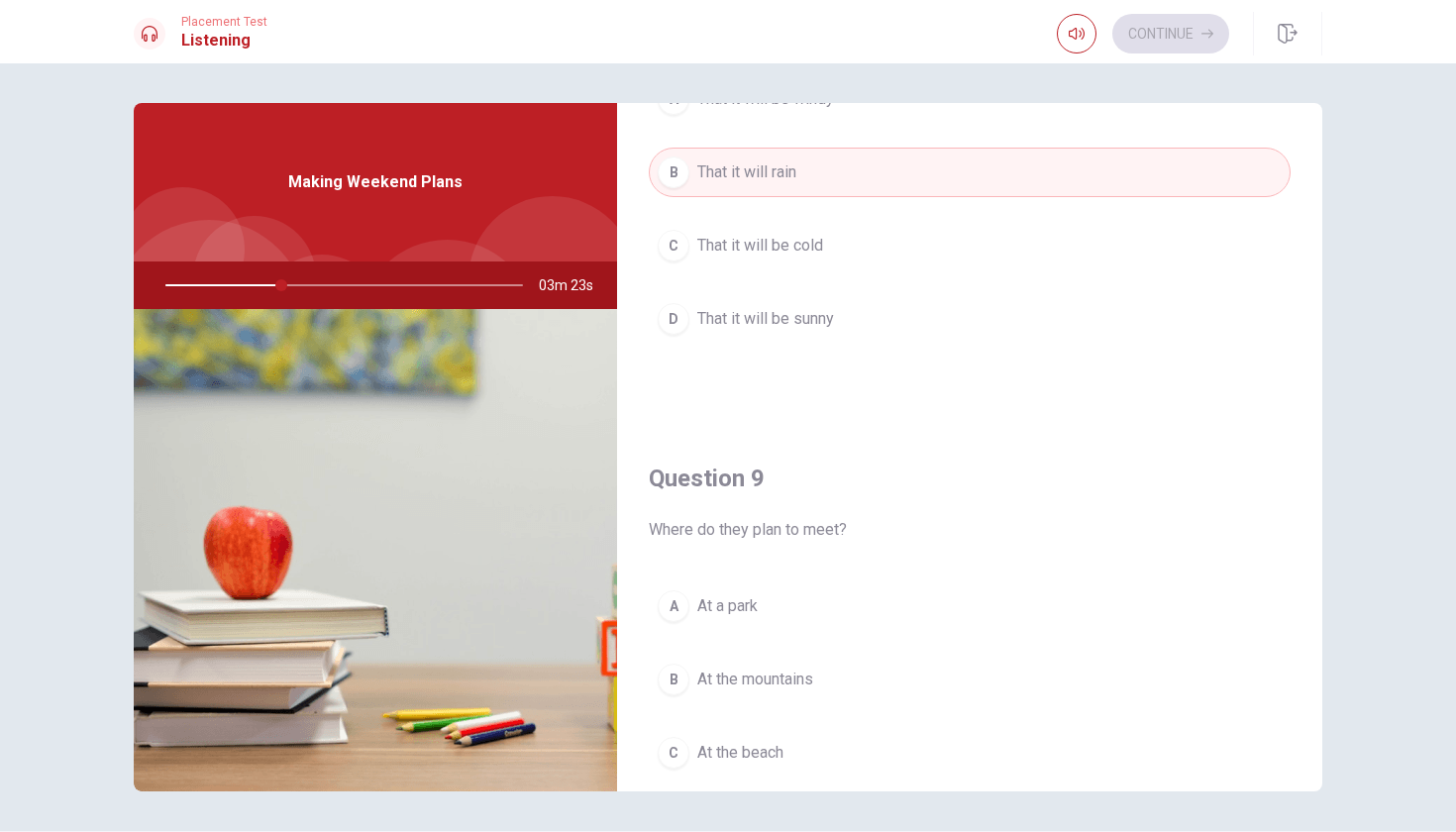 type 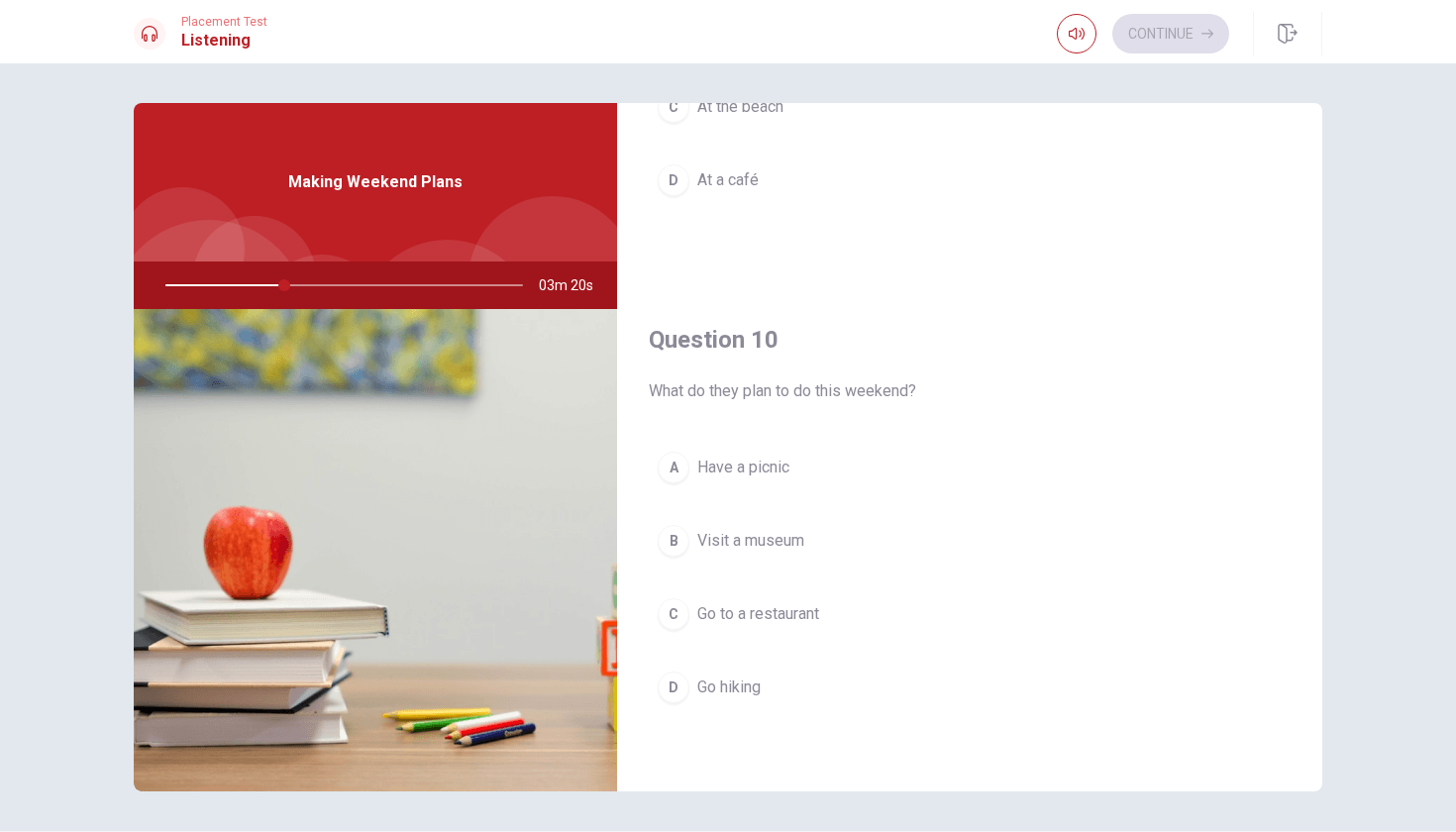 scroll, scrollTop: 1847, scrollLeft: 0, axis: vertical 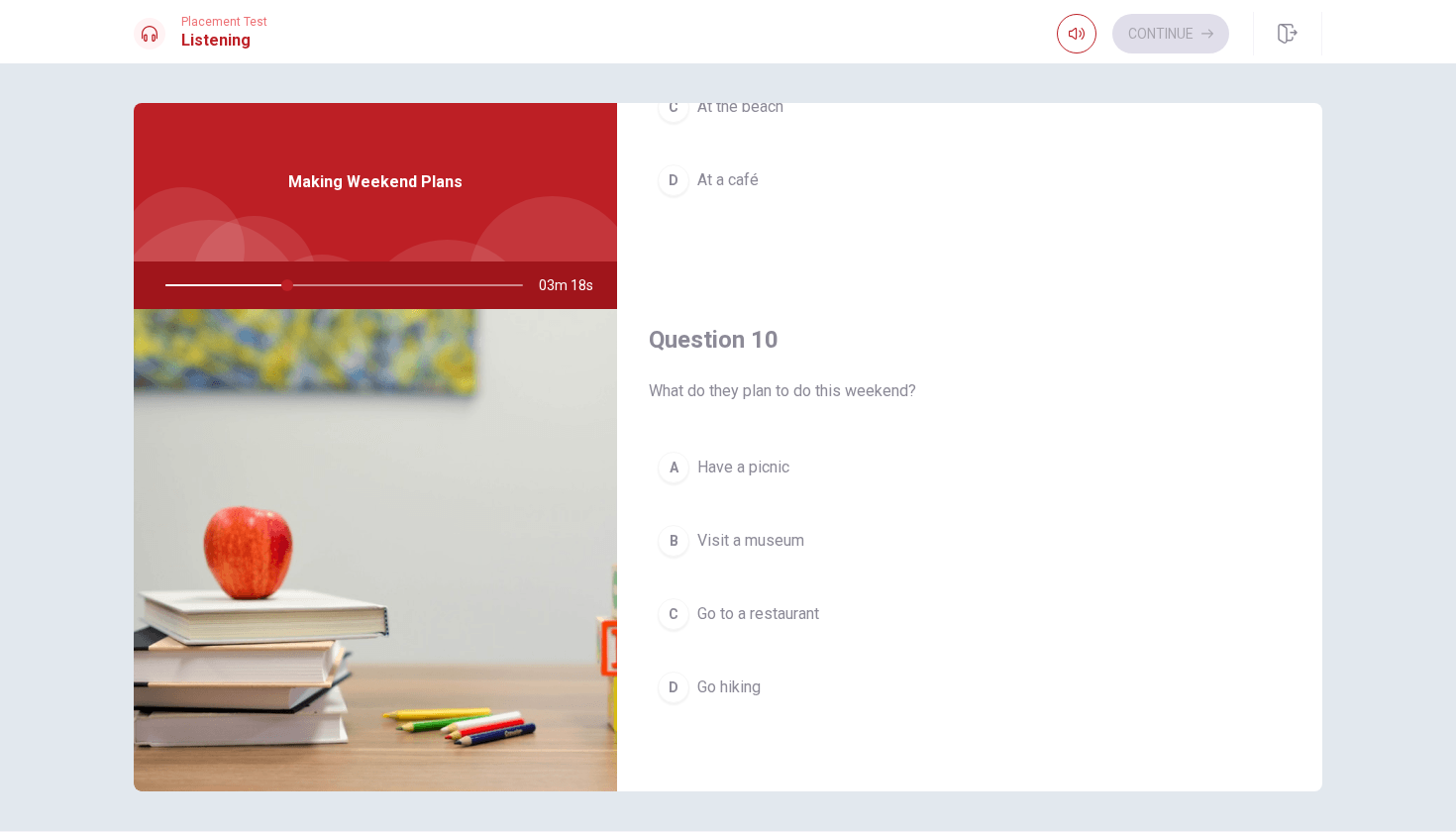 click on "A" at bounding box center (674, 468) 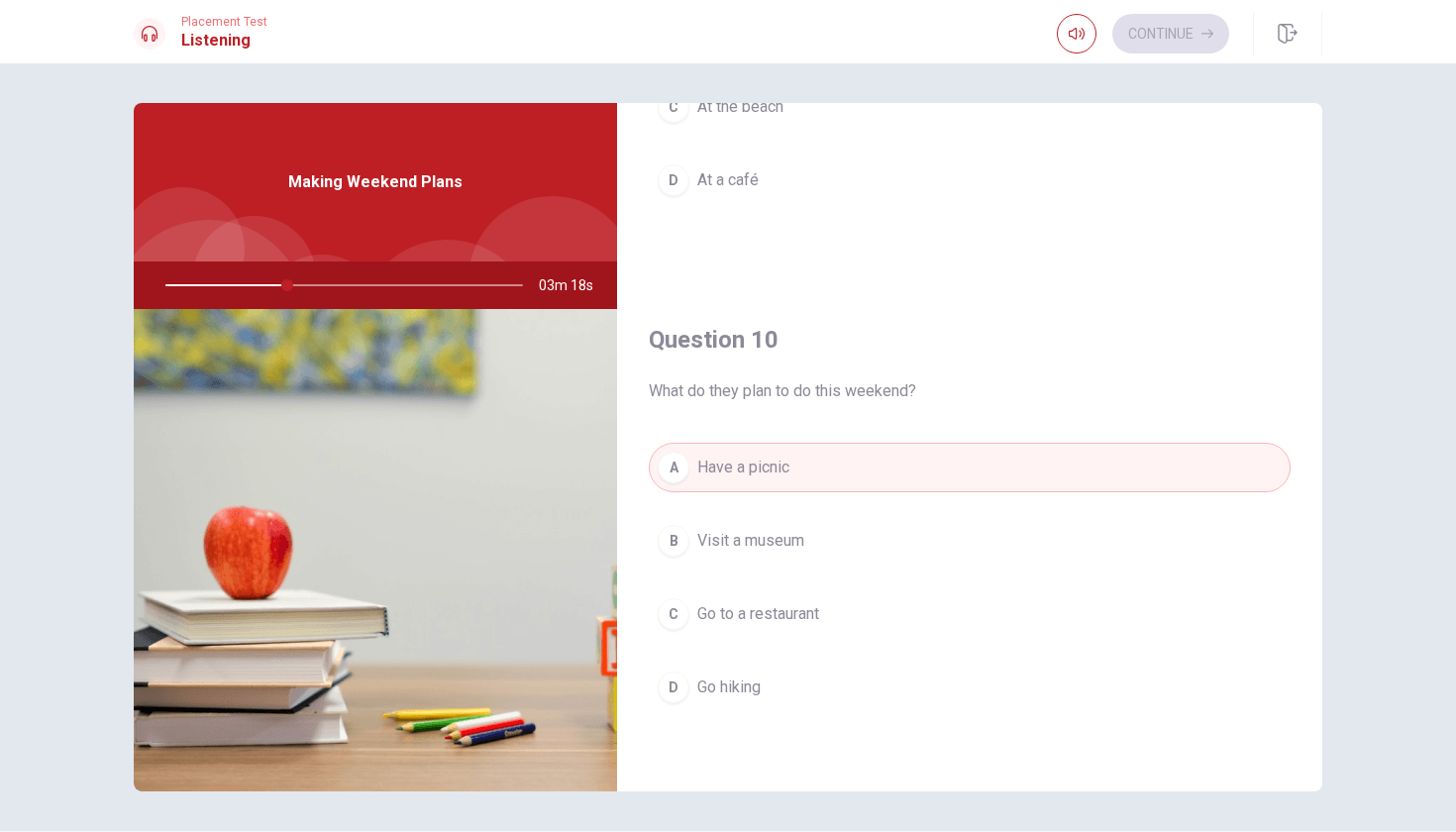 type 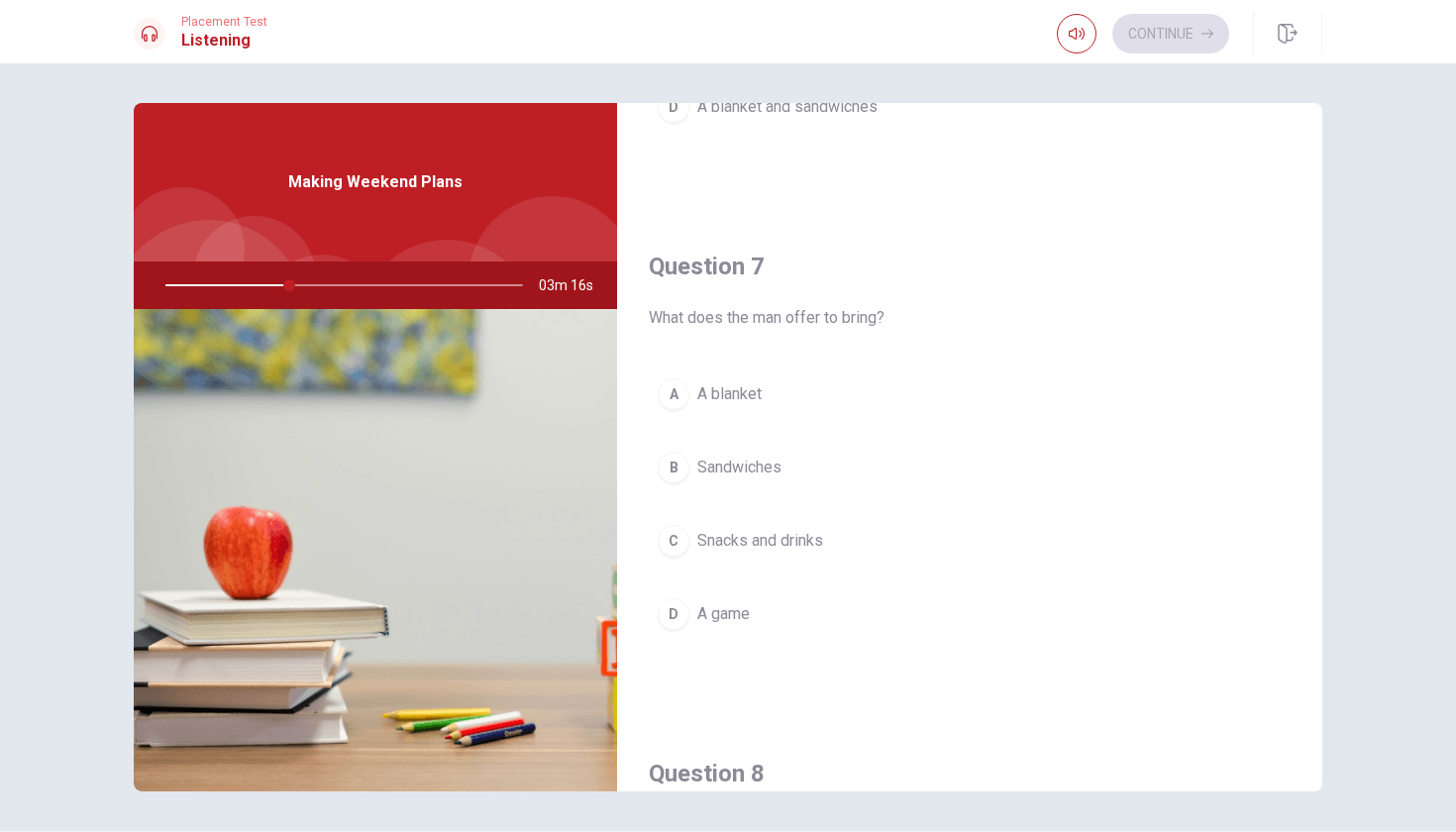 scroll, scrollTop: 369, scrollLeft: 0, axis: vertical 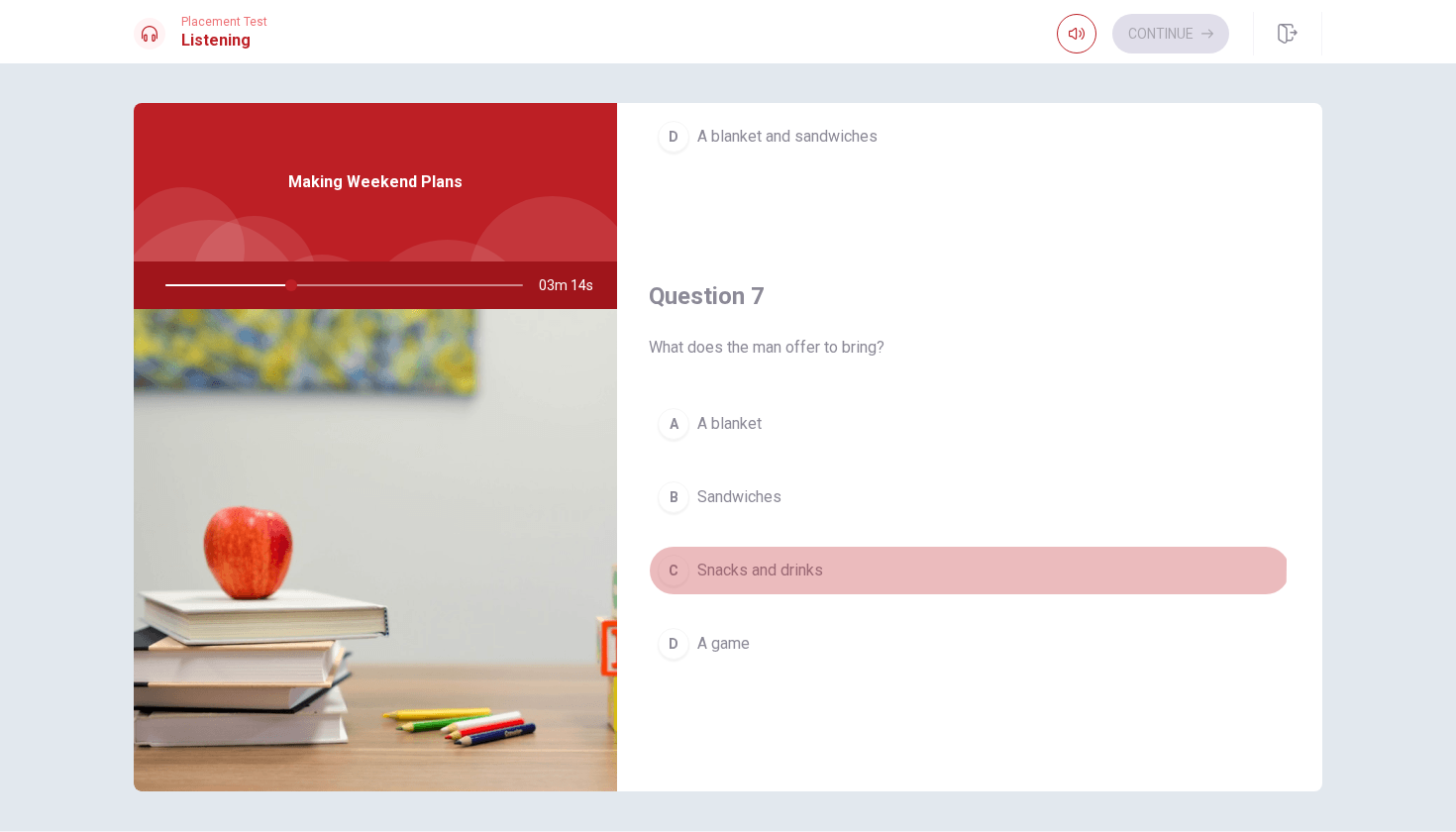 click on "C" at bounding box center (674, 571) 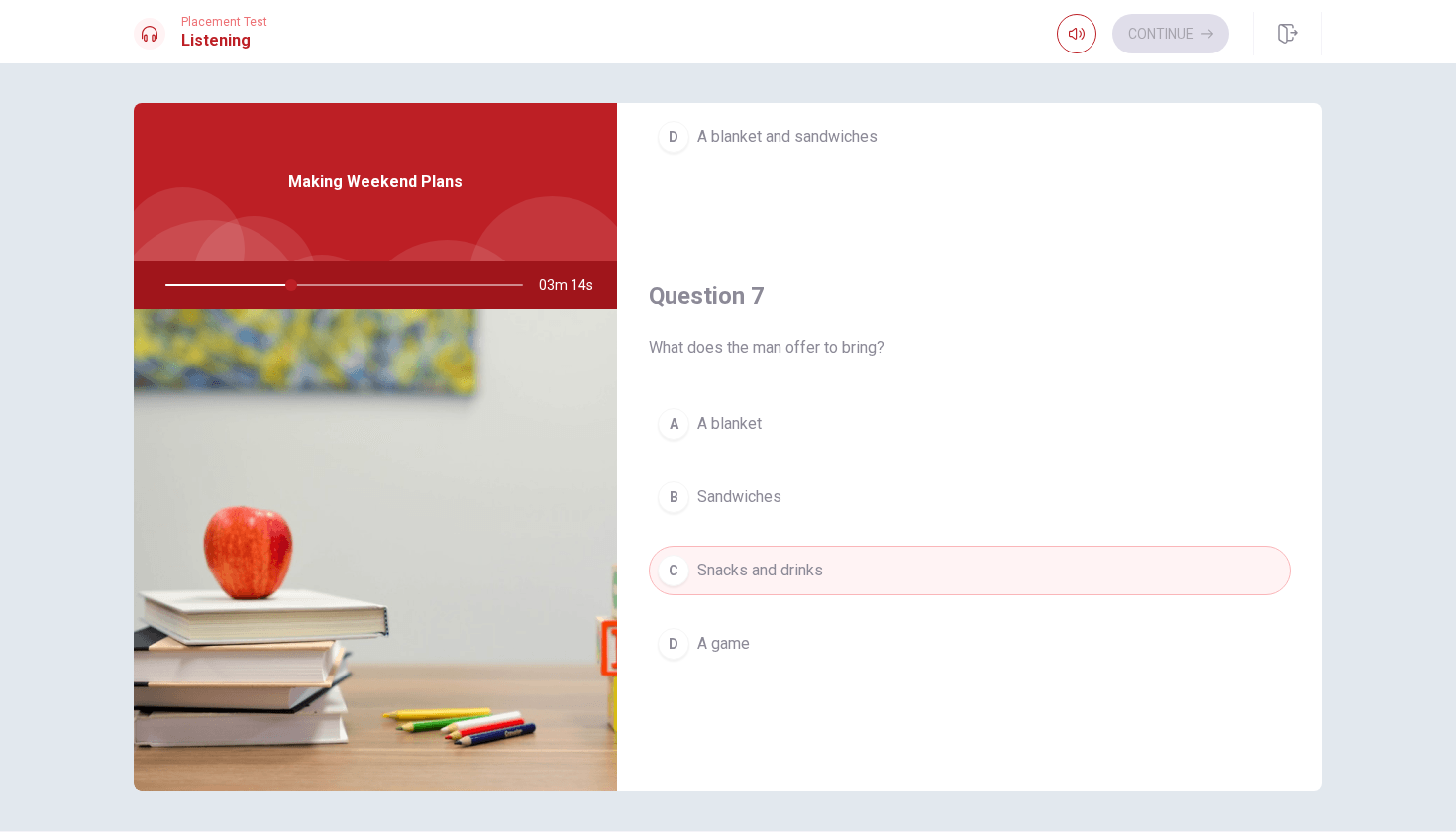 type on "36" 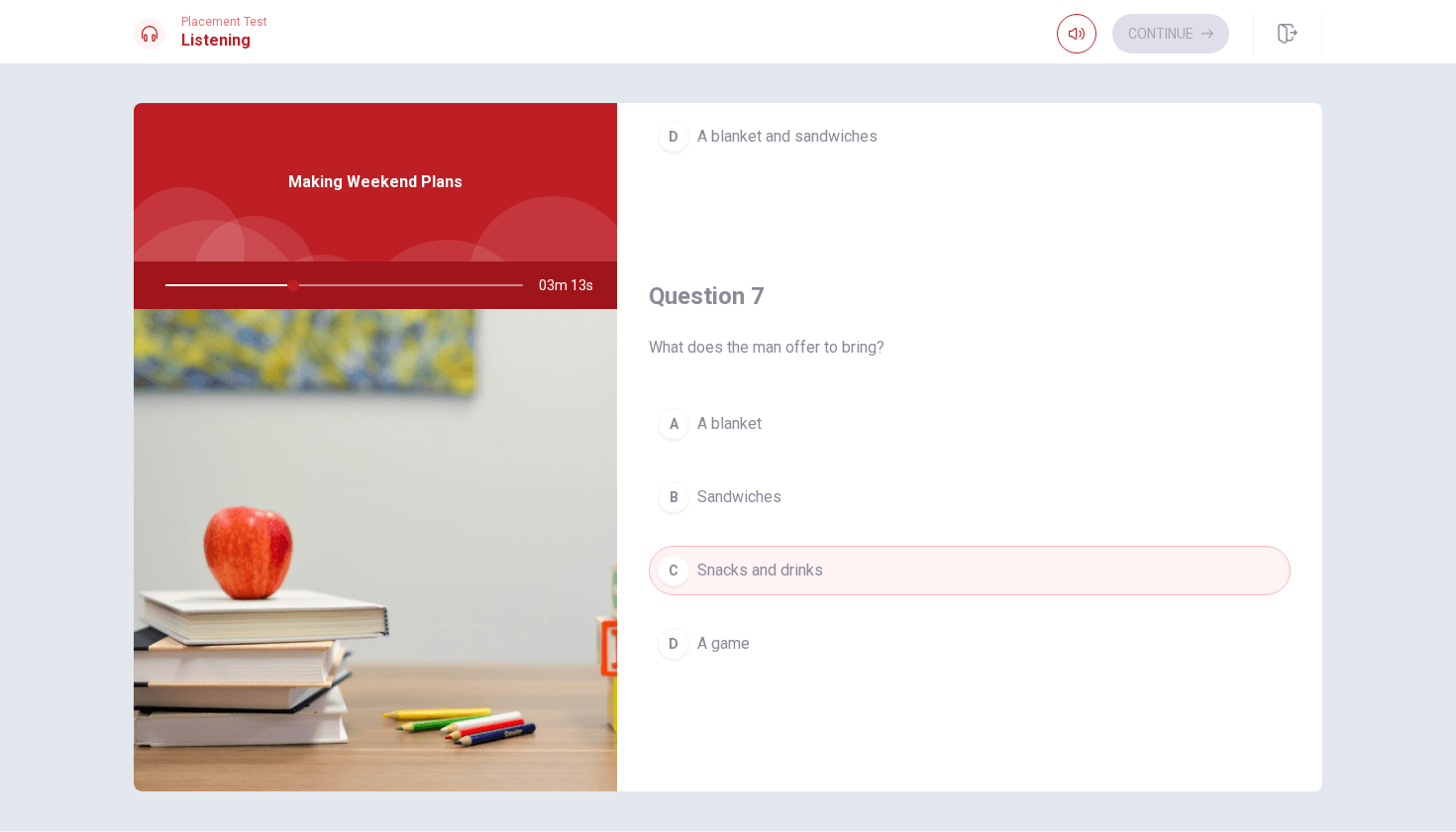 type 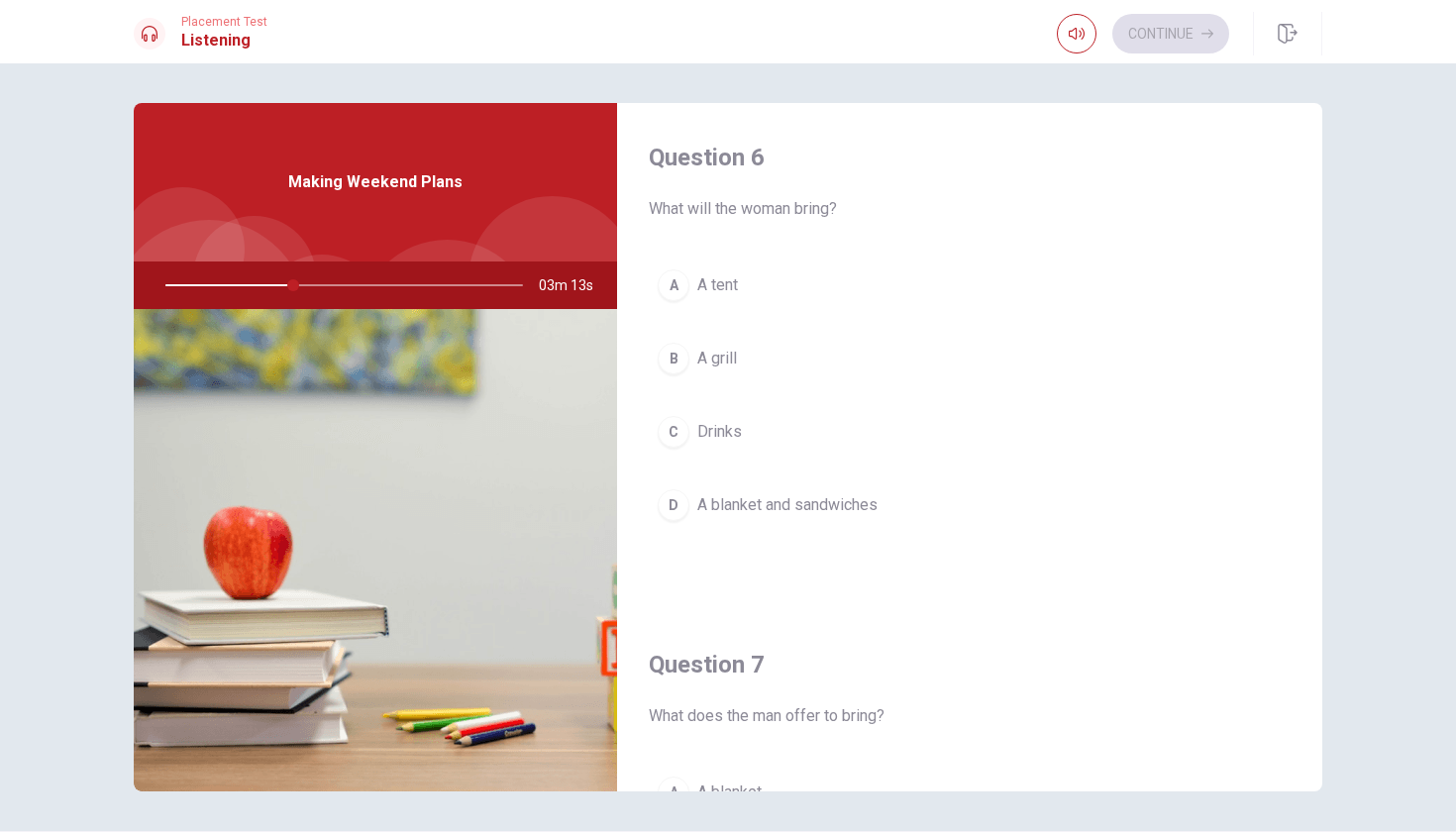 scroll, scrollTop: -11, scrollLeft: 0, axis: vertical 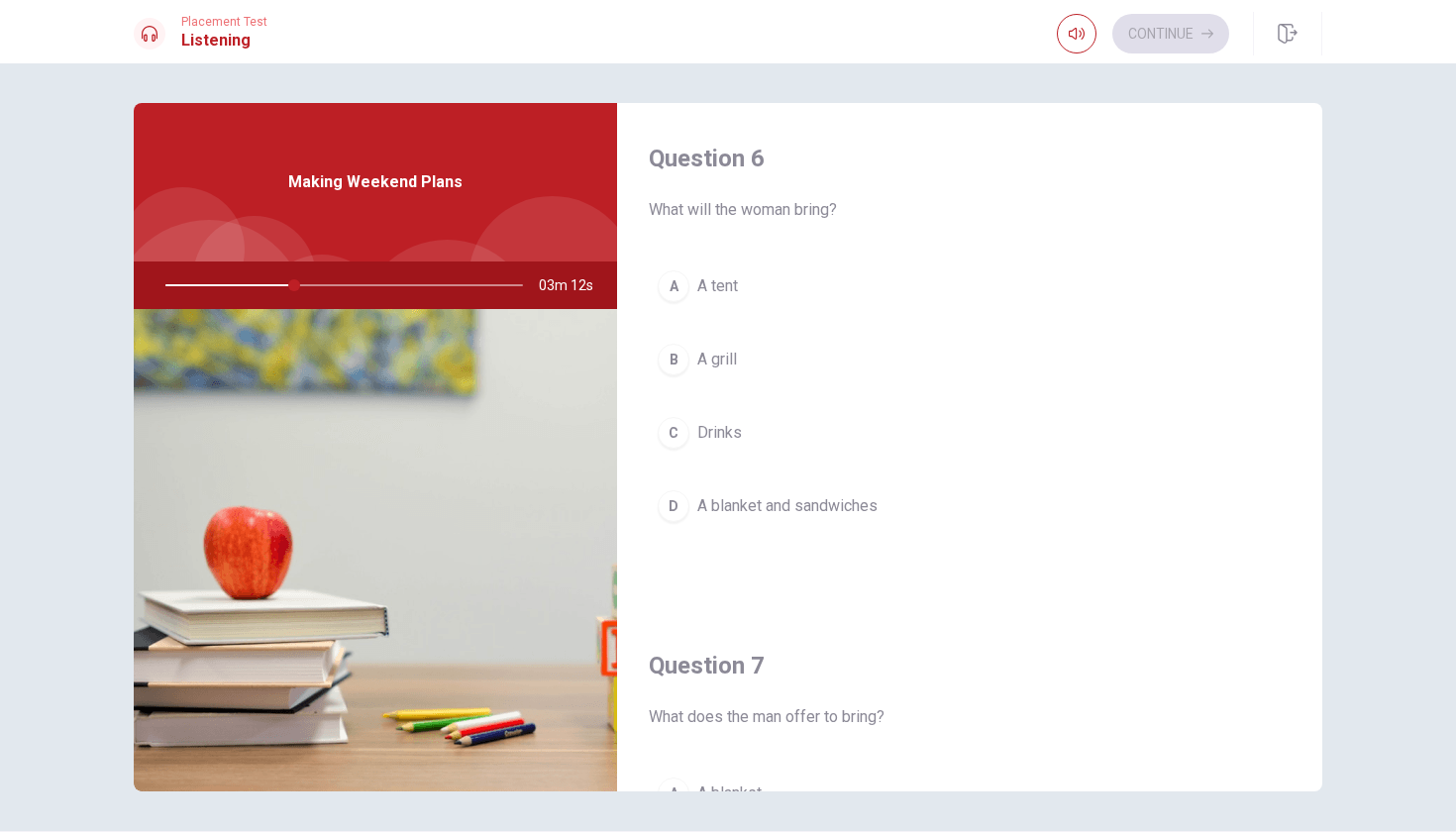 click on "D" at bounding box center (674, 506) 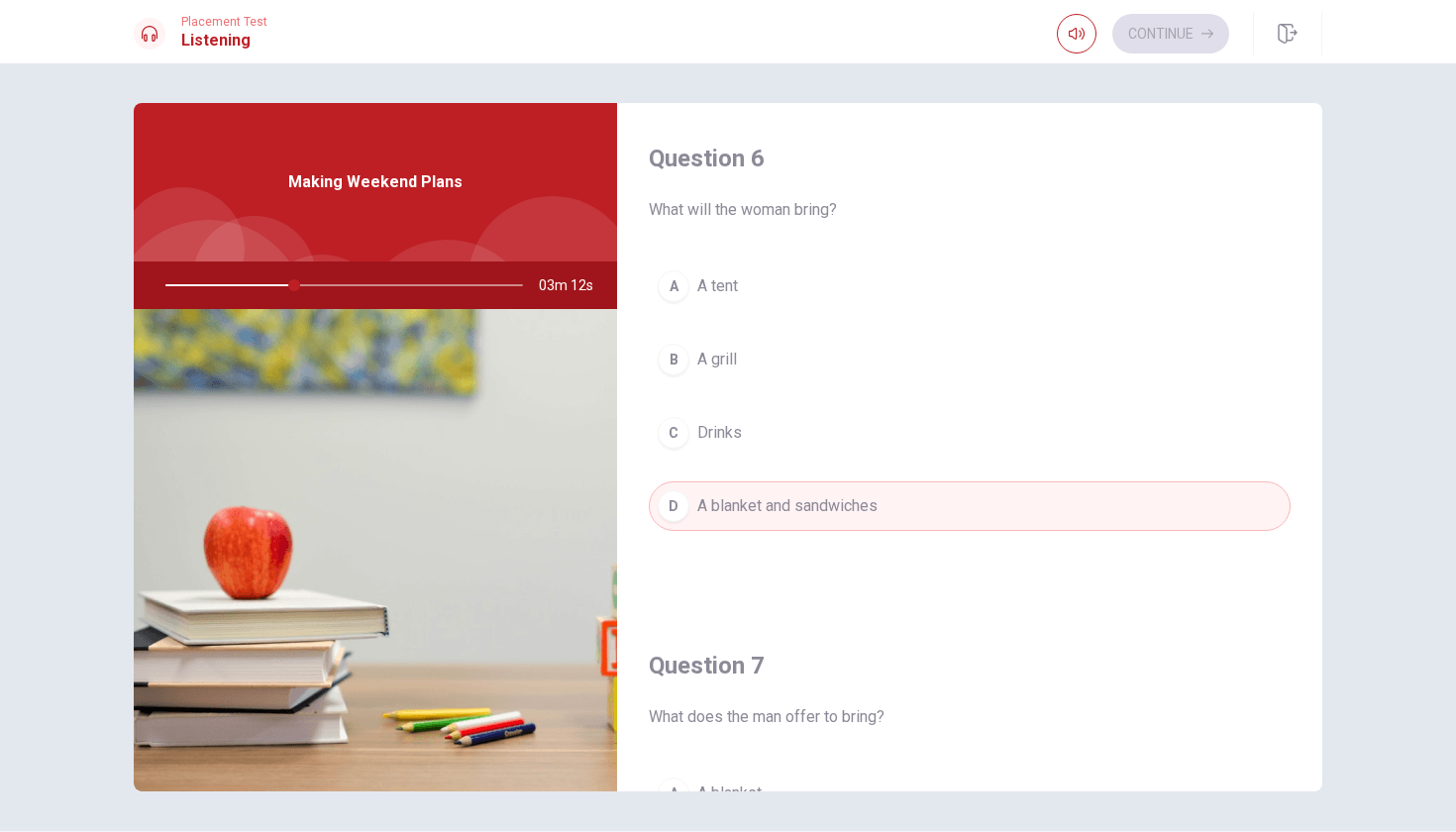 type on "36" 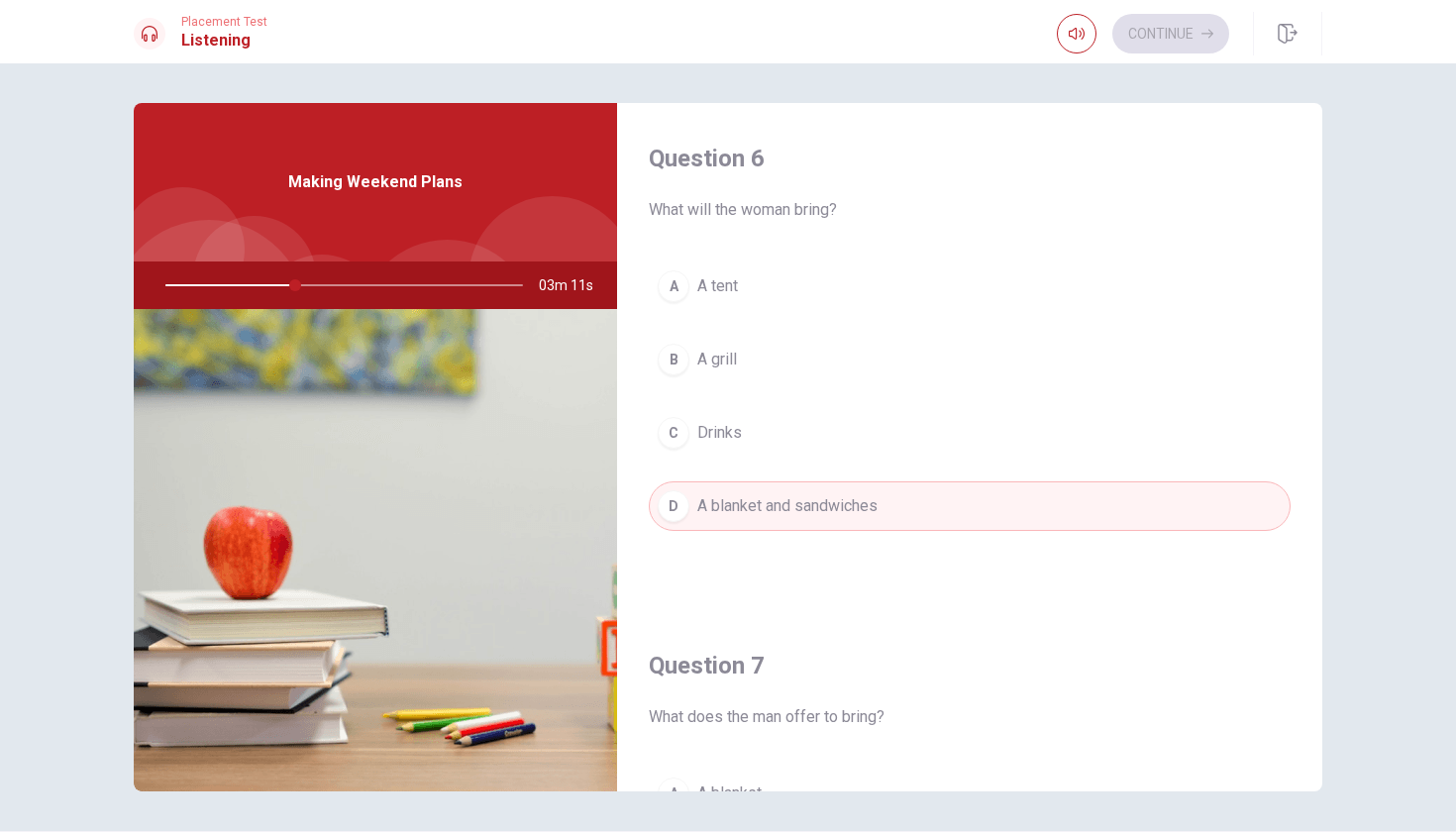 type 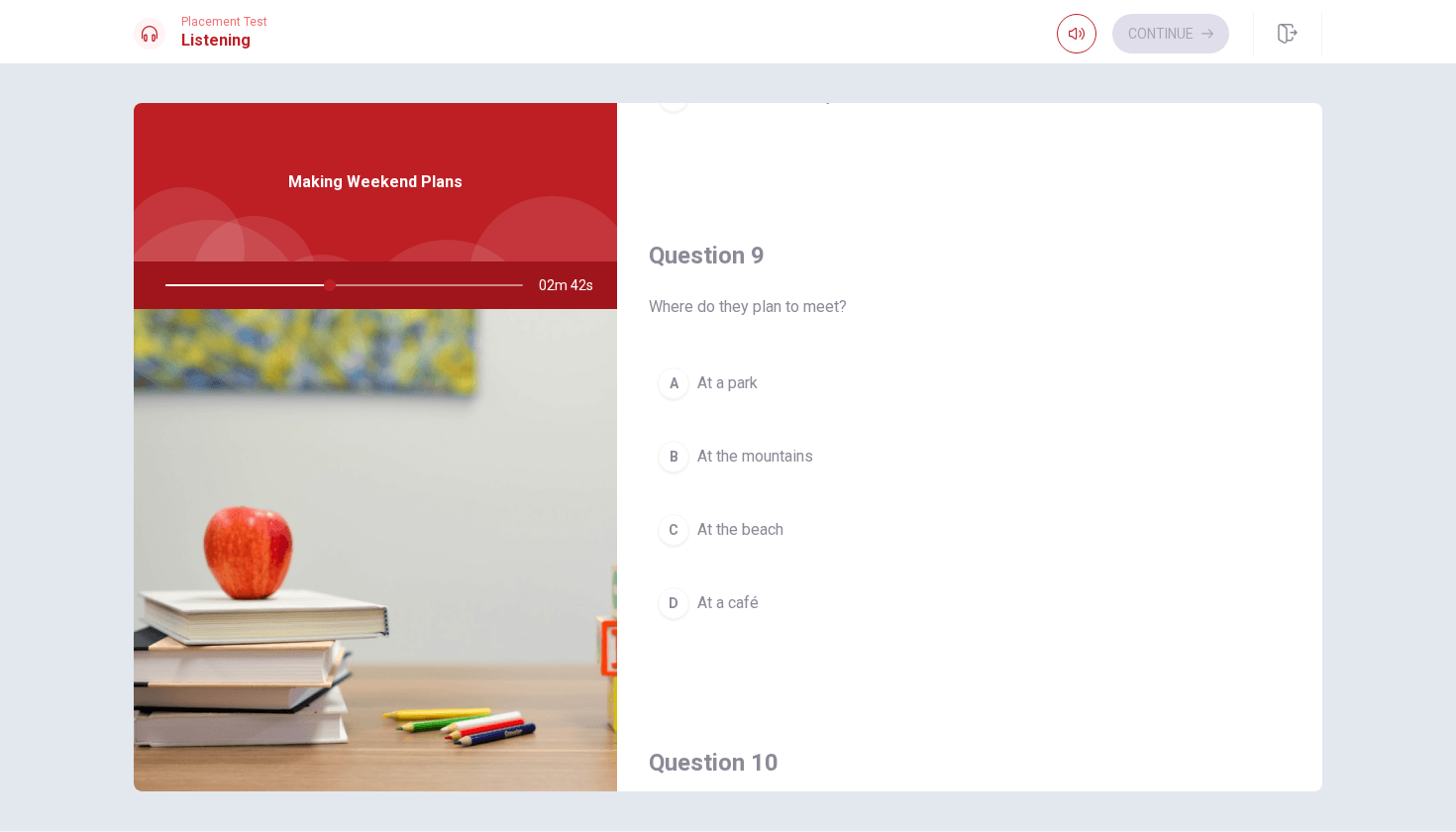 scroll, scrollTop: 1430, scrollLeft: 0, axis: vertical 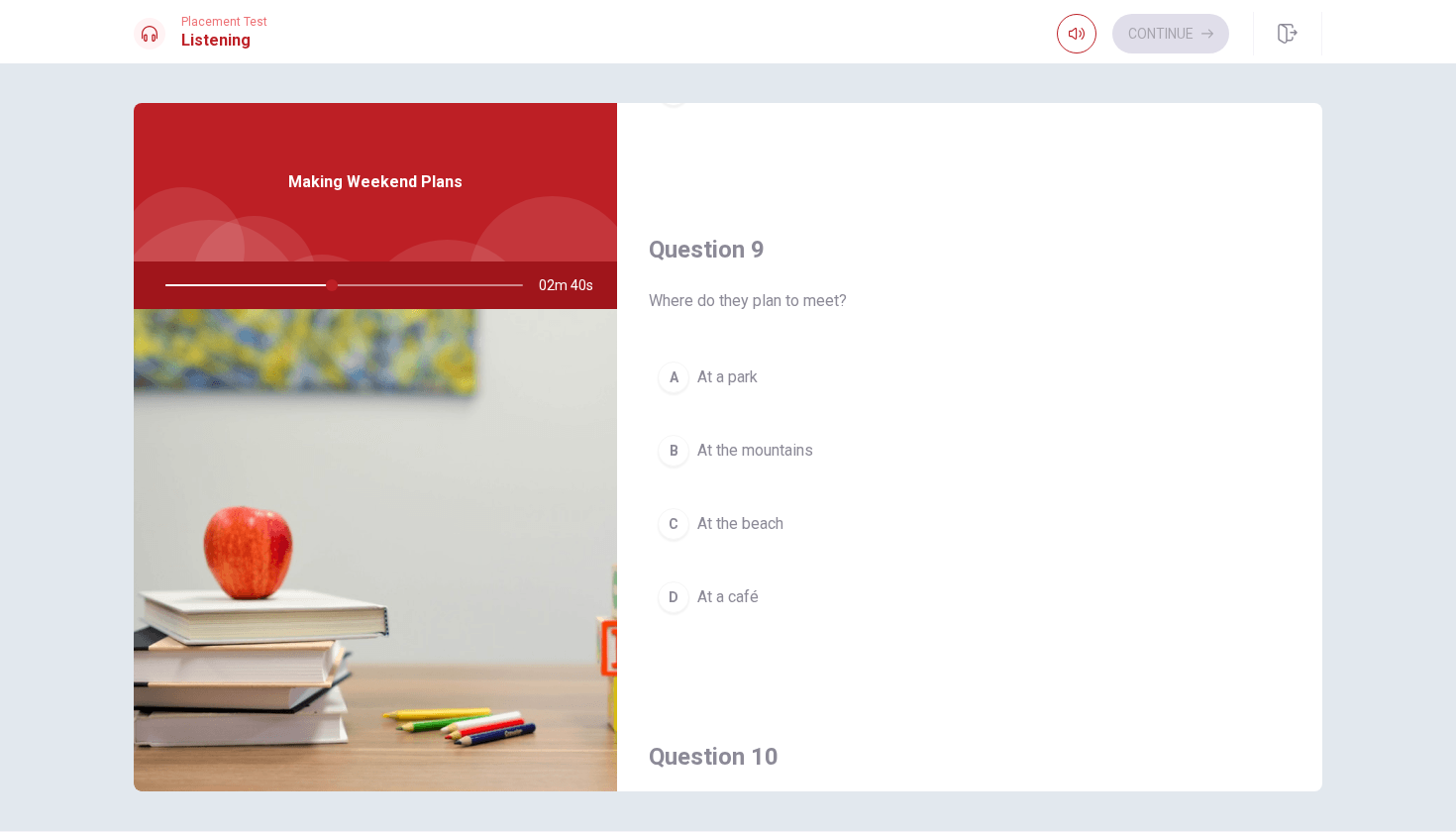 click on "A" at bounding box center (674, 377) 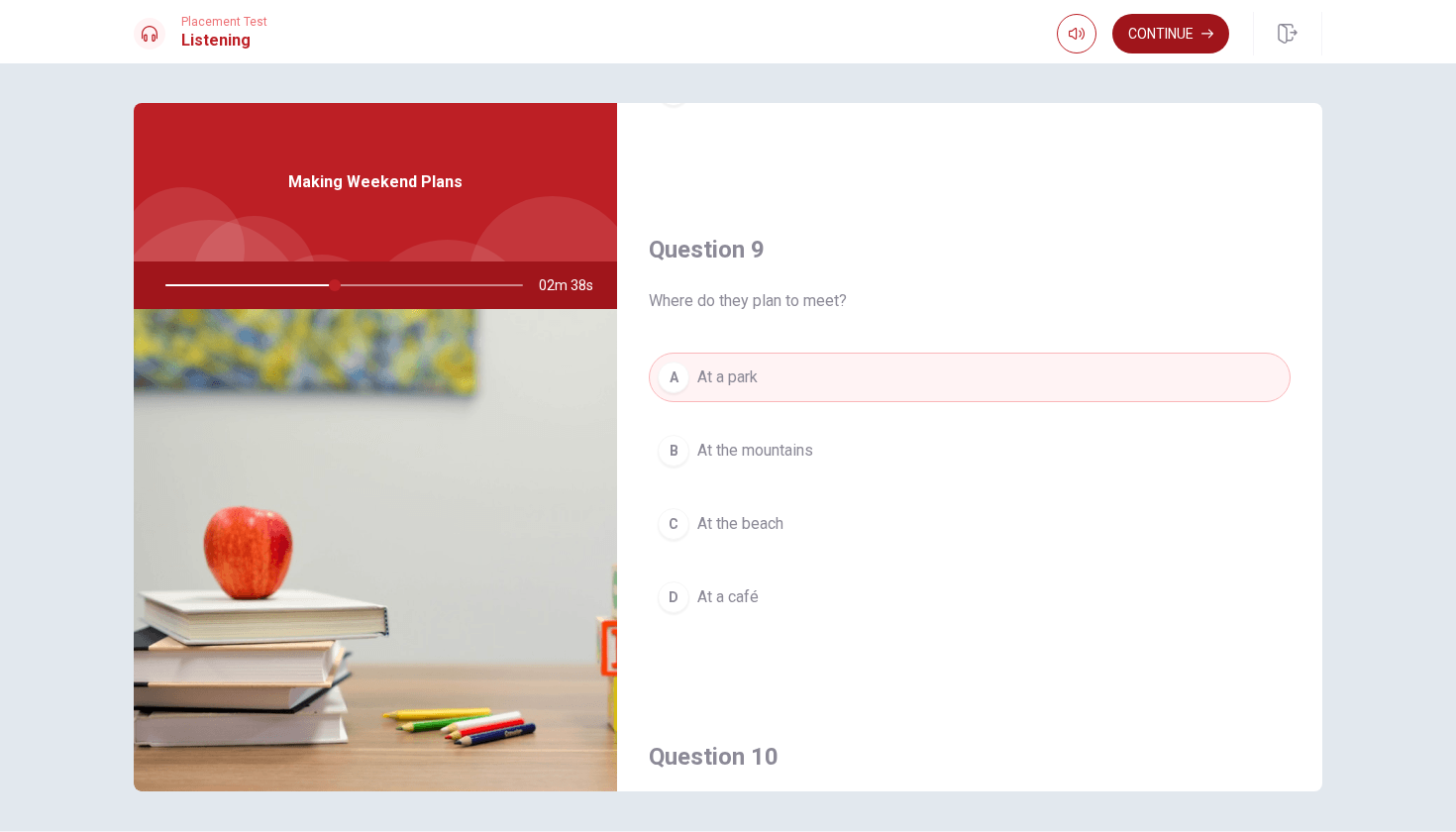 click on "Continue" at bounding box center [1171, 34] 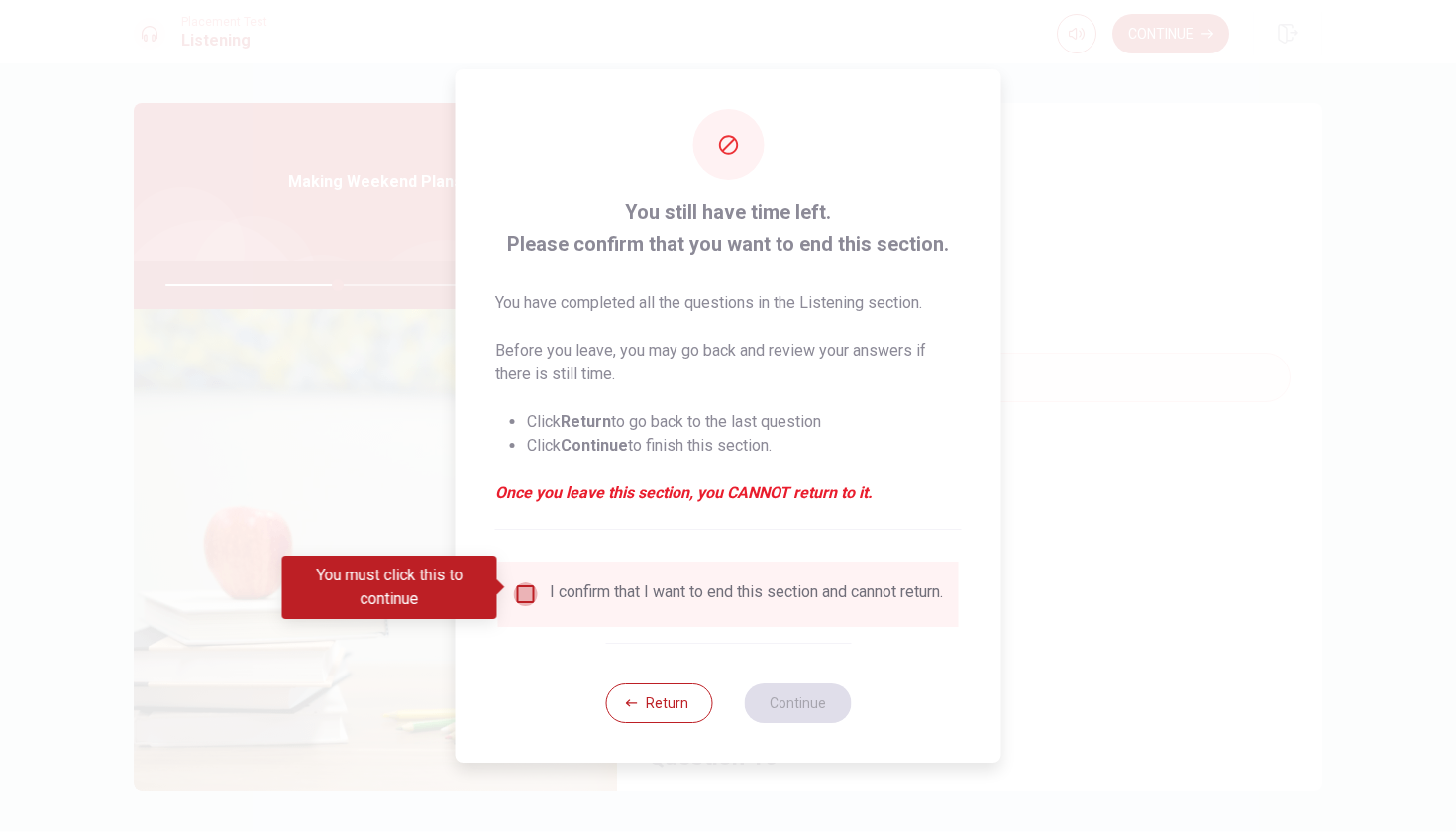 click at bounding box center (526, 594) 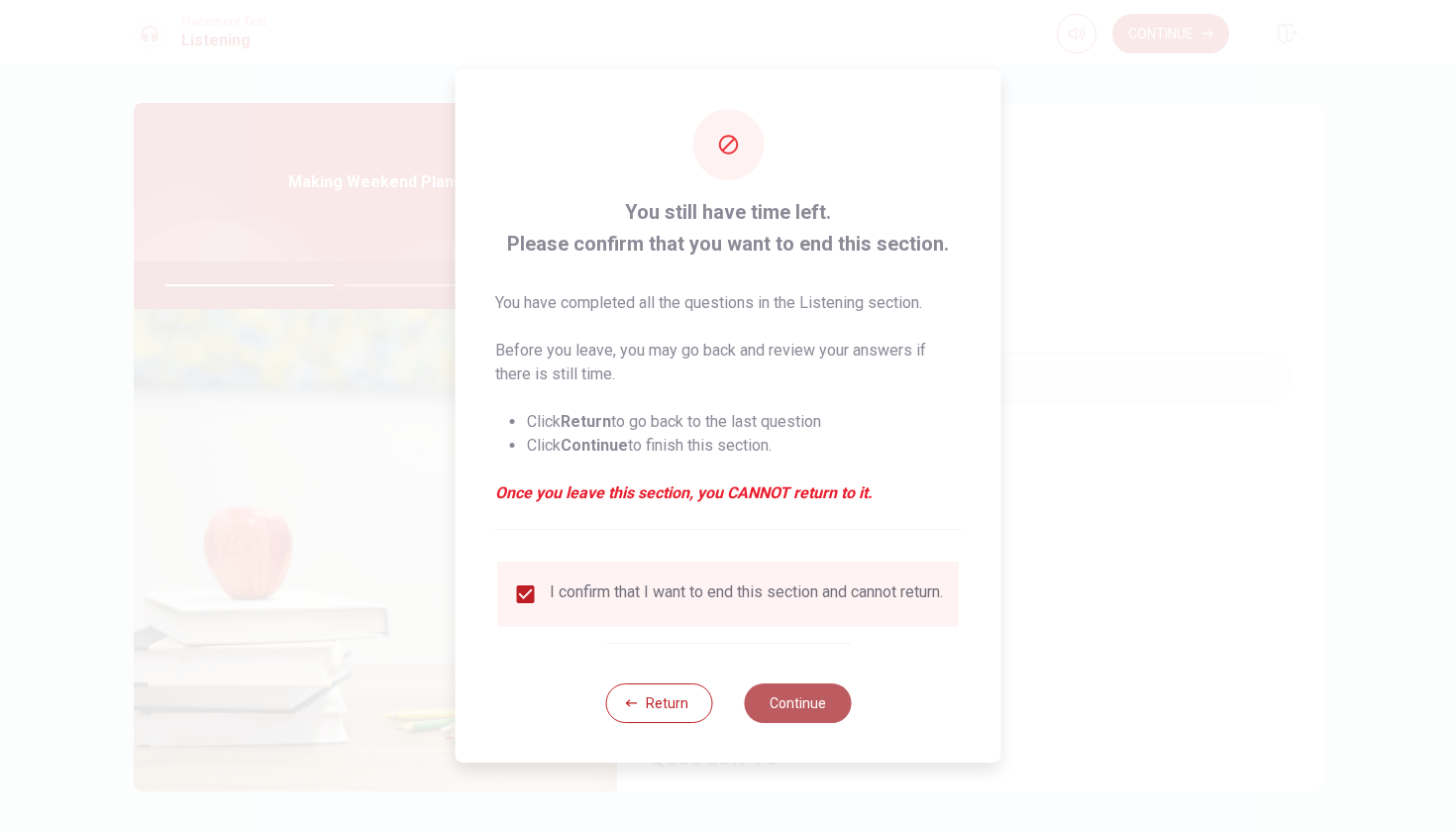 click on "Continue" at bounding box center (797, 703) 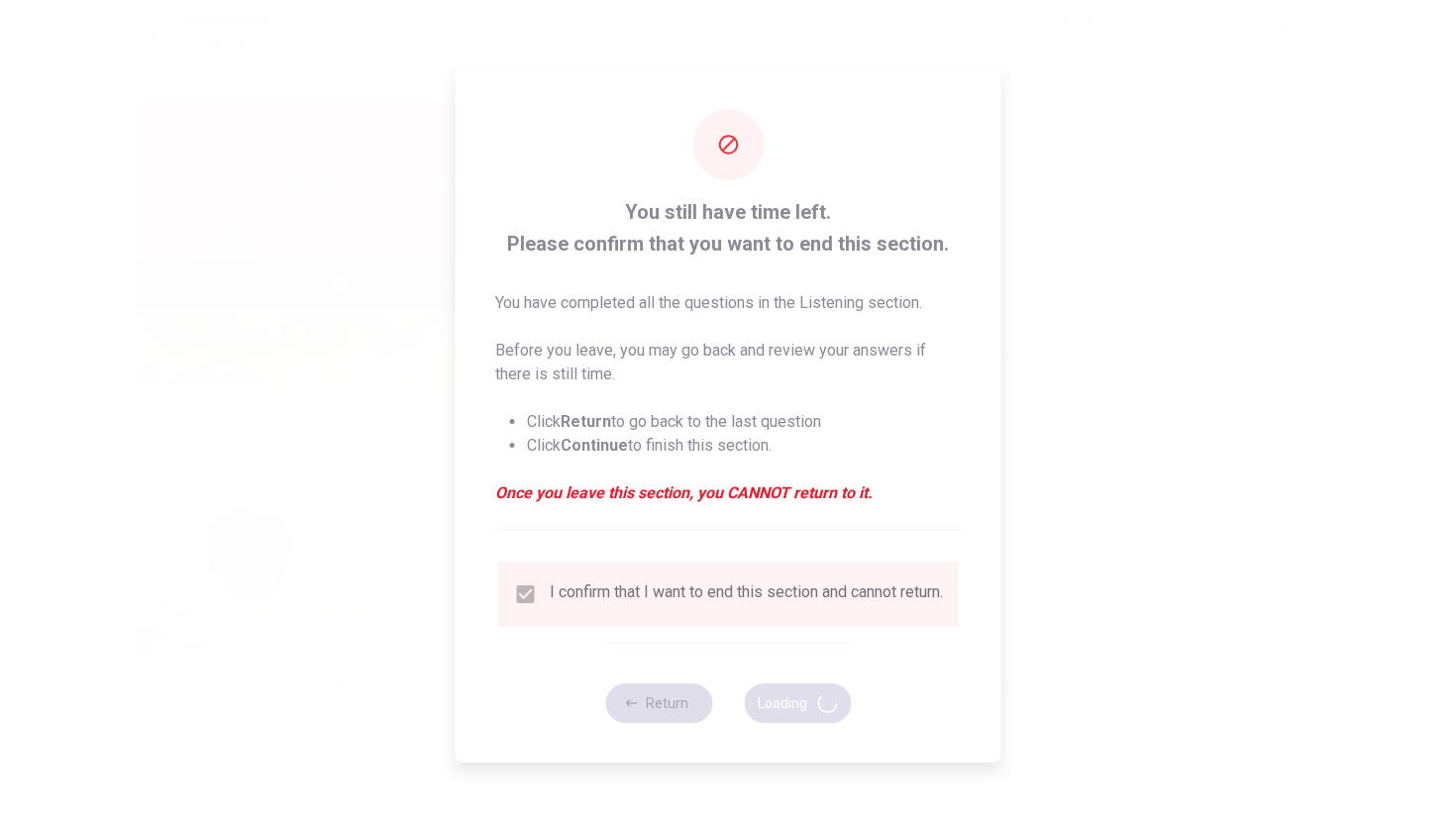 type on "49" 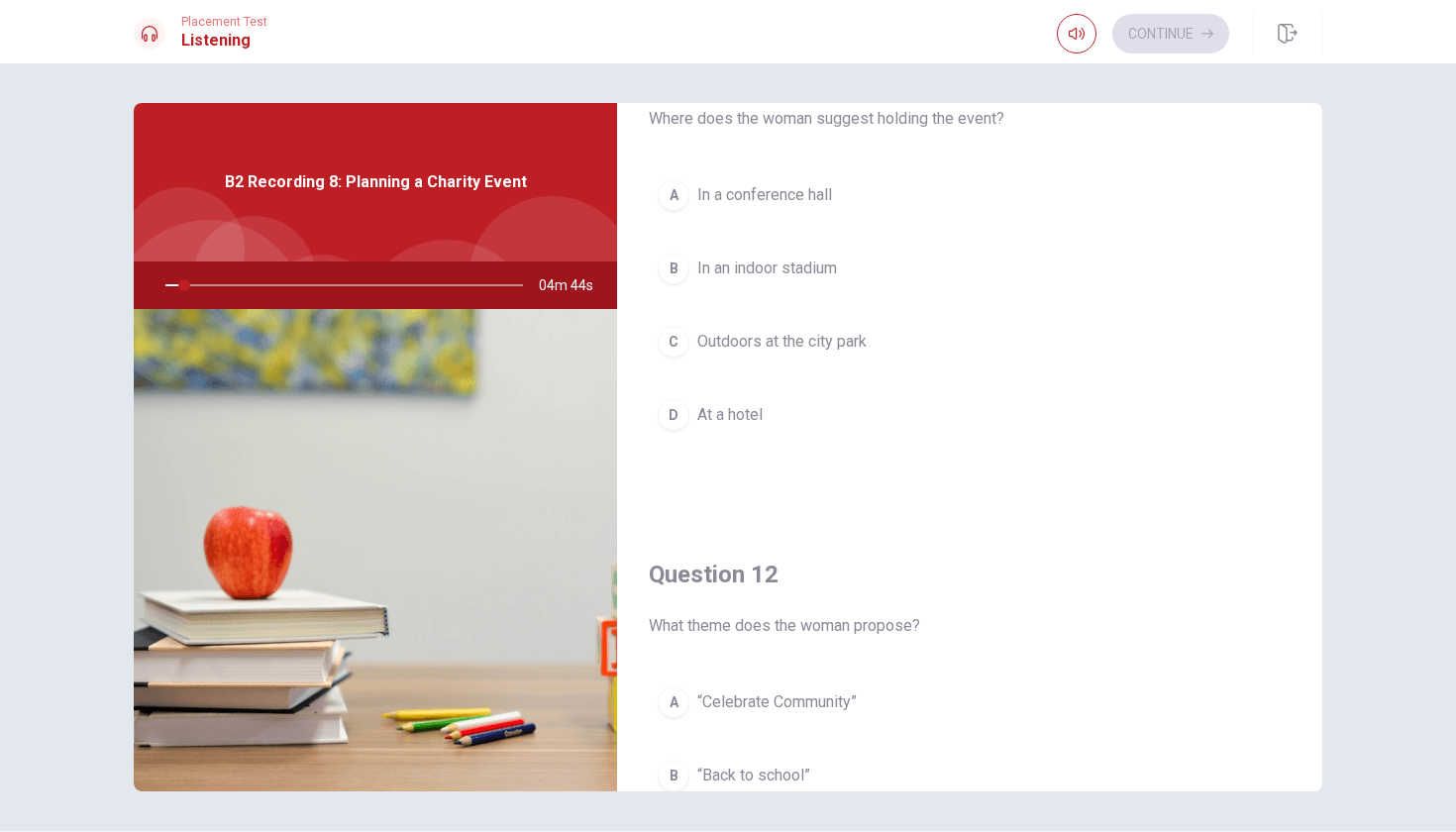 scroll, scrollTop: 102, scrollLeft: 0, axis: vertical 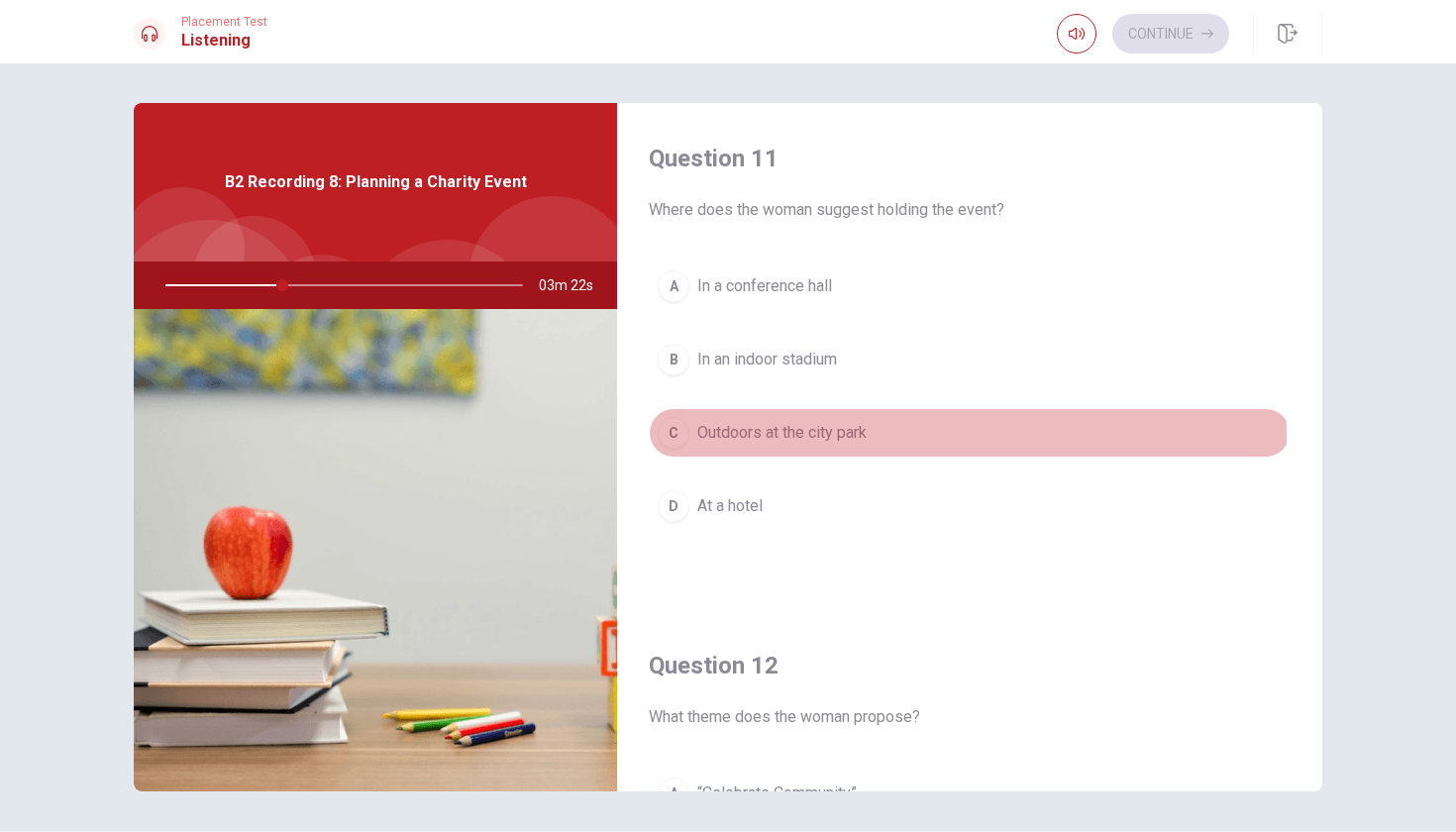 click on "C" at bounding box center (674, 433) 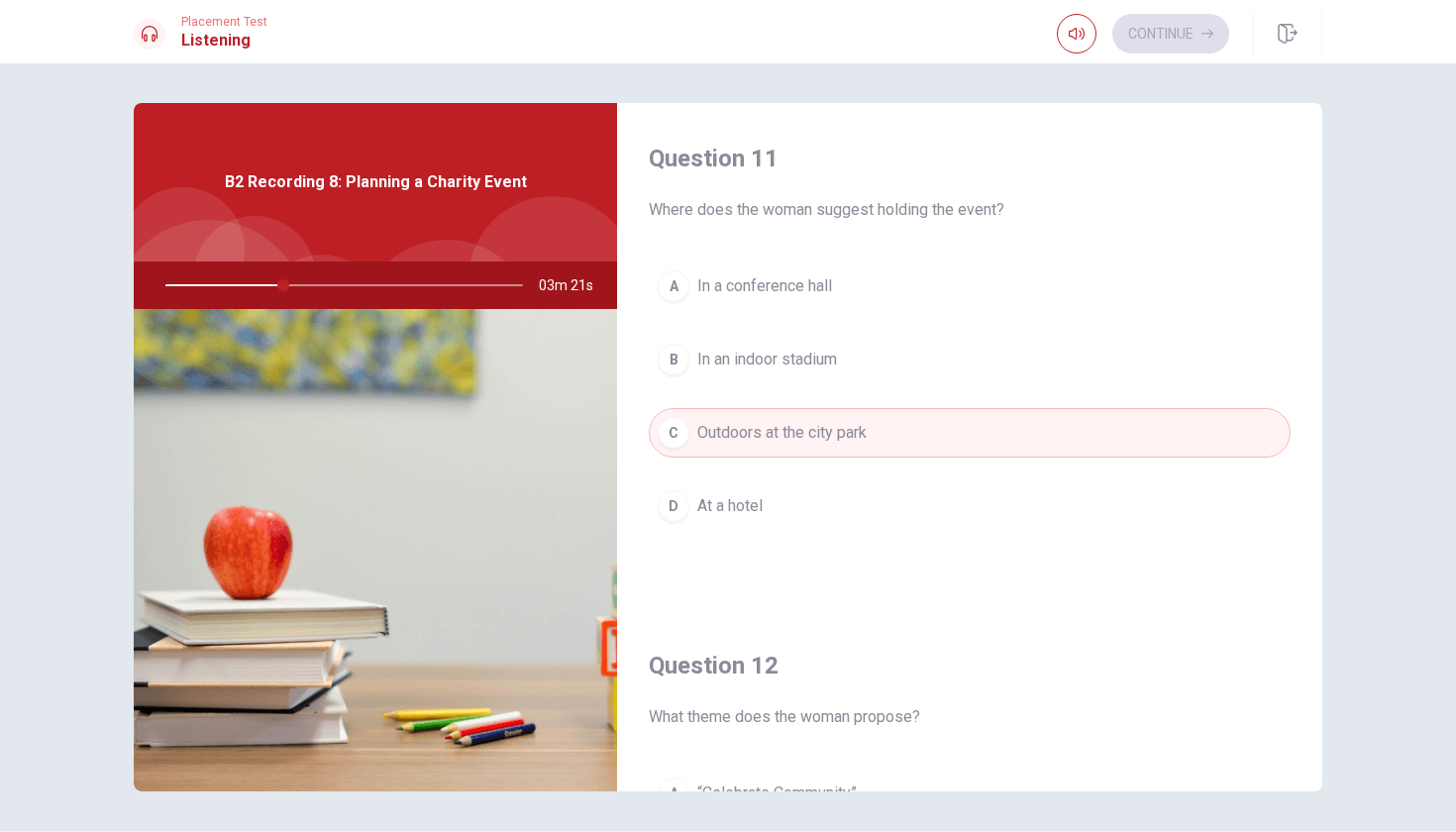 type 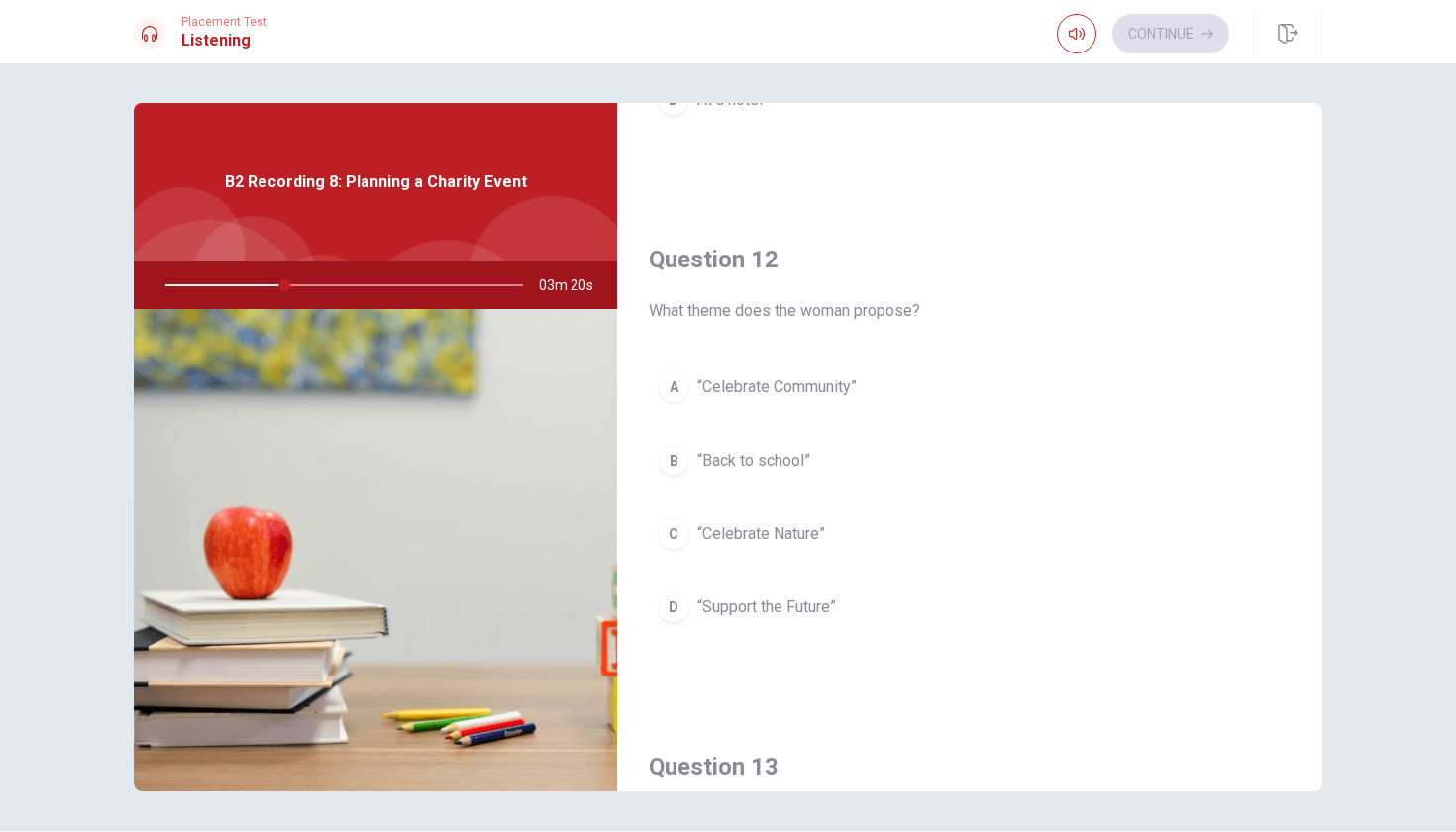 scroll, scrollTop: 425, scrollLeft: 0, axis: vertical 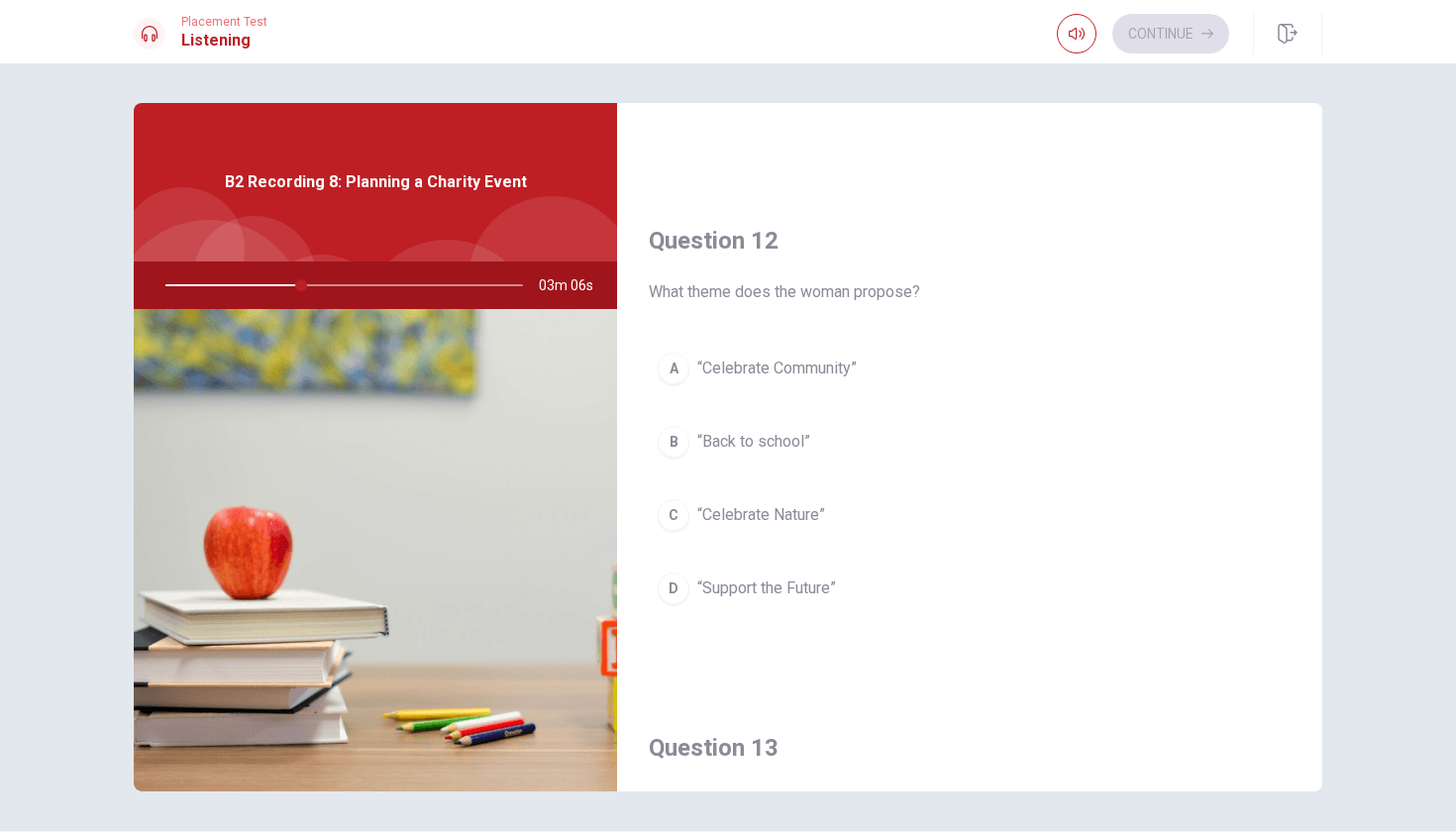 click on "A" at bounding box center (674, 368) 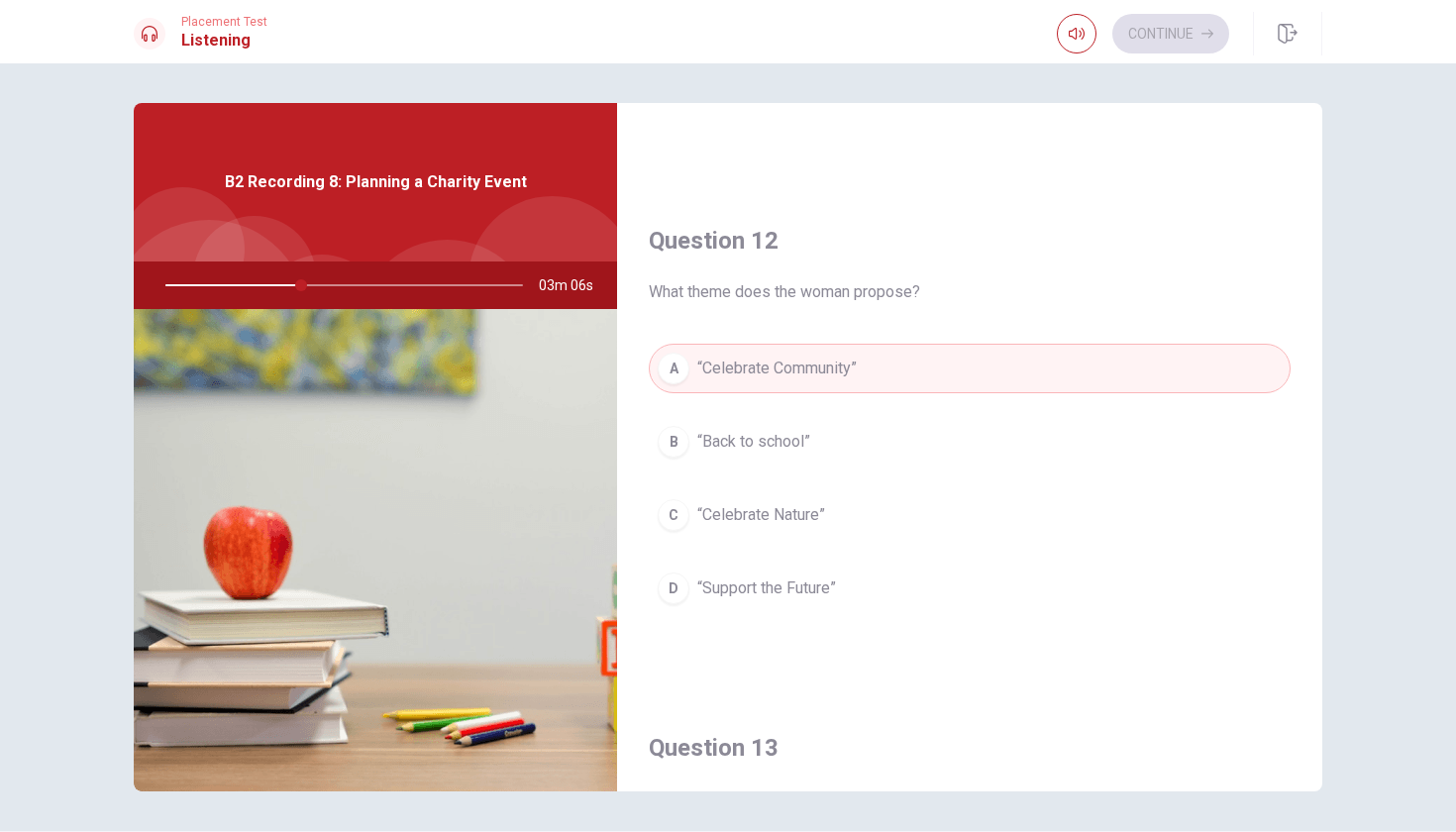 type on "38" 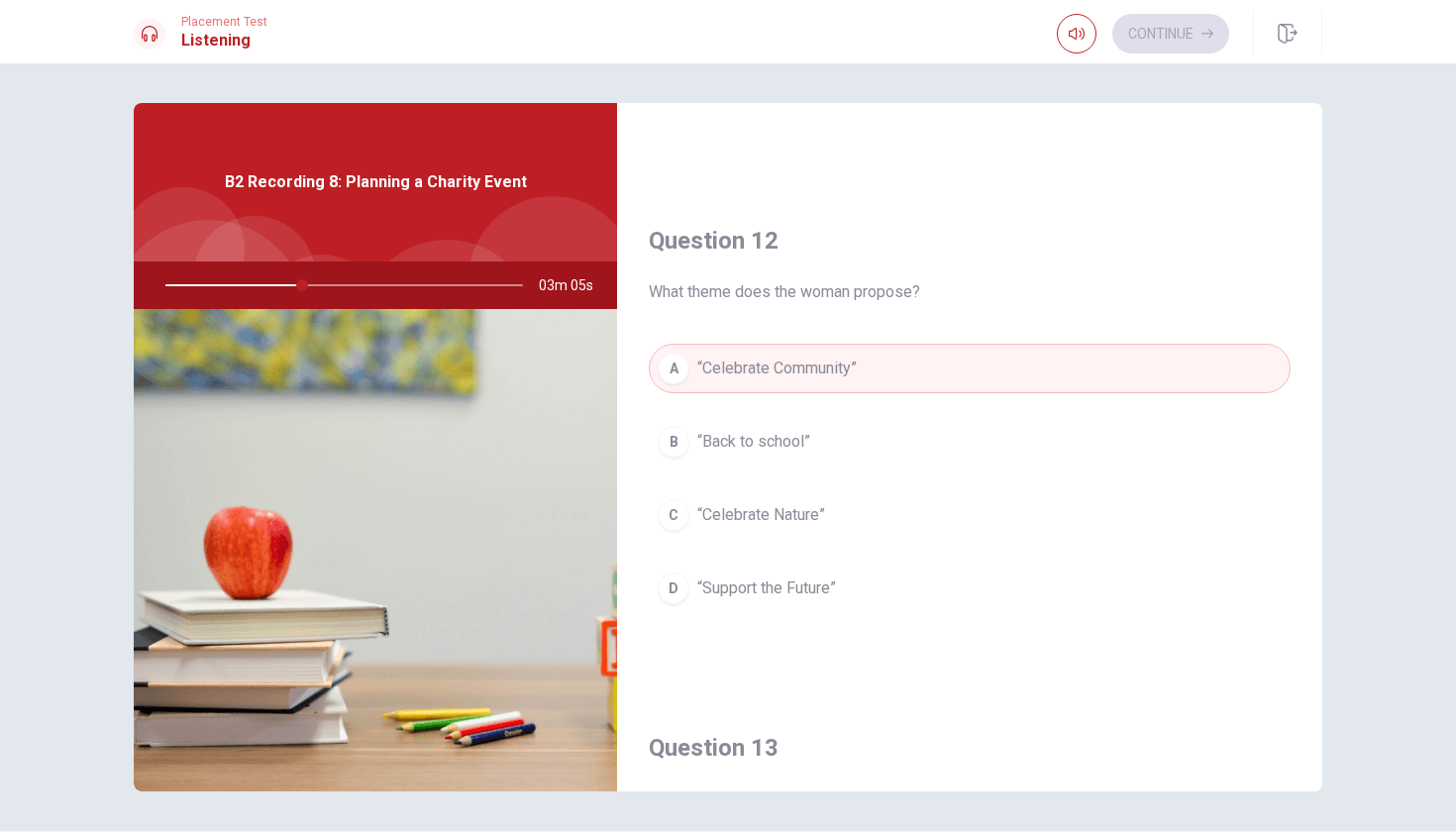 type 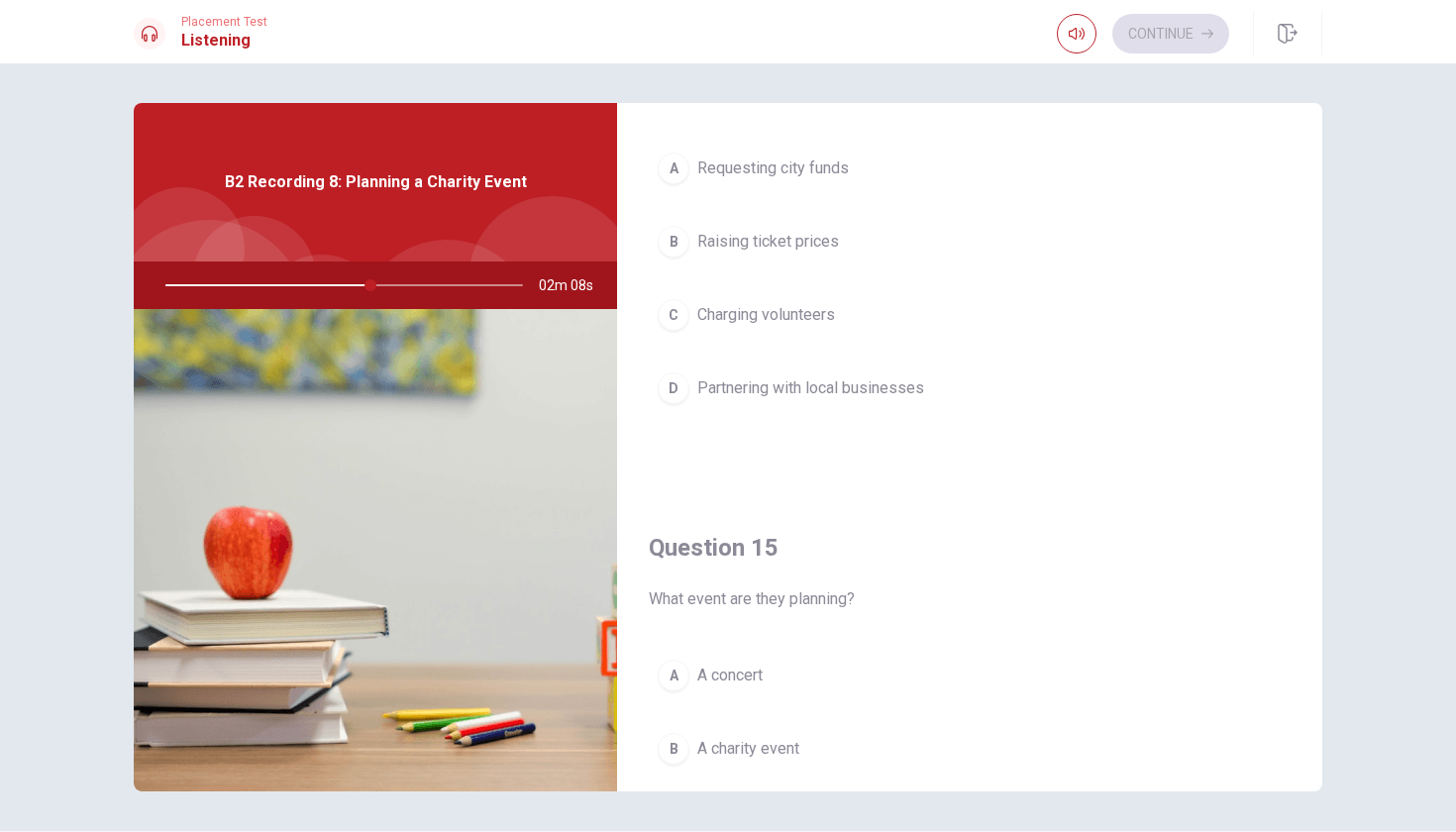 scroll, scrollTop: 1662, scrollLeft: 0, axis: vertical 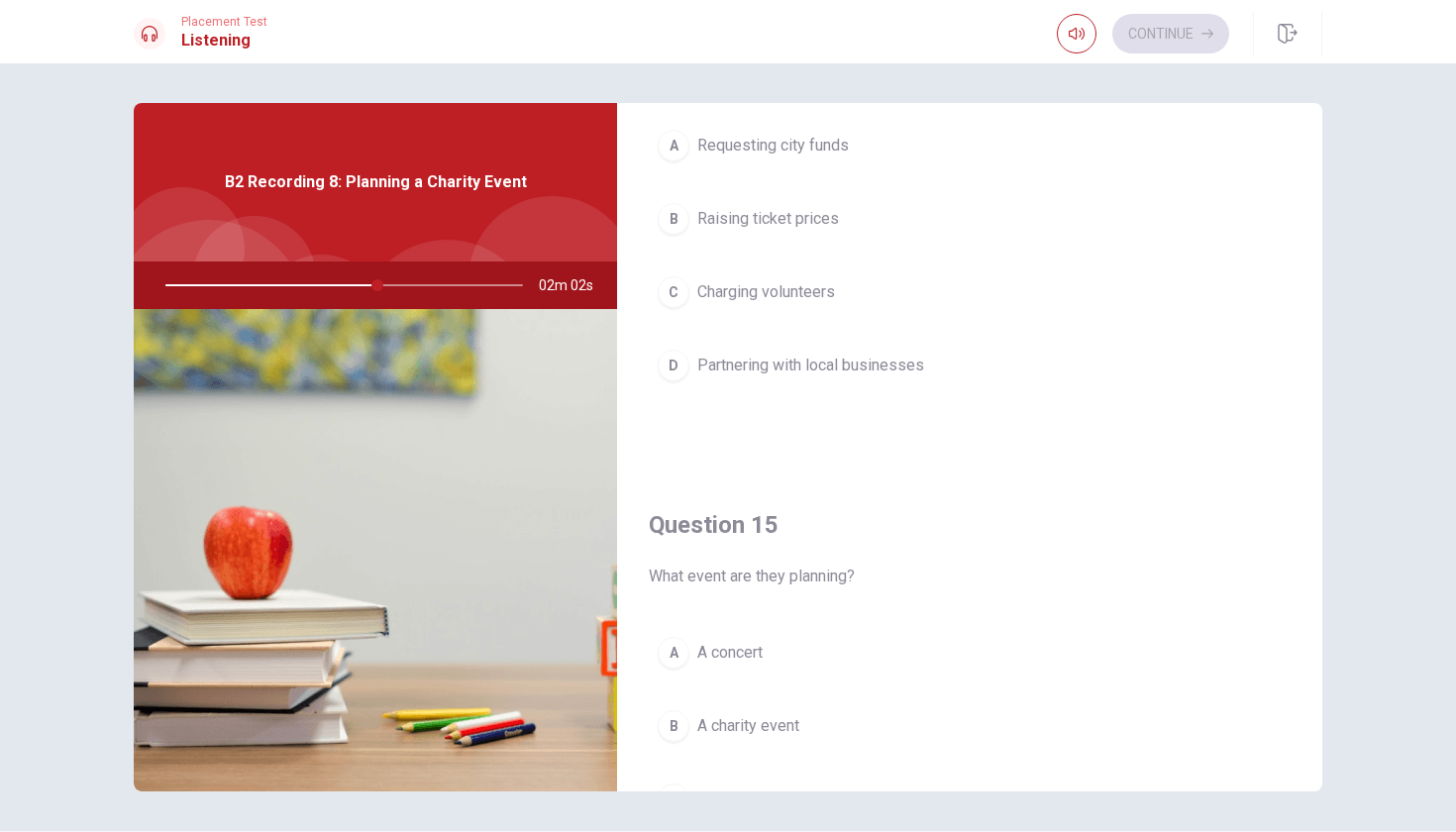 click on "C" at bounding box center [674, 292] 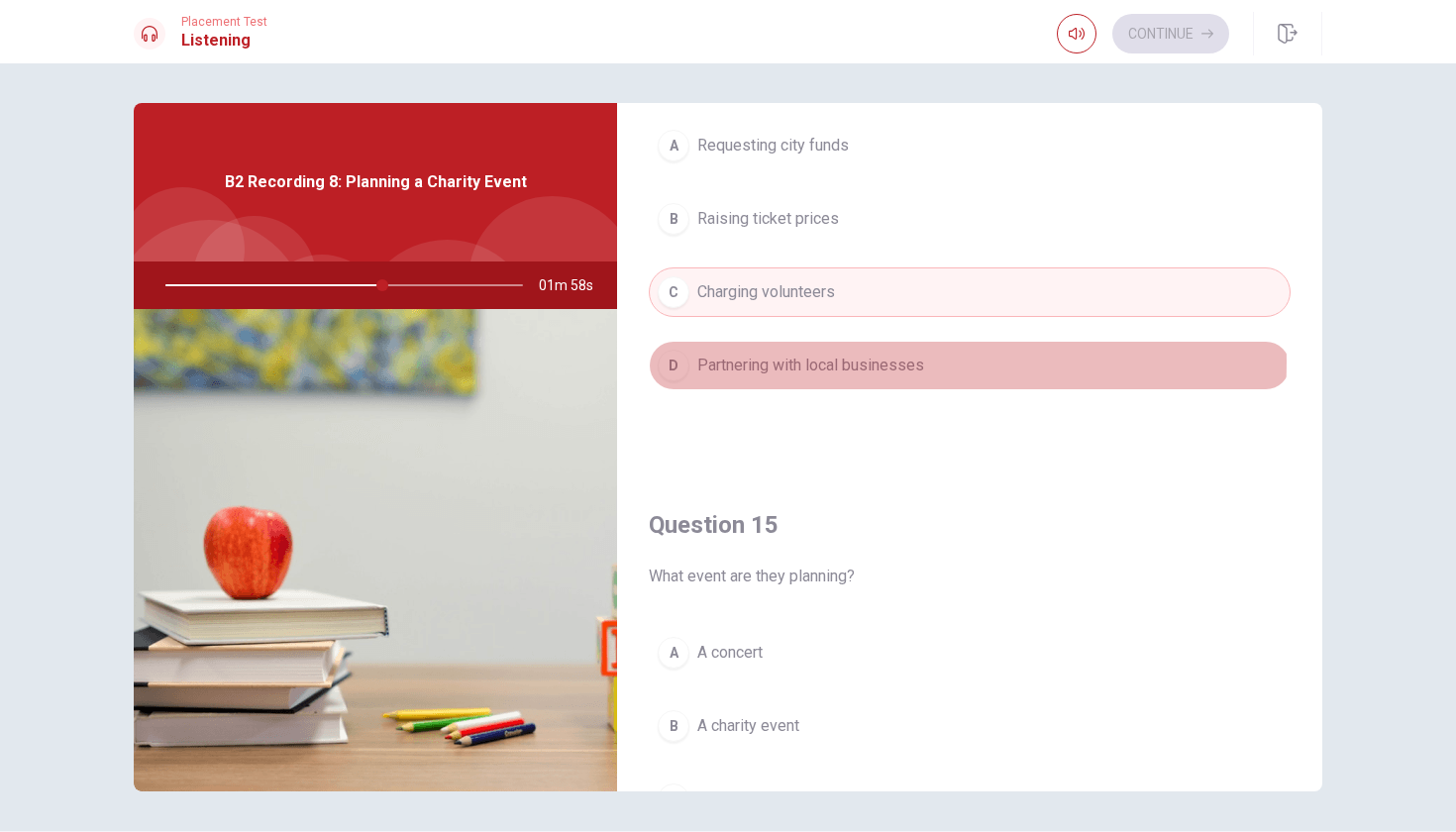 click on "Partnering with local businesses" at bounding box center [810, 365] 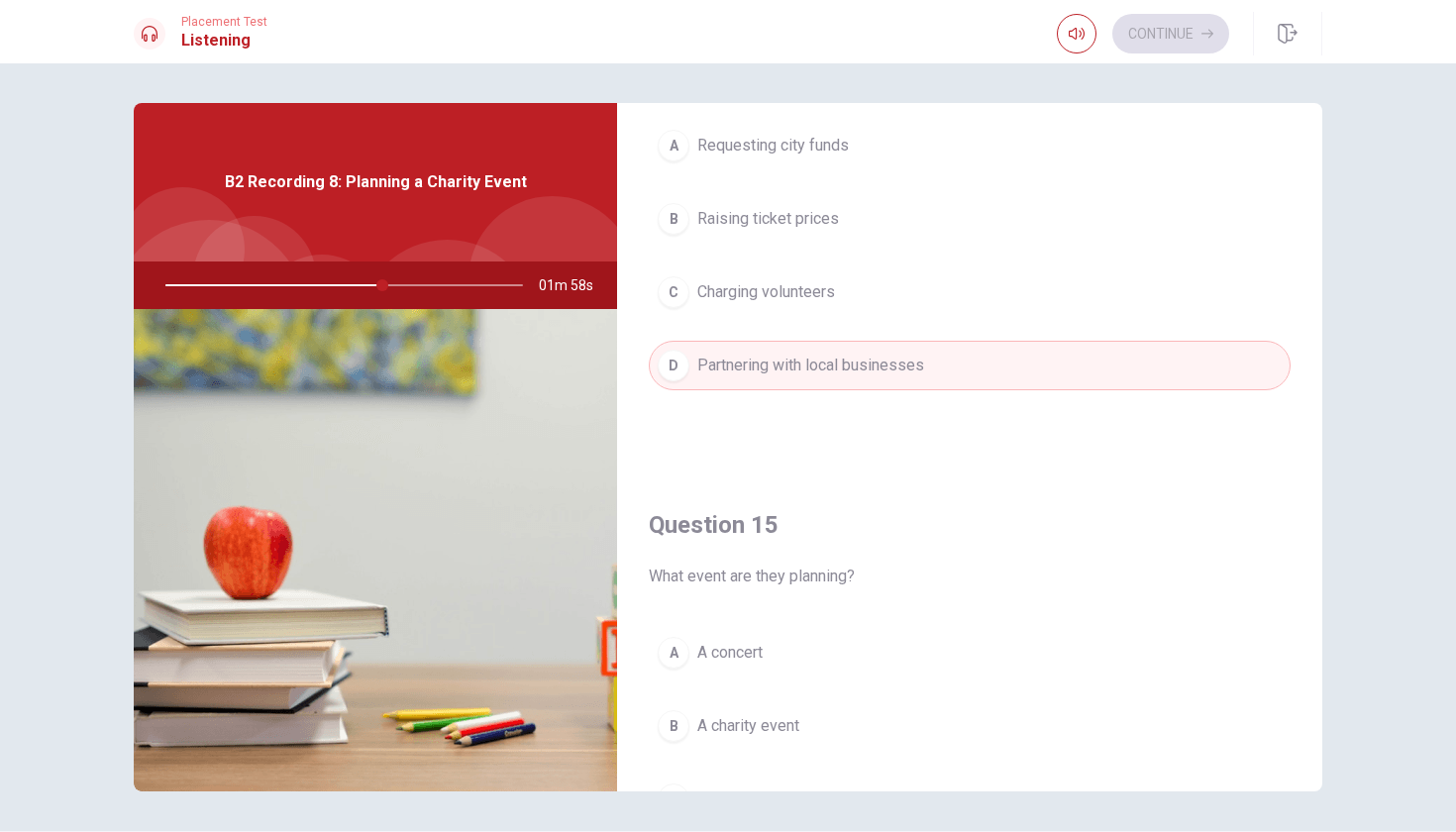 type on "61" 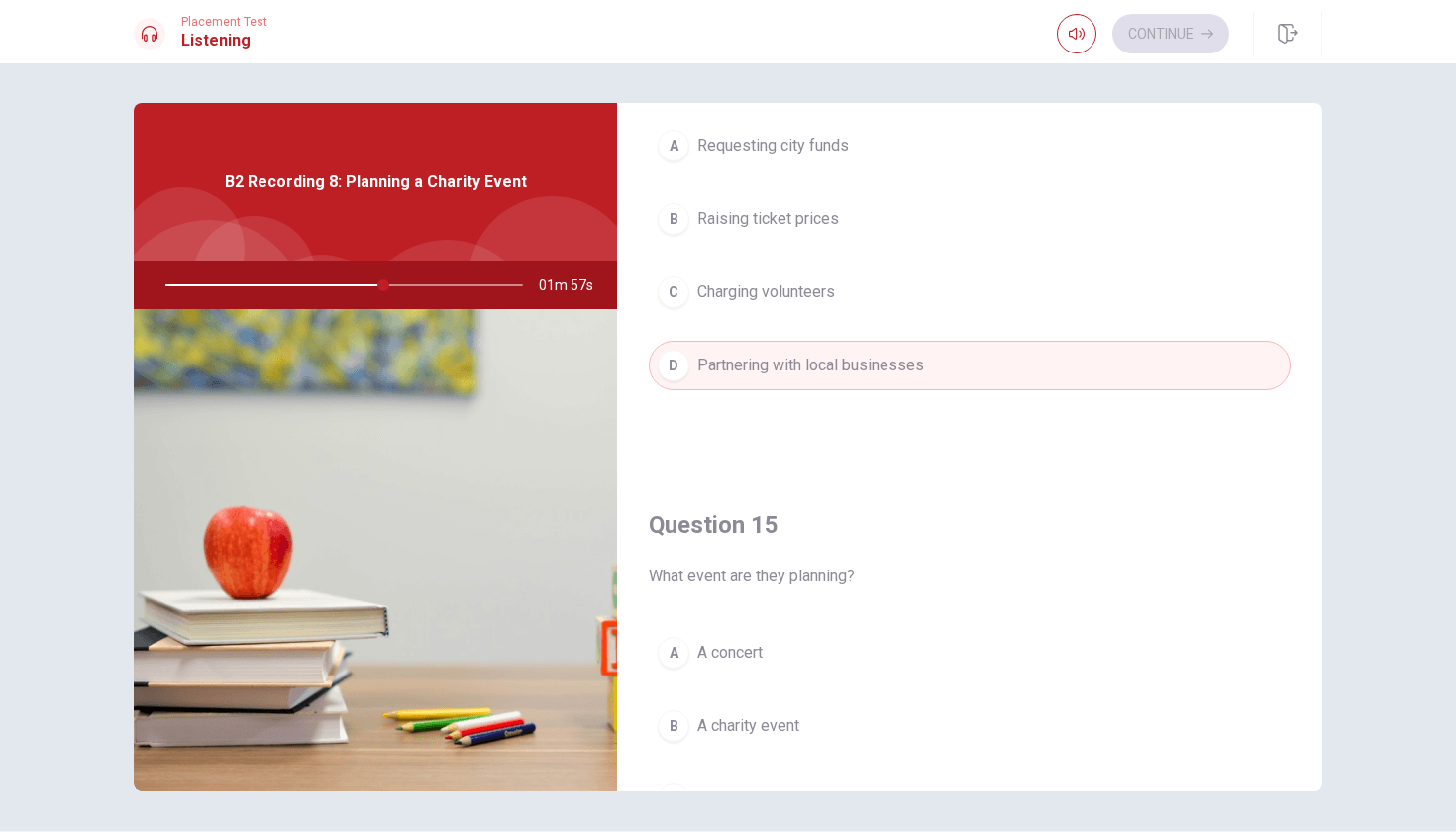 type 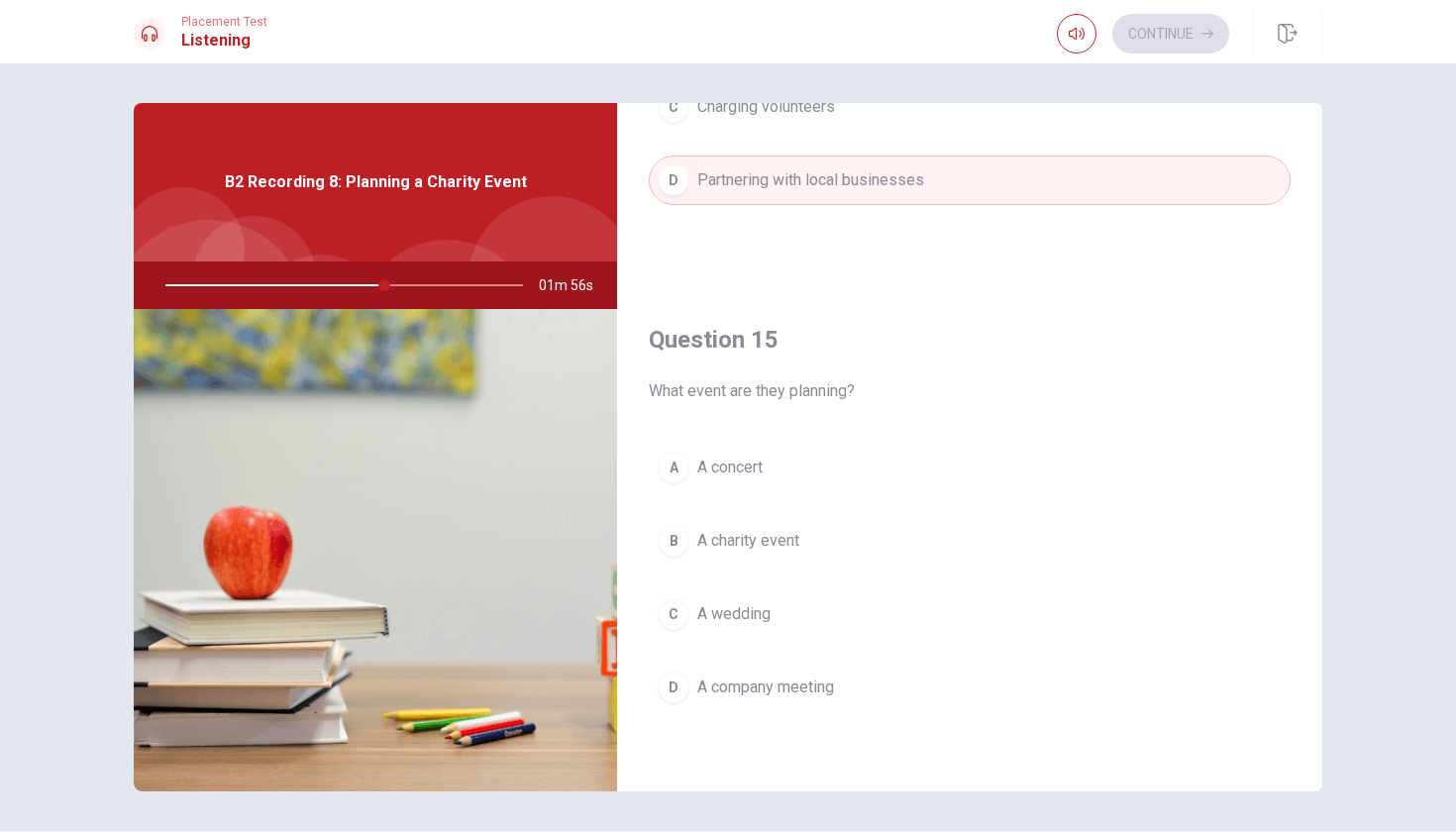 scroll, scrollTop: 1847, scrollLeft: 0, axis: vertical 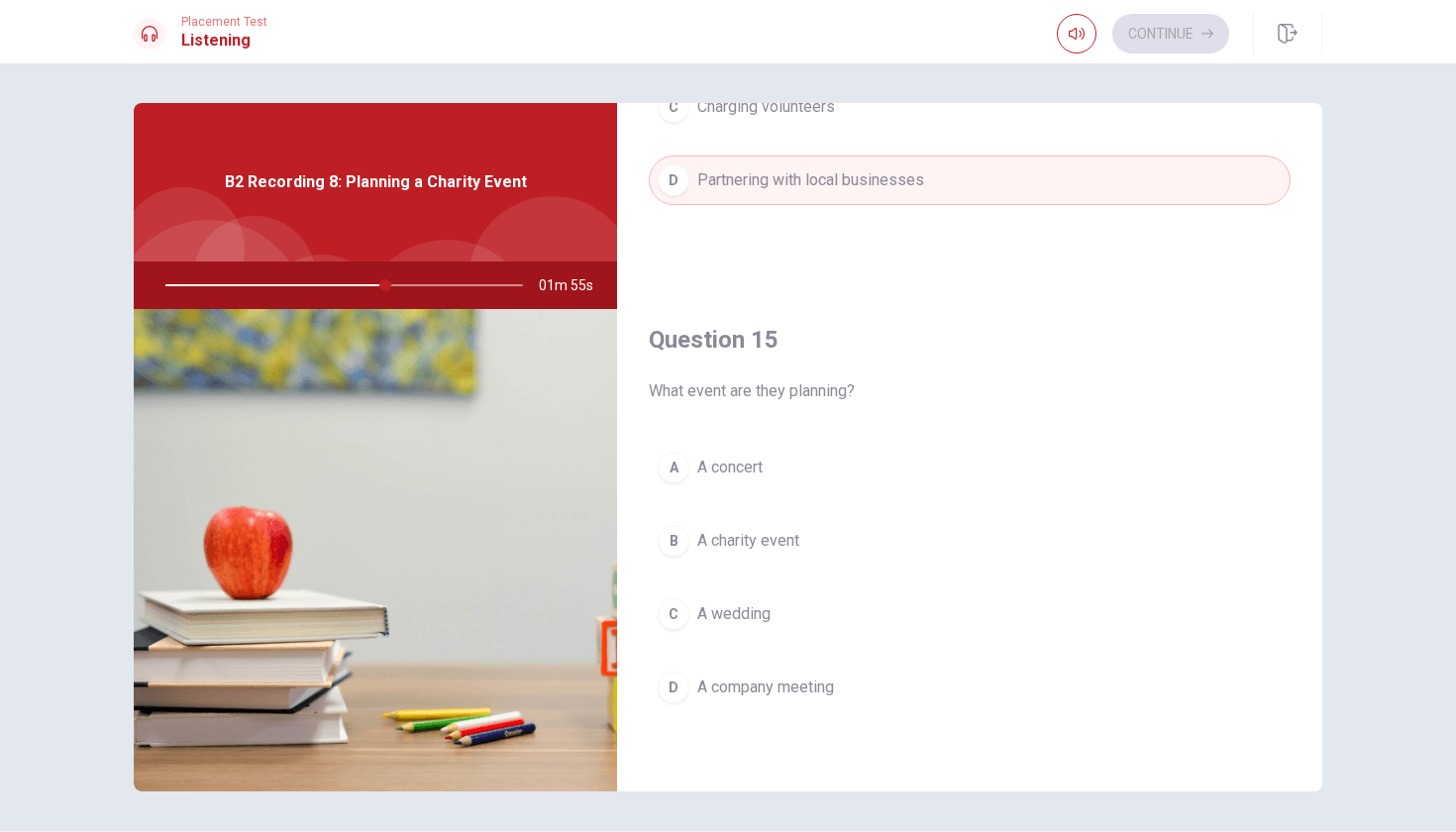 click on "A charity event" at bounding box center [748, 541] 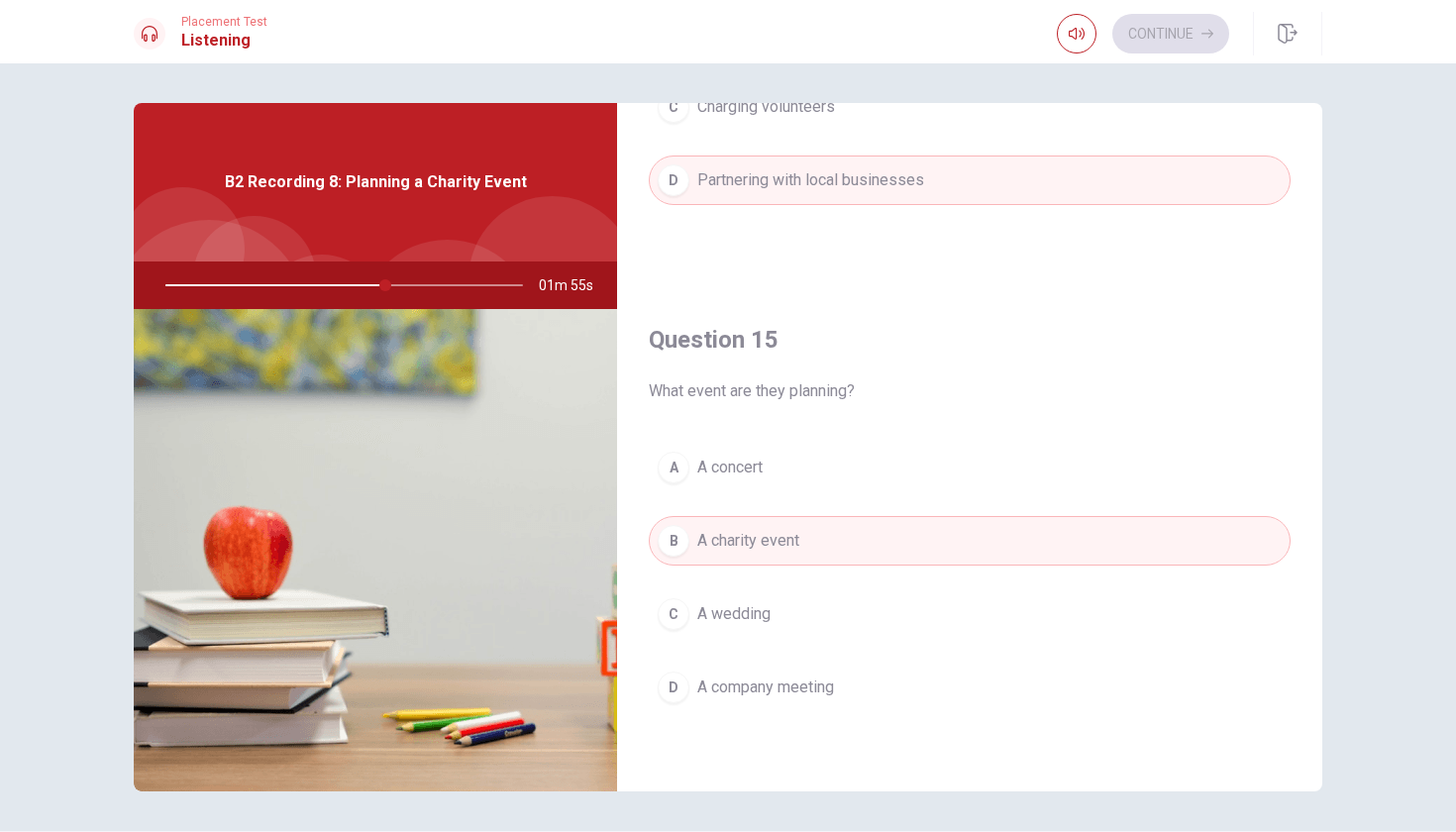 type on "62" 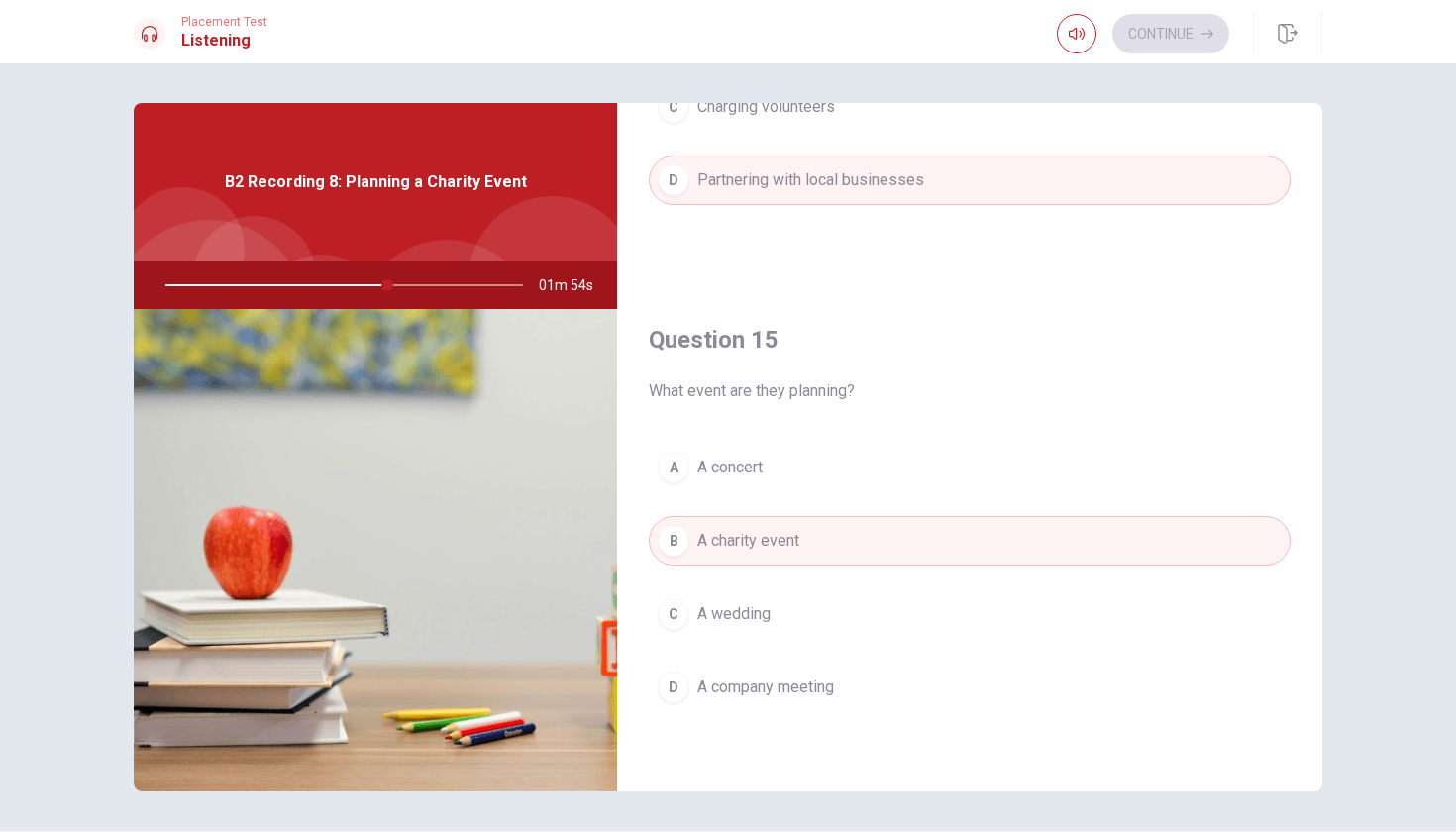 type 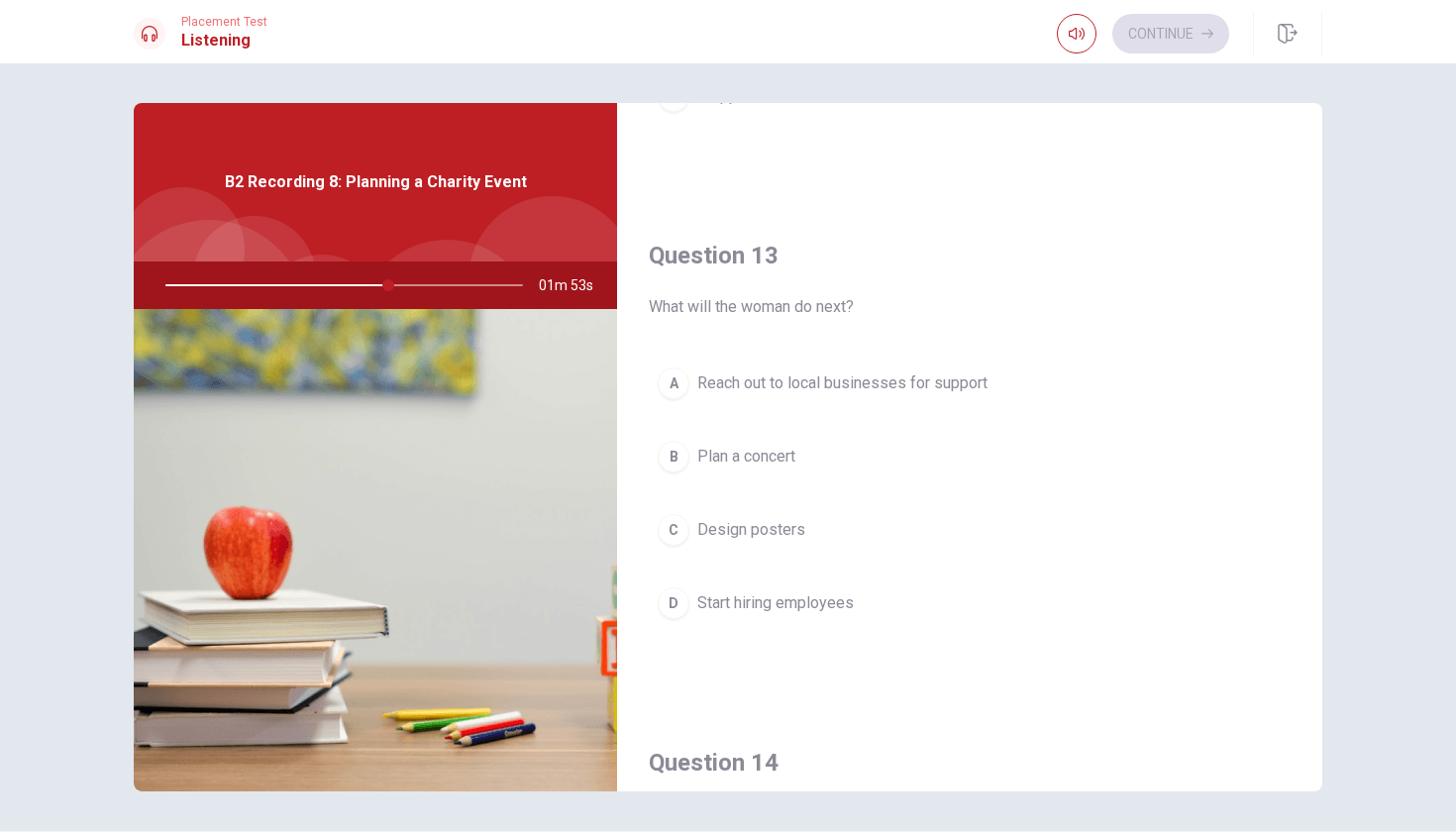 scroll, scrollTop: 900, scrollLeft: 0, axis: vertical 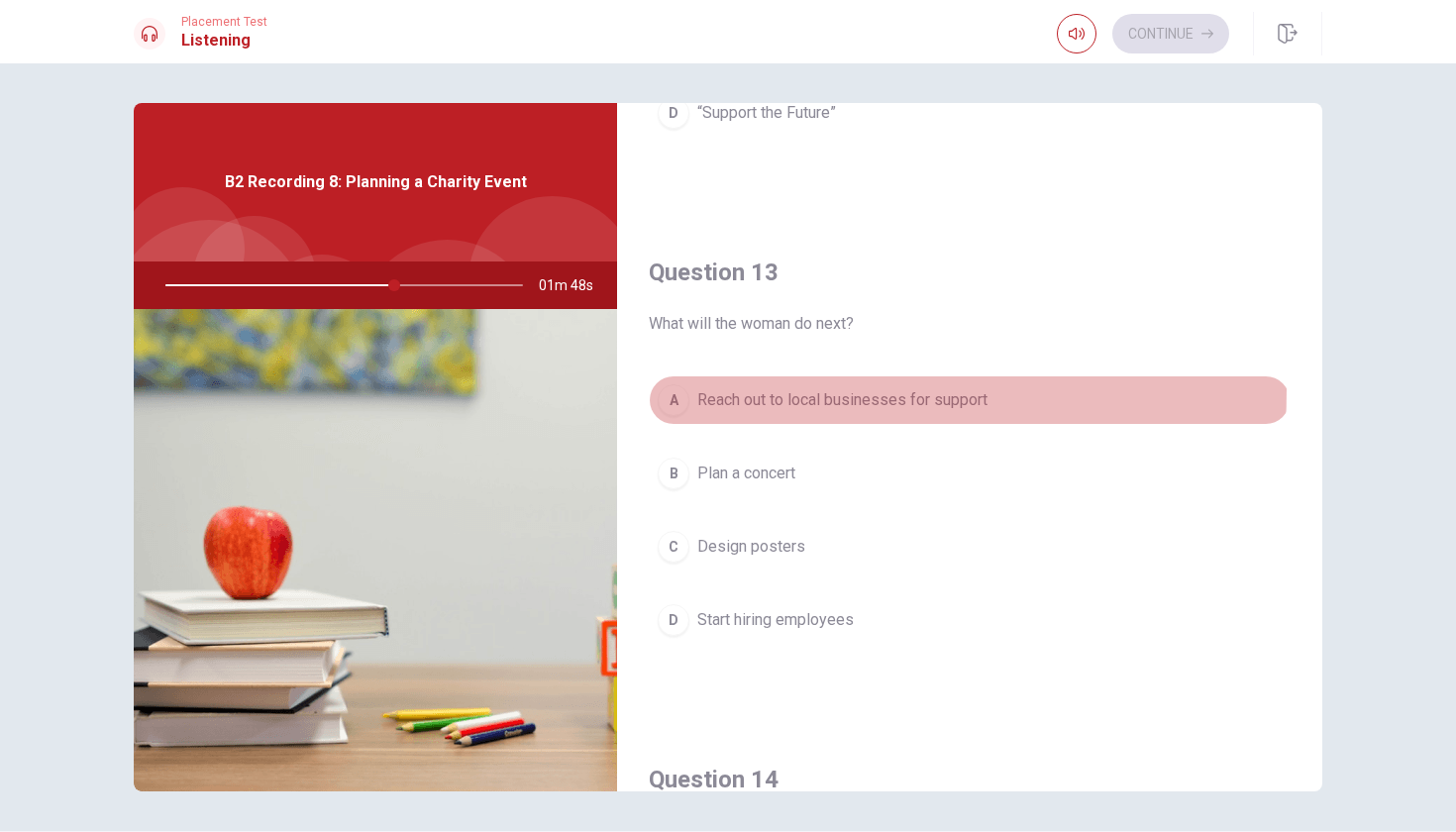 click on "A" at bounding box center [674, 400] 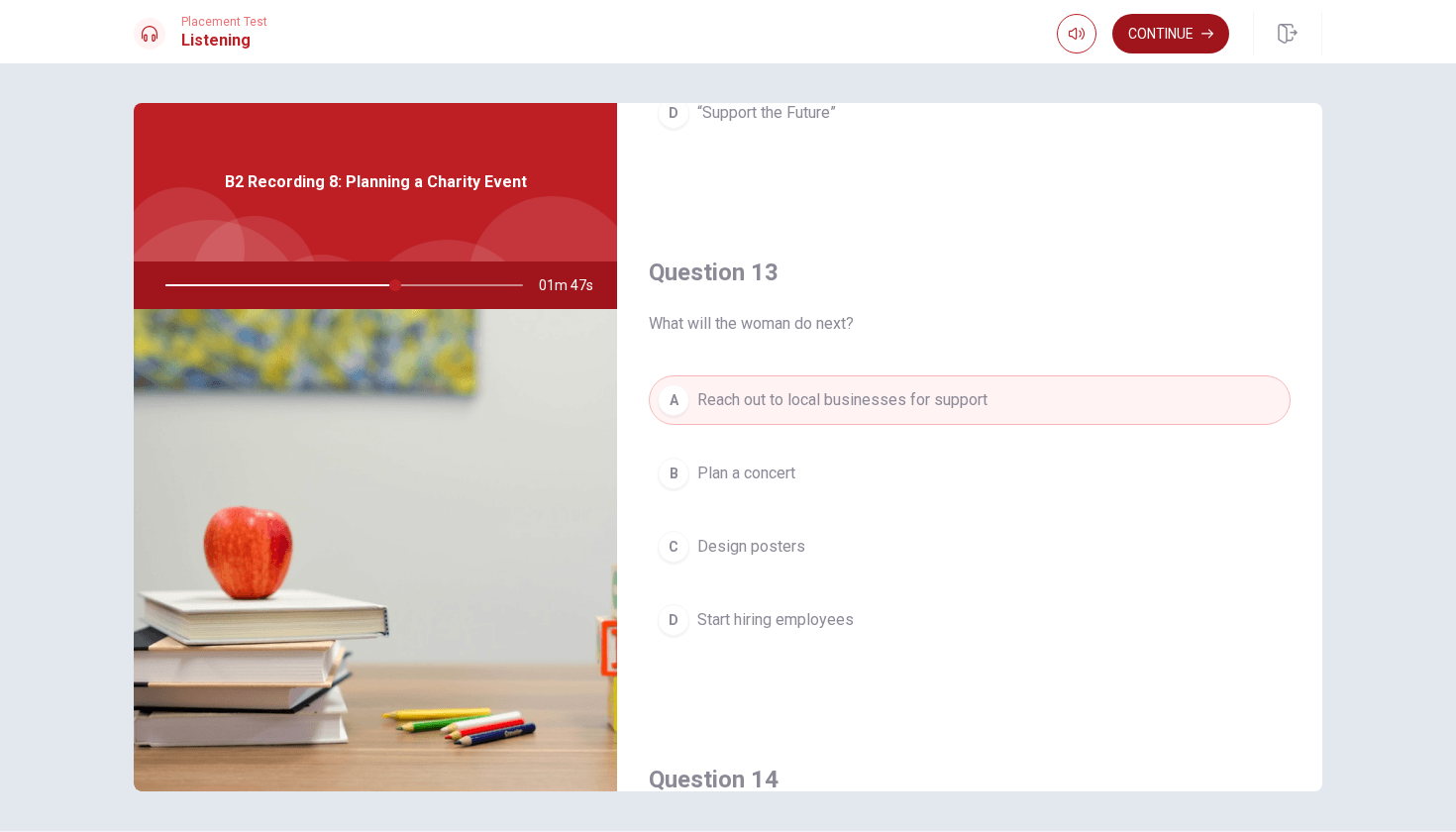 click on "Continue" at bounding box center [1171, 34] 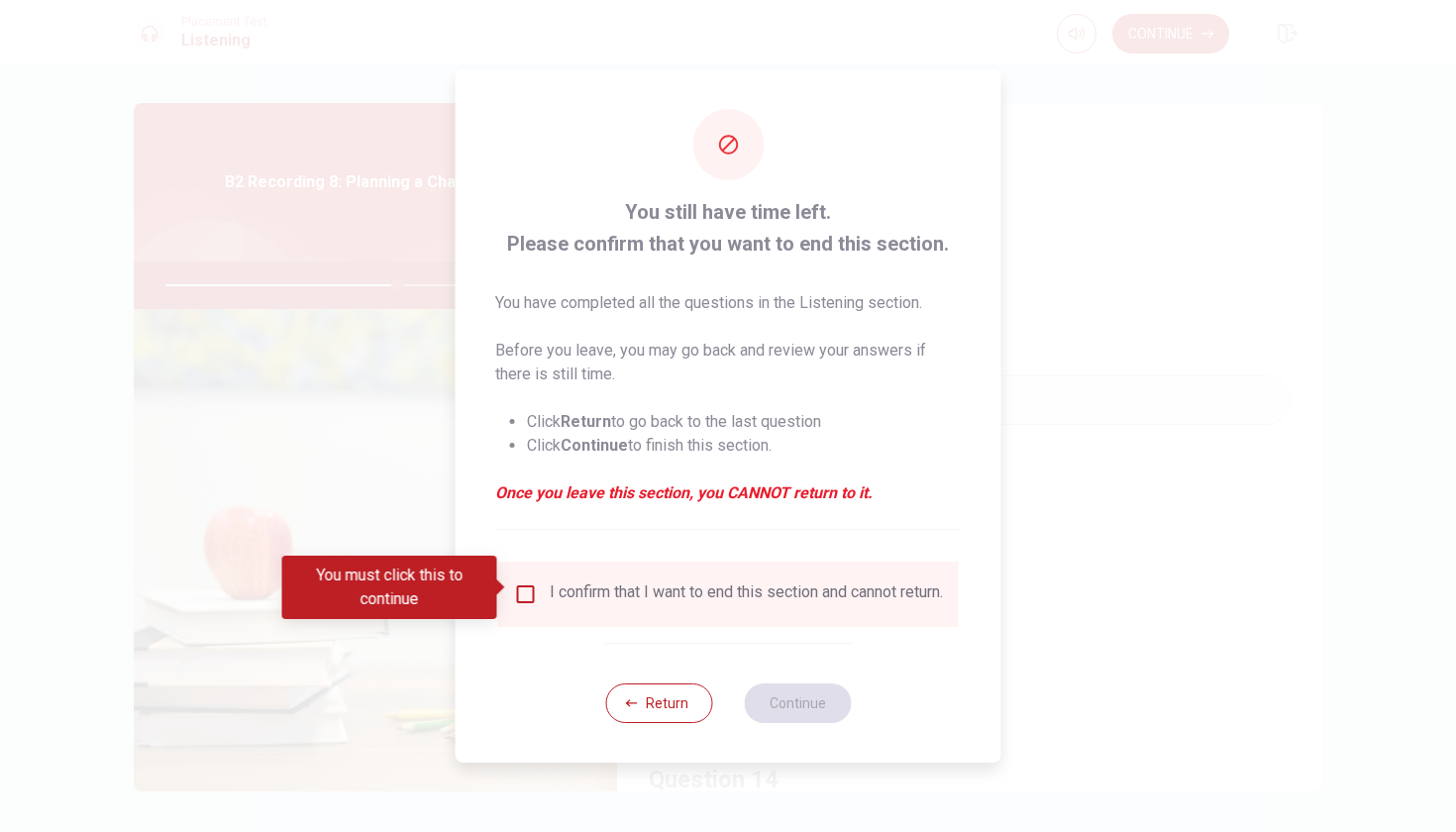 click on "I confirm that I want to end this section and cannot return." at bounding box center (728, 594) 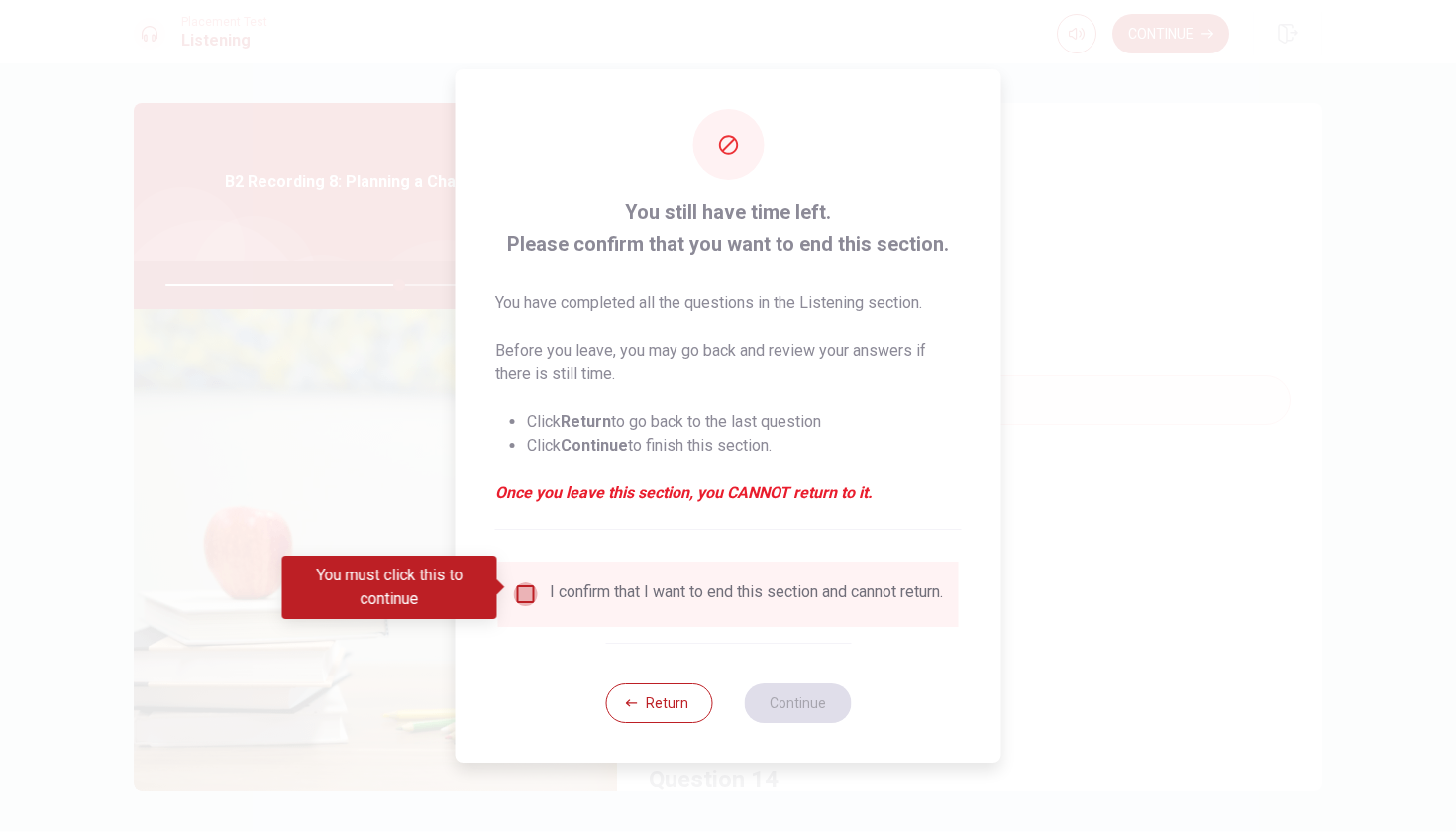click at bounding box center (526, 594) 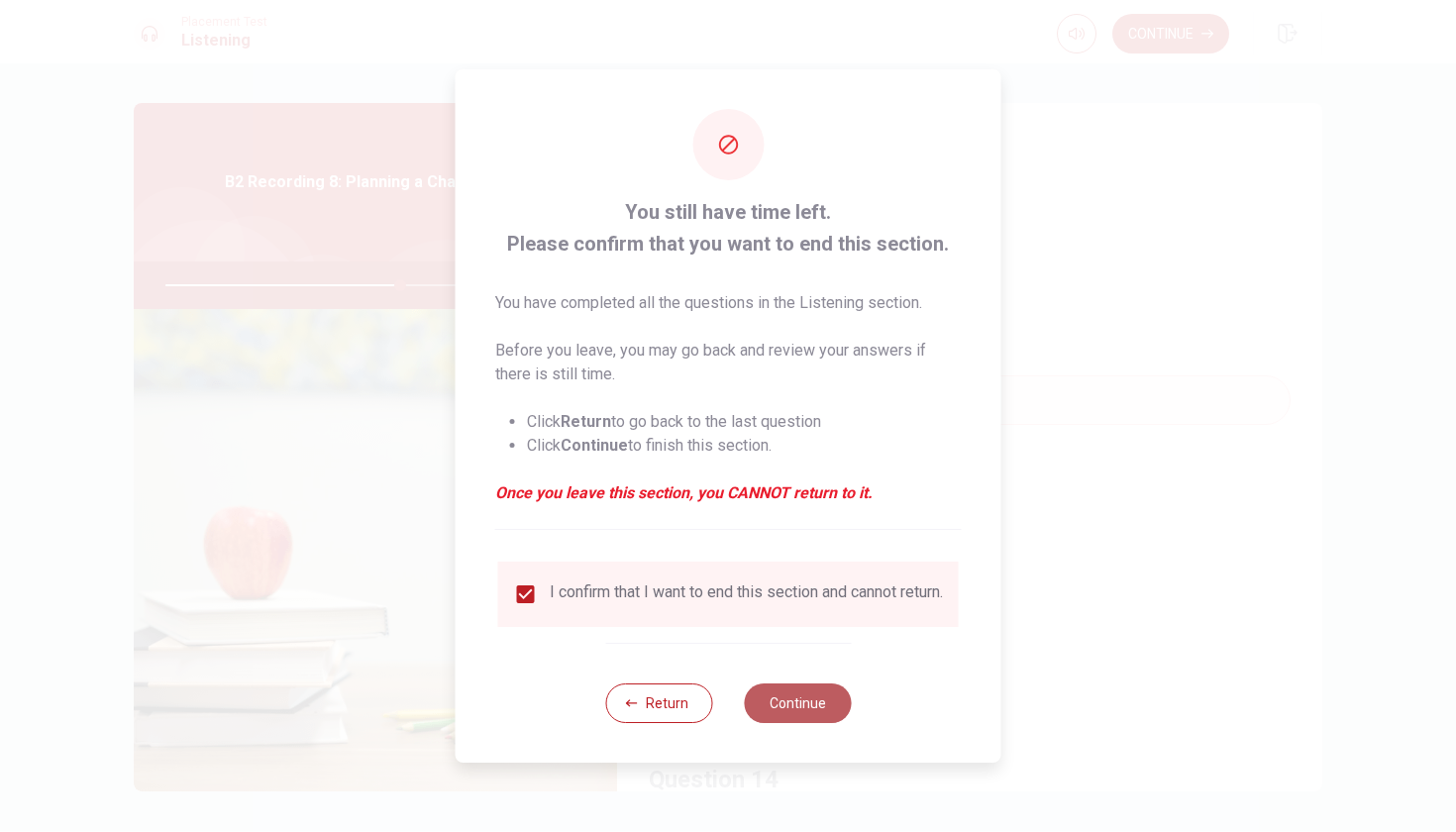 click on "Continue" at bounding box center (797, 703) 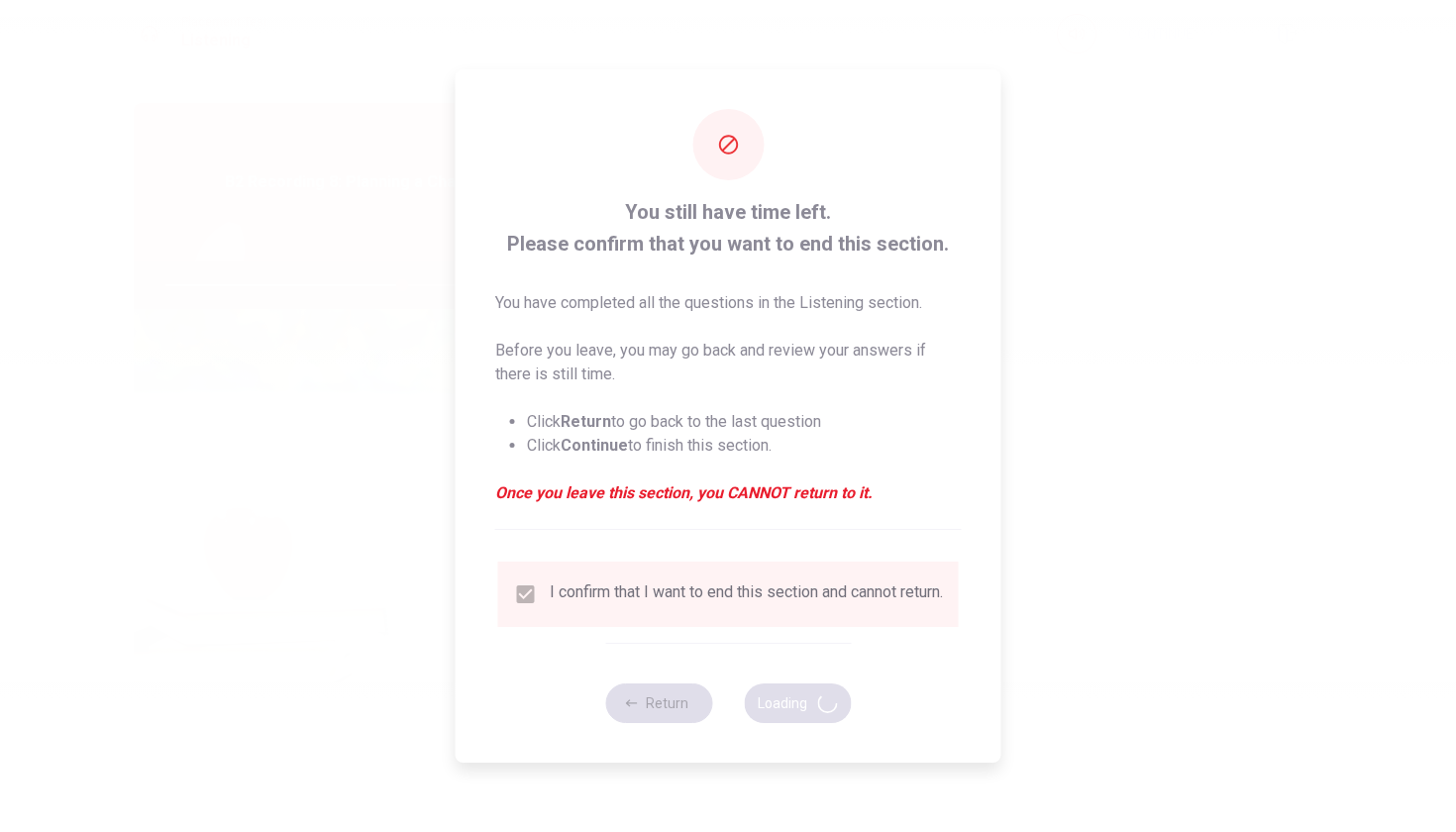 type on "67" 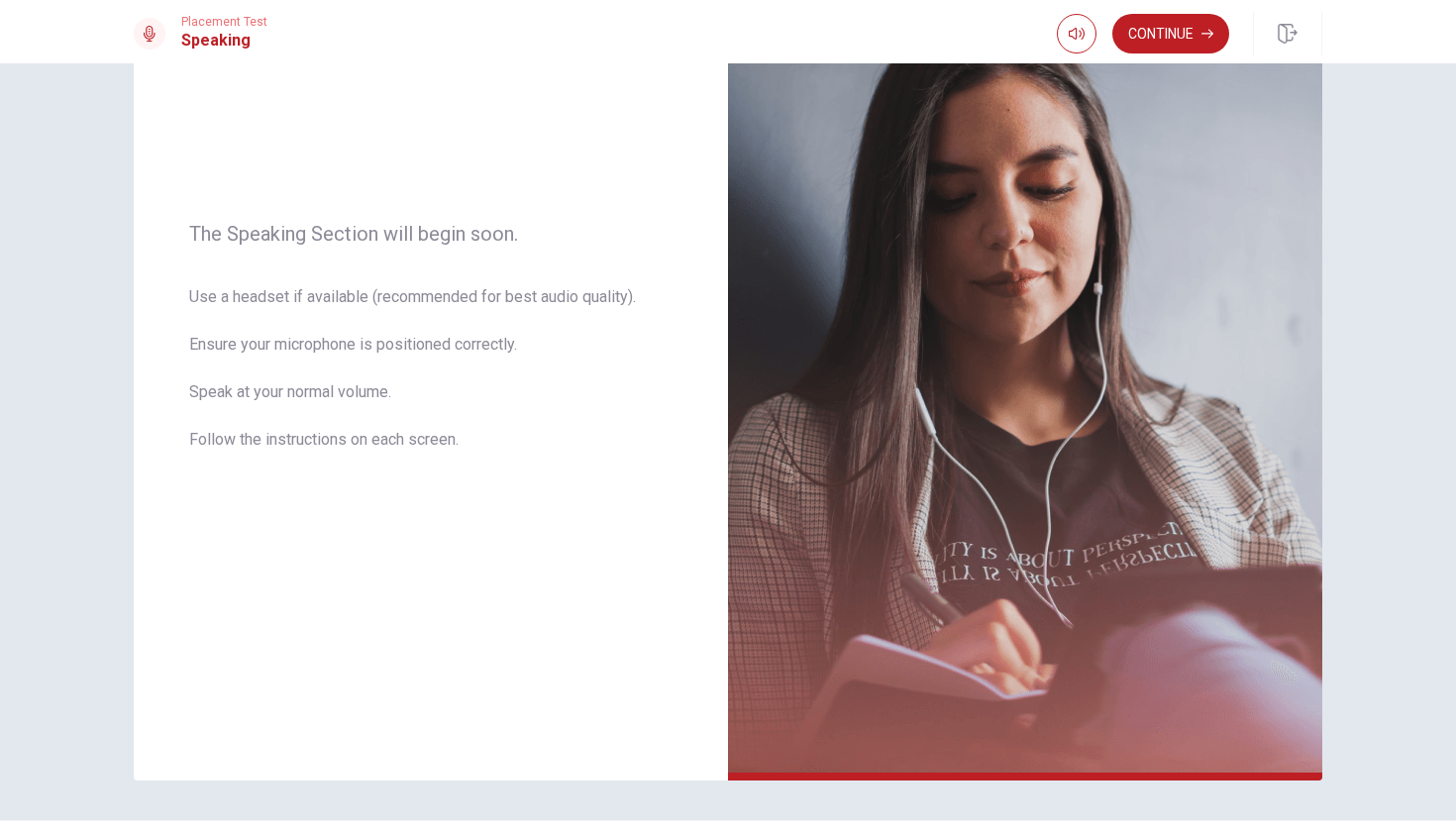 scroll, scrollTop: 191, scrollLeft: 0, axis: vertical 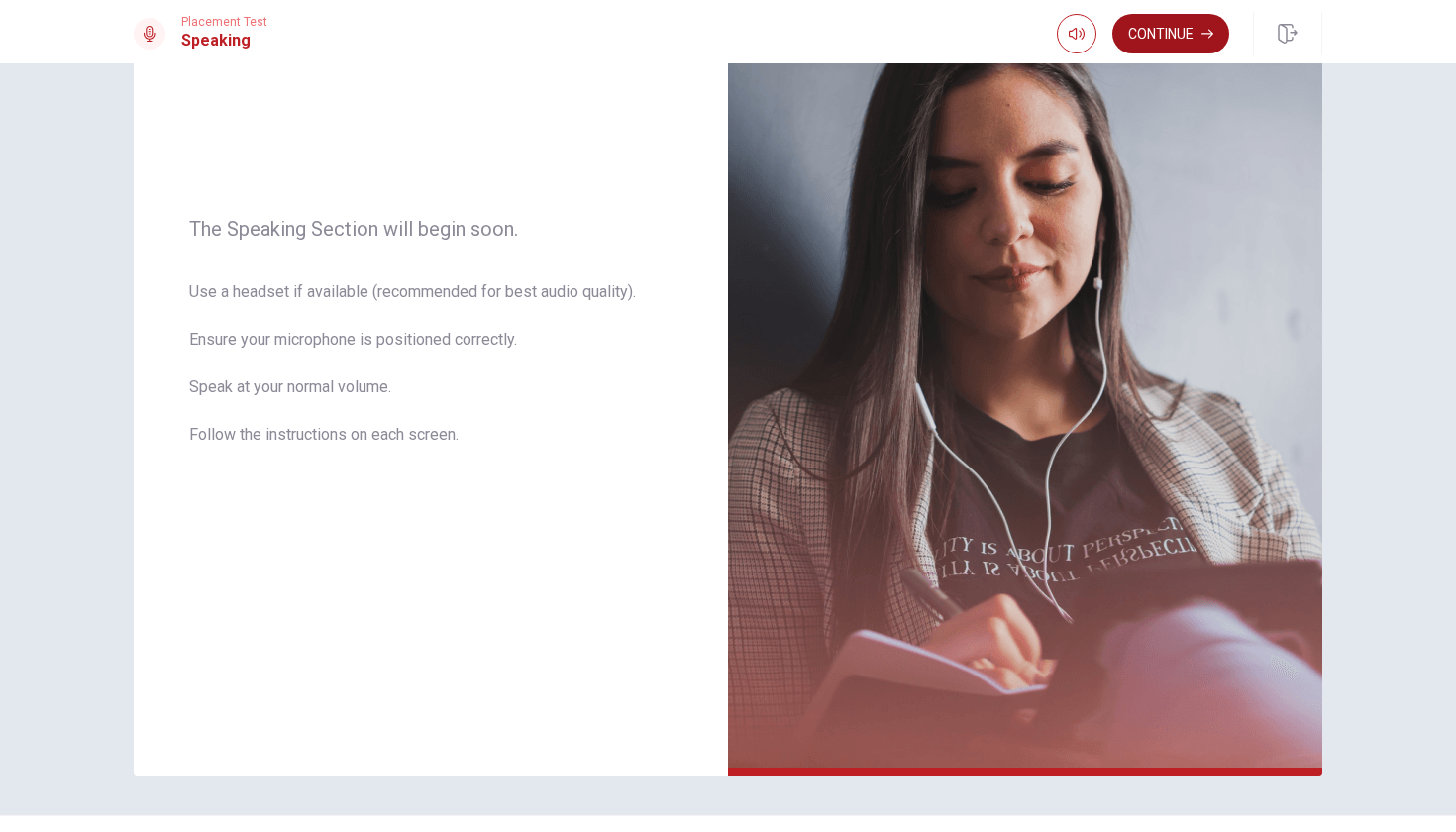 click on "Continue" at bounding box center (1171, 34) 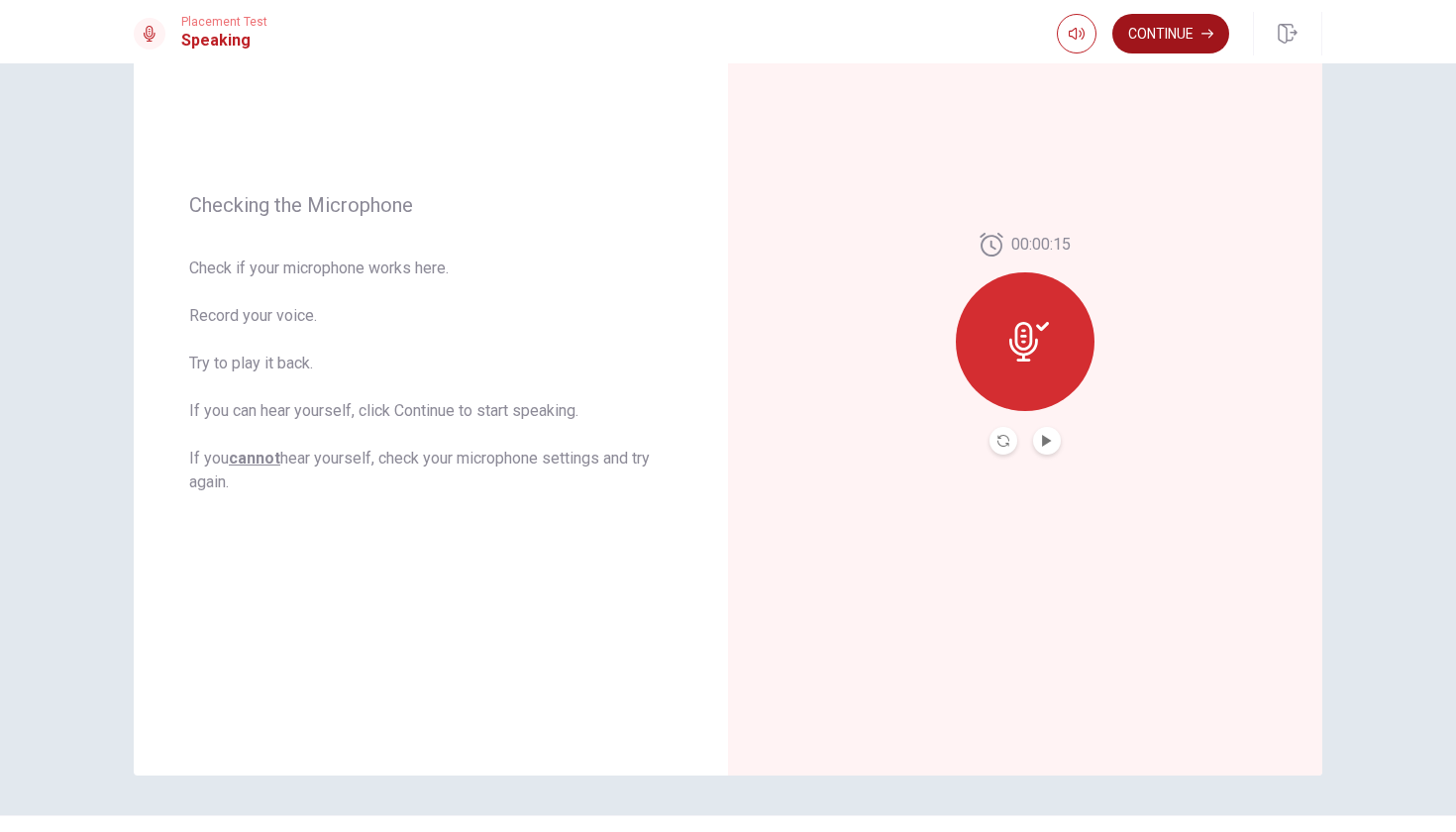 click on "Continue" at bounding box center [1171, 34] 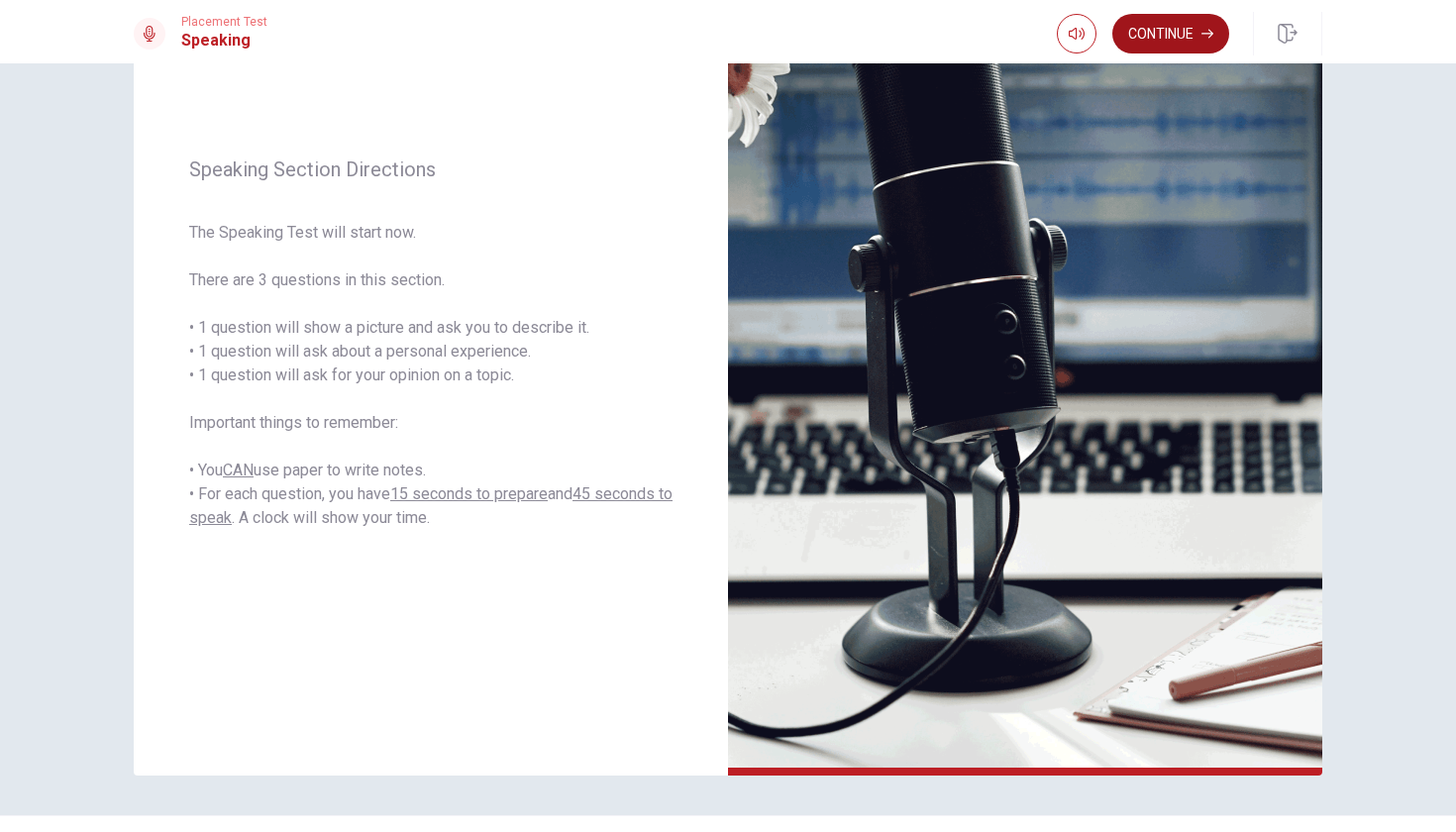 click on "Continue" at bounding box center (1171, 34) 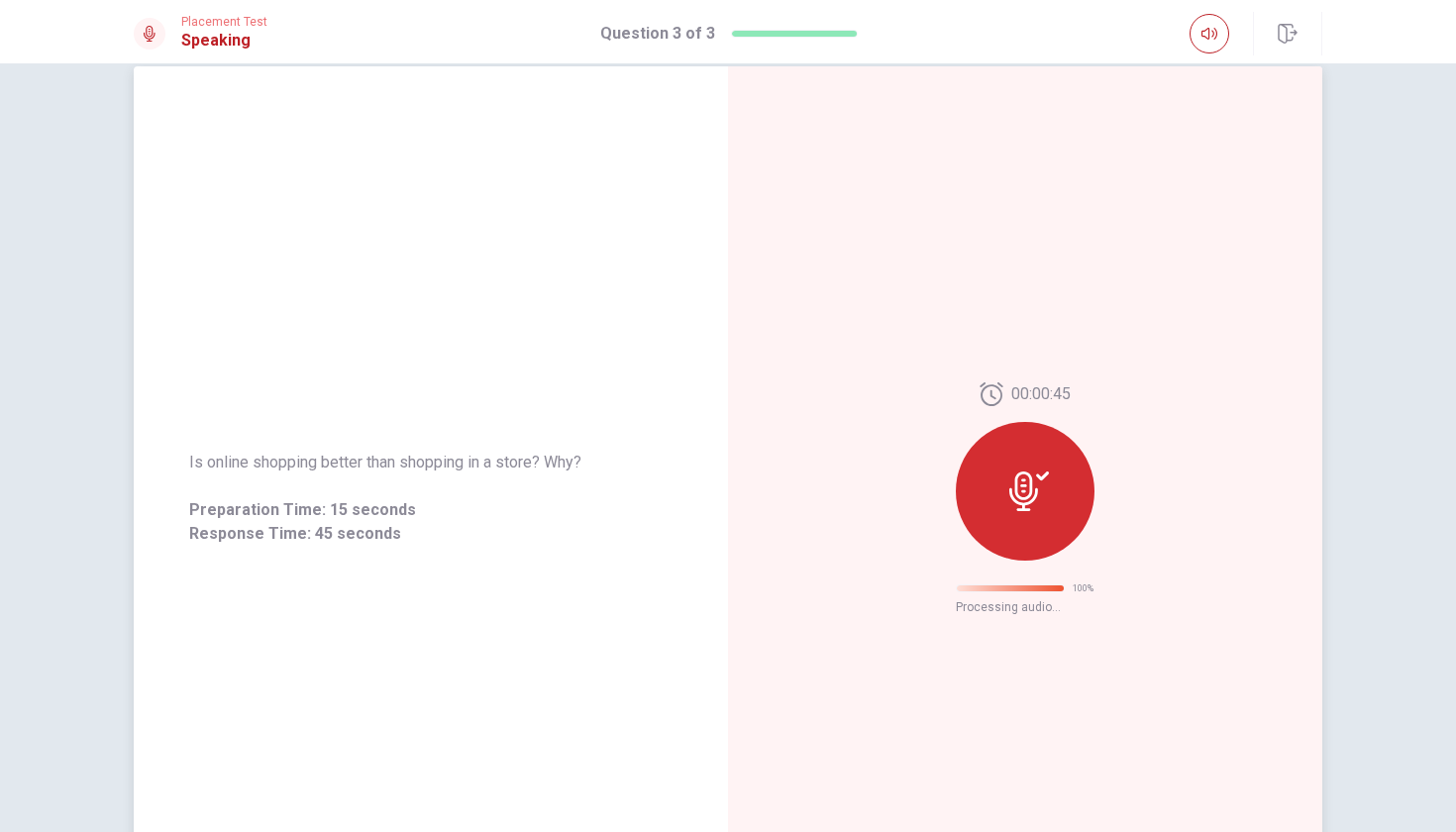 scroll, scrollTop: 0, scrollLeft: 0, axis: both 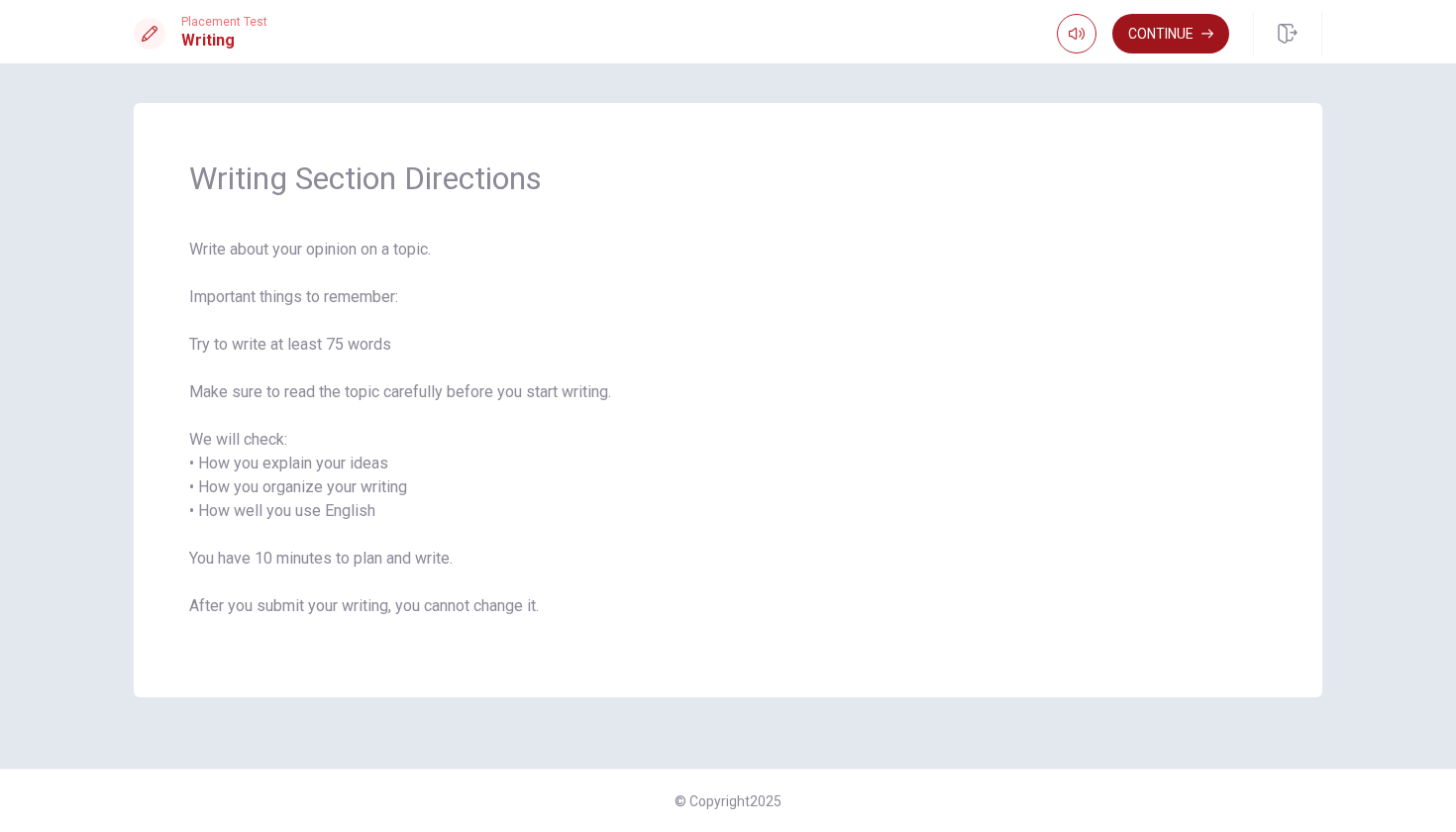 click on "Continue" at bounding box center [1171, 34] 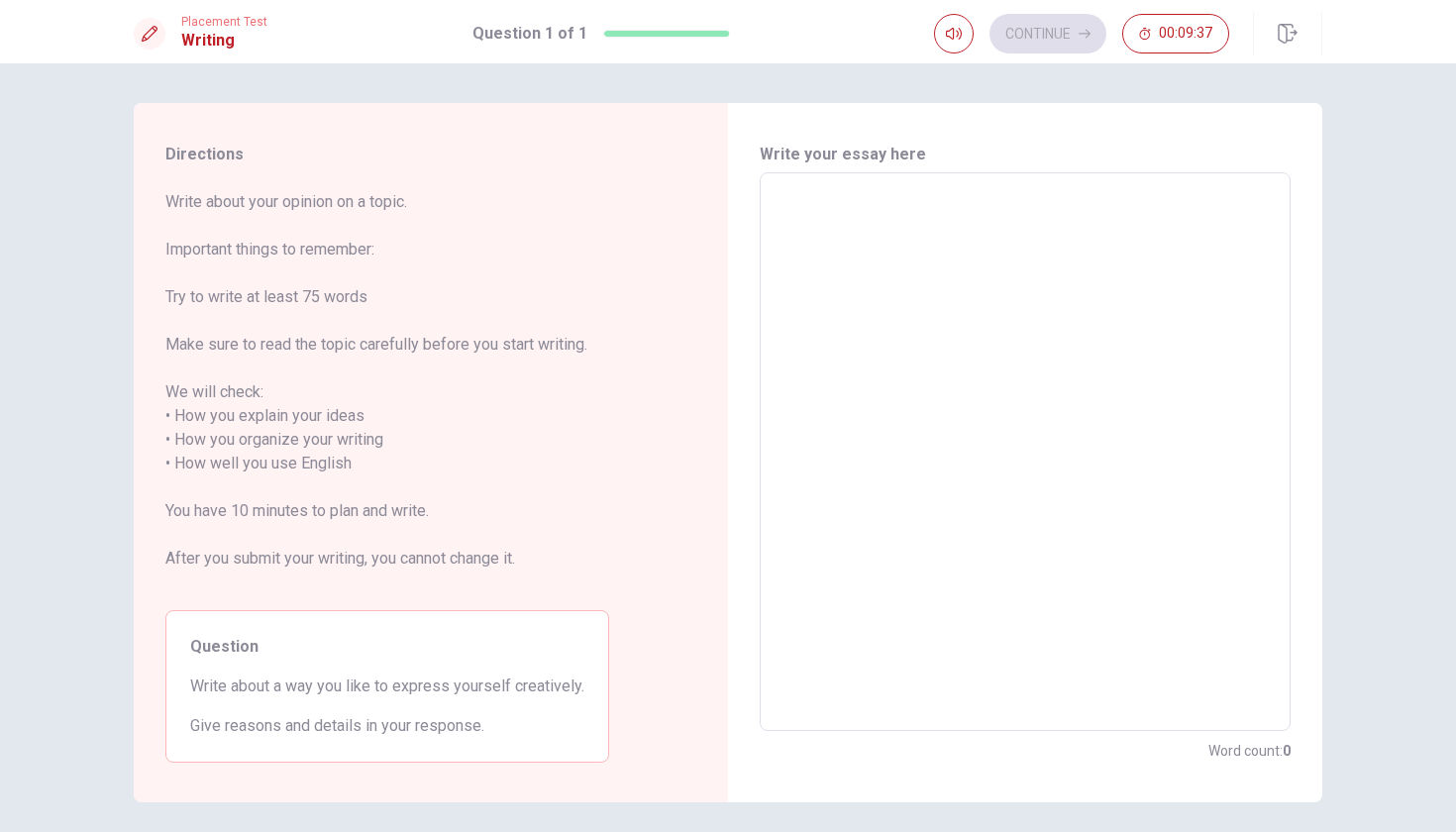 click at bounding box center (1025, 452) 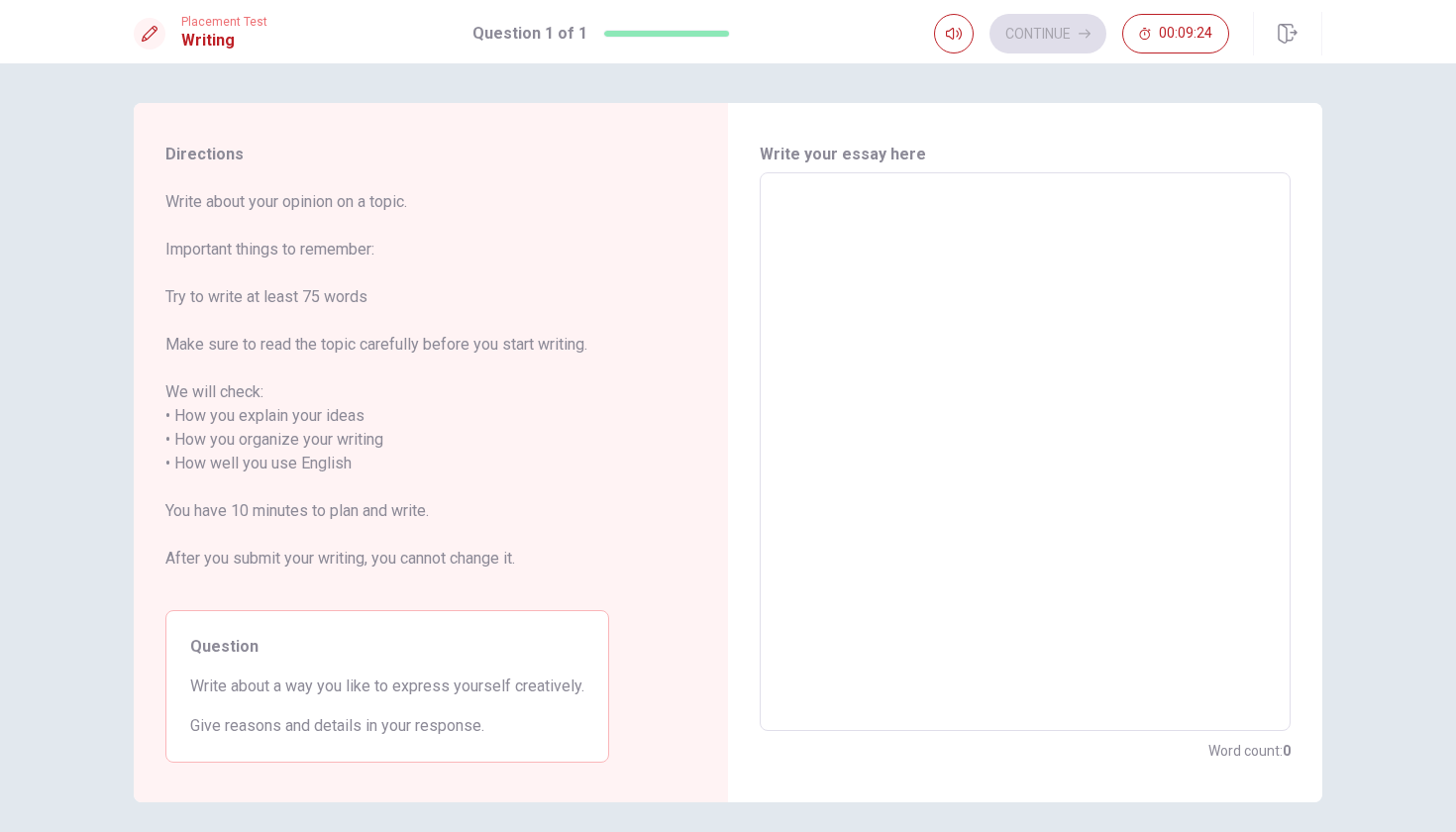 click on "Write about a way you like to express yourself creatively." at bounding box center [387, 686] 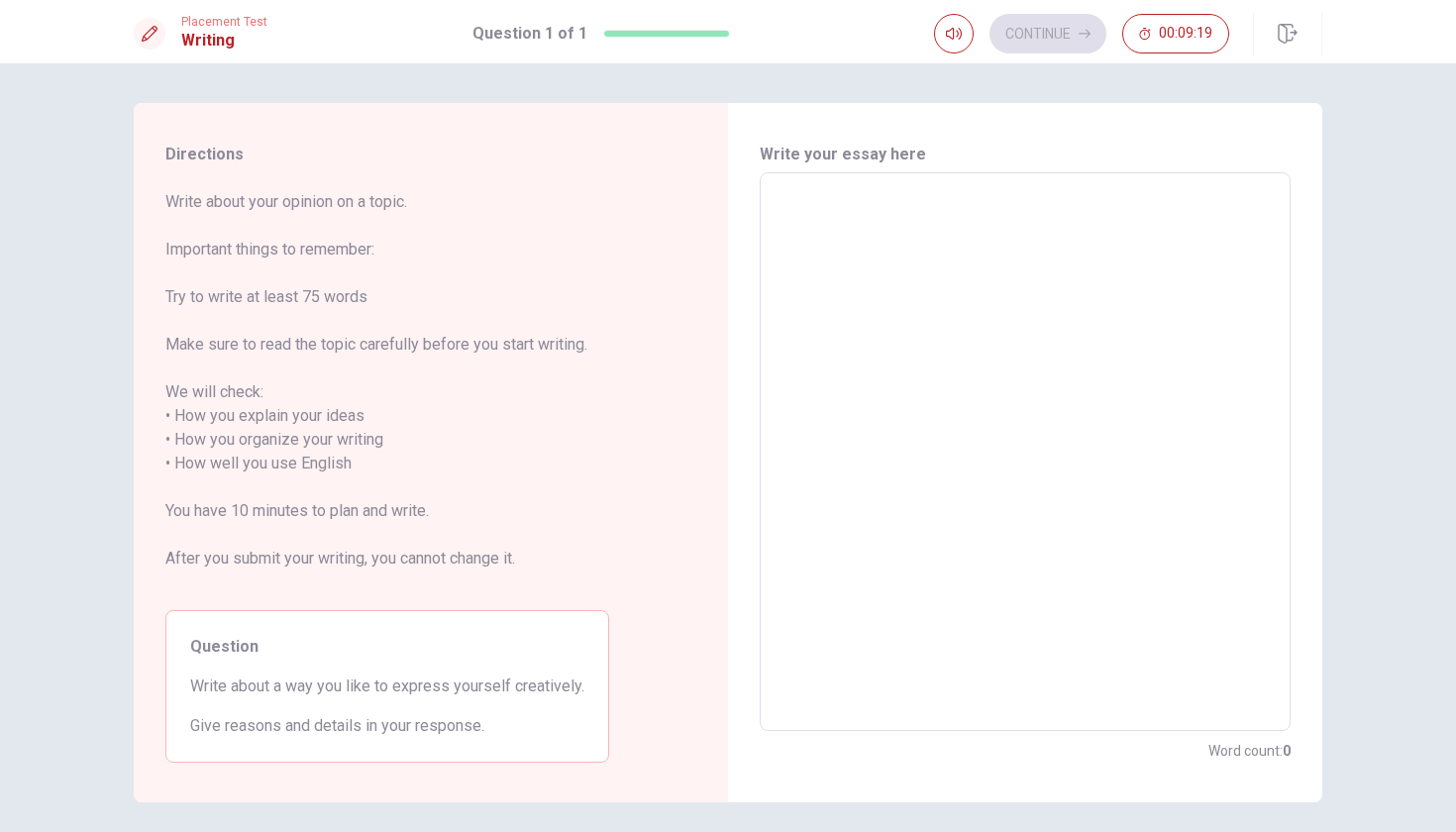 click at bounding box center [1025, 452] 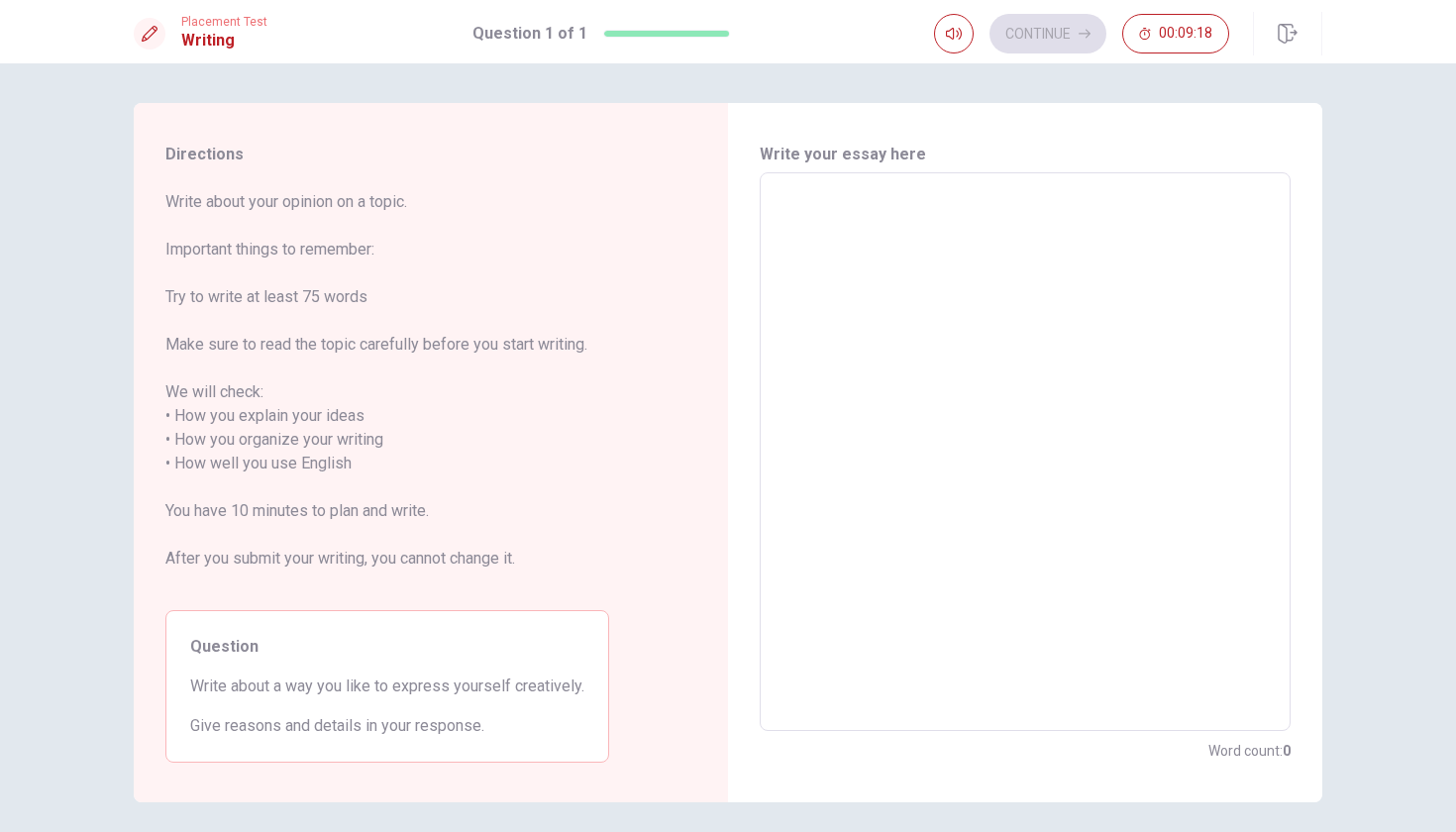 type on "i" 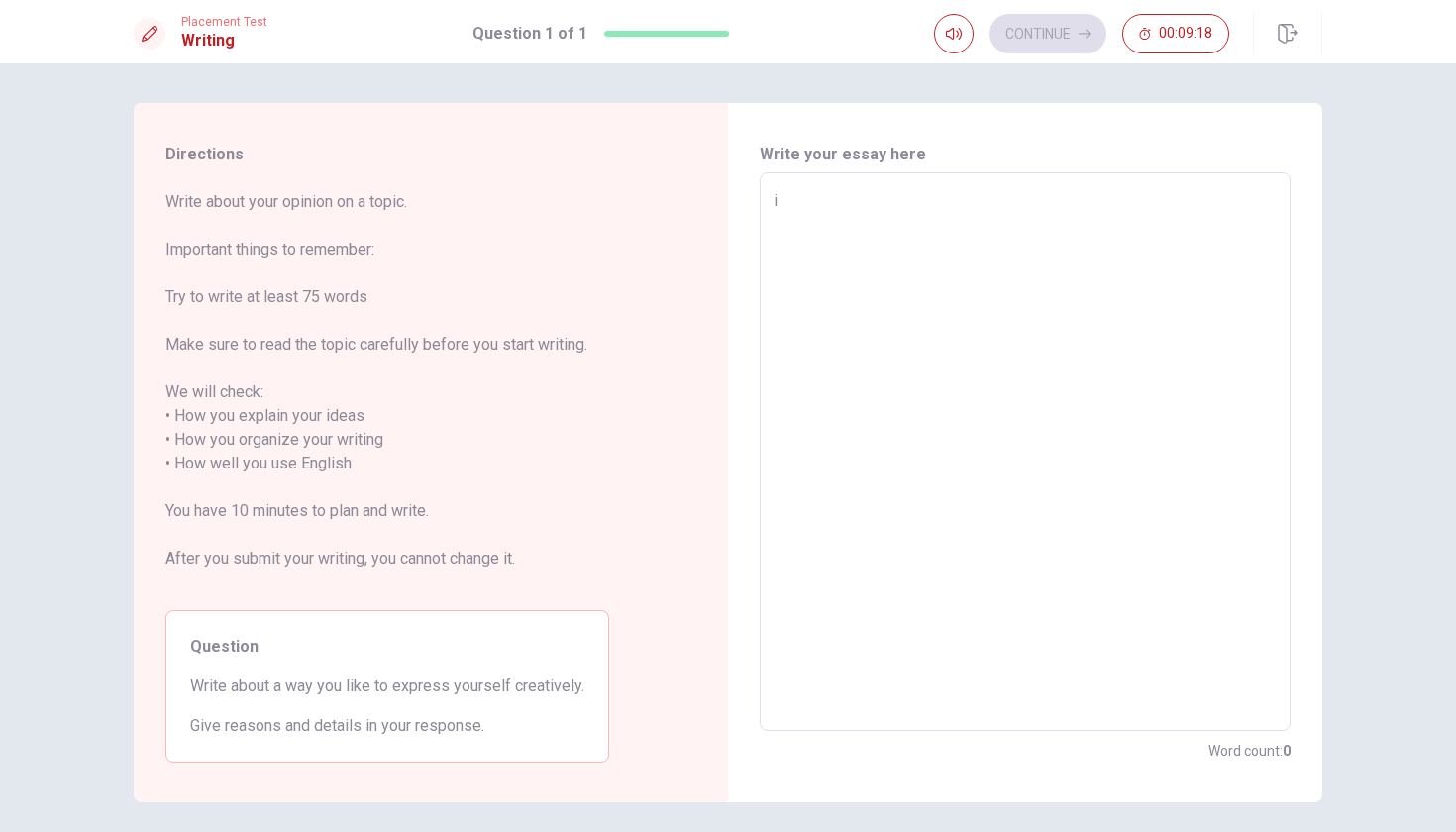 type on "x" 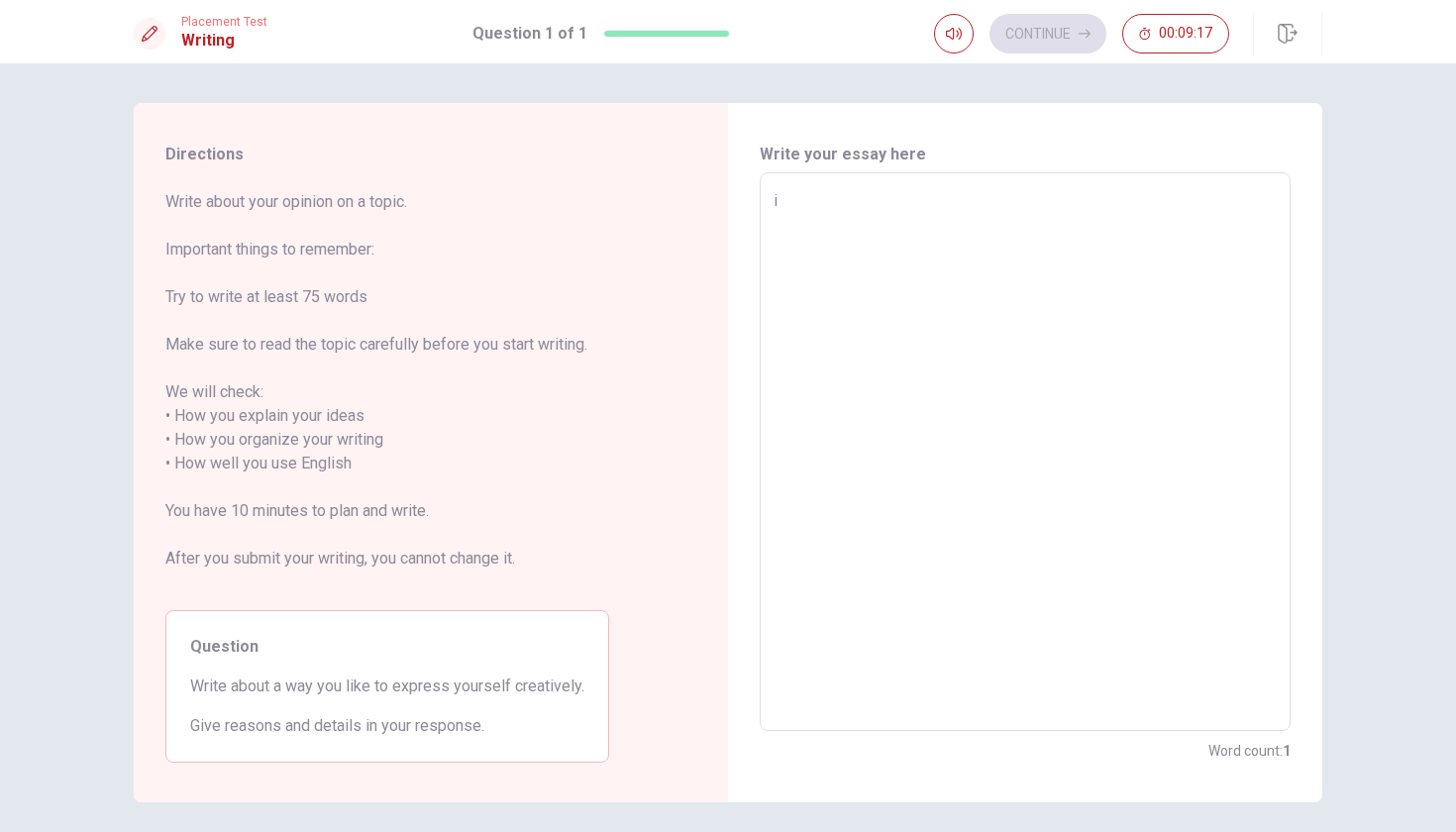 type on "i" 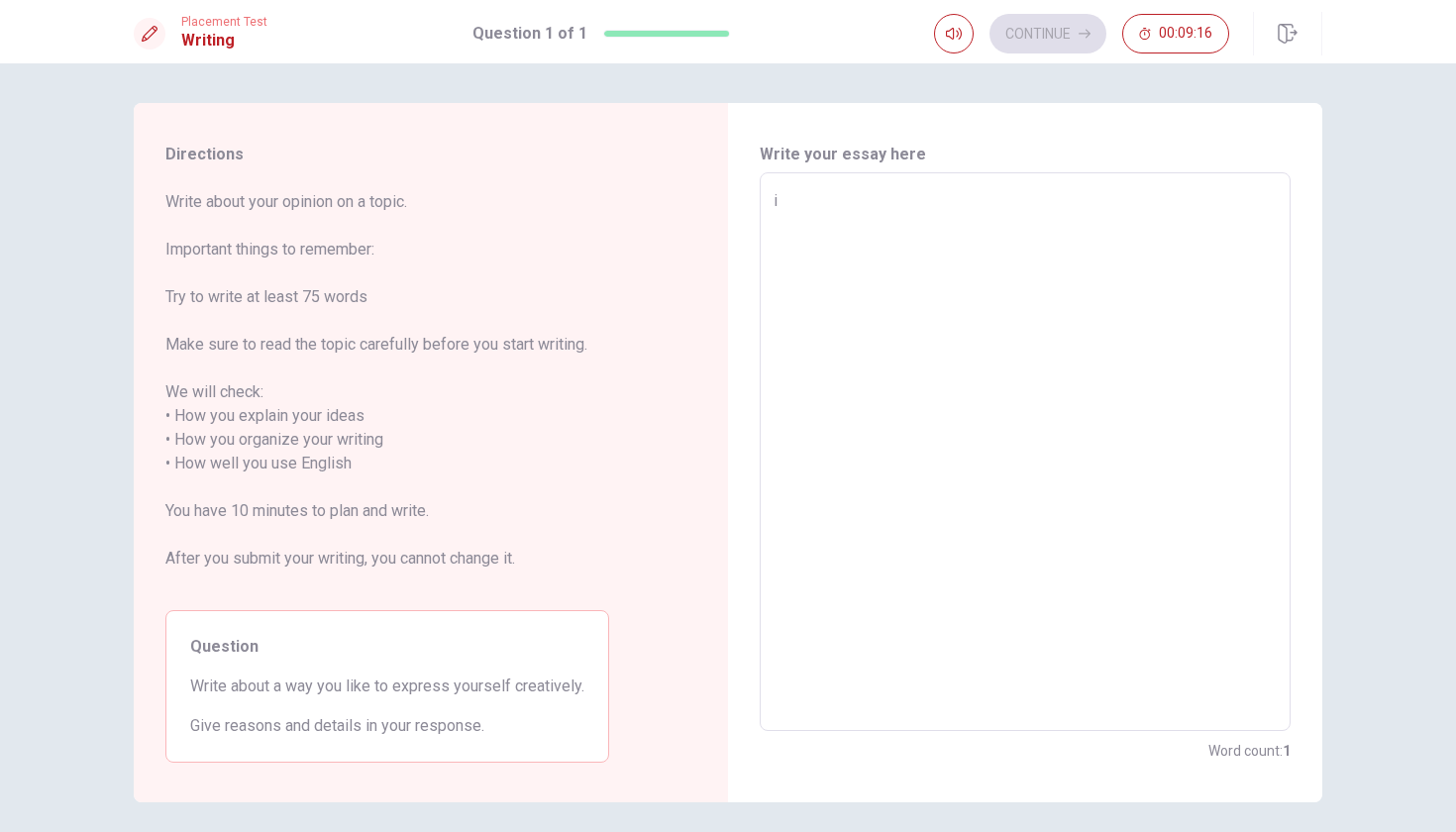 type on "i c" 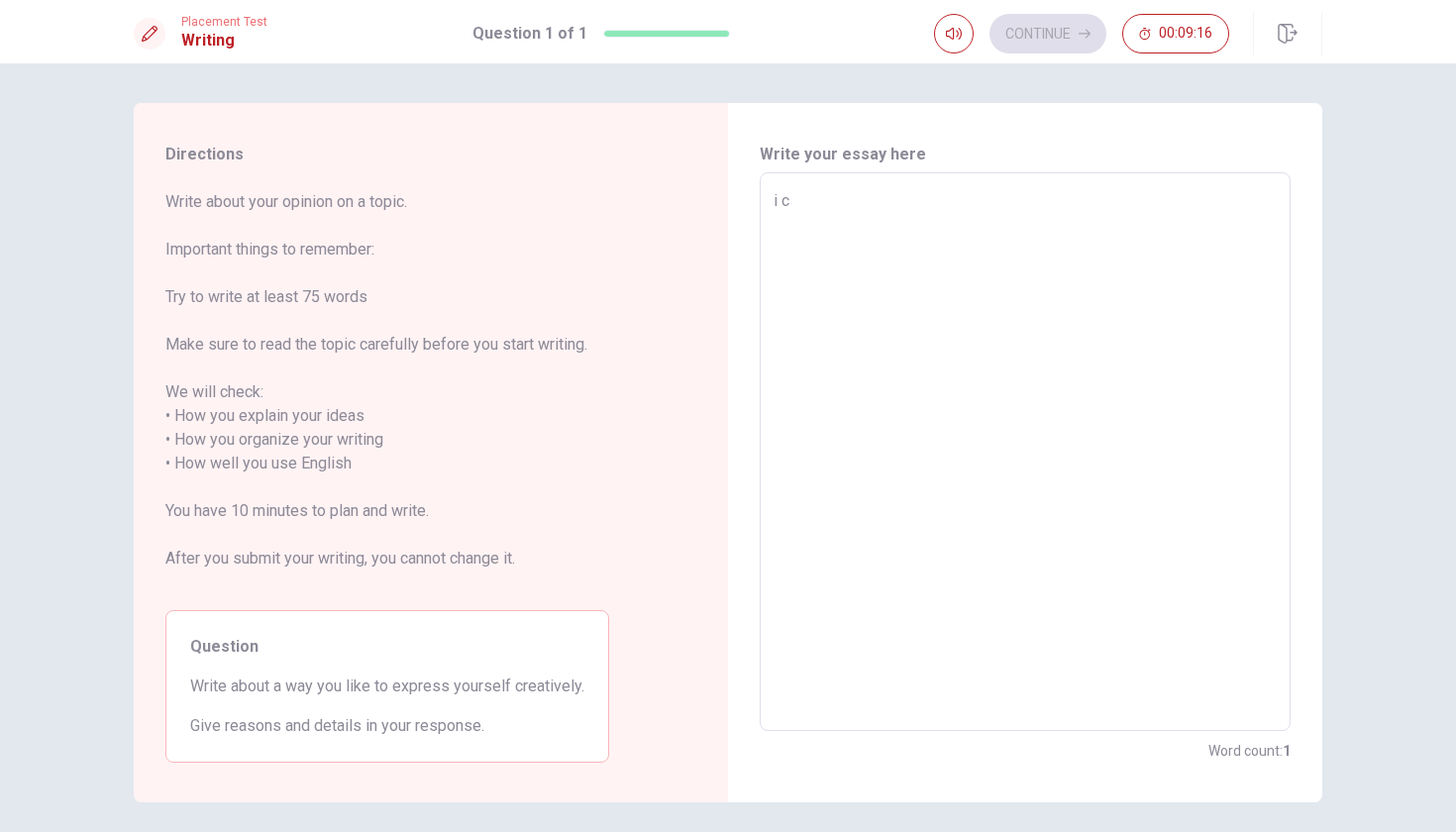 type on "x" 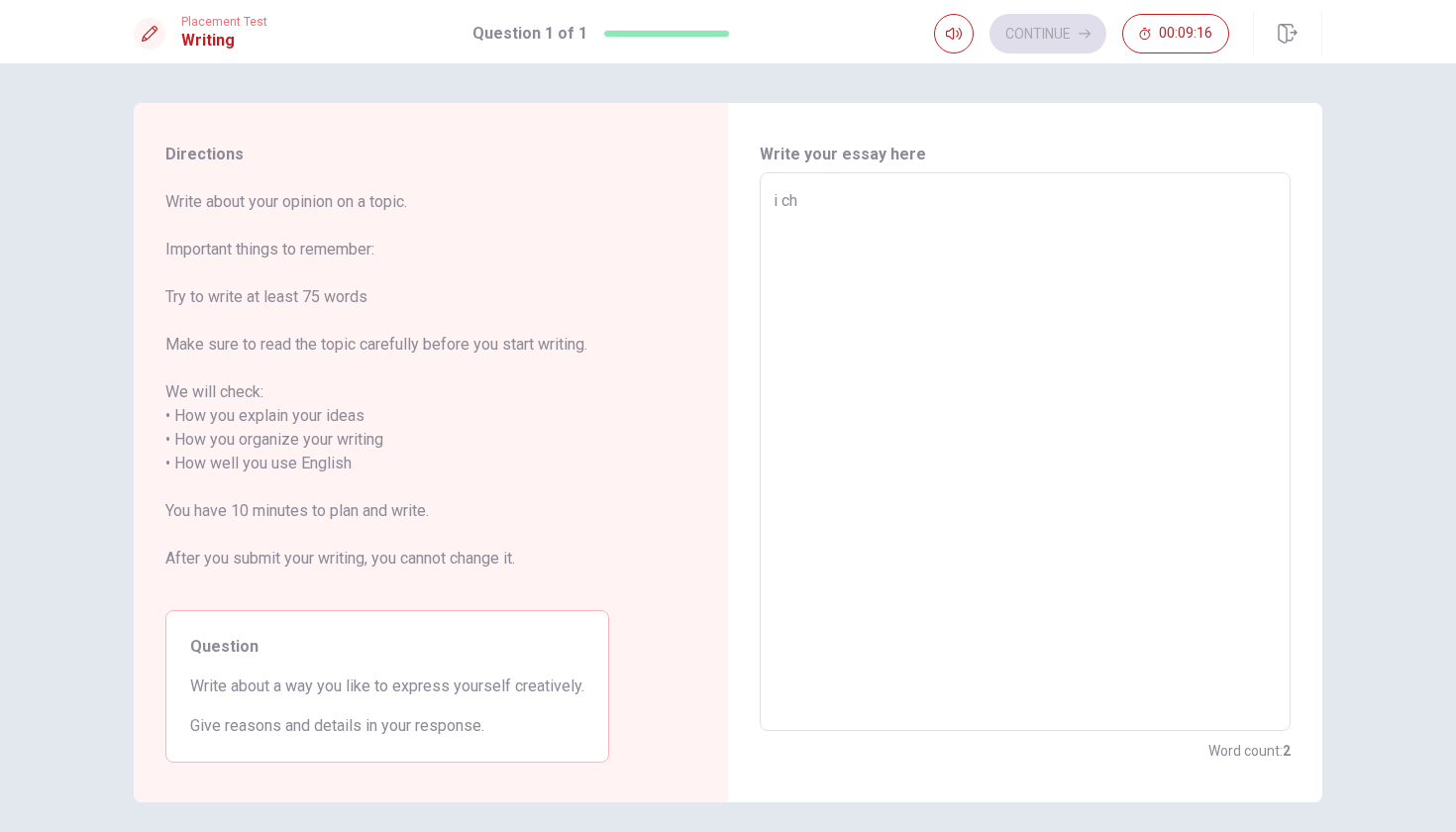 type on "x" 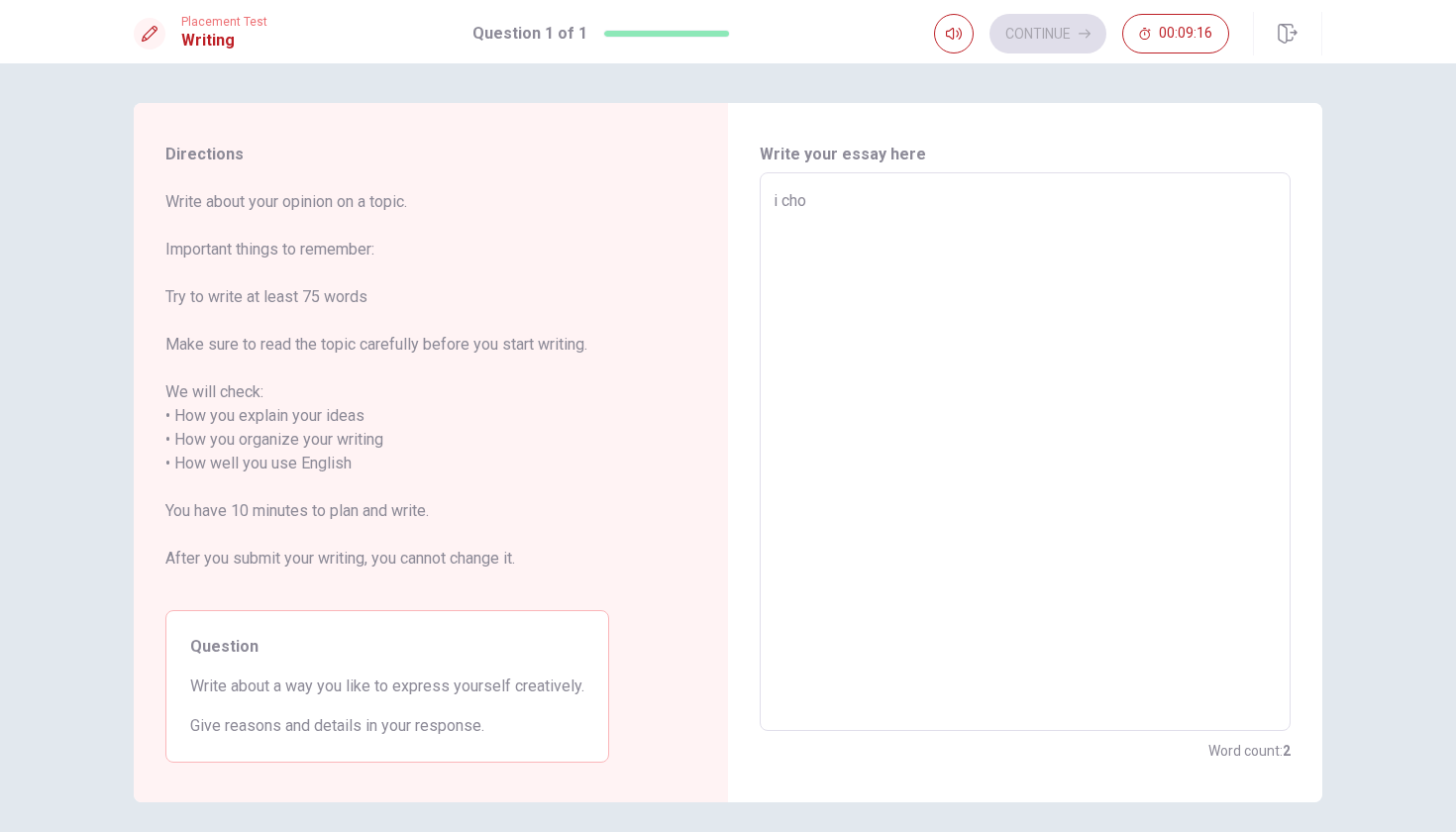 type on "x" 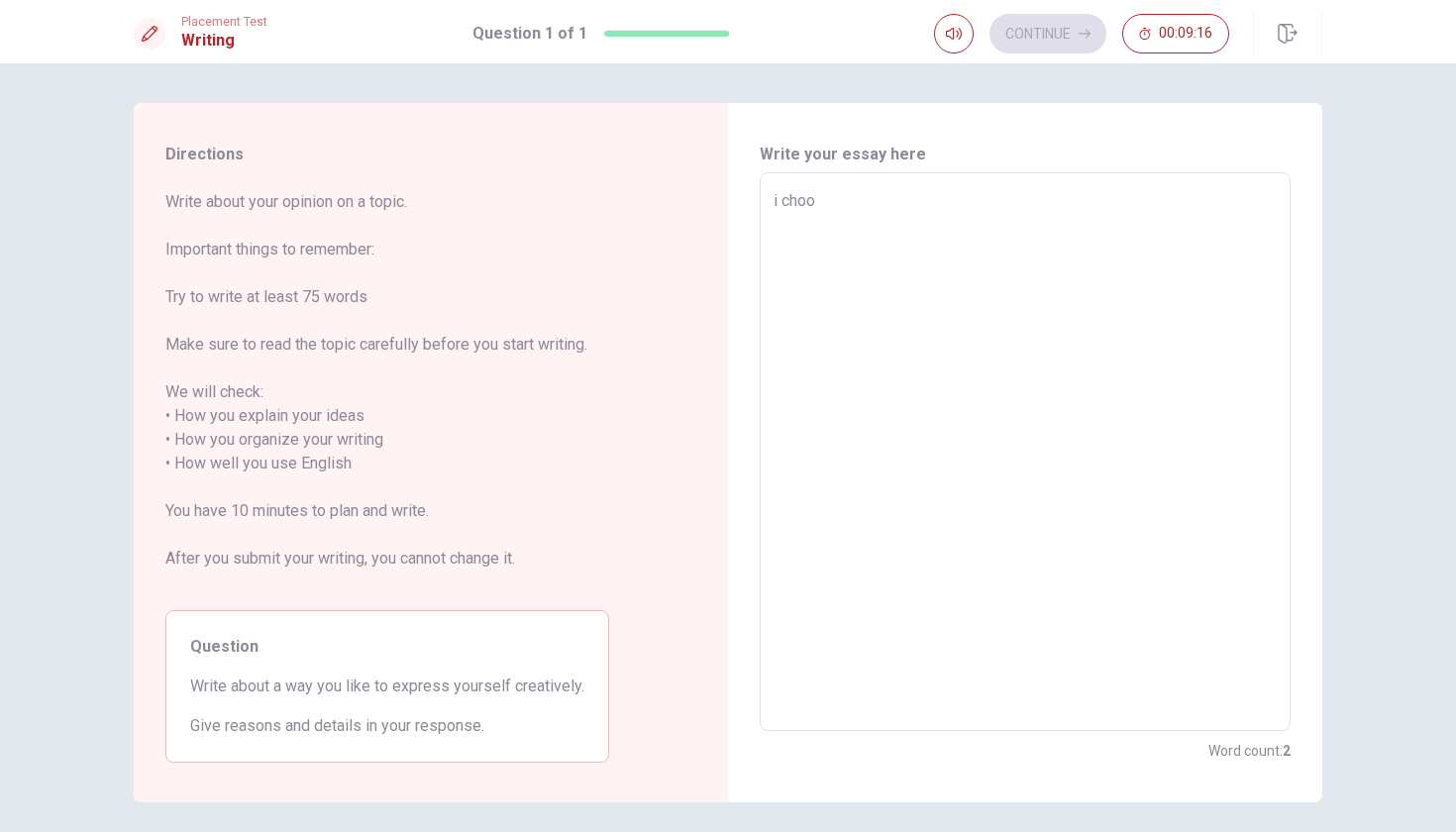 type on "x" 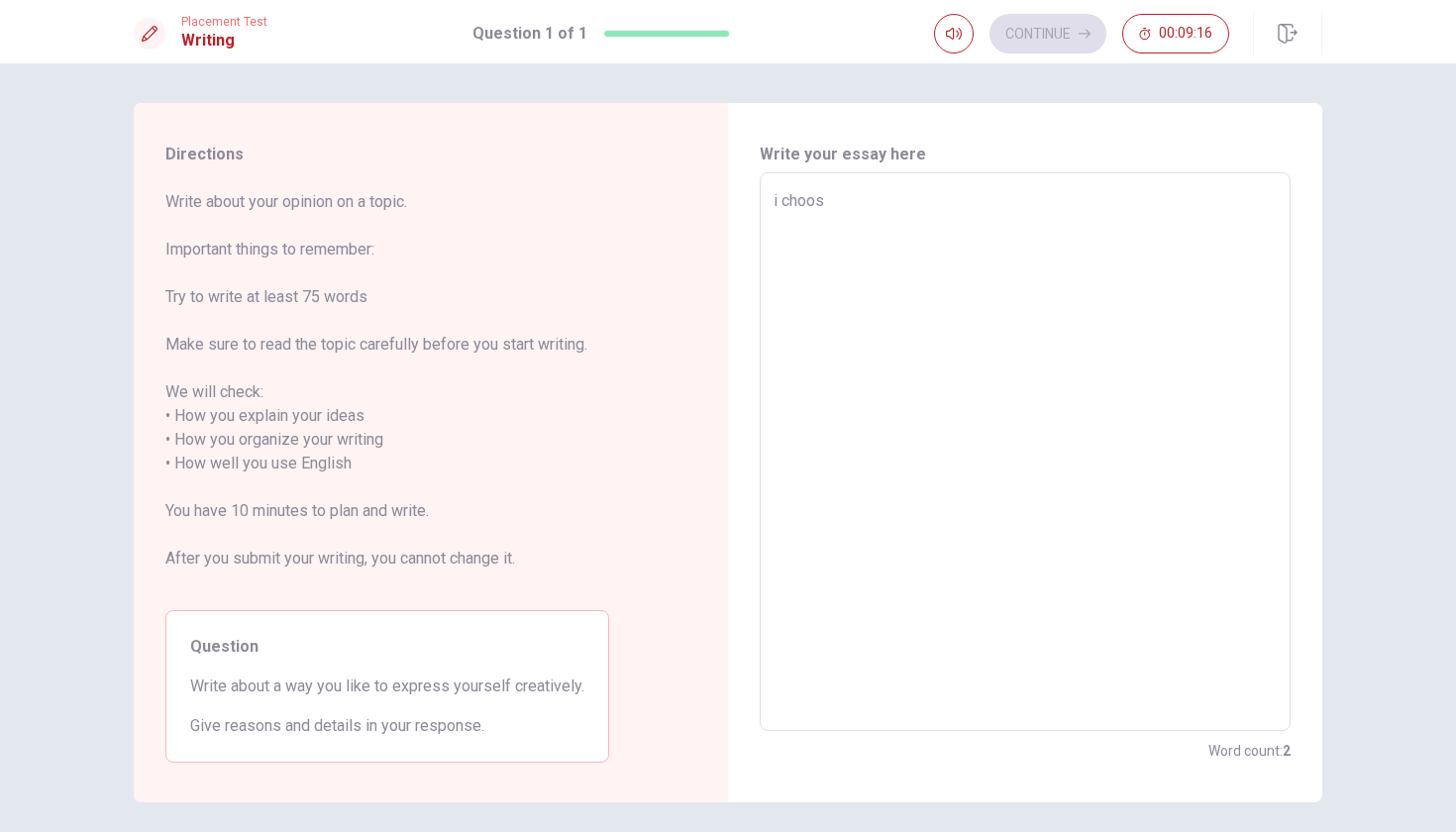 type on "x" 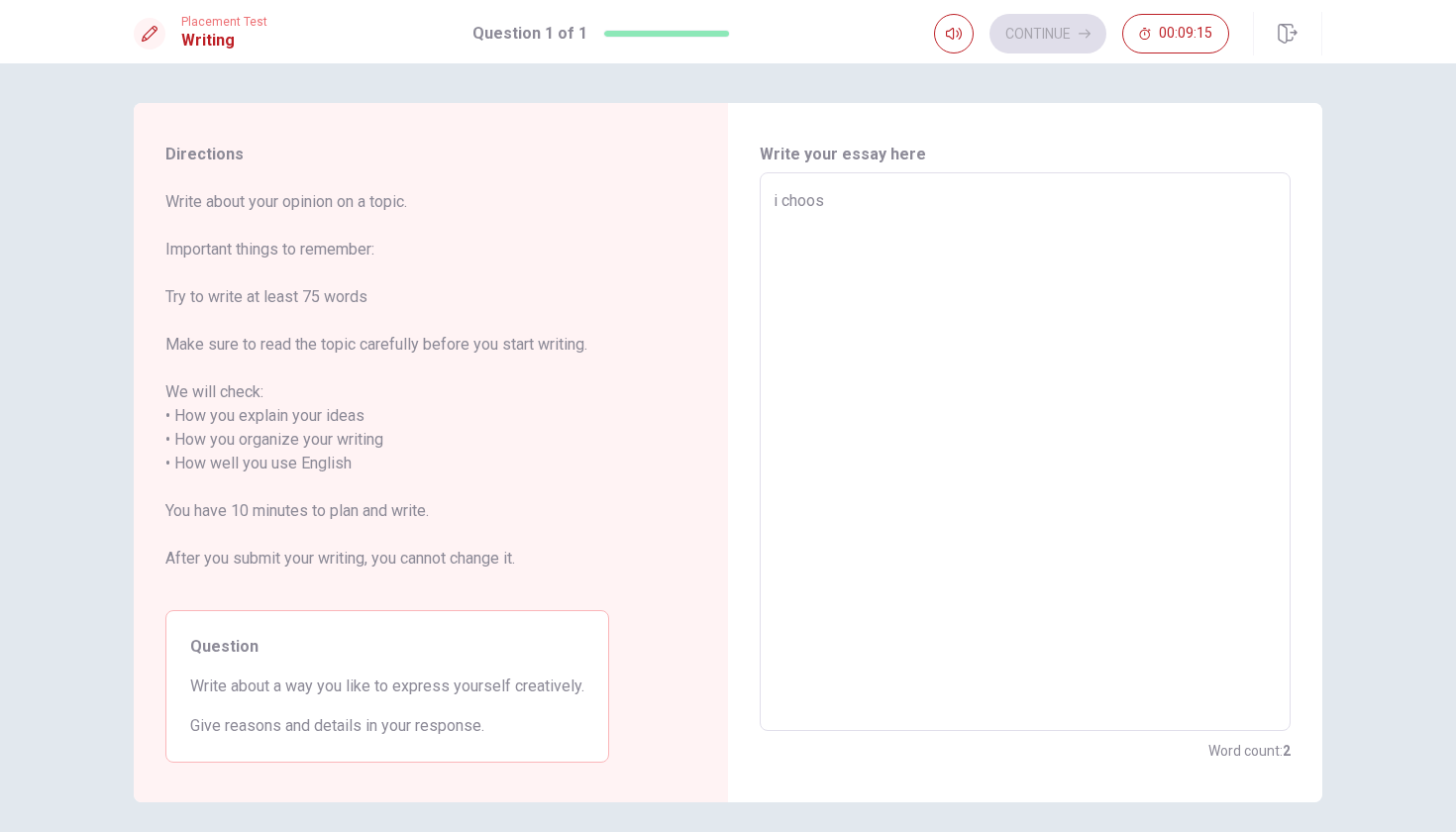 type on "i choose" 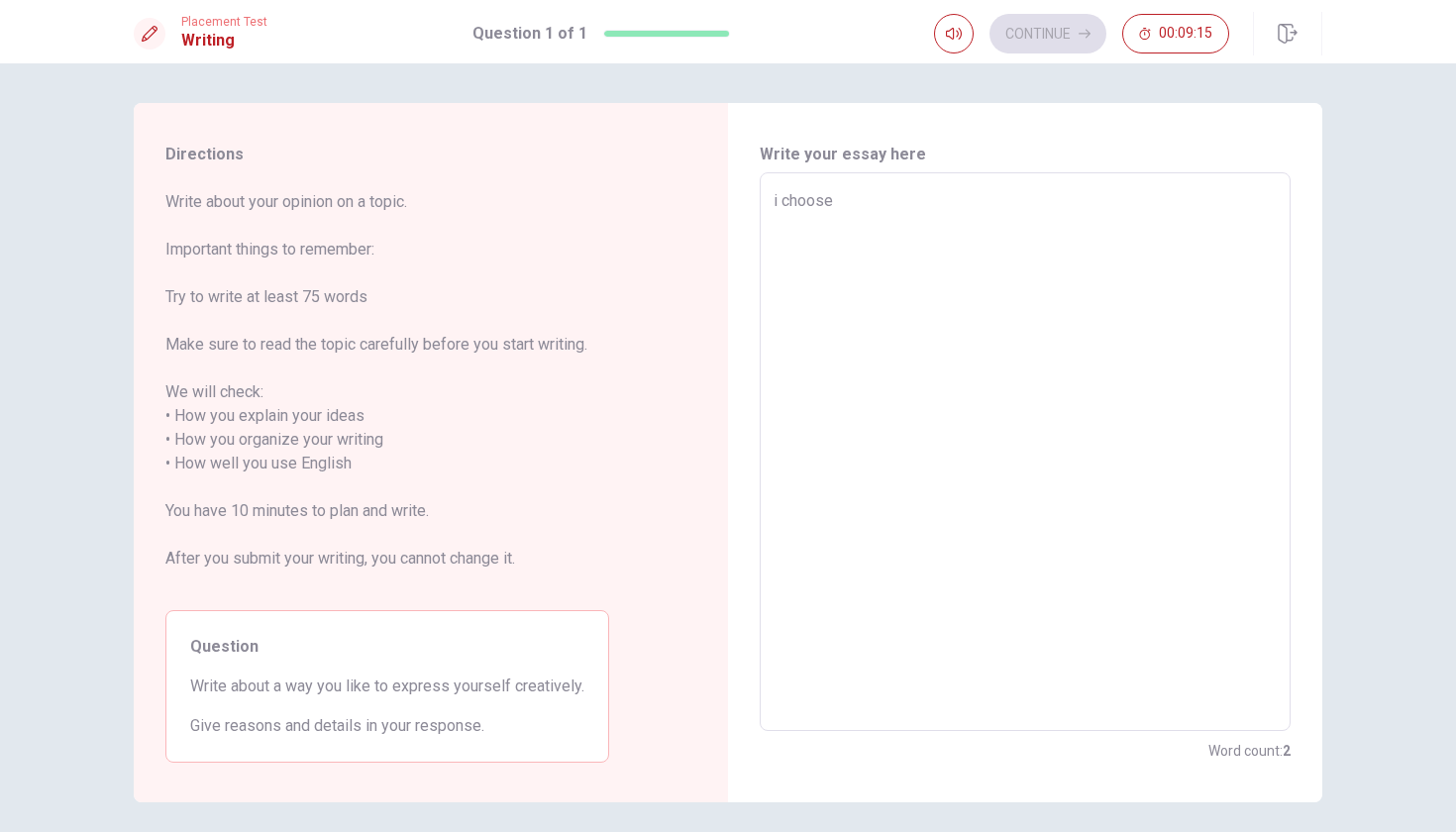 type on "x" 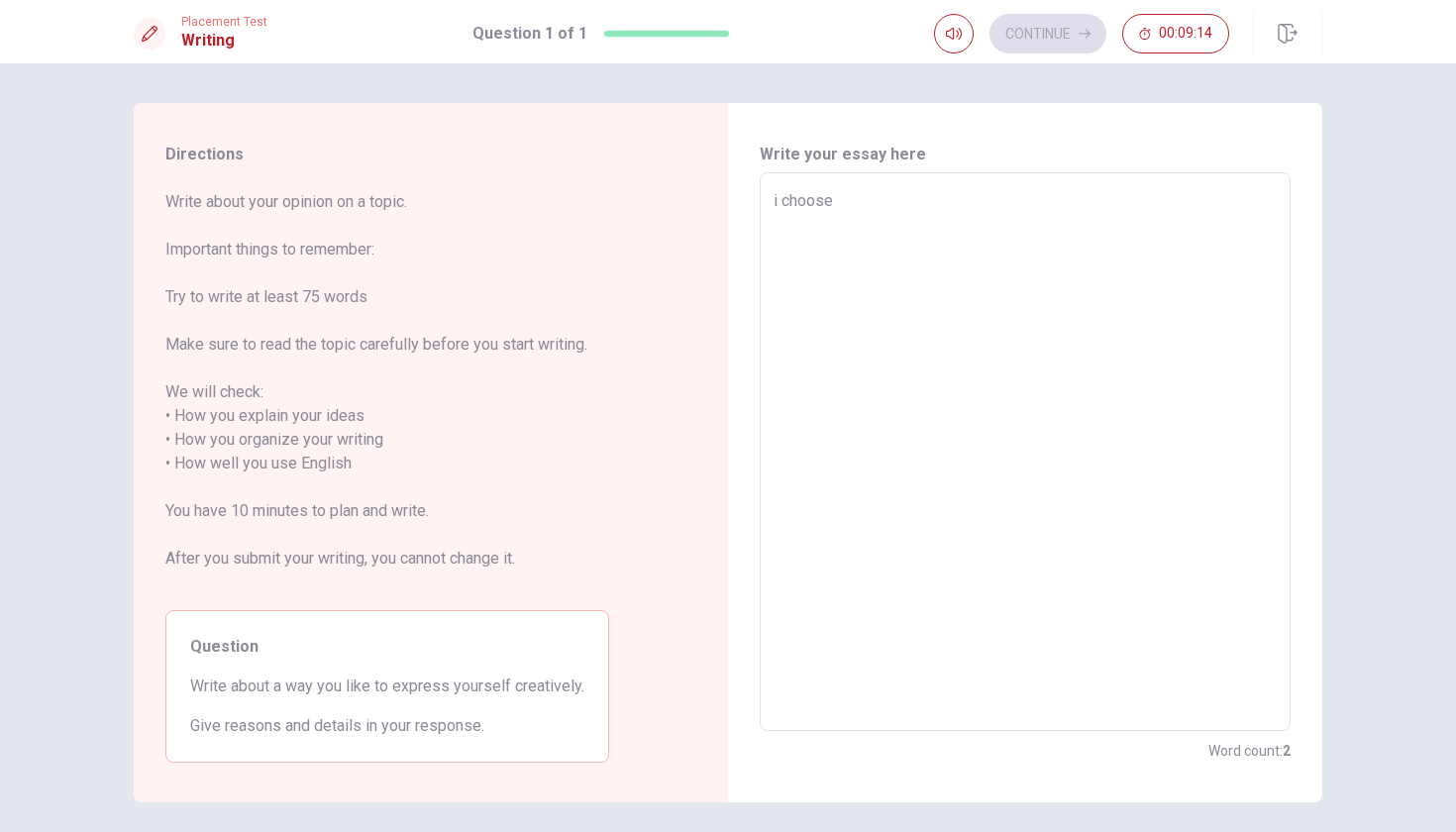 type on "i choose t" 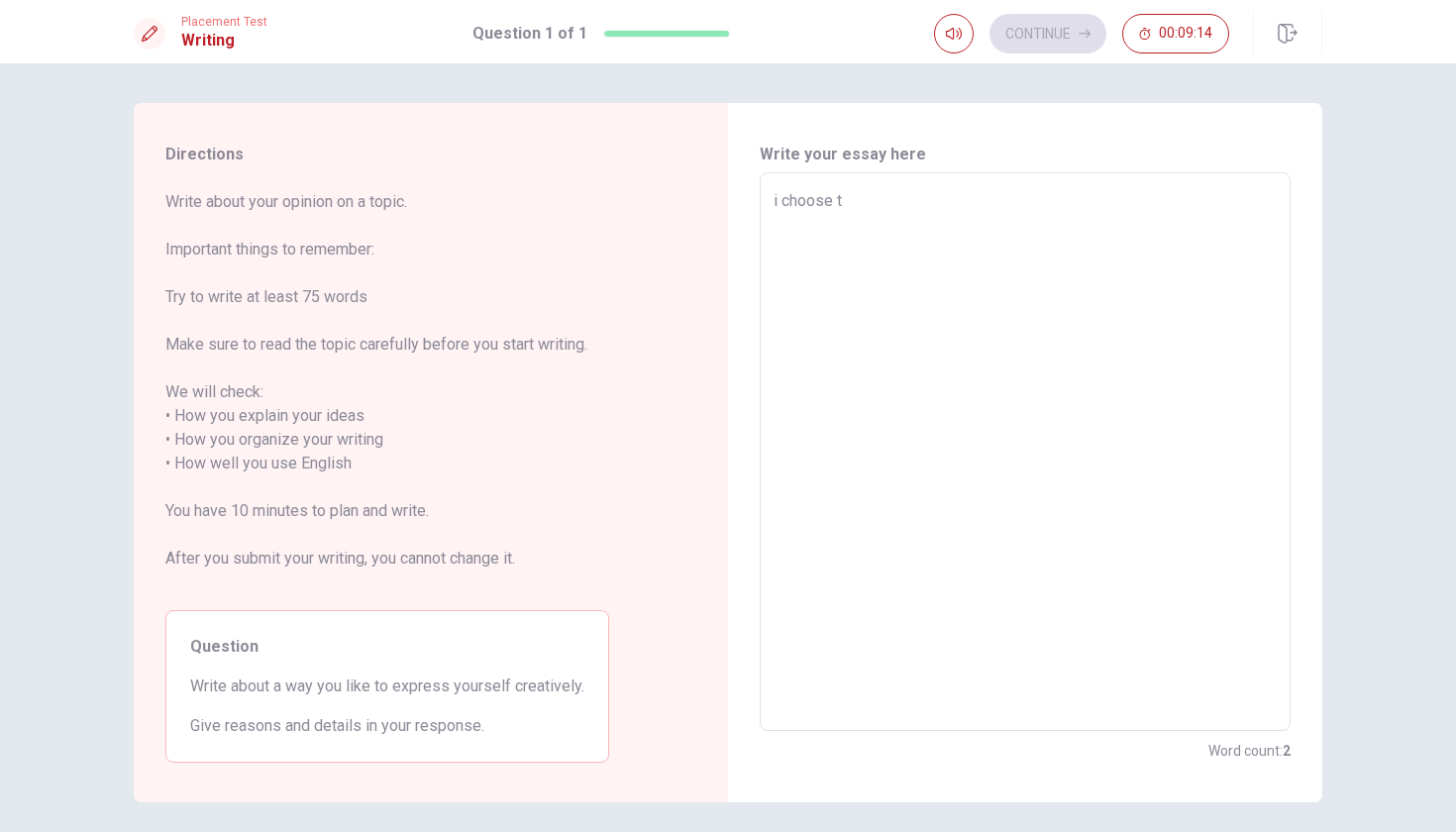 type on "x" 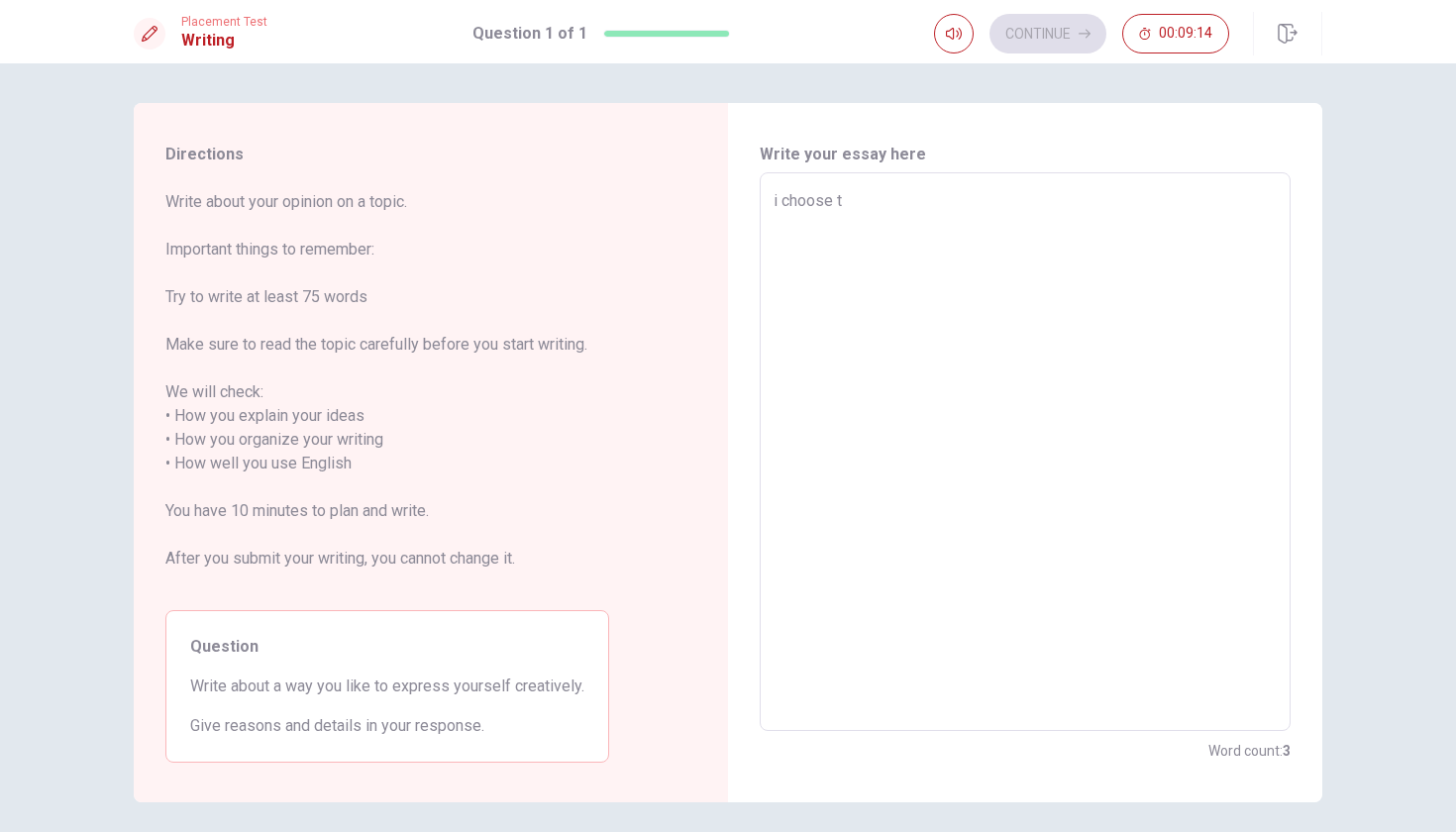 type on "i choose th" 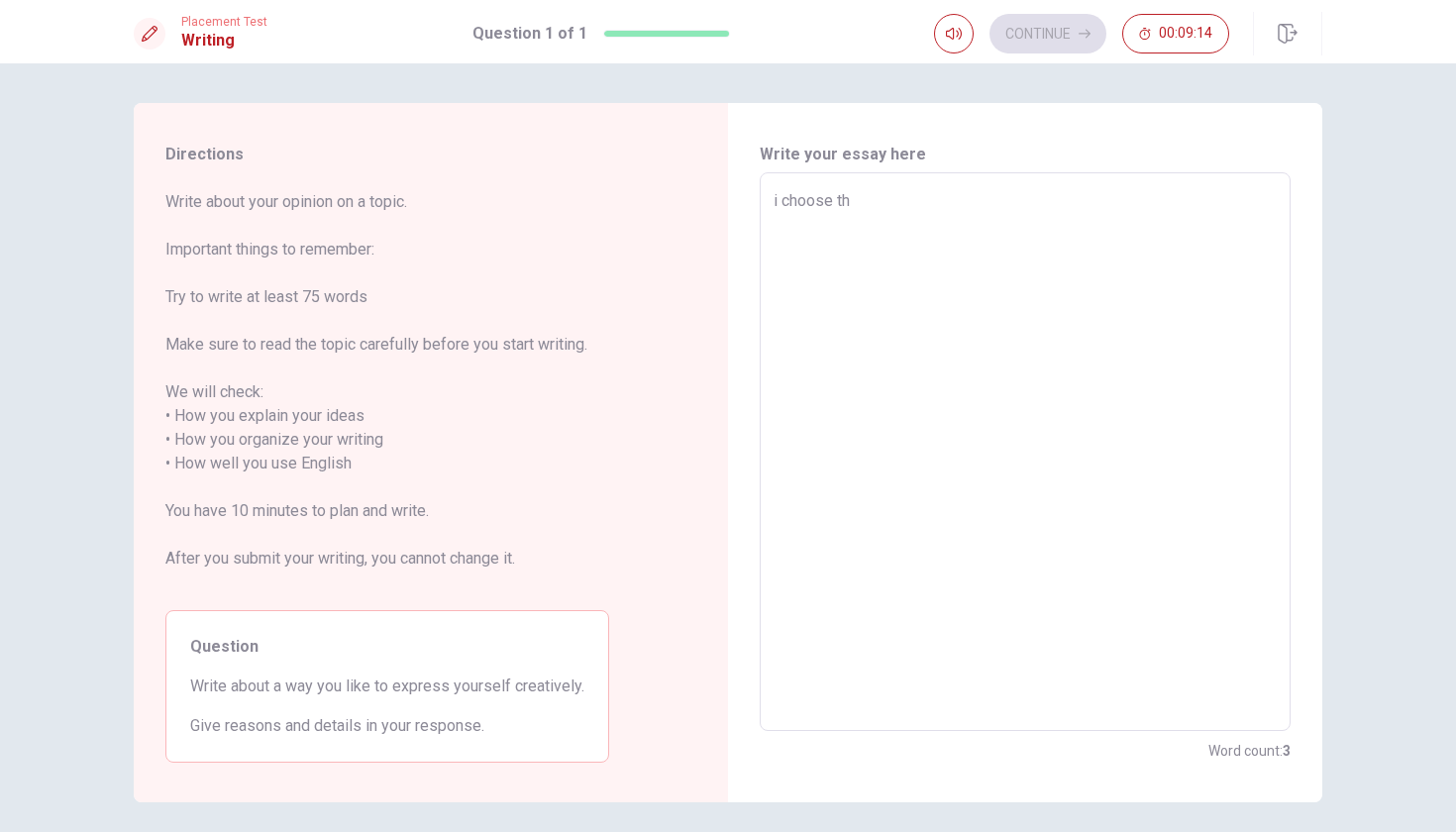 type on "x" 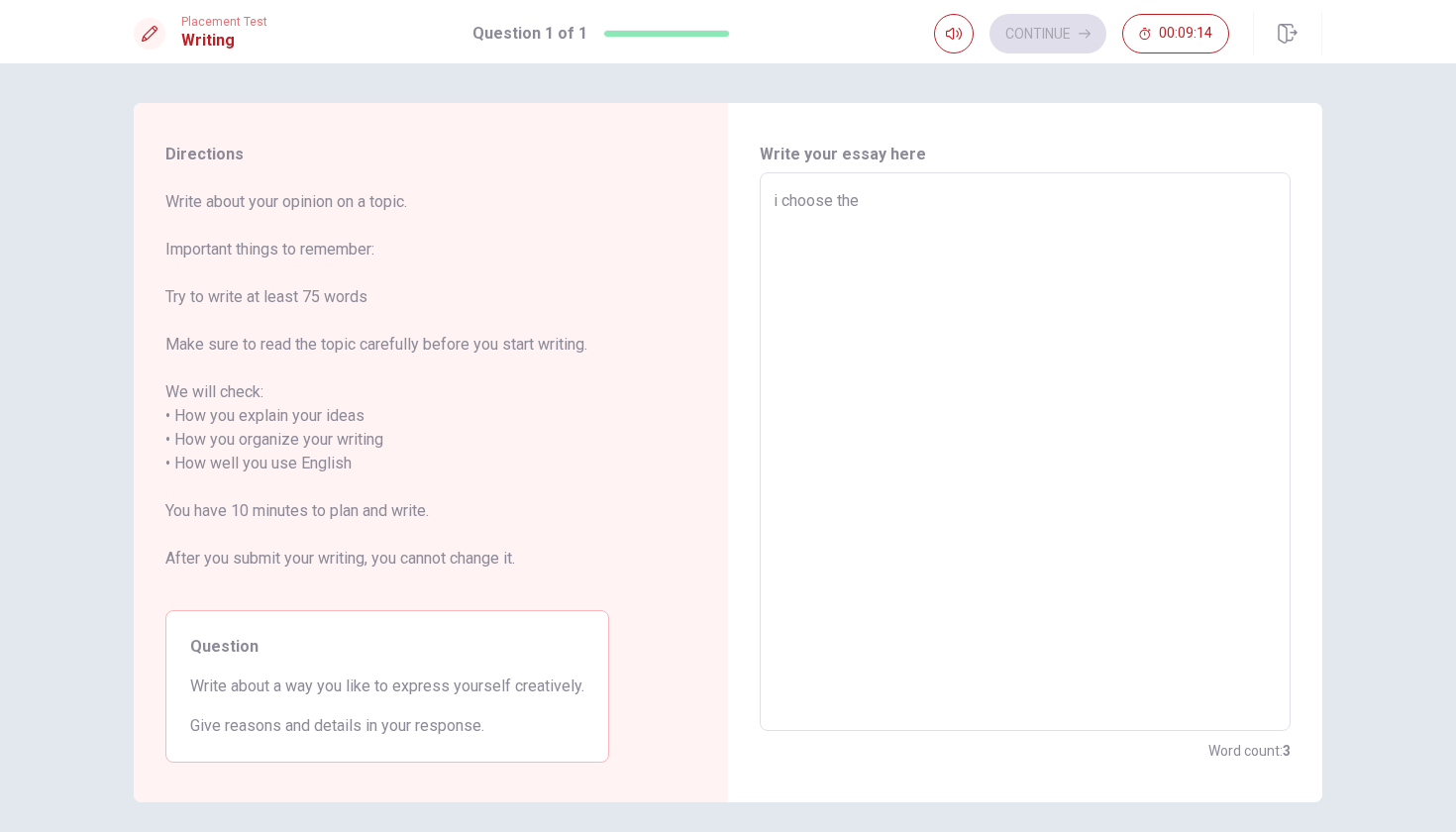 type on "x" 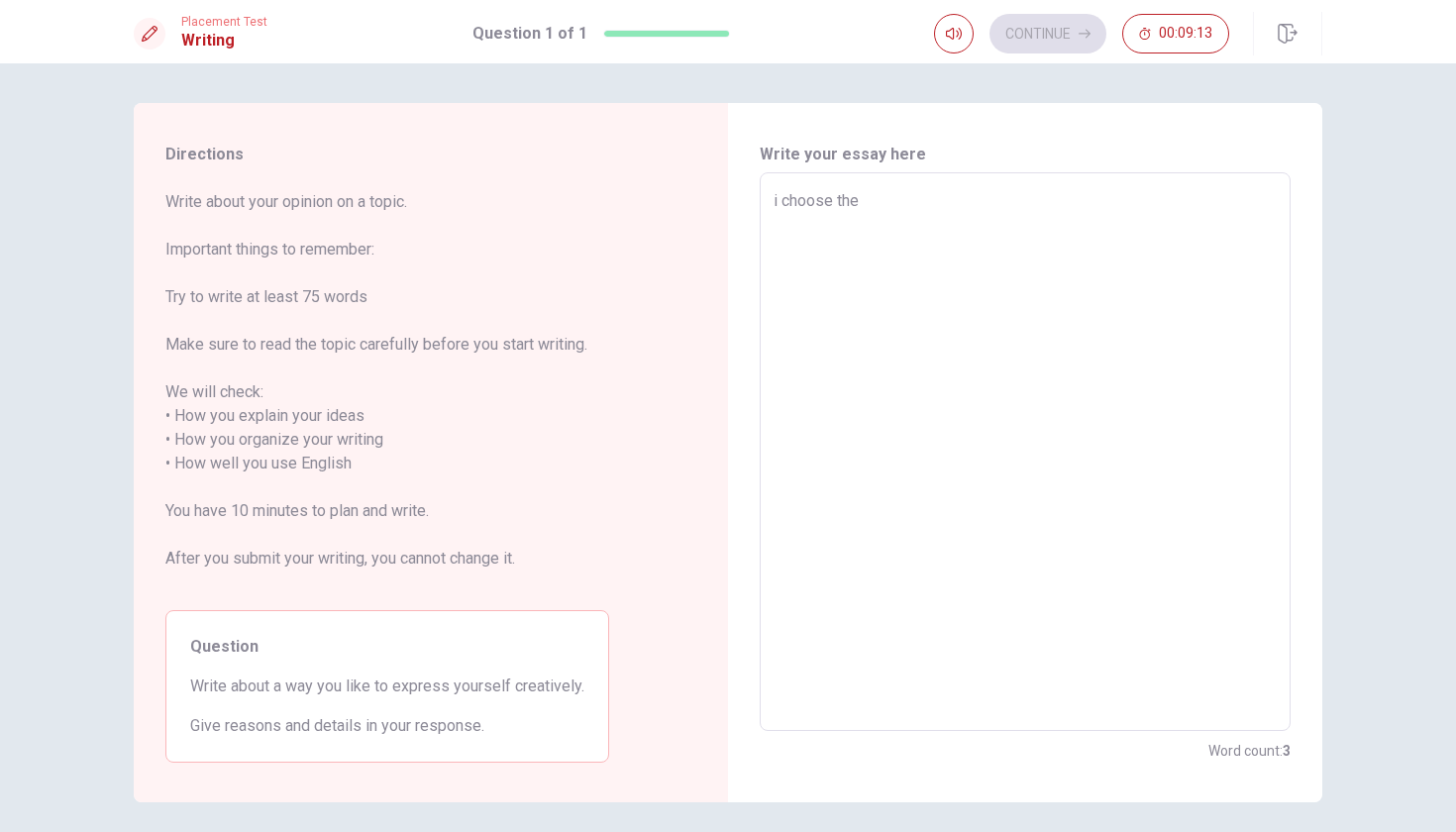 type on "i choose the t" 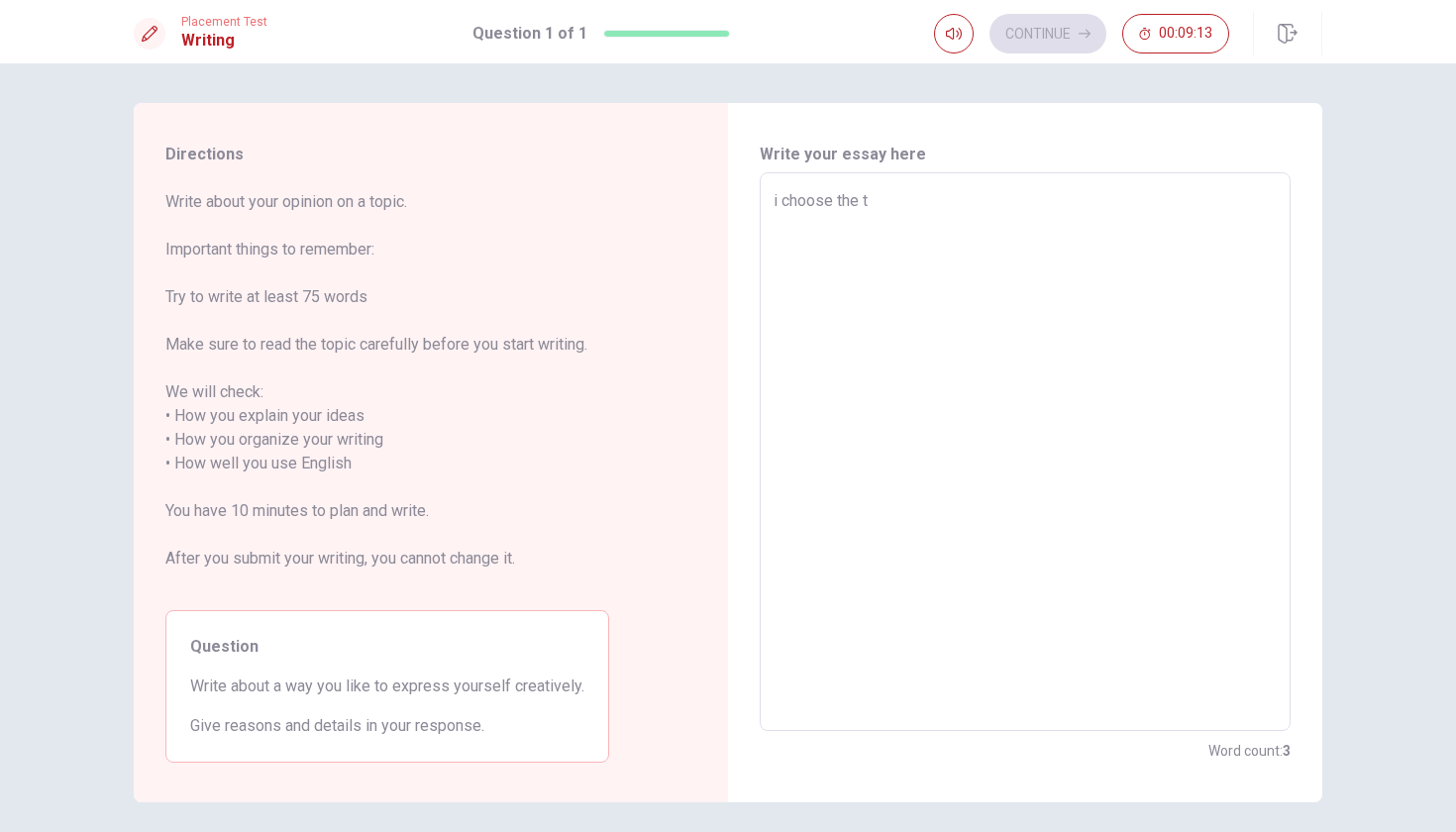 type on "x" 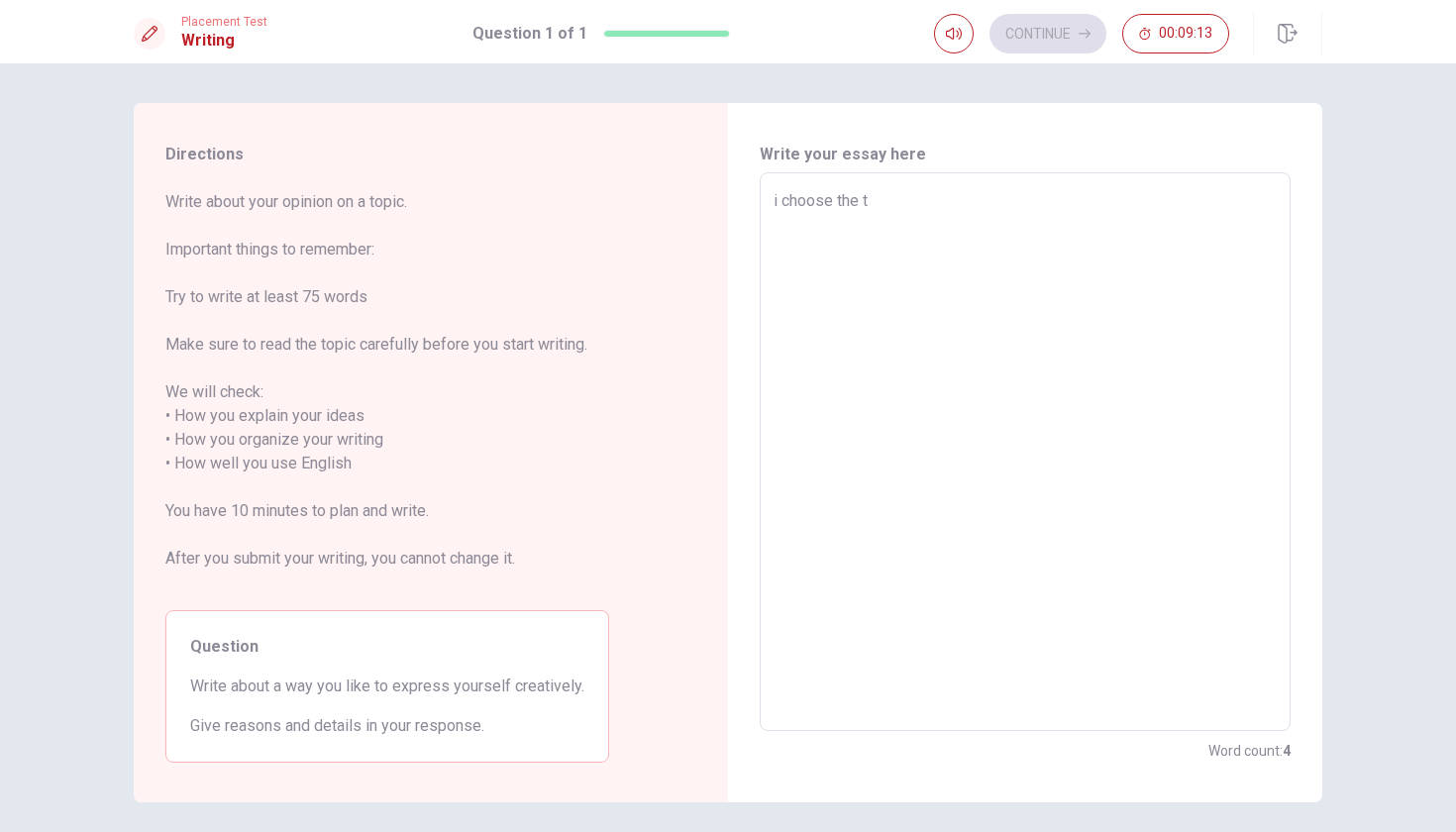 type on "i choose the to" 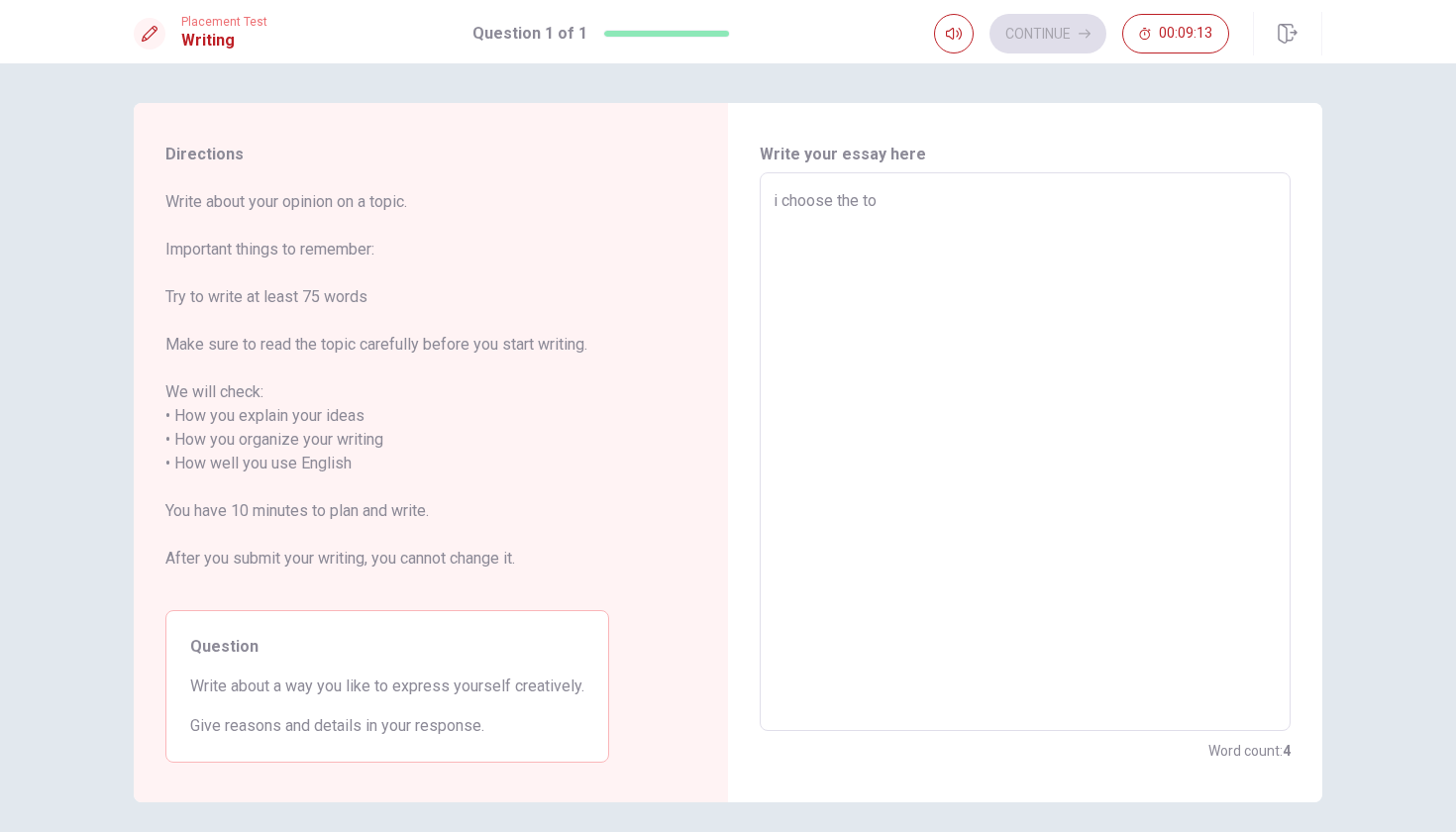 type on "x" 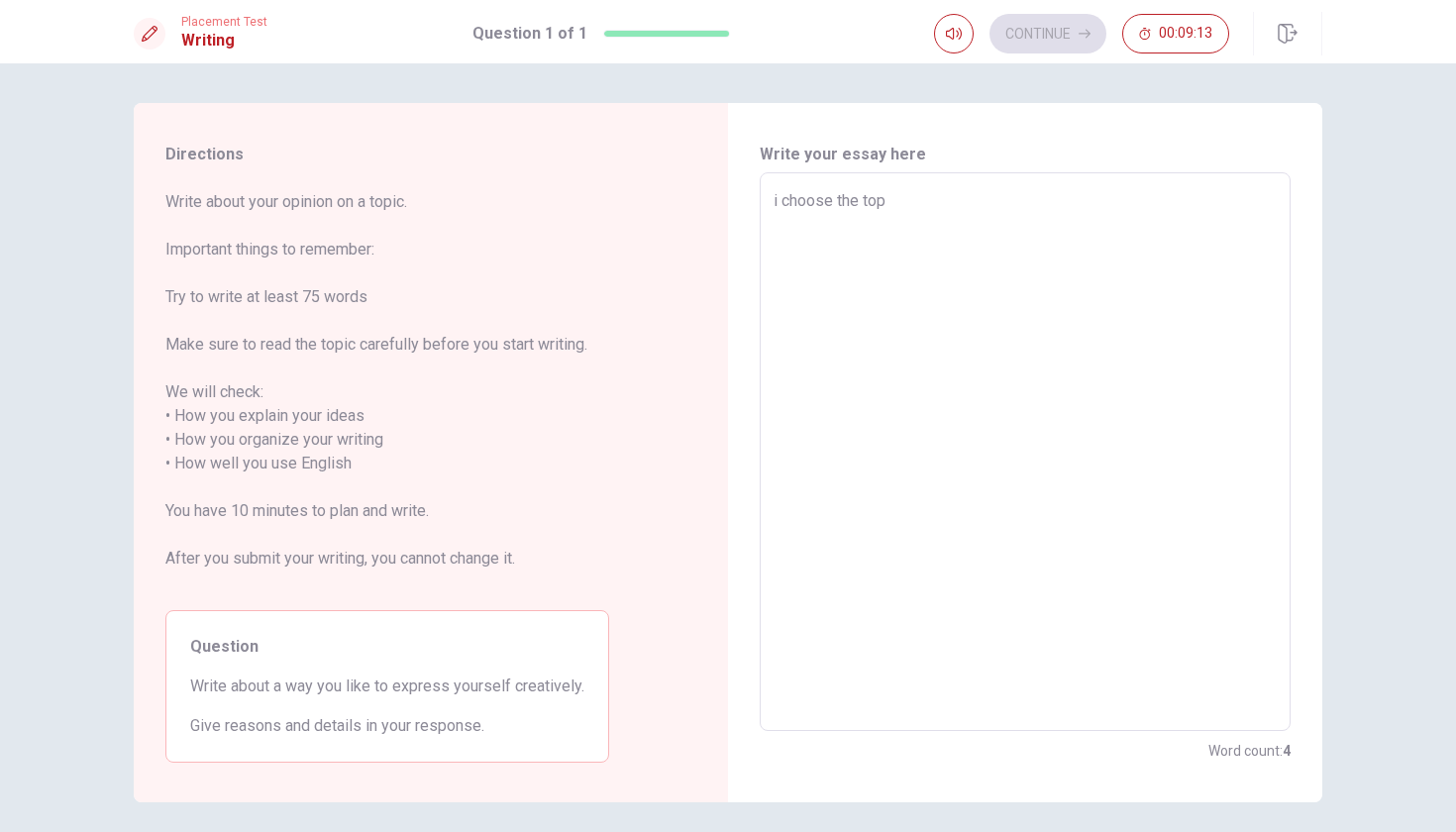 type on "x" 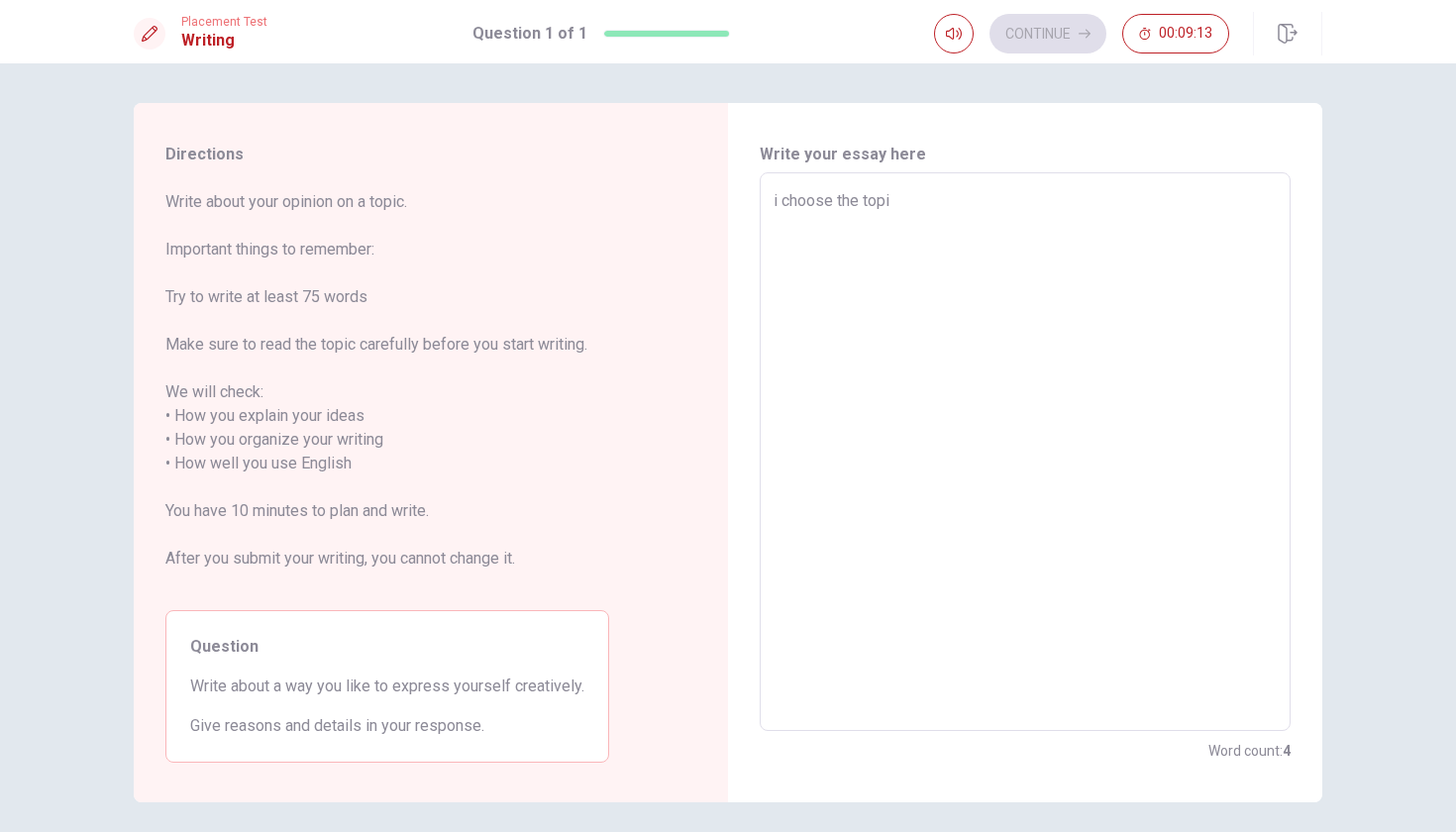 type on "x" 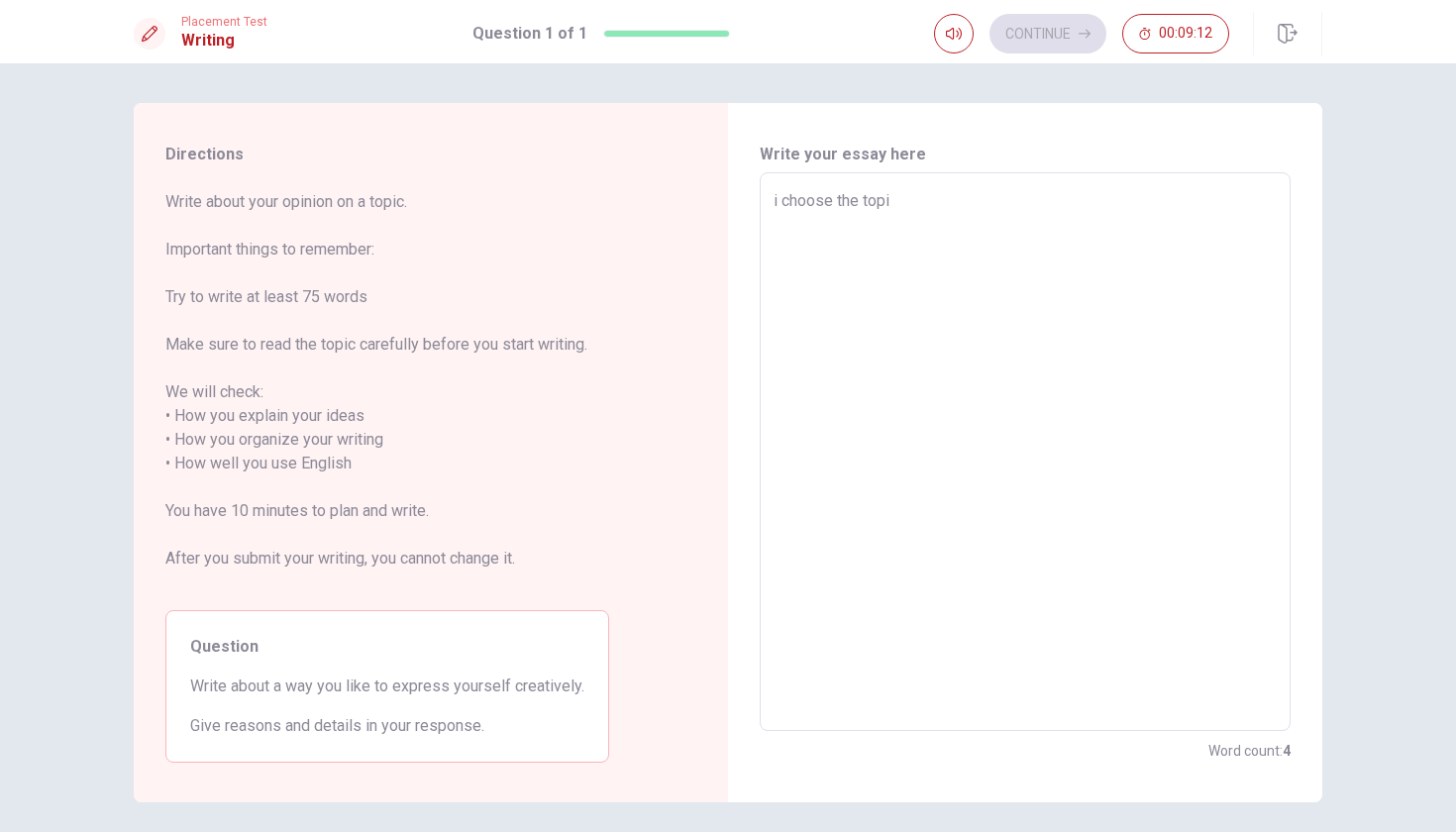 type on "i choose the topic" 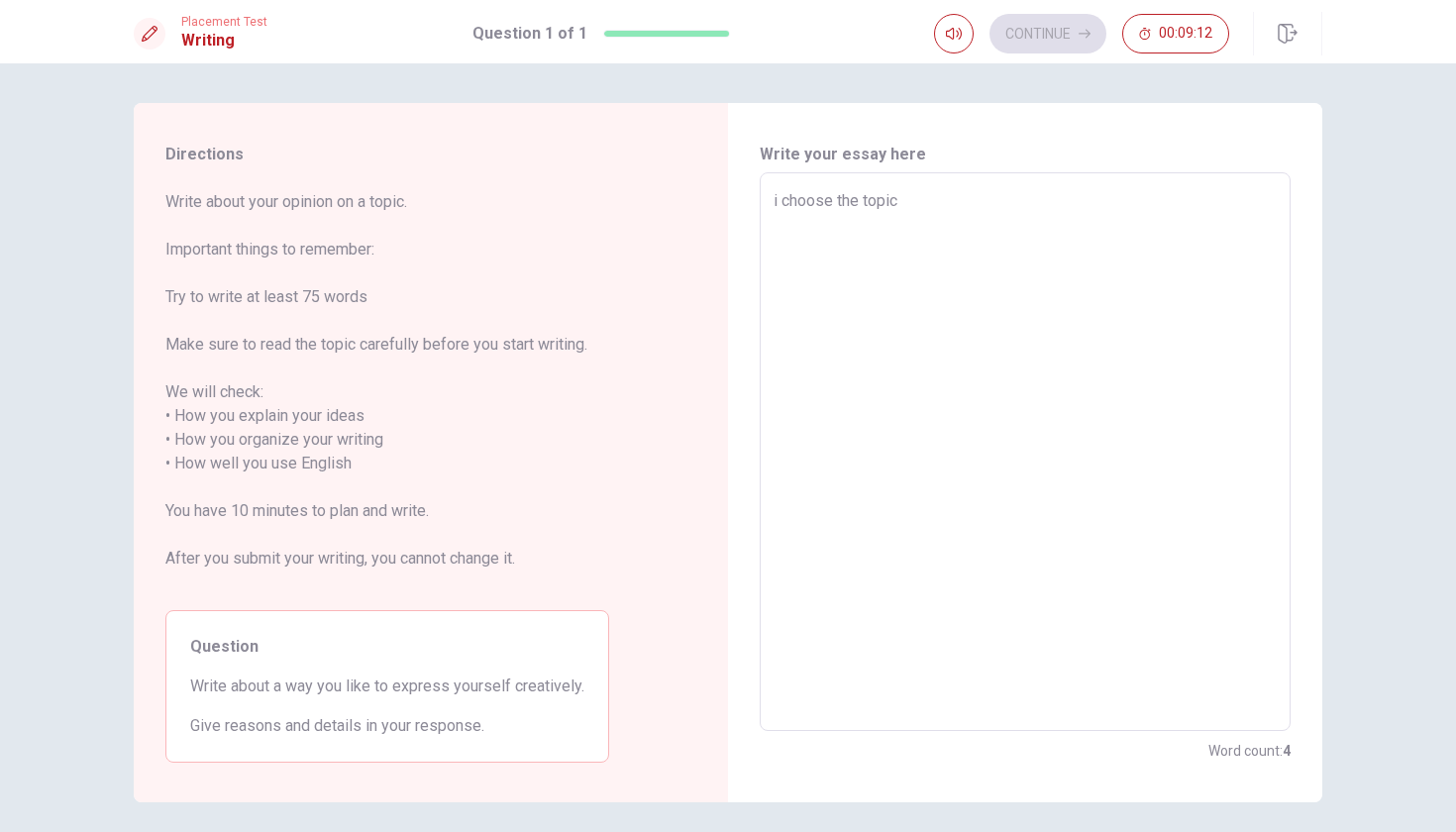 type on "x" 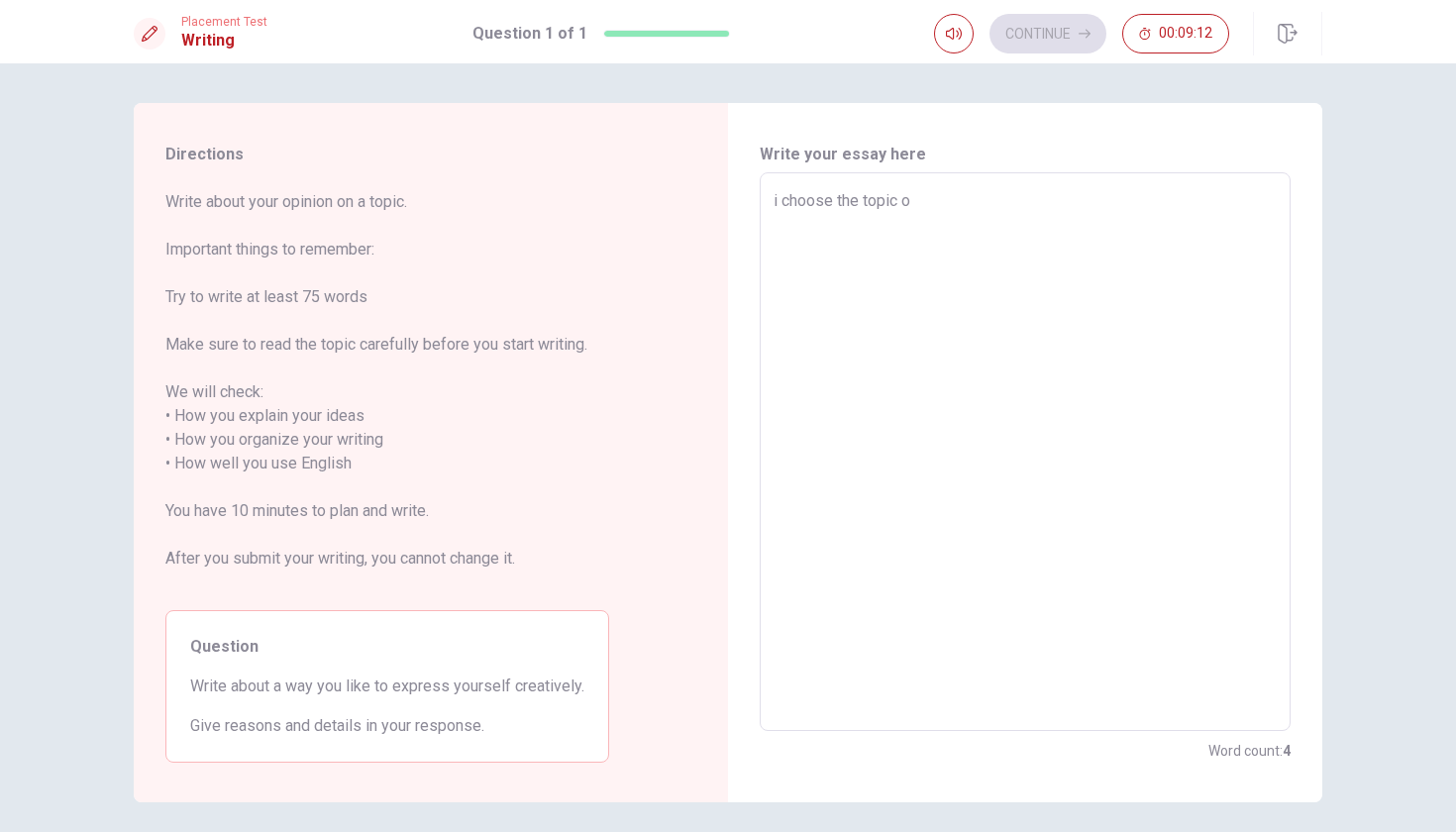 type on "x" 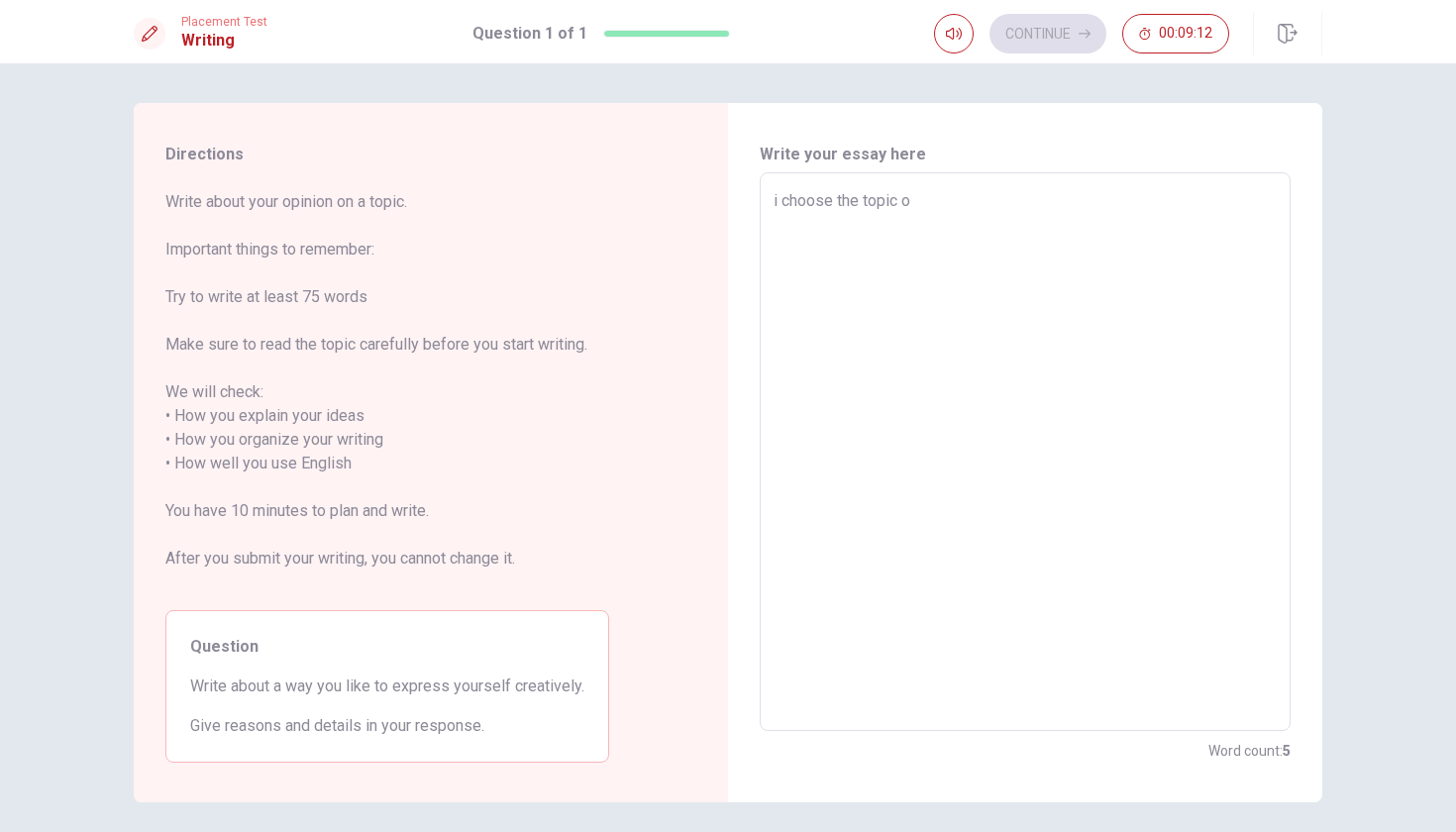 type on "i choose the topic of" 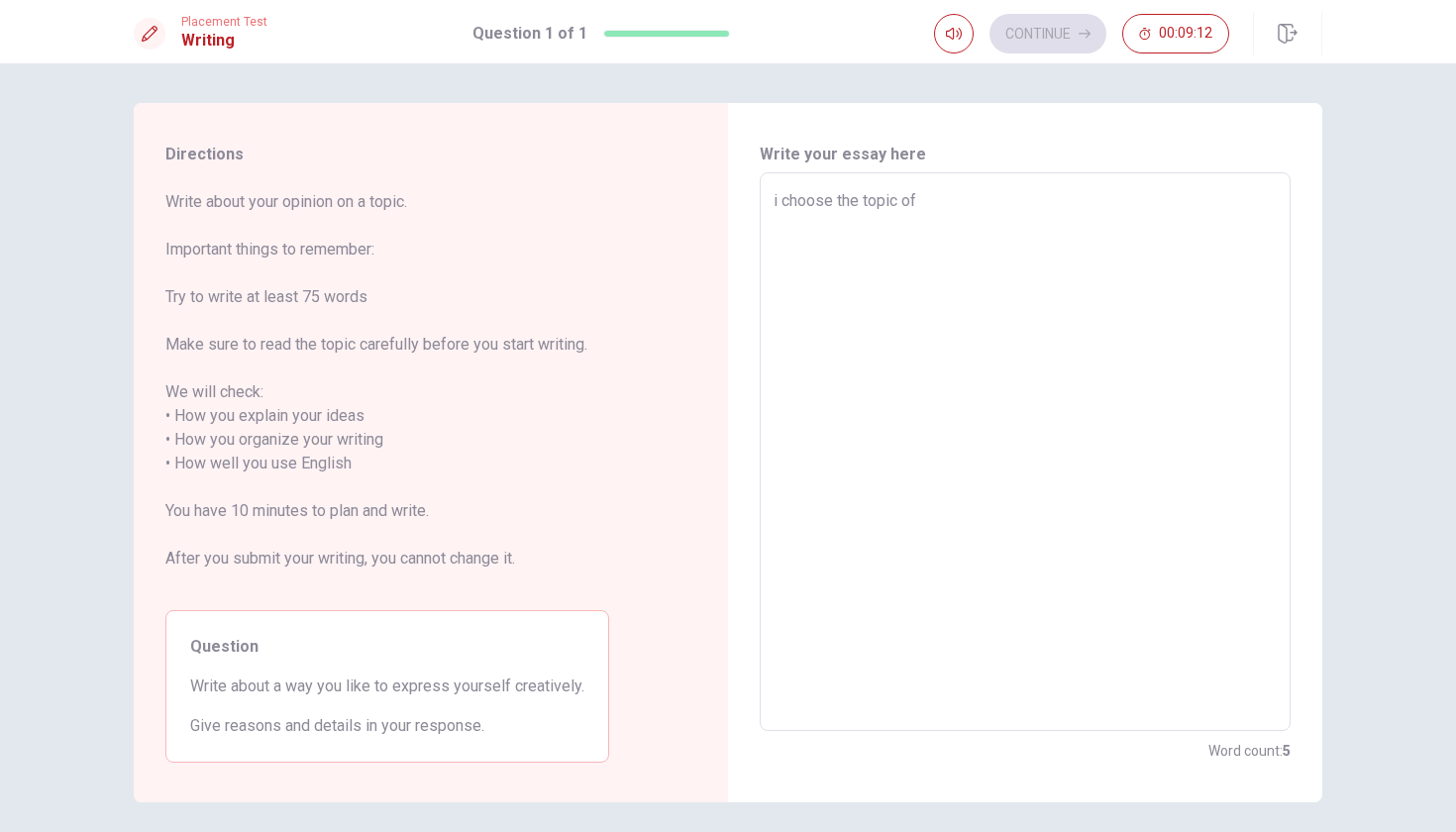 type on "x" 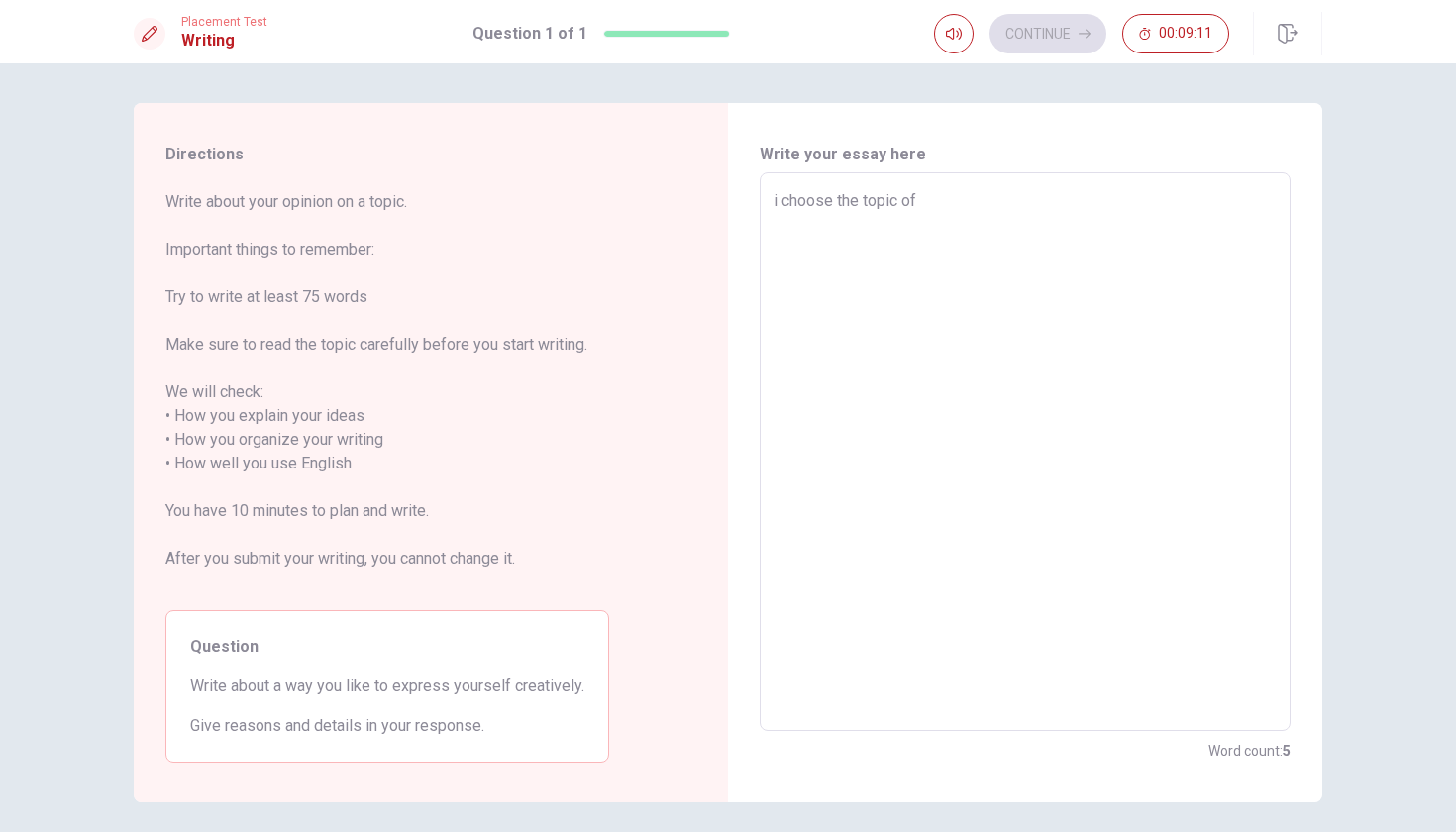 type on "i choose the topic of" 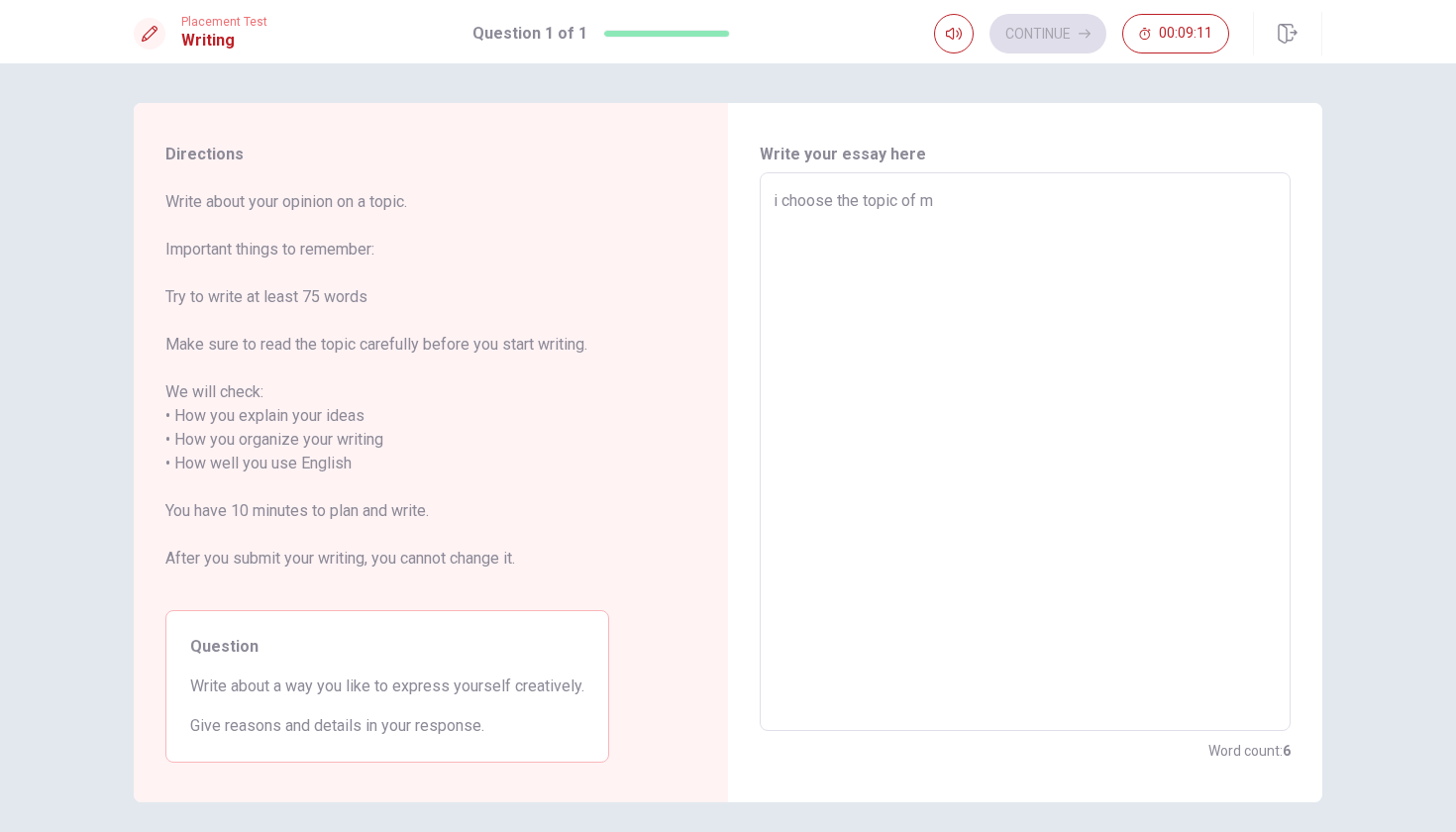 type on "x" 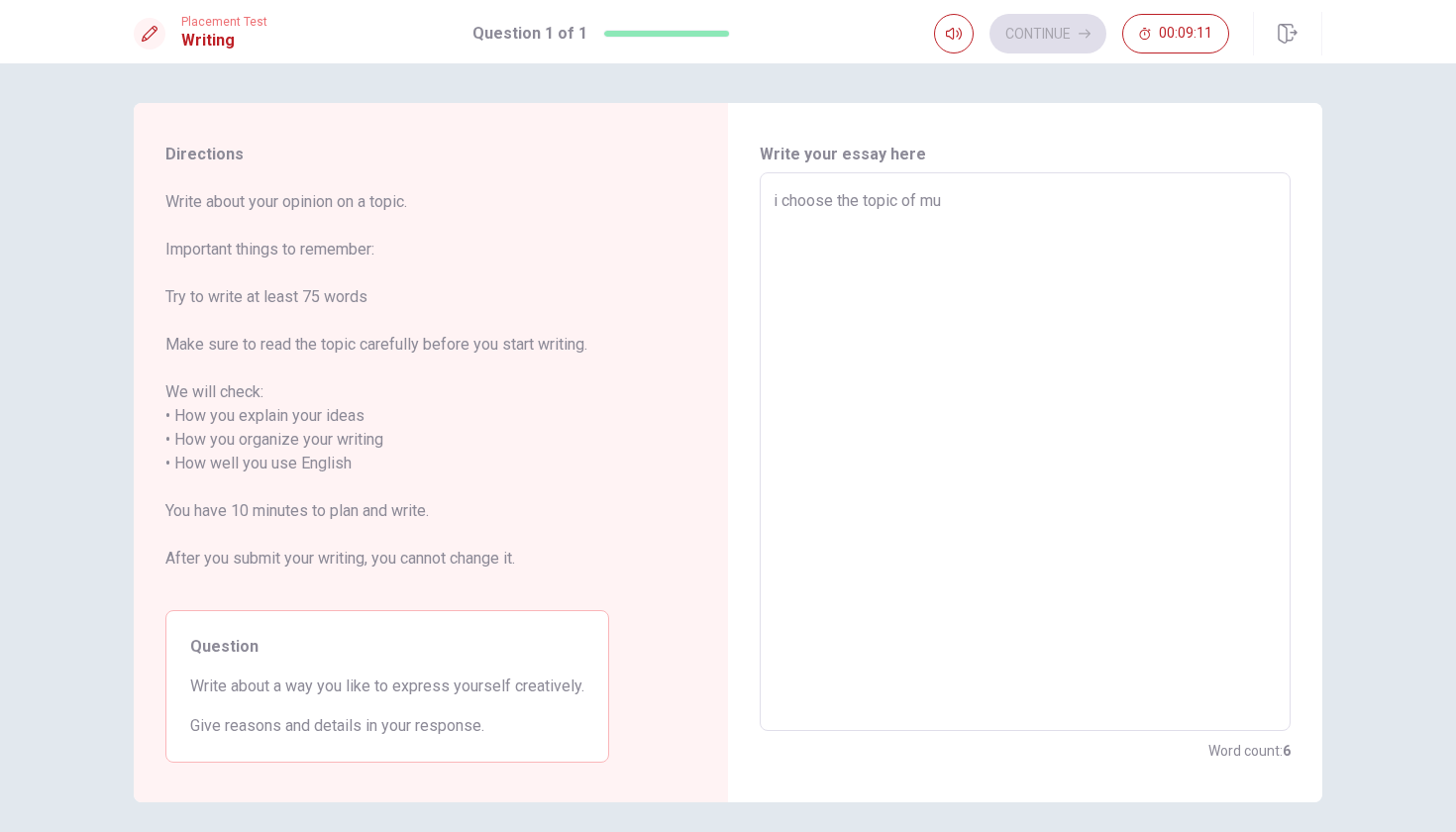 type on "x" 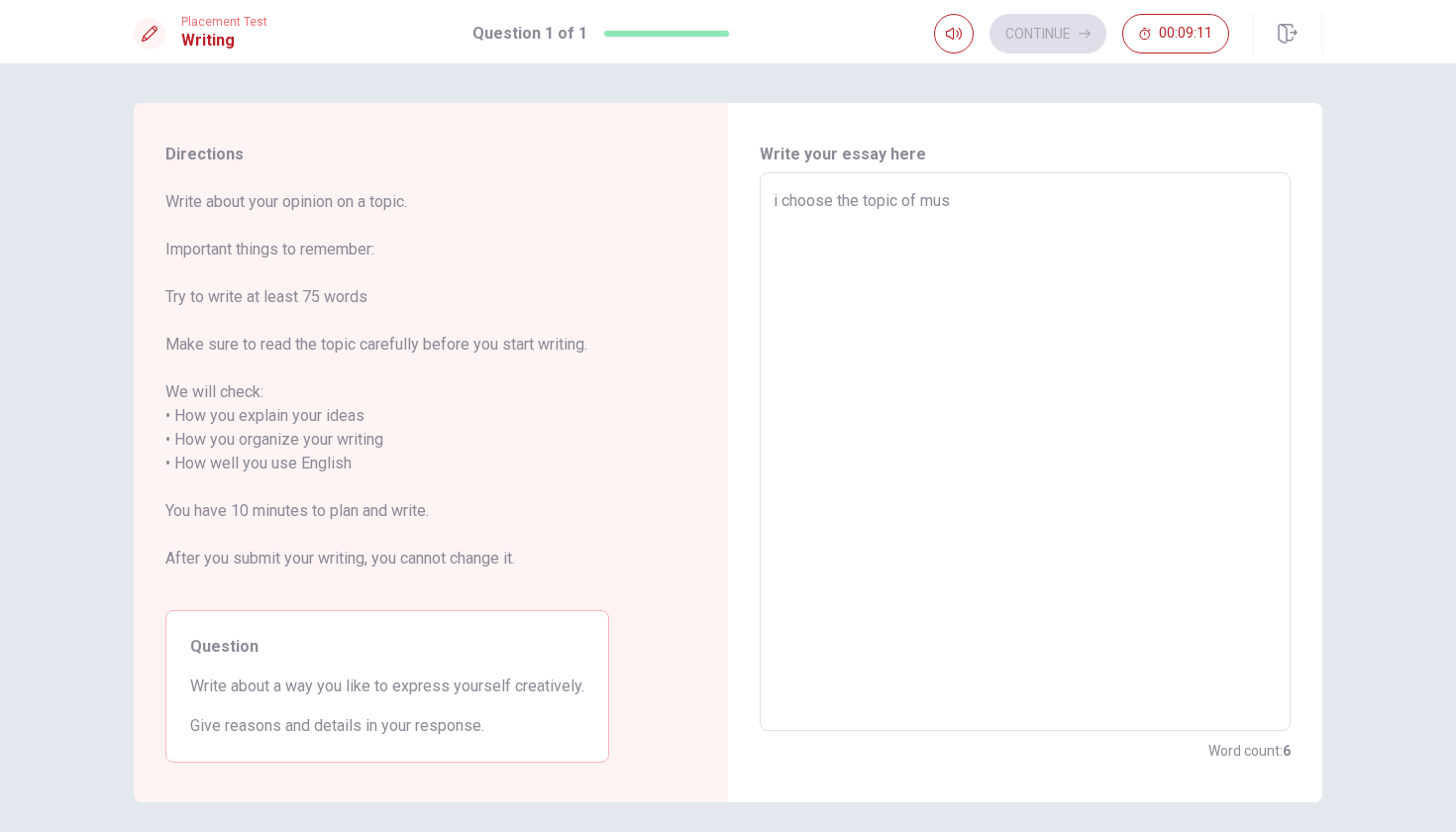 type on "x" 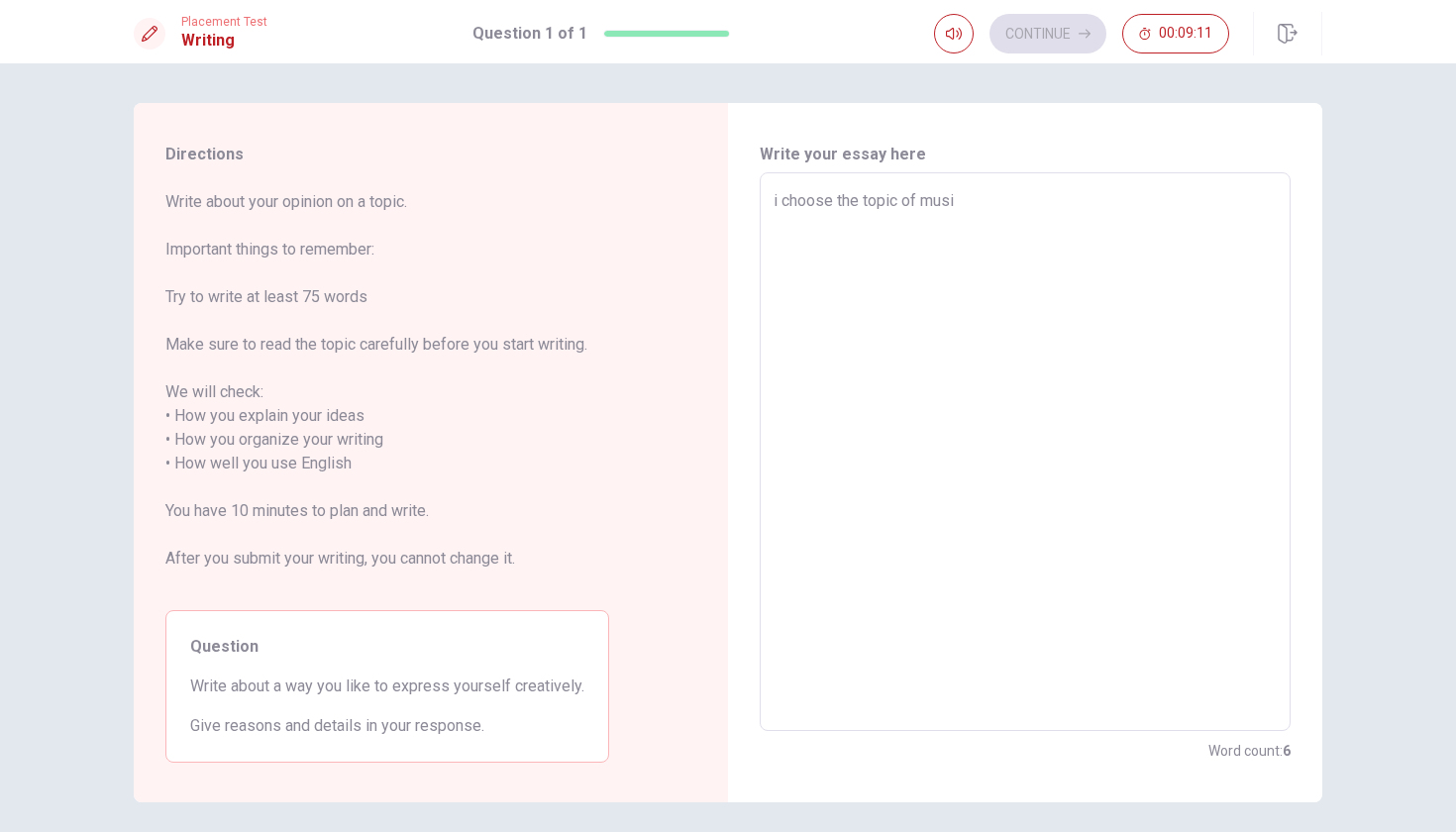type on "x" 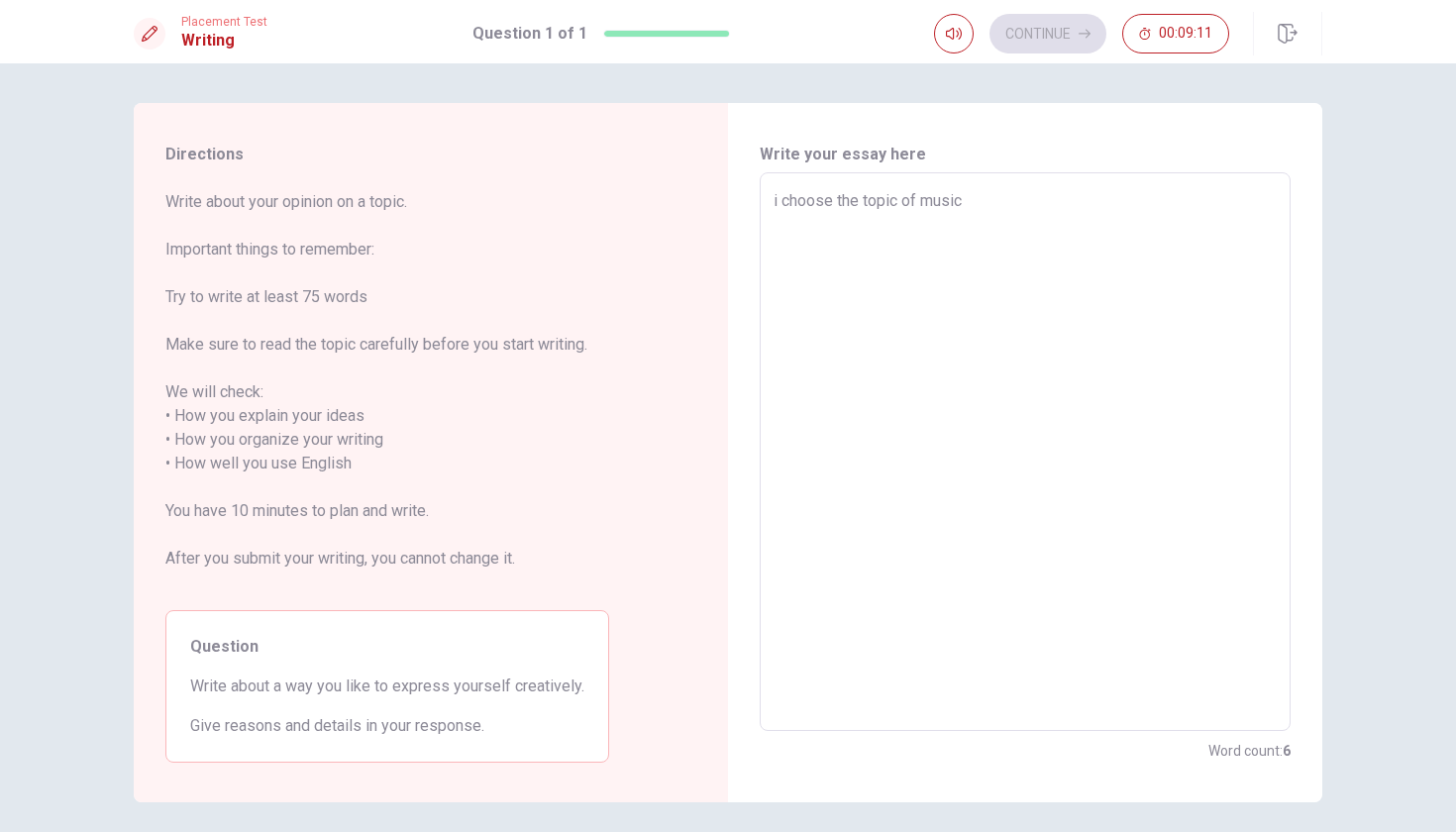 type on "x" 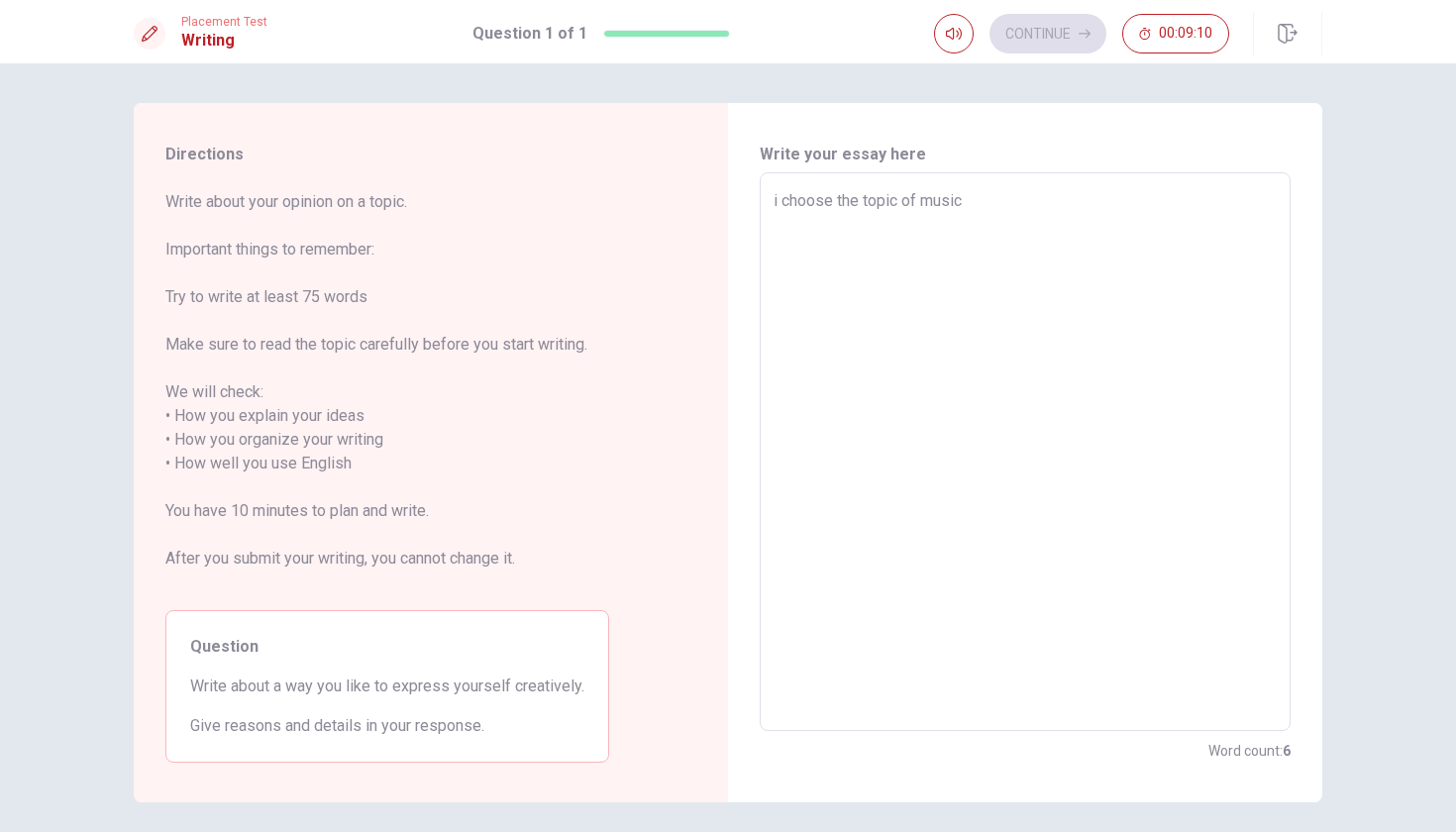 type on "i choose the topic of music" 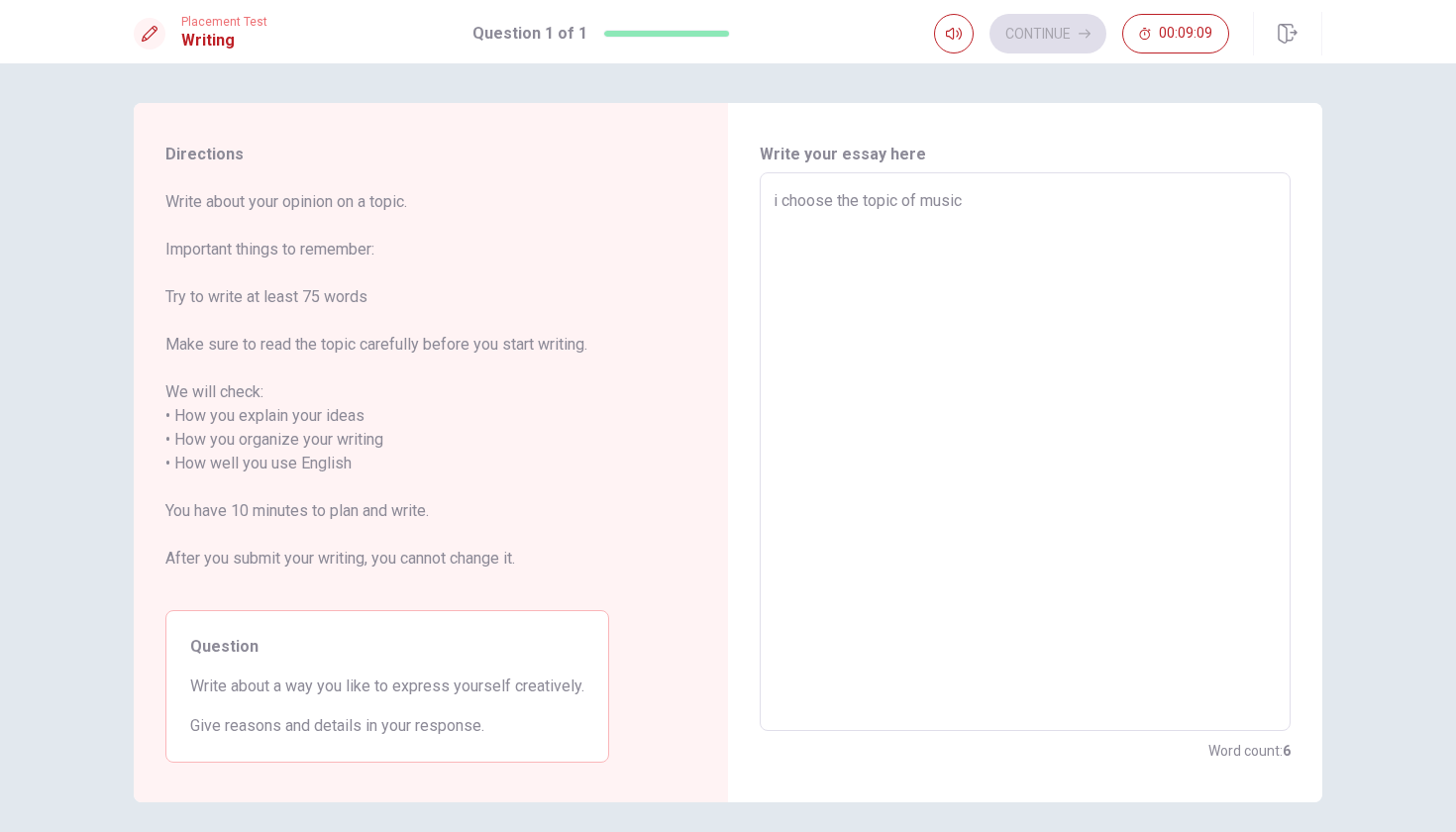 type on "x" 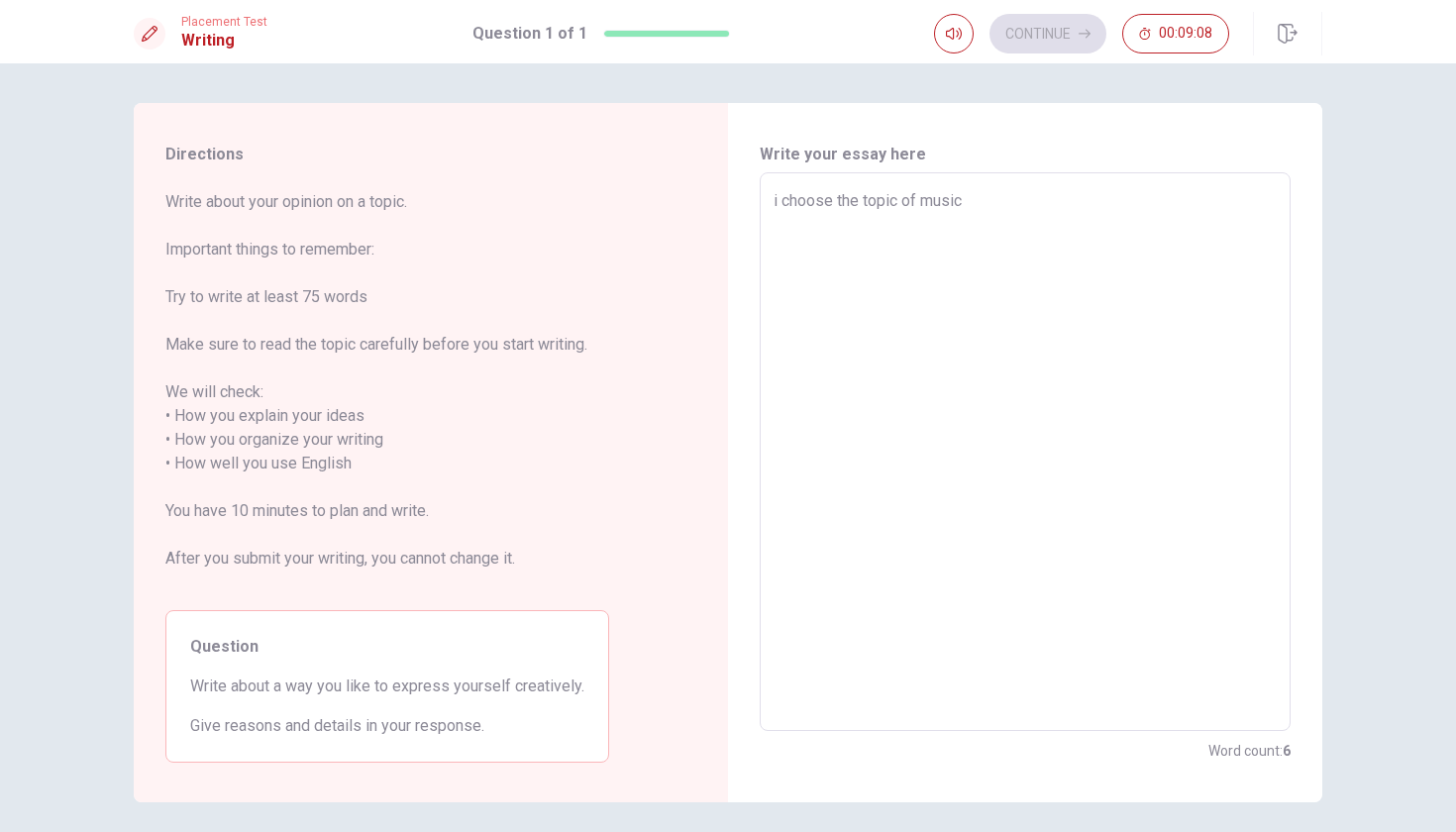 type on "i choose the topic of music" 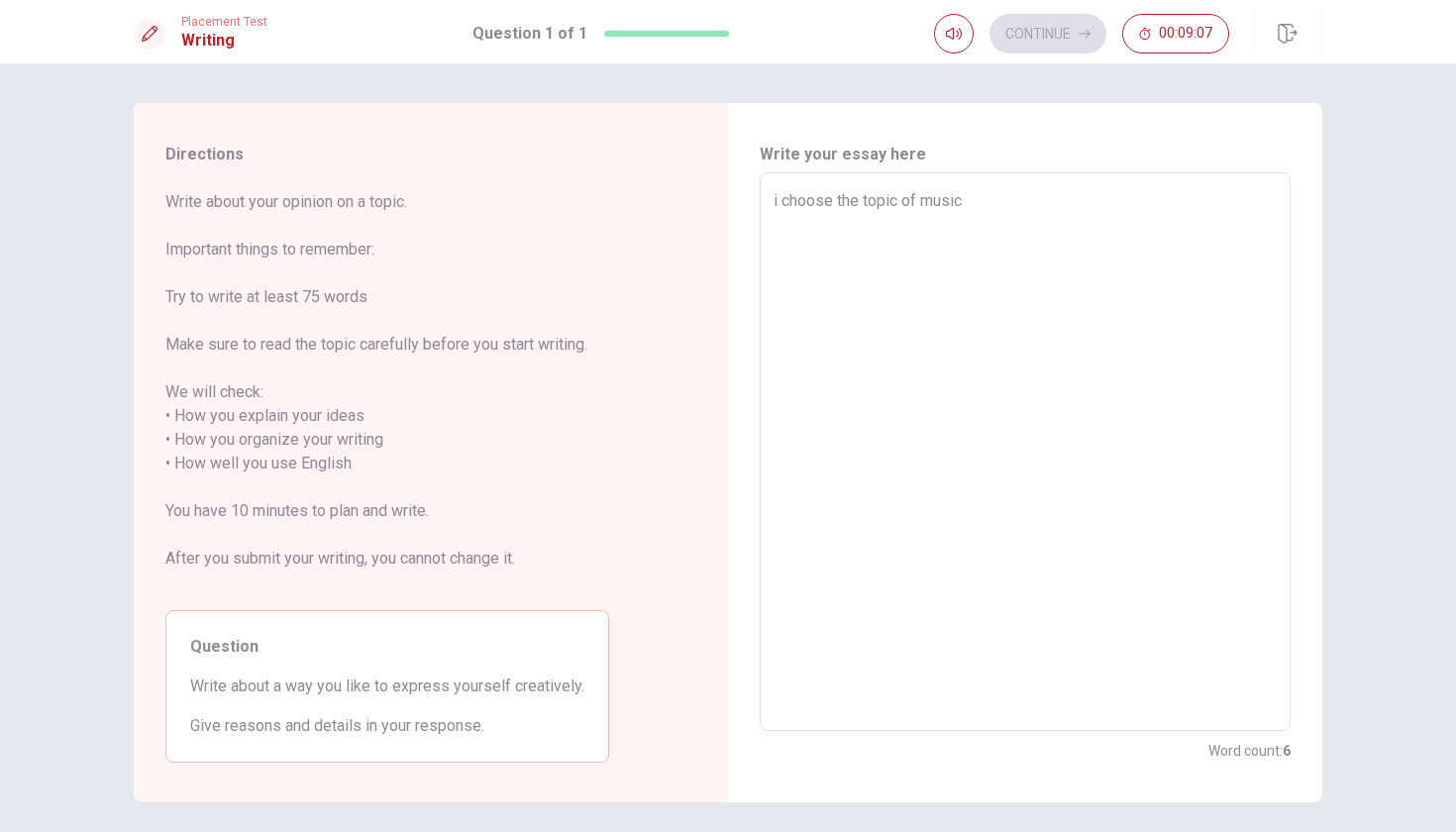 type on "i choose the topic of music" 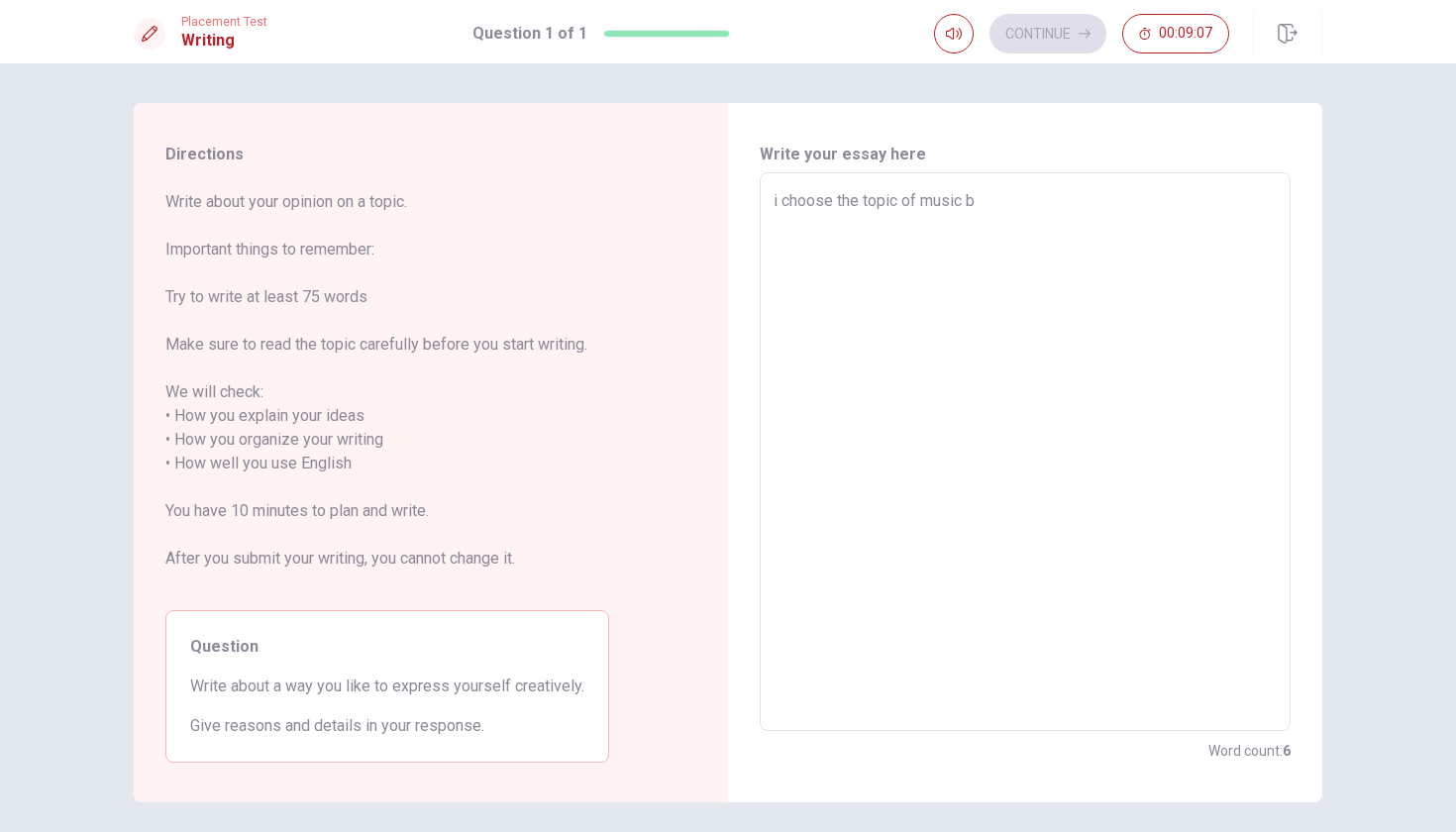 type on "x" 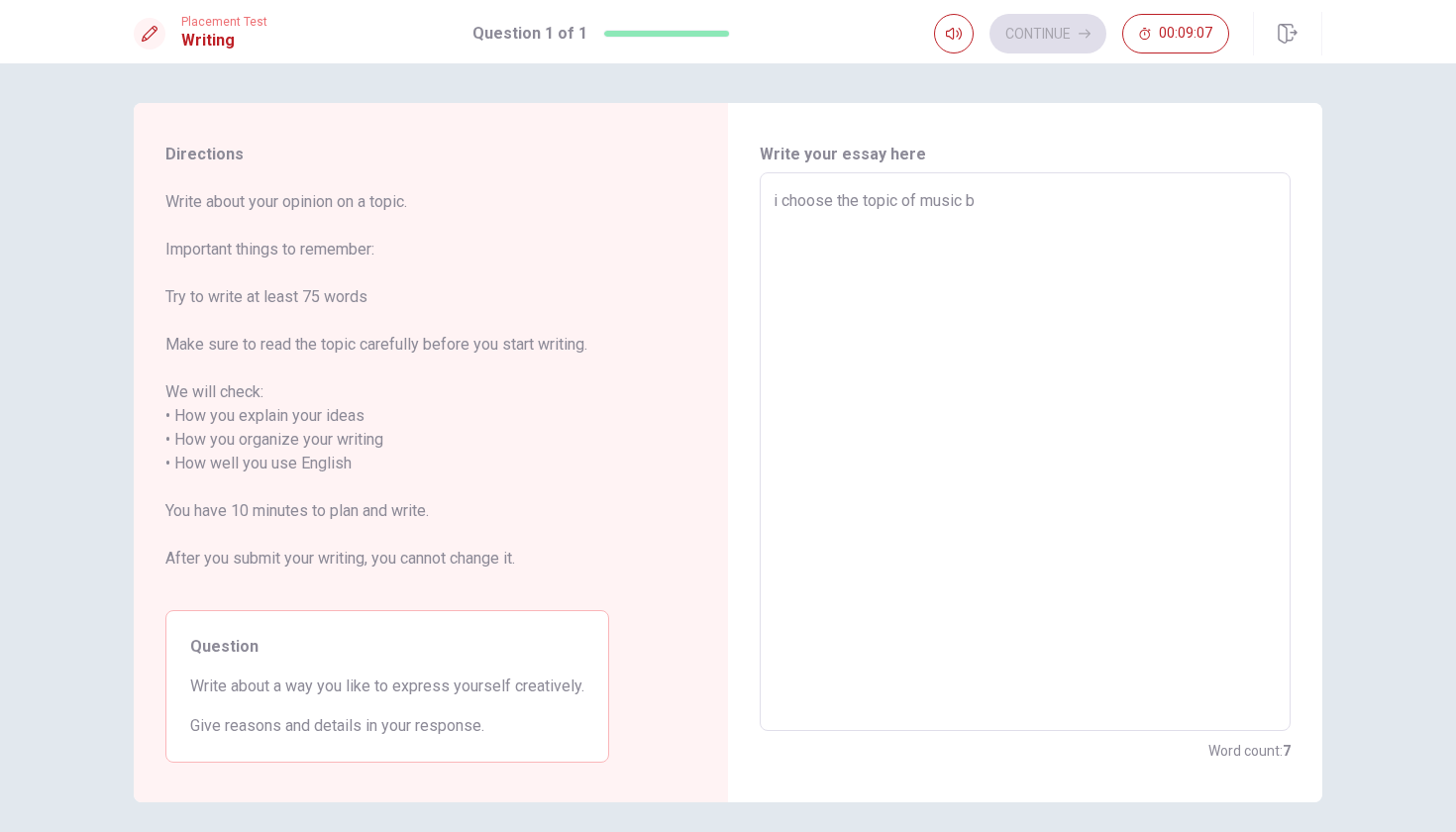 type on "i choose the topic of music be" 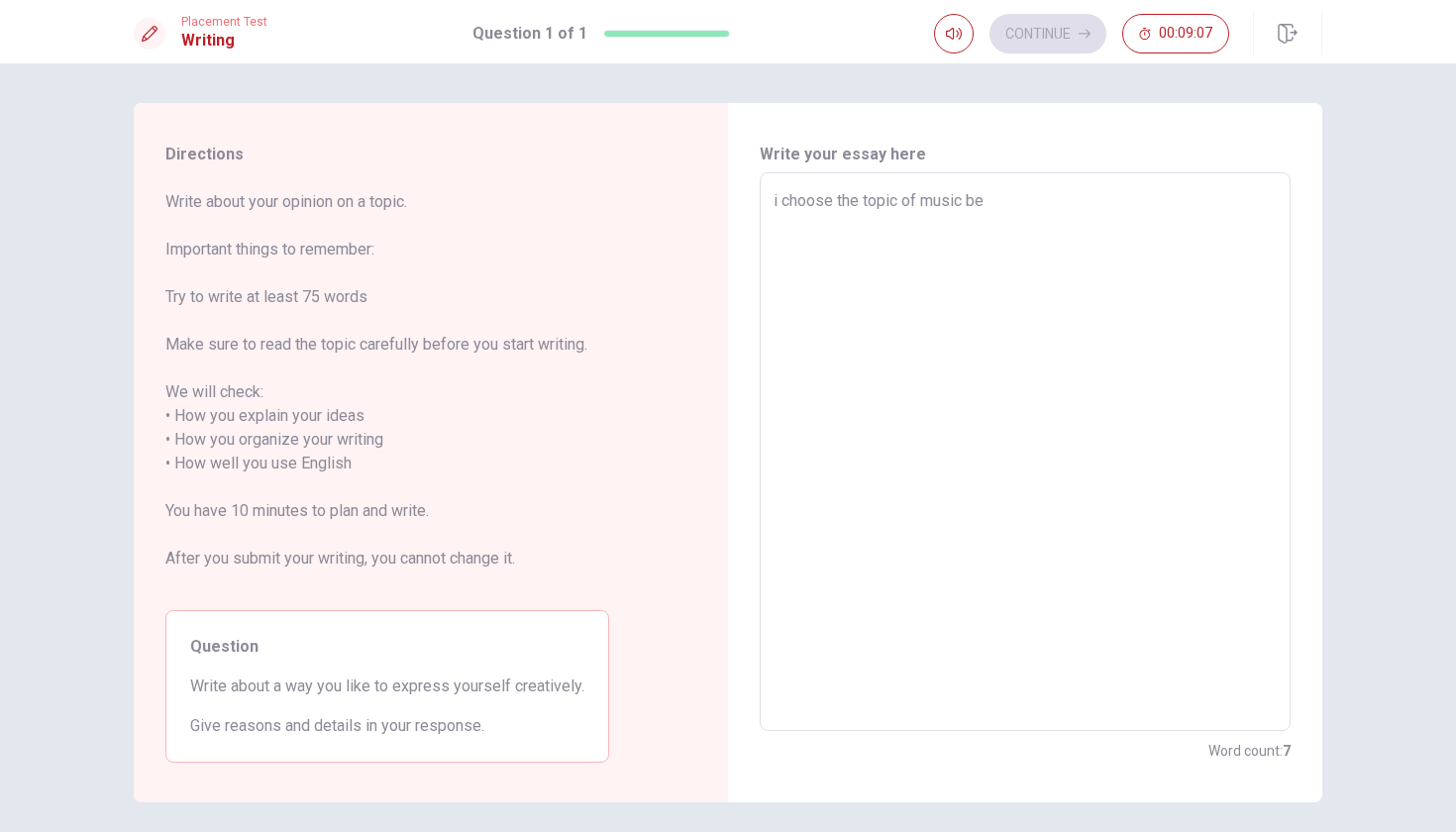 type on "x" 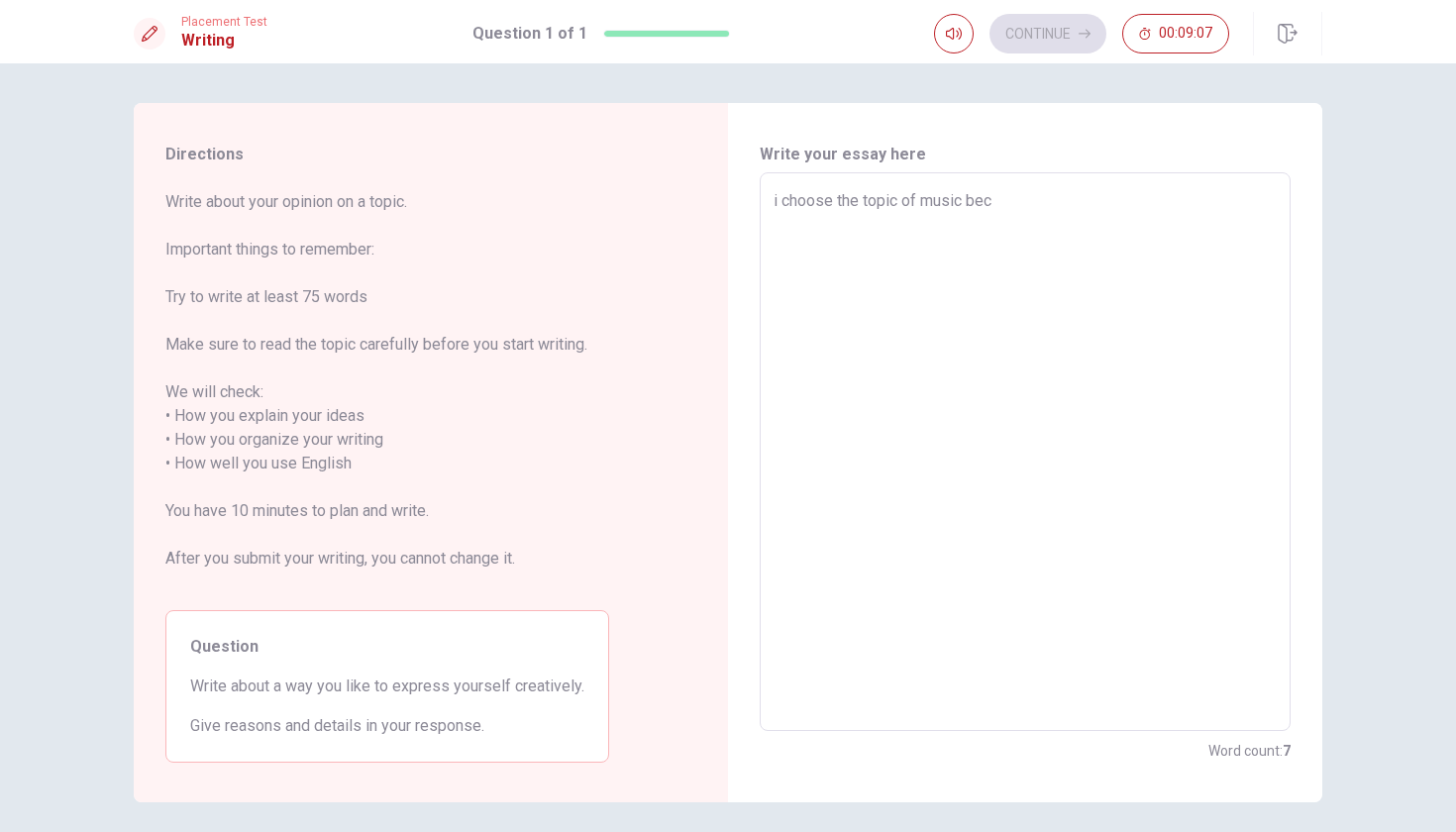 type on "x" 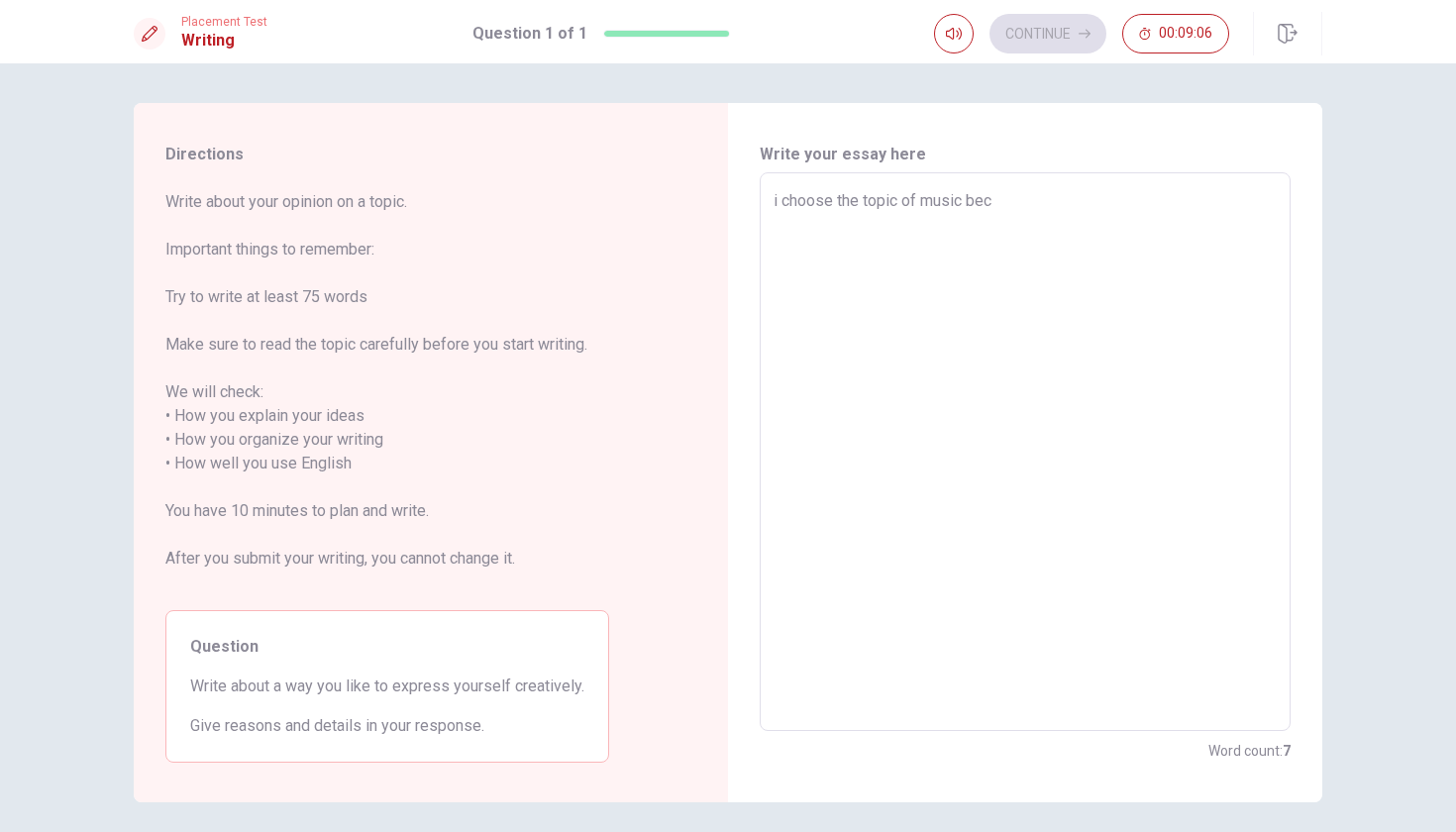 type on "i choose the topic of music because" 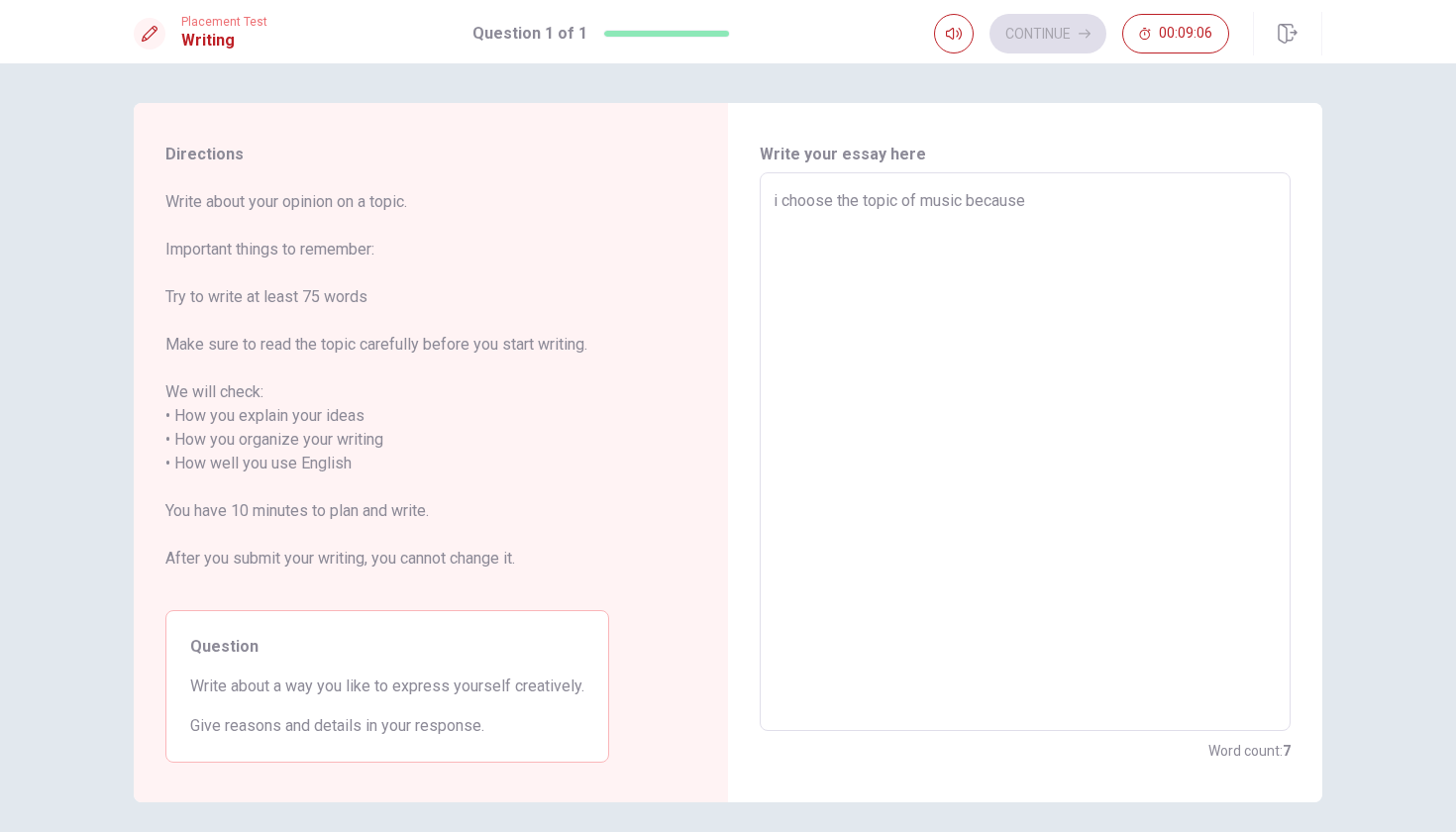 type on "x" 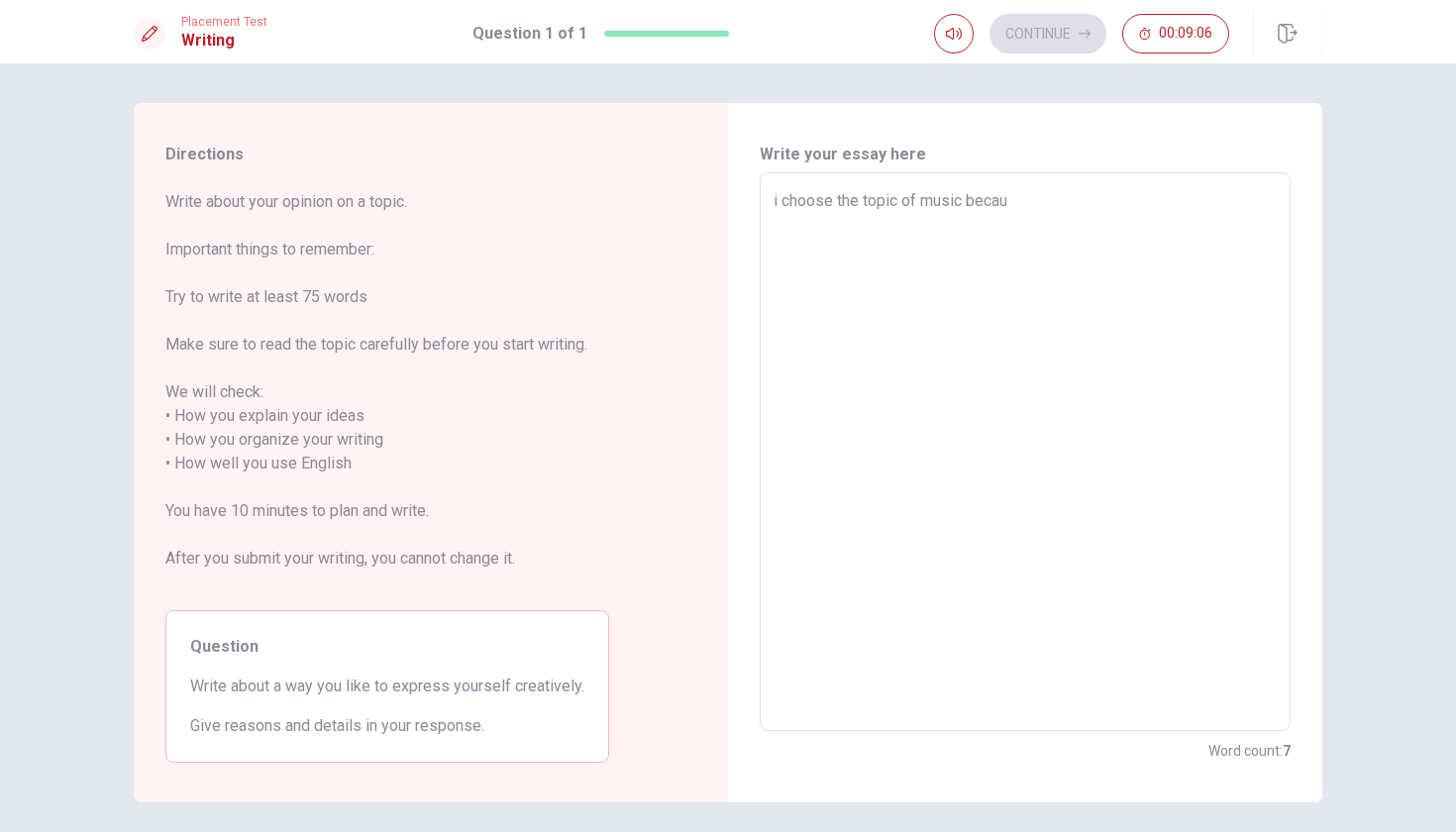 type on "x" 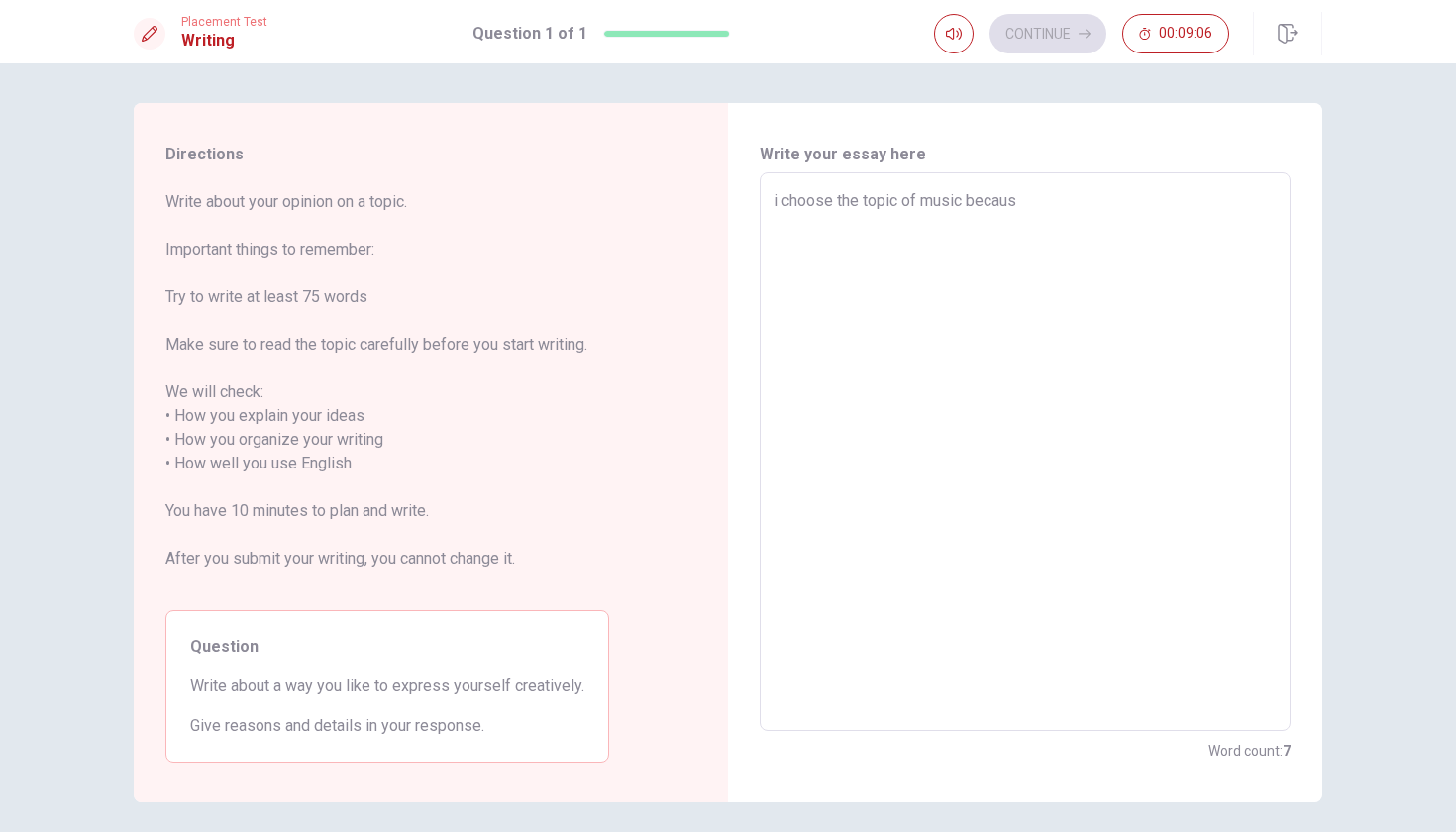 type on "x" 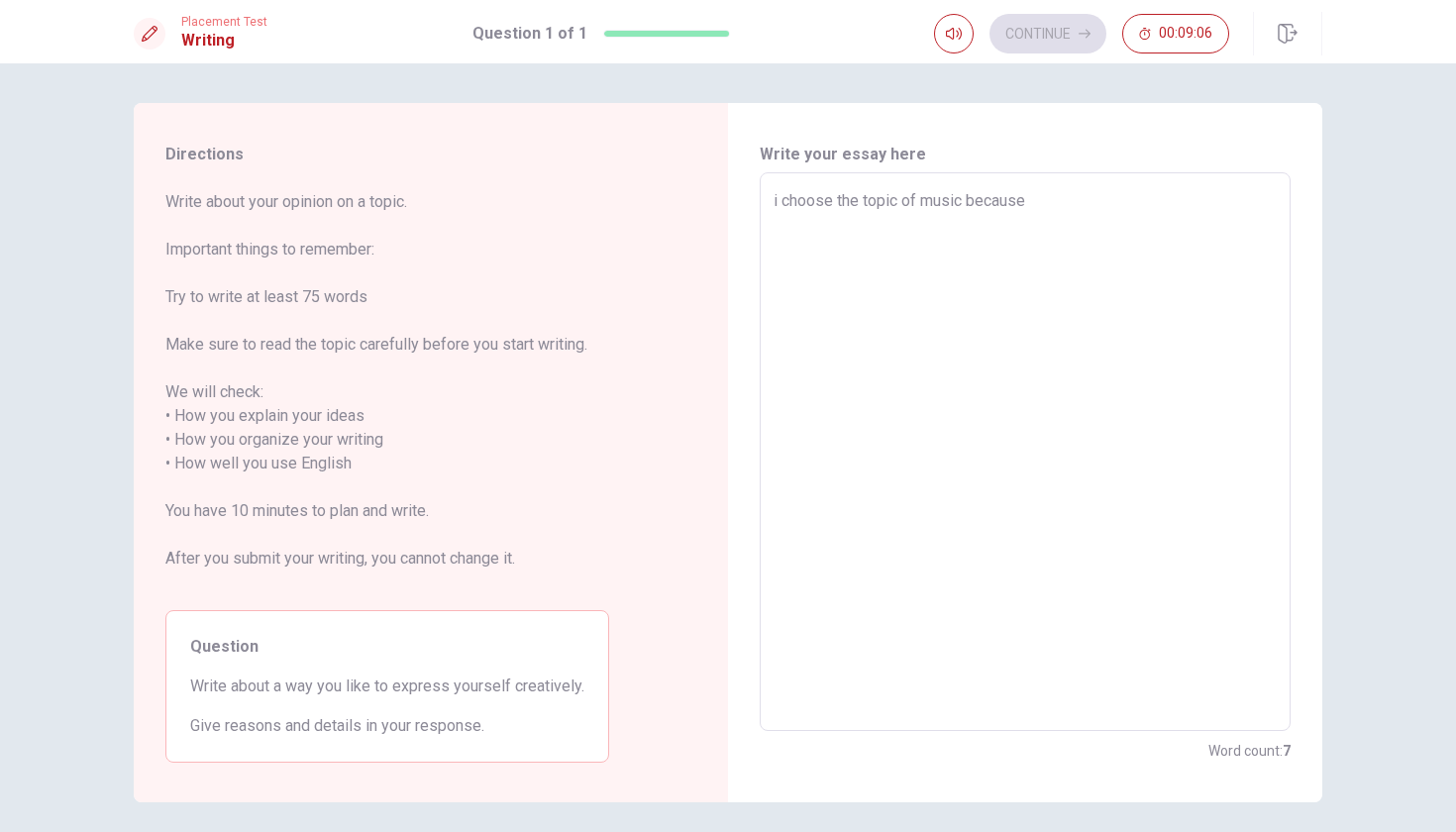 type on "x" 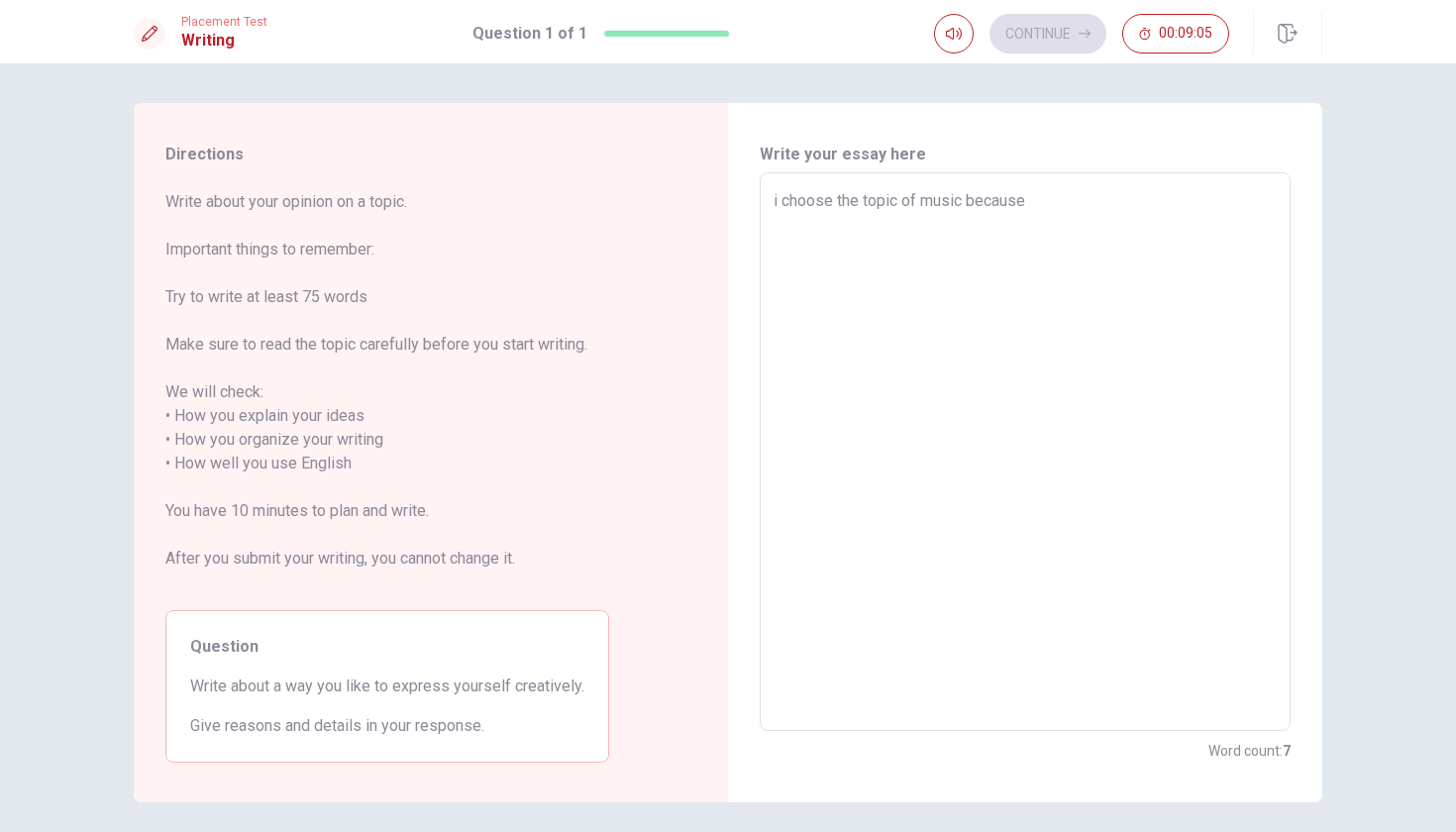 type on "i choose the topic of music because i" 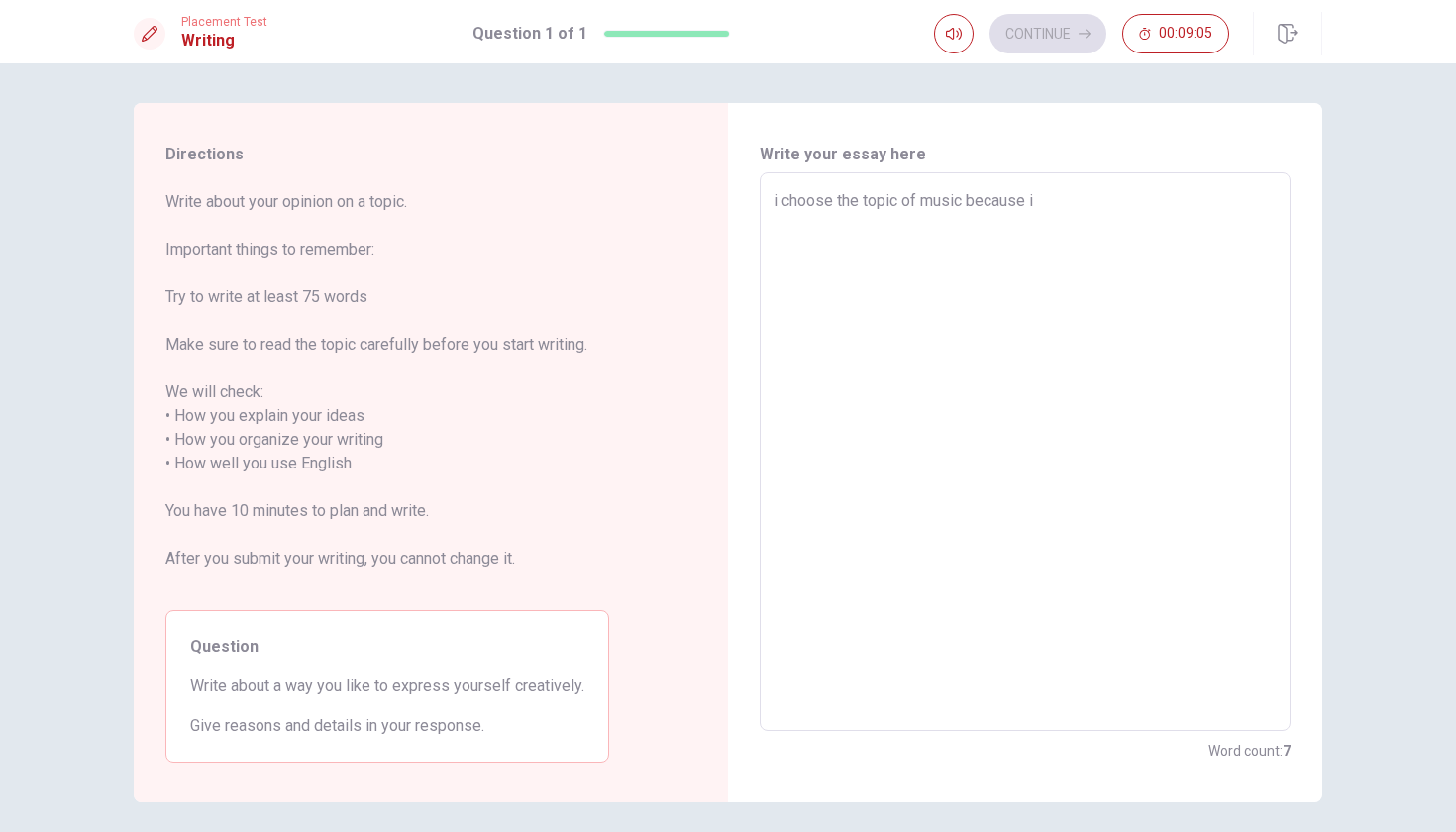 type on "x" 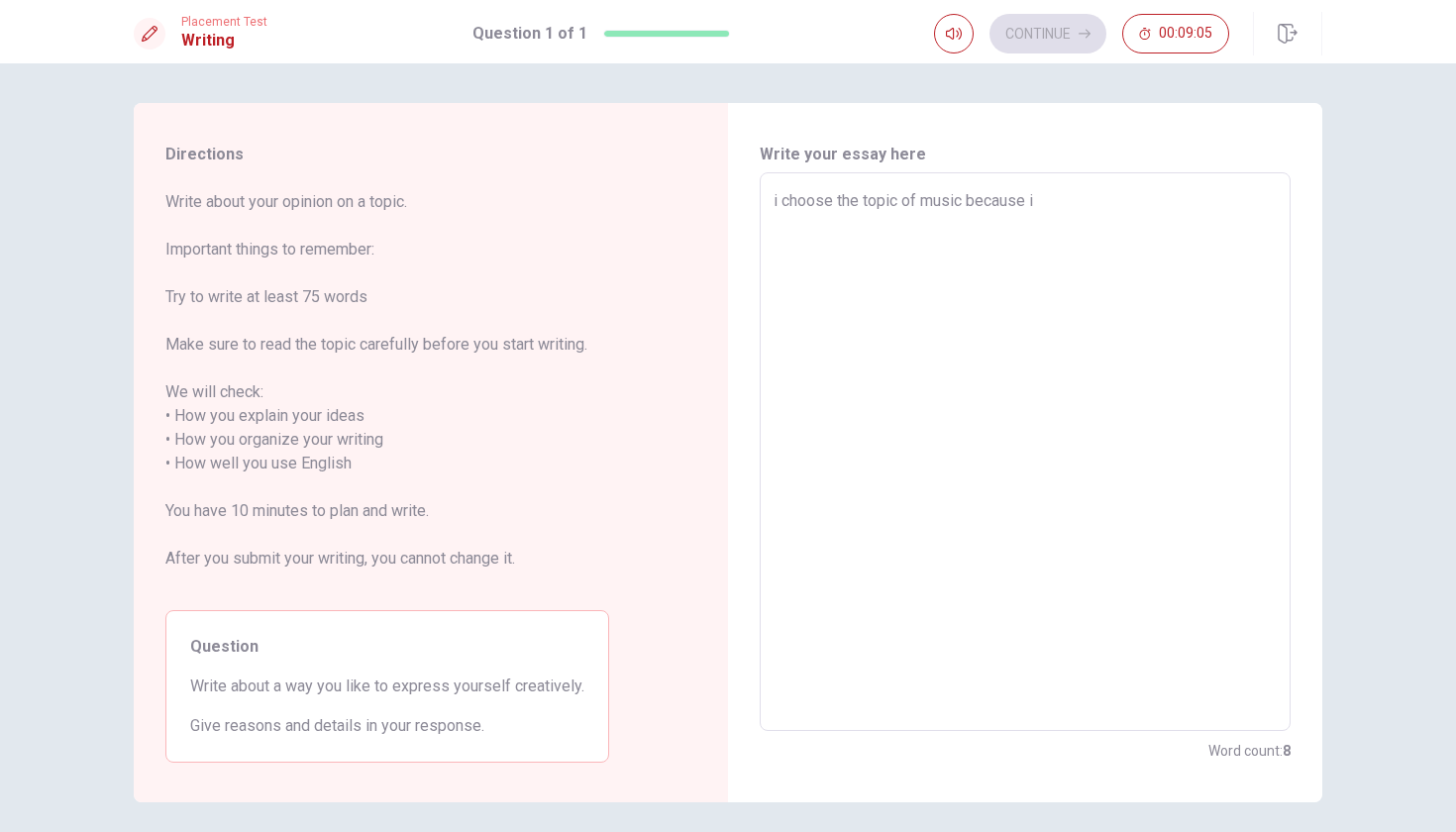 type on "i choose the topic of music because i" 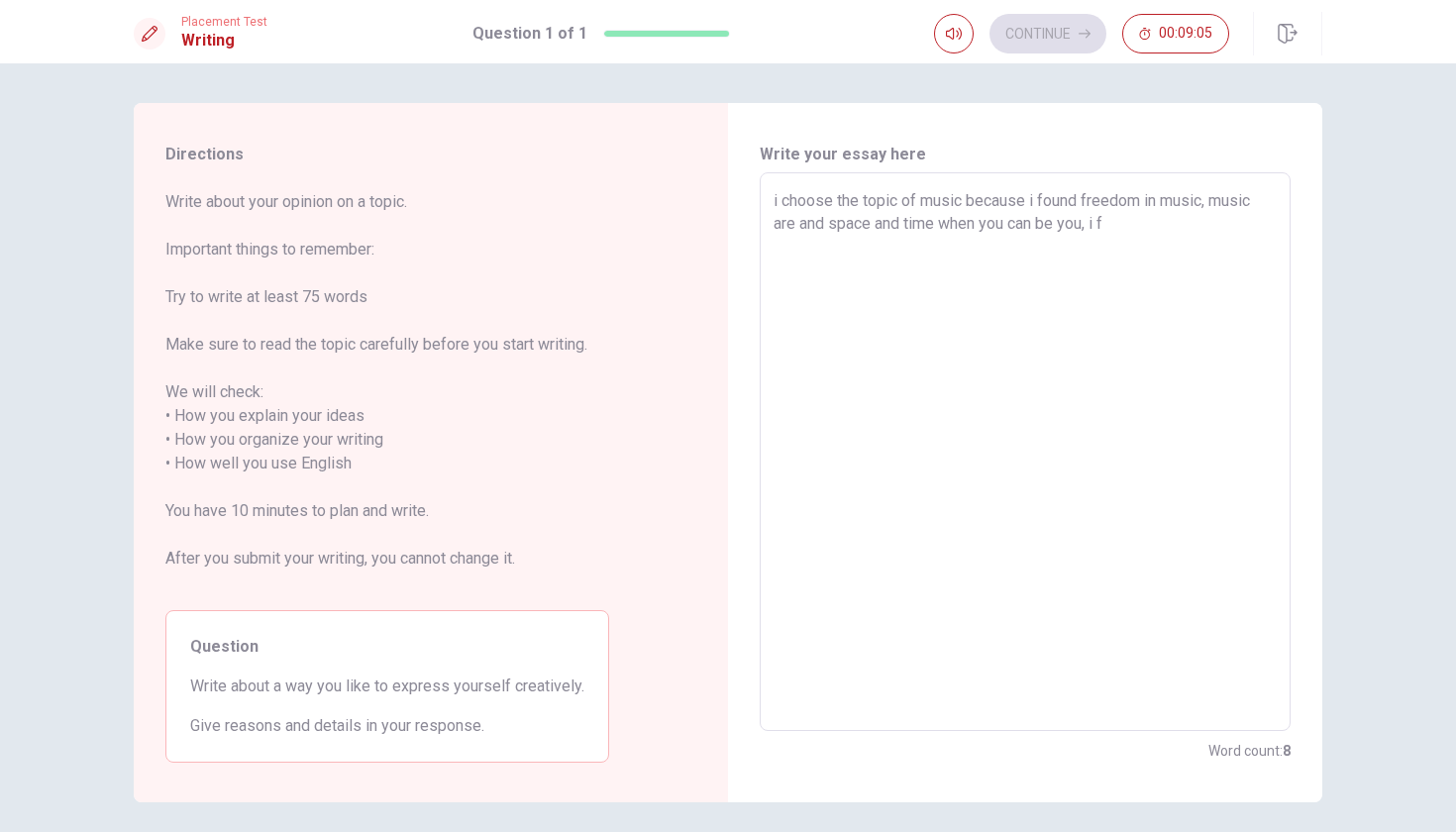 type on "x" 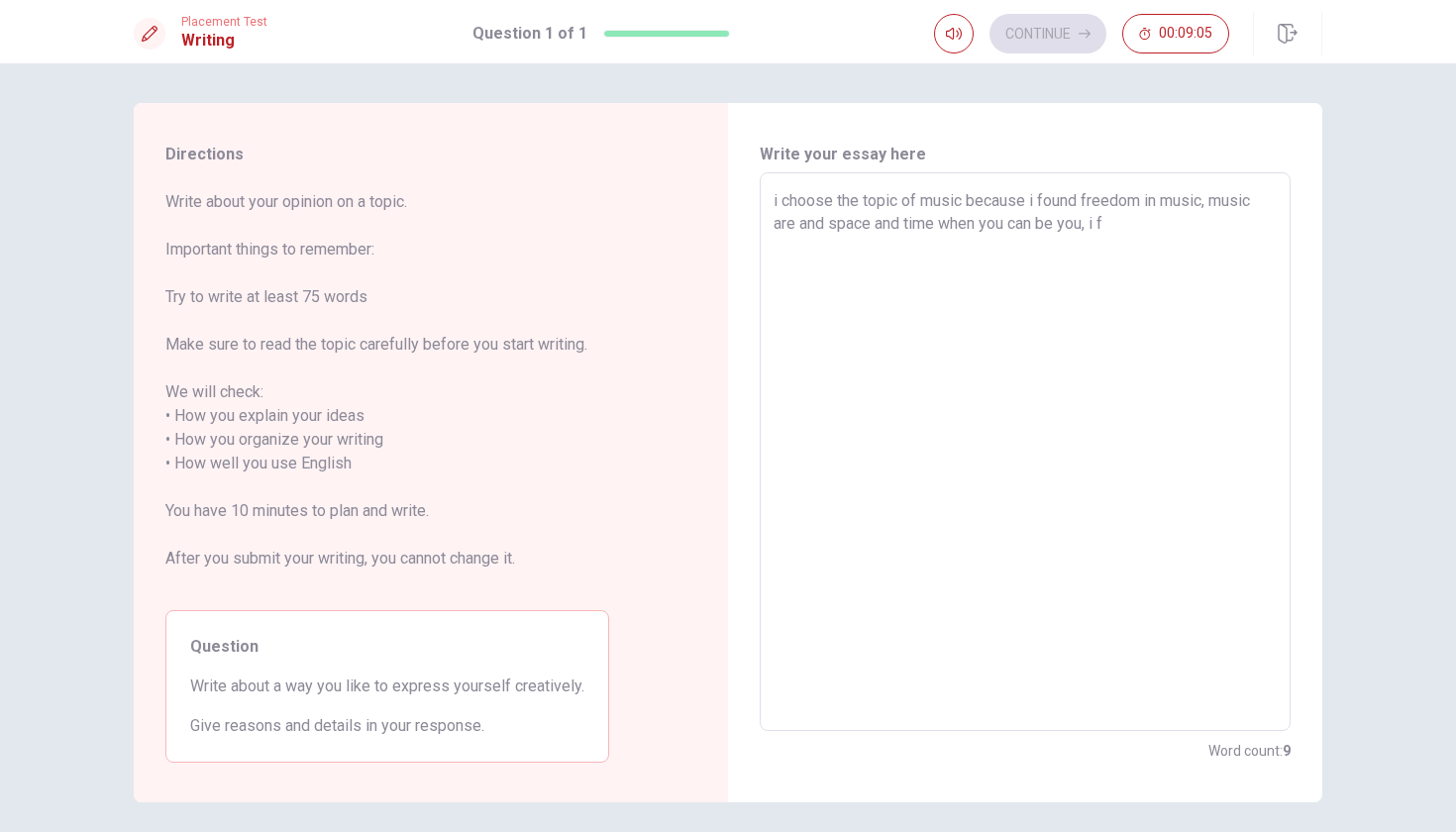 type on "i choose the topic of music because i fo" 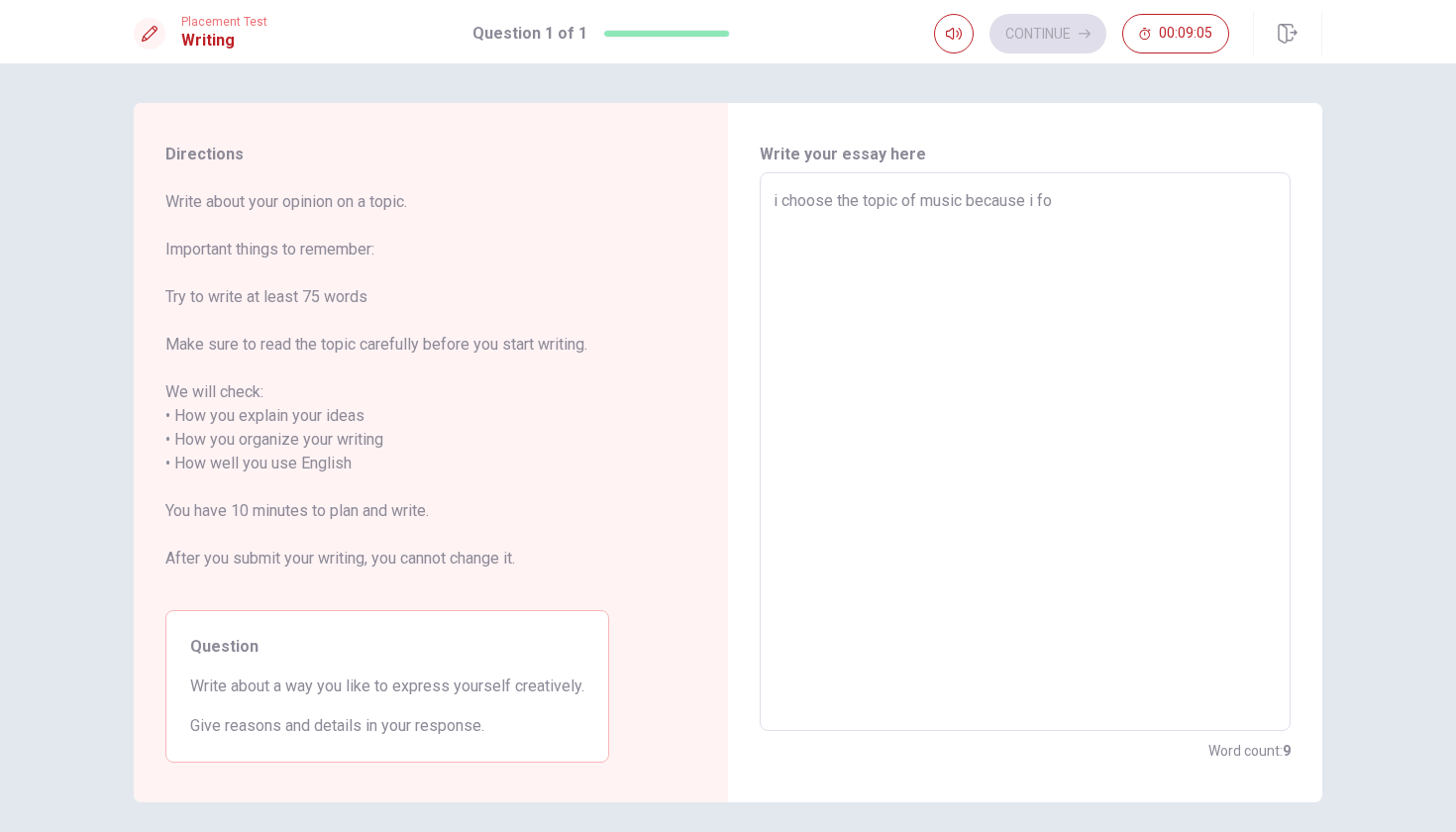 type on "x" 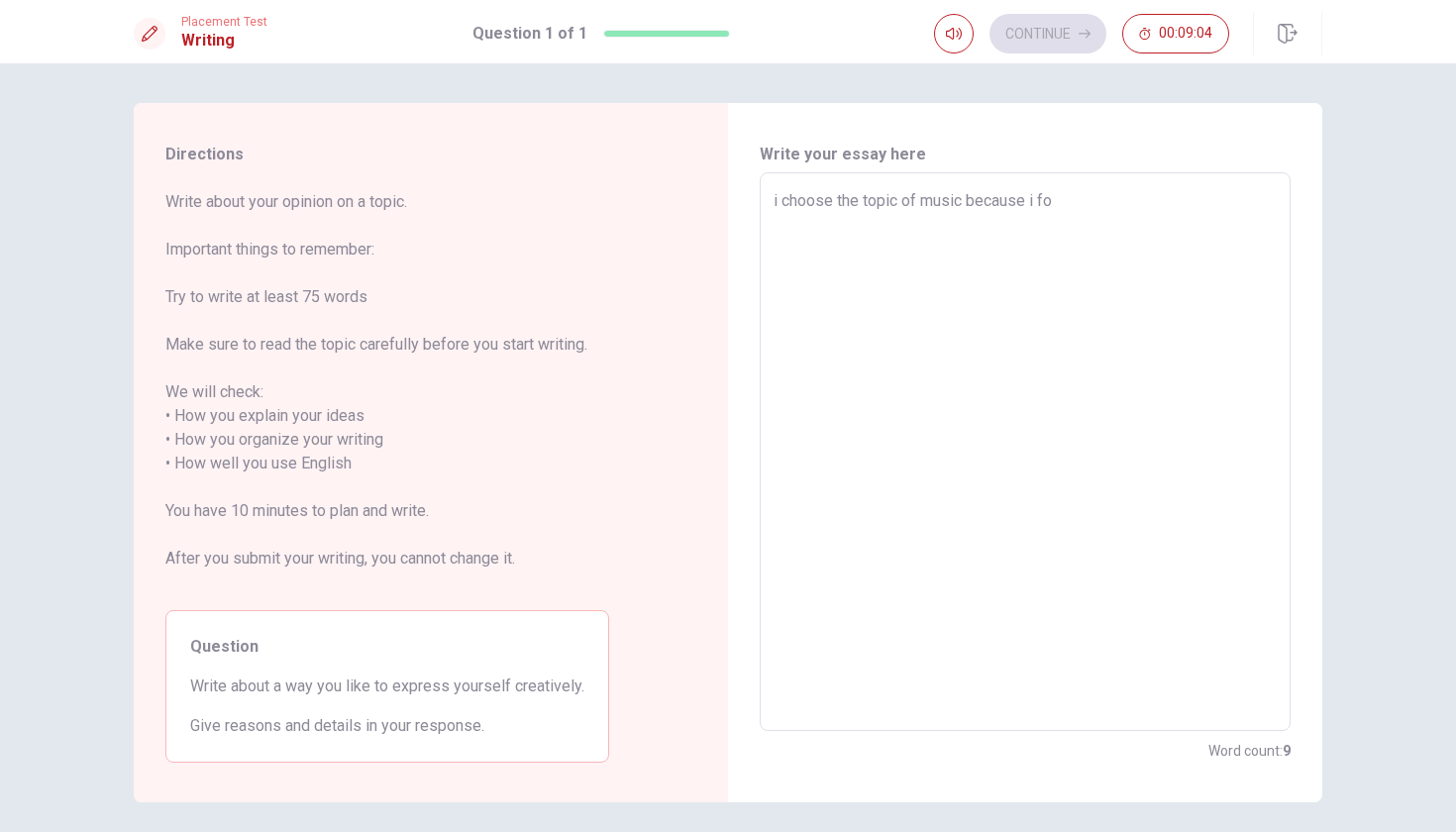 type on "i choose the topic of music because i fou" 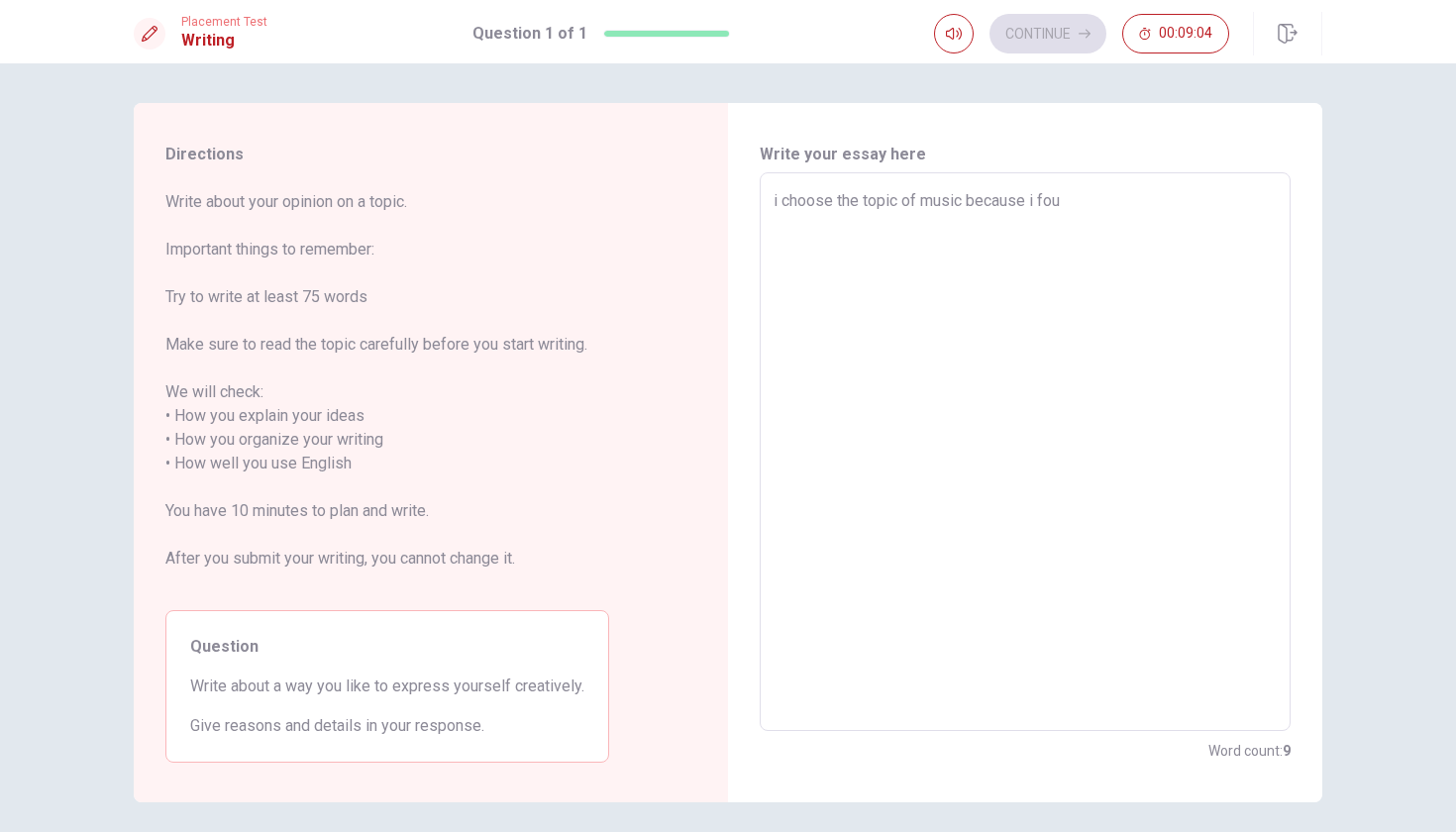 type on "x" 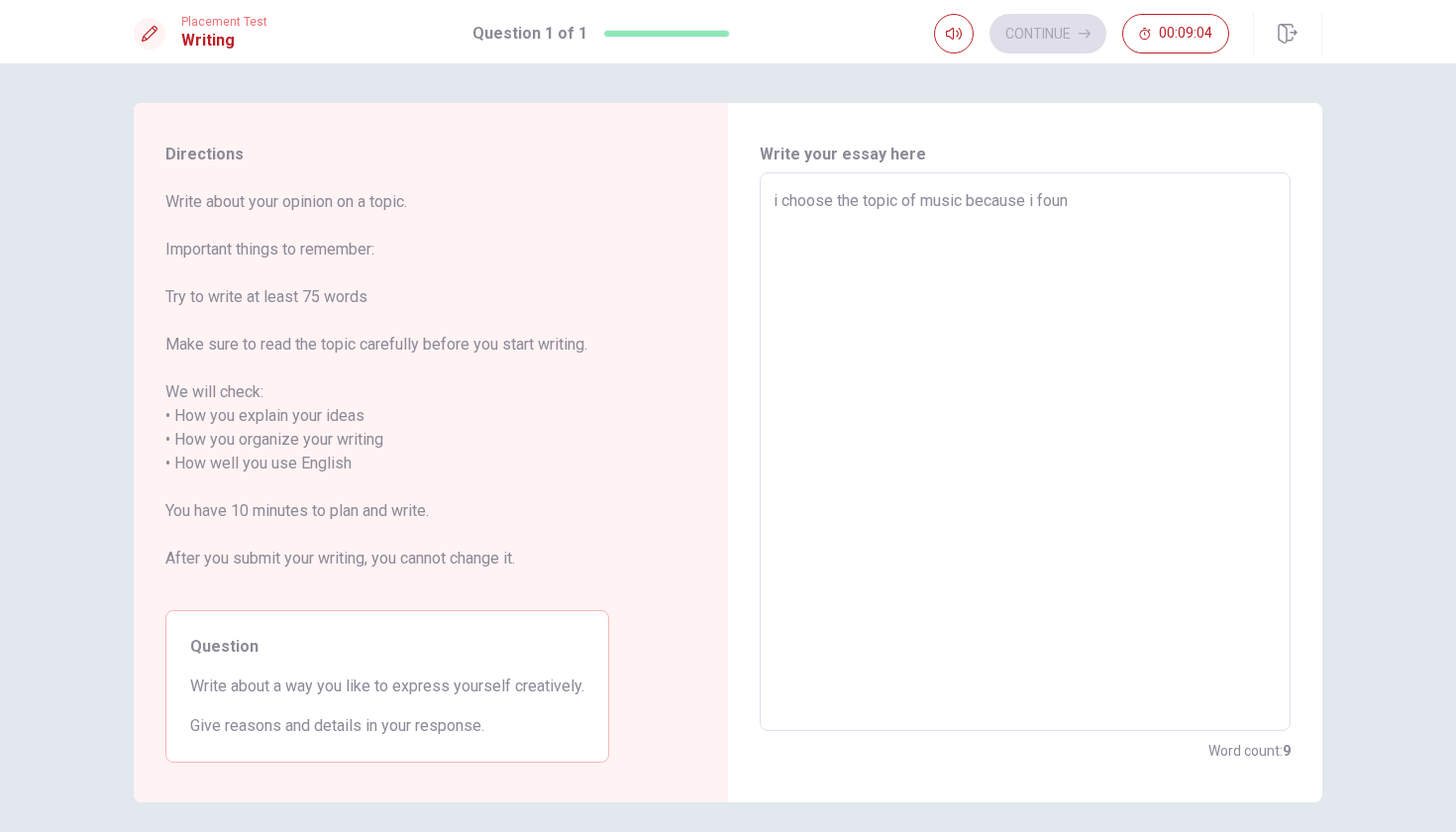 type on "x" 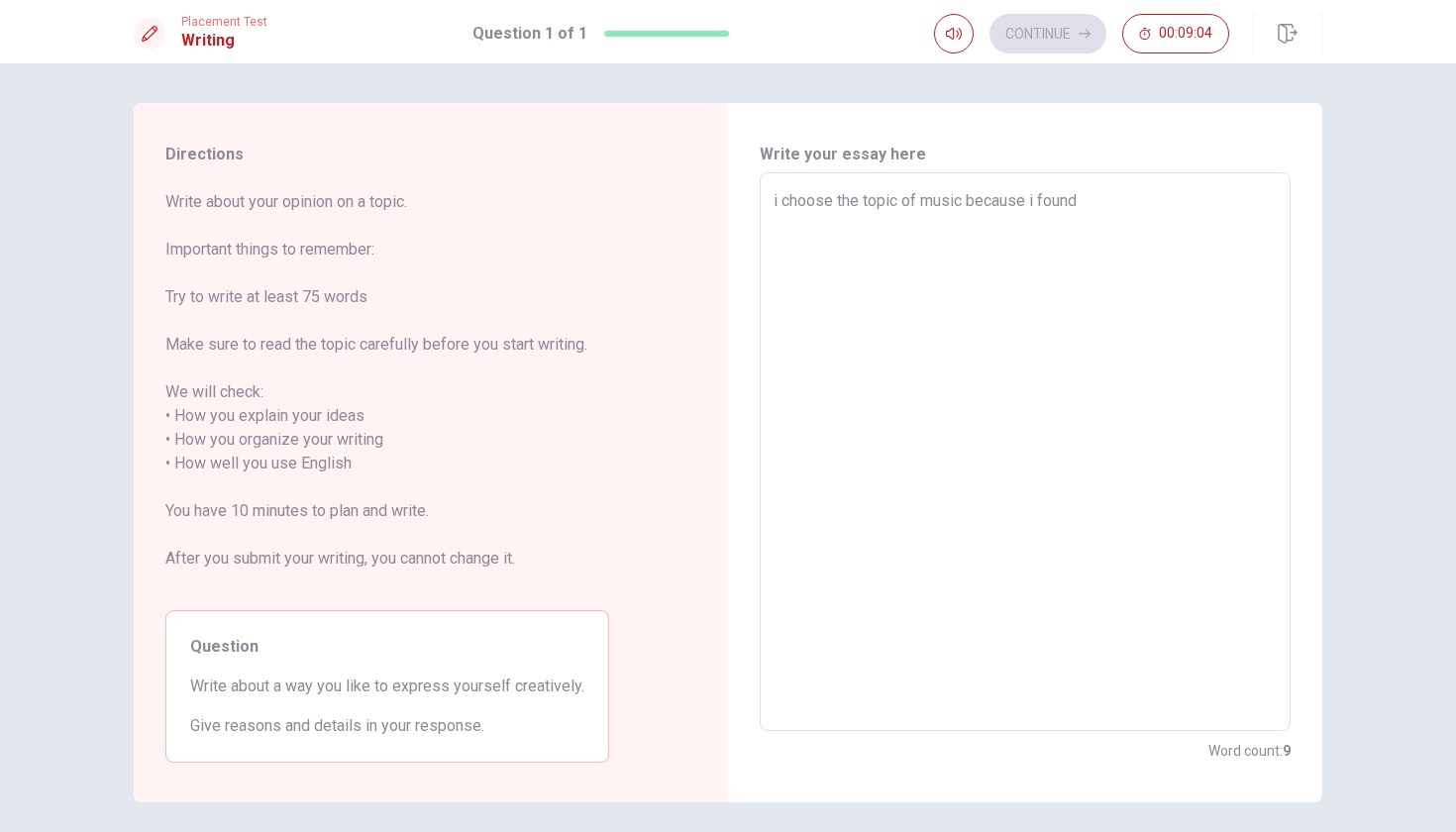 type on "x" 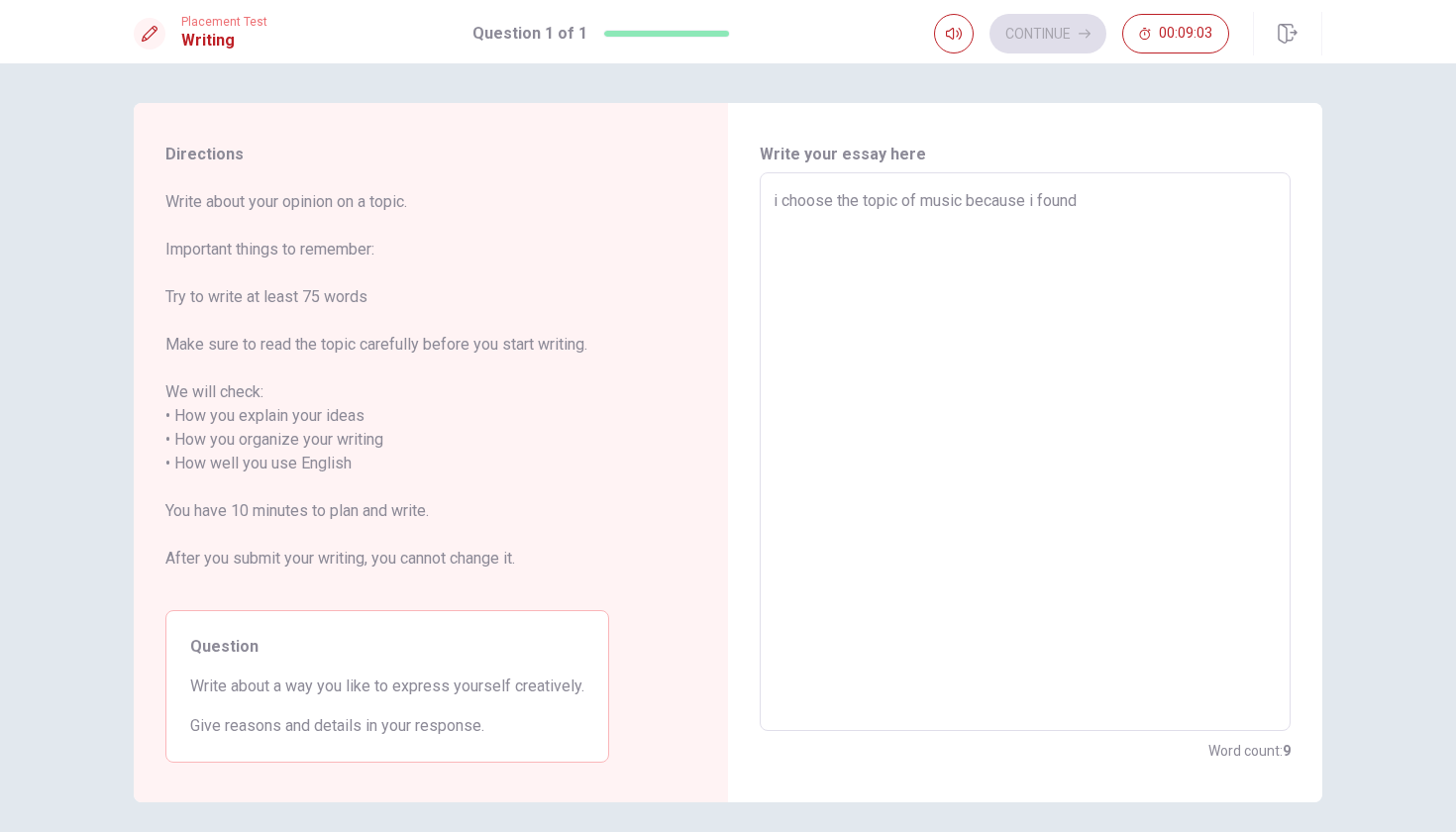type on "i choose the topic of music because i found a" 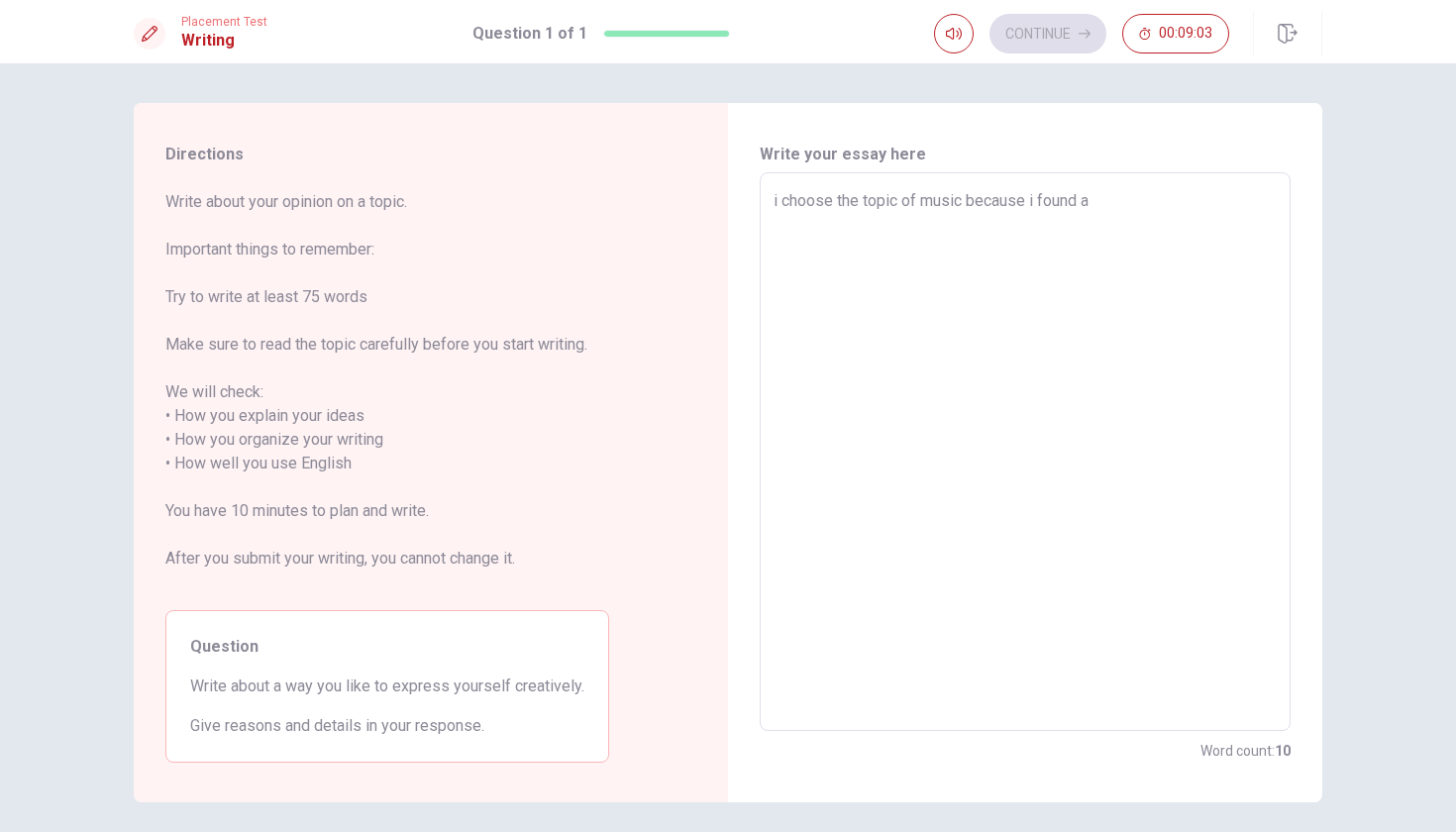 type on "x" 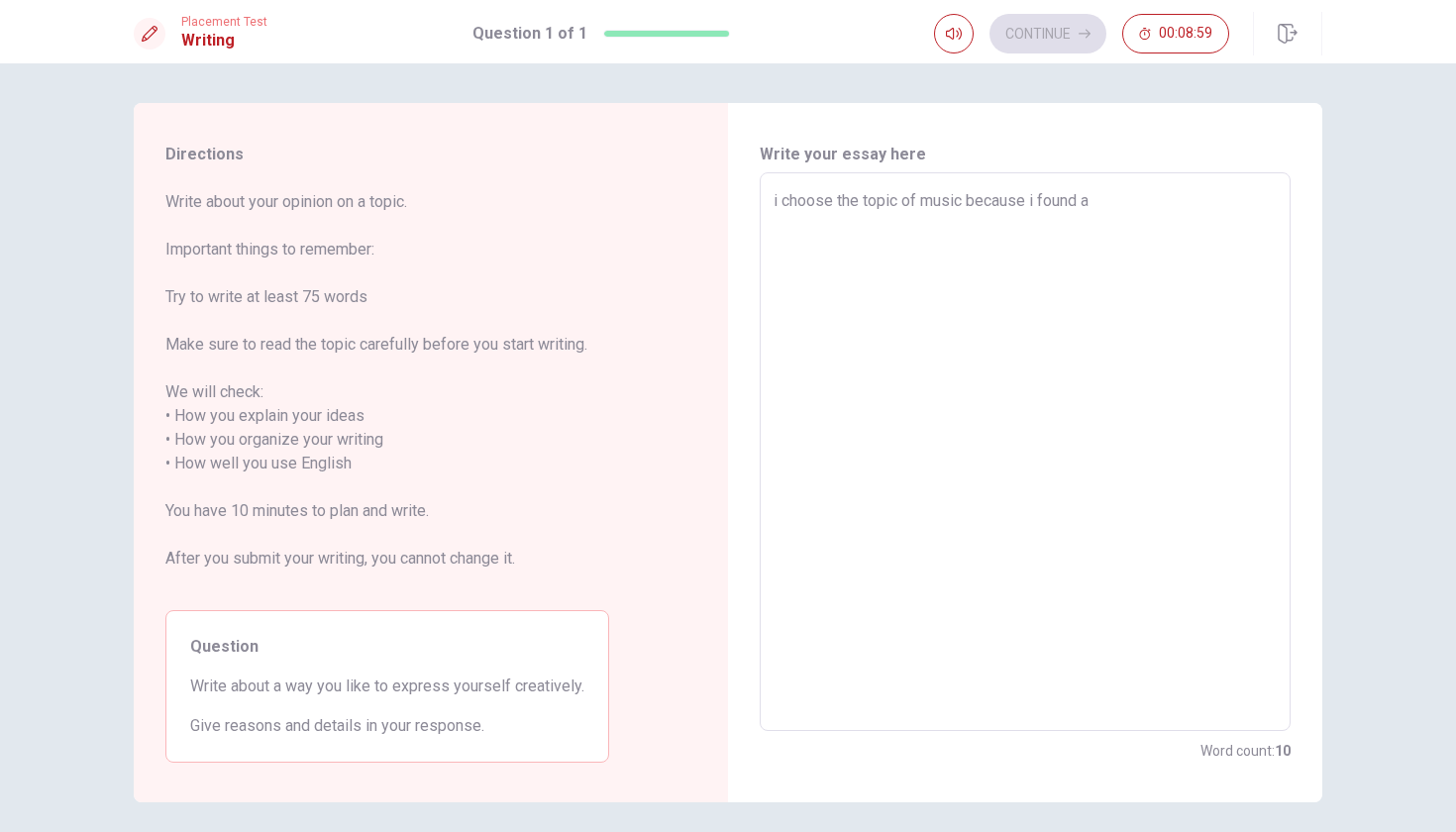 type on "x" 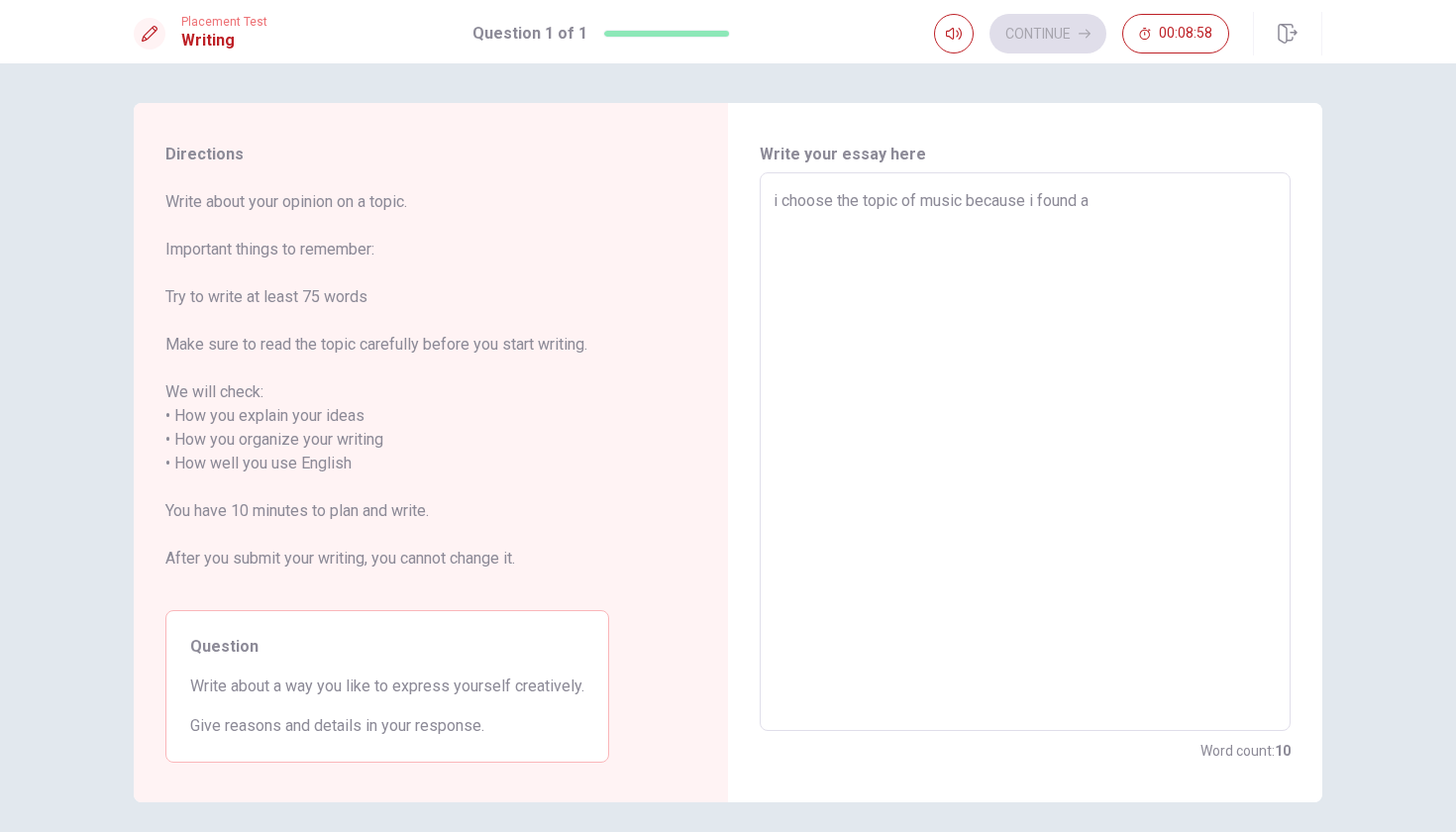 type on "i choose the topic of music because i found a" 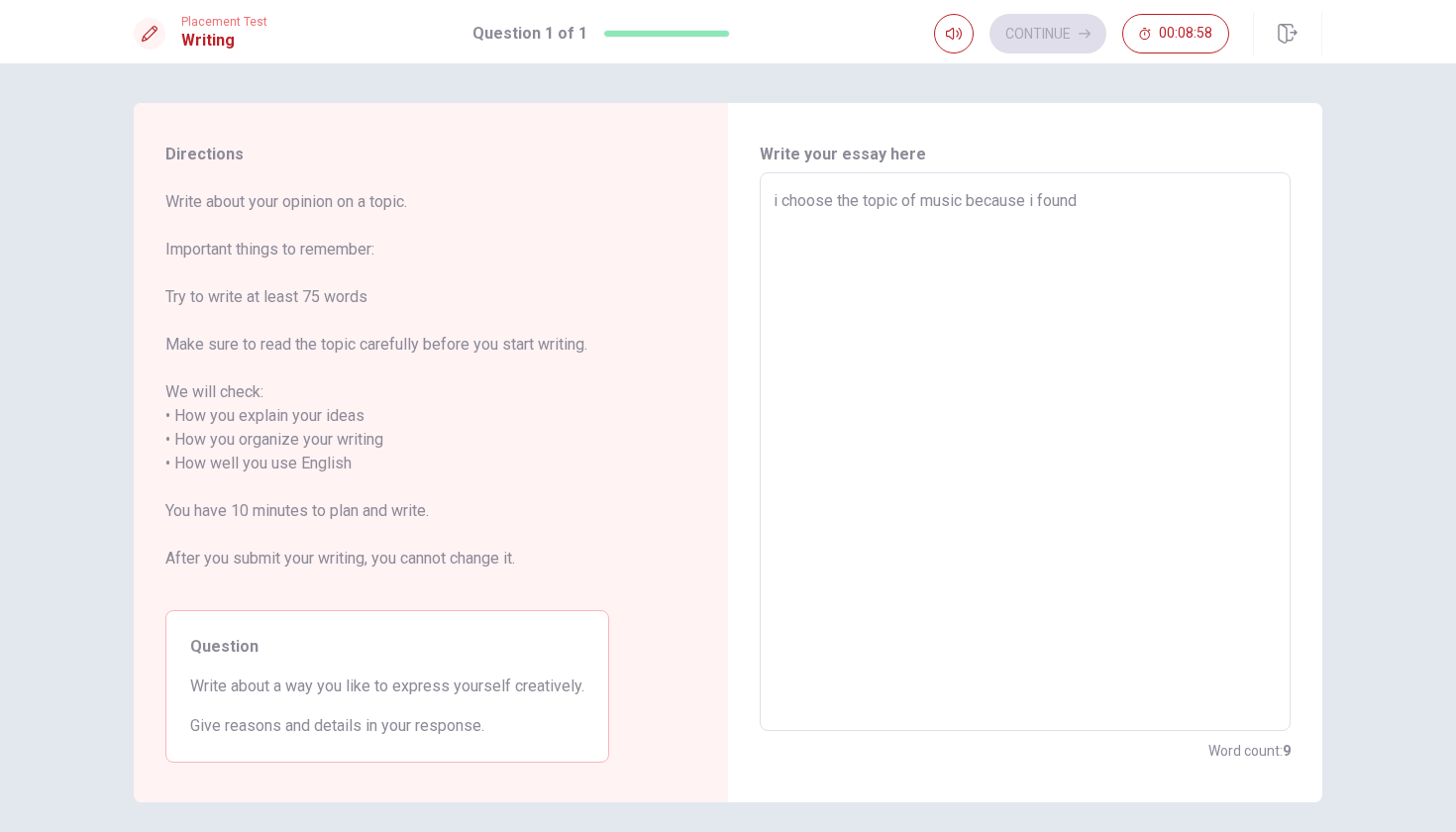 type on "x" 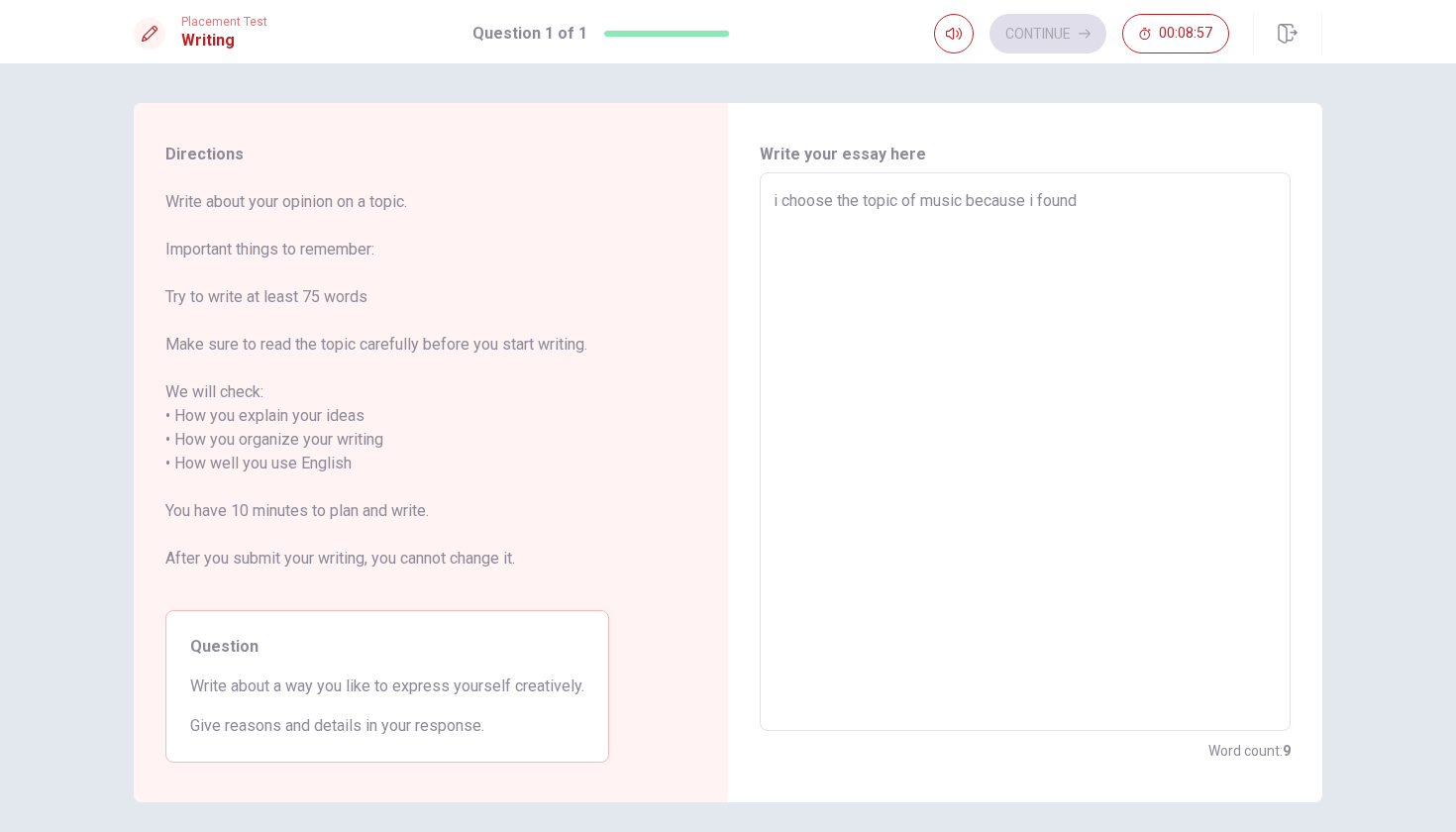 type on "i choose the topic of music because i found f" 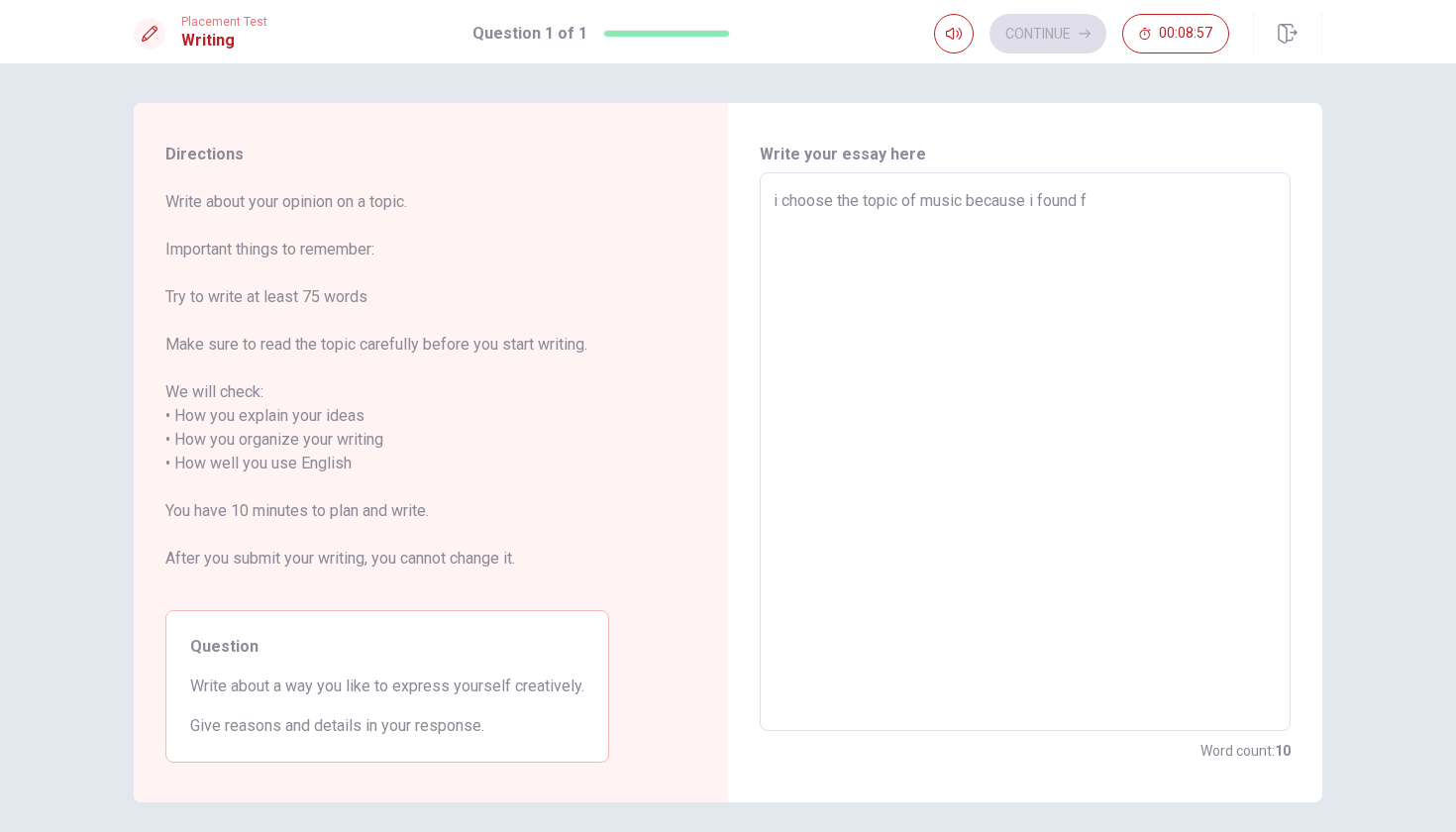 type on "x" 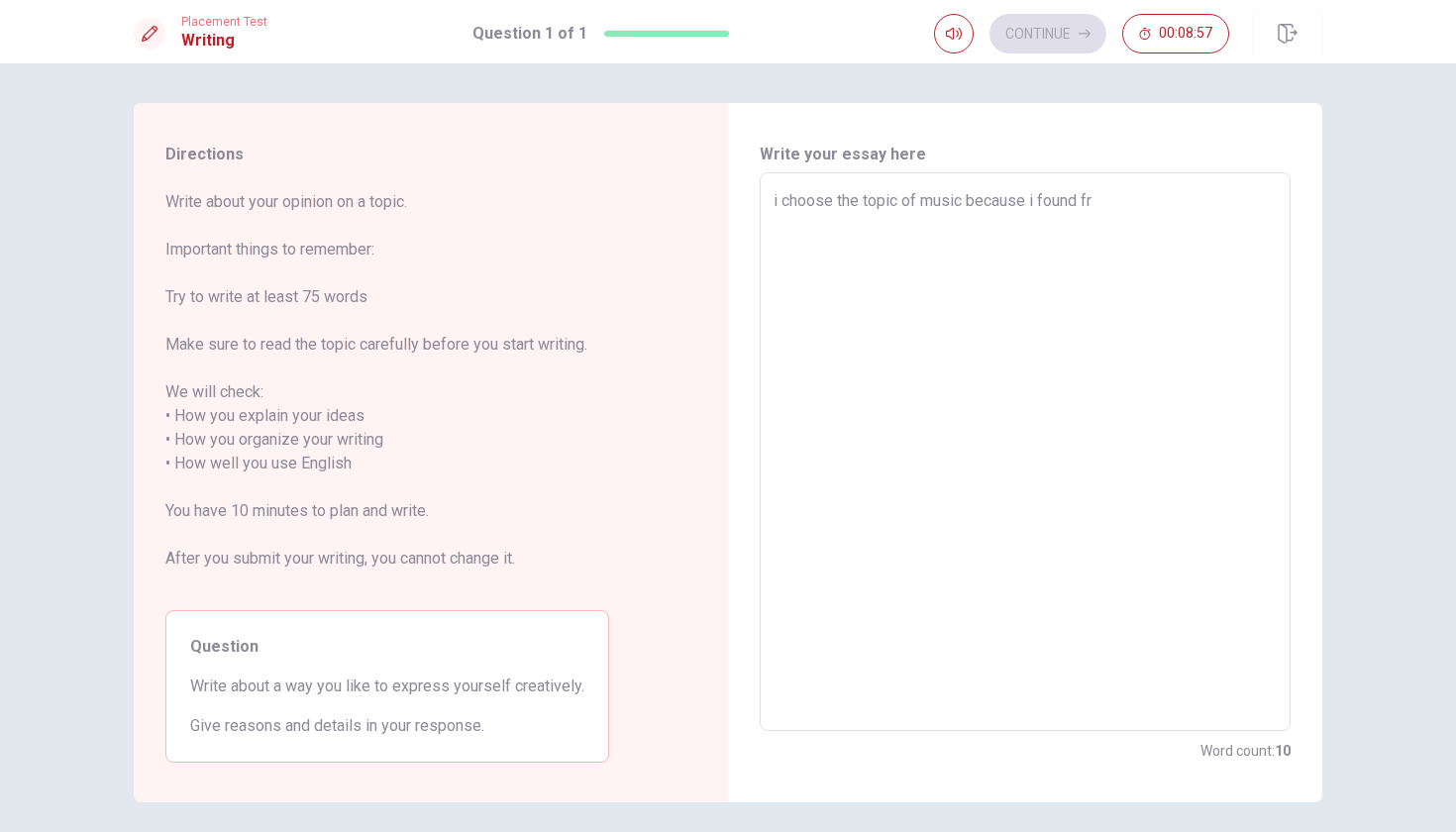 type on "x" 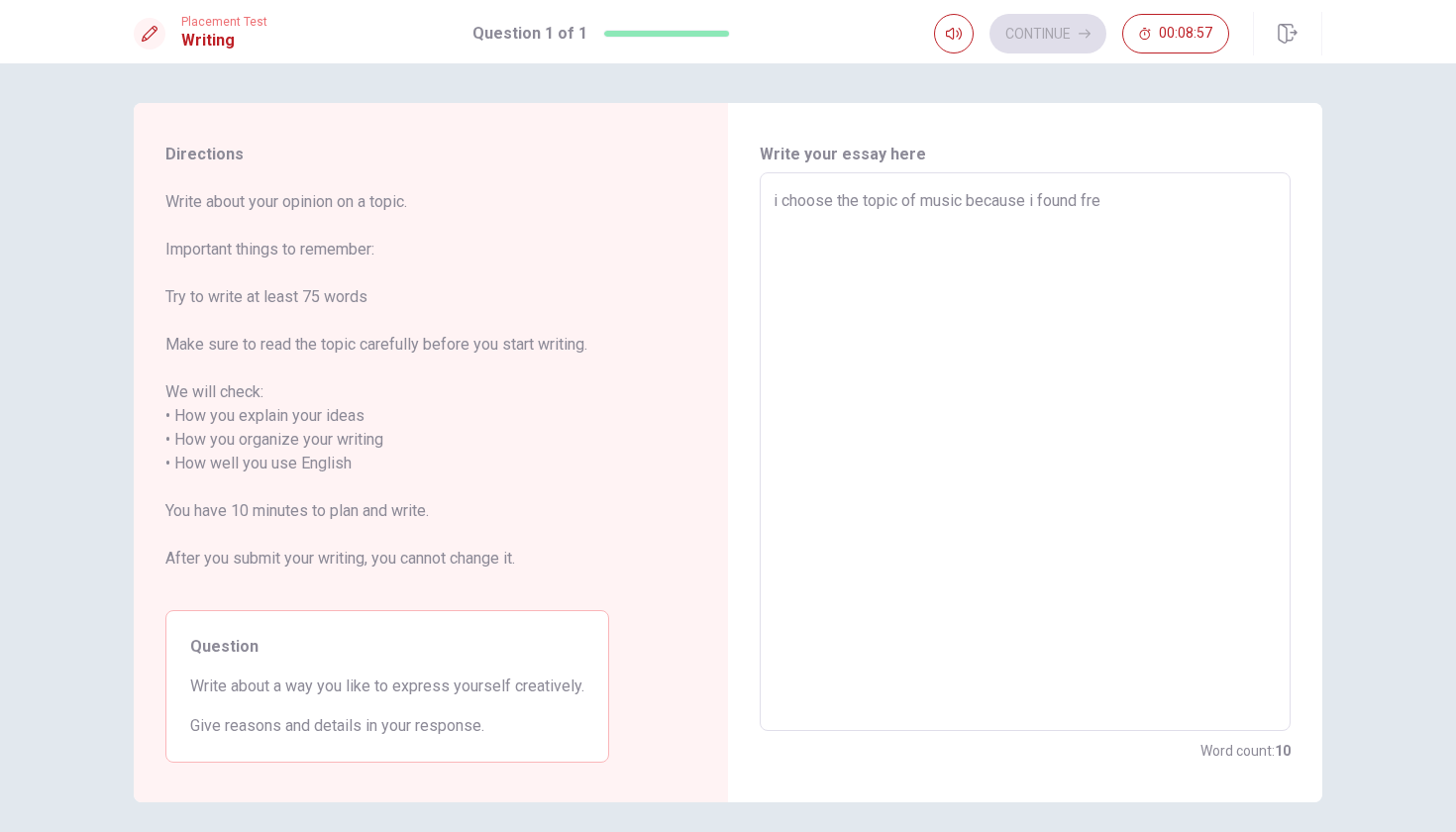 type on "x" 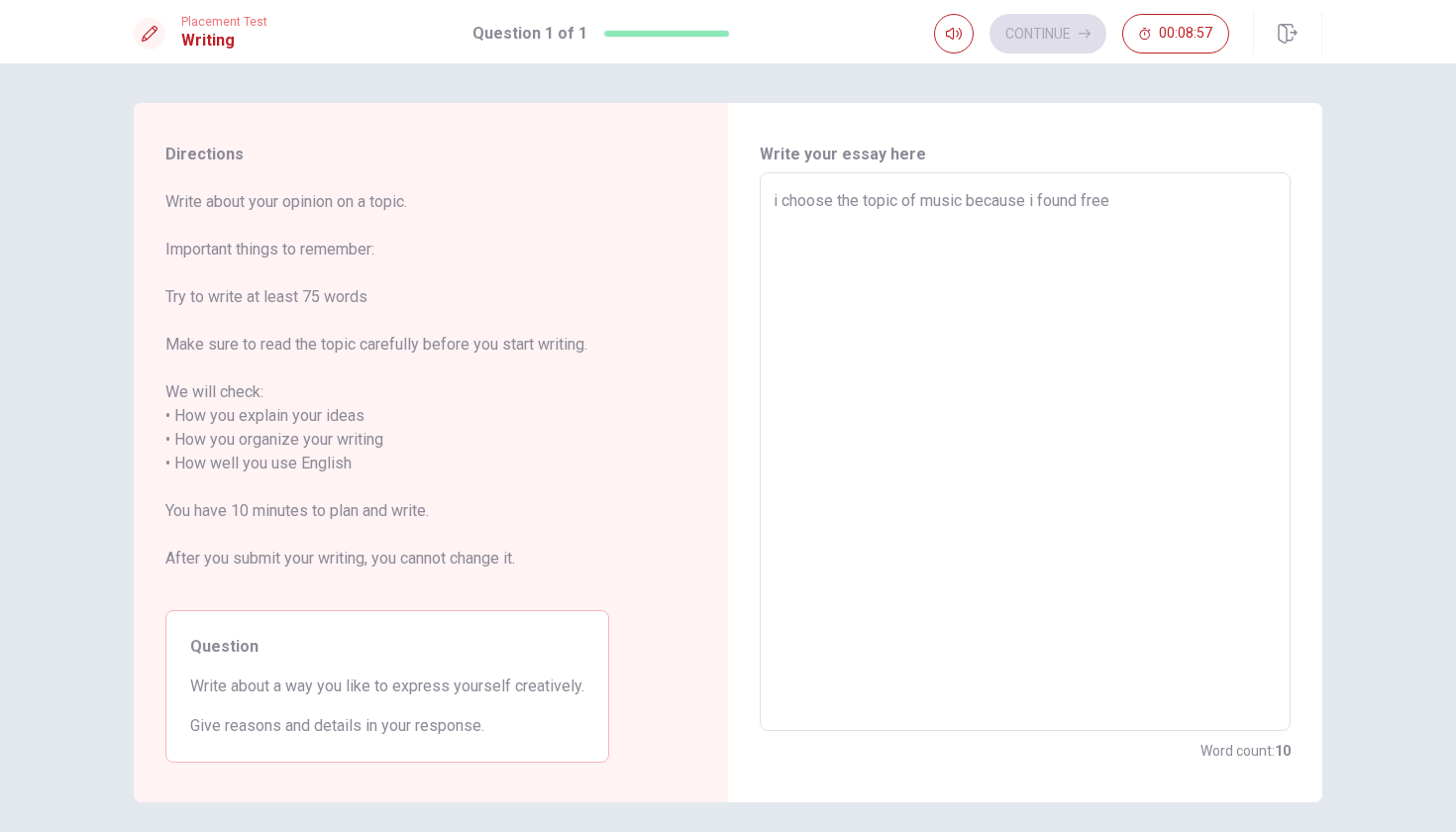 type on "x" 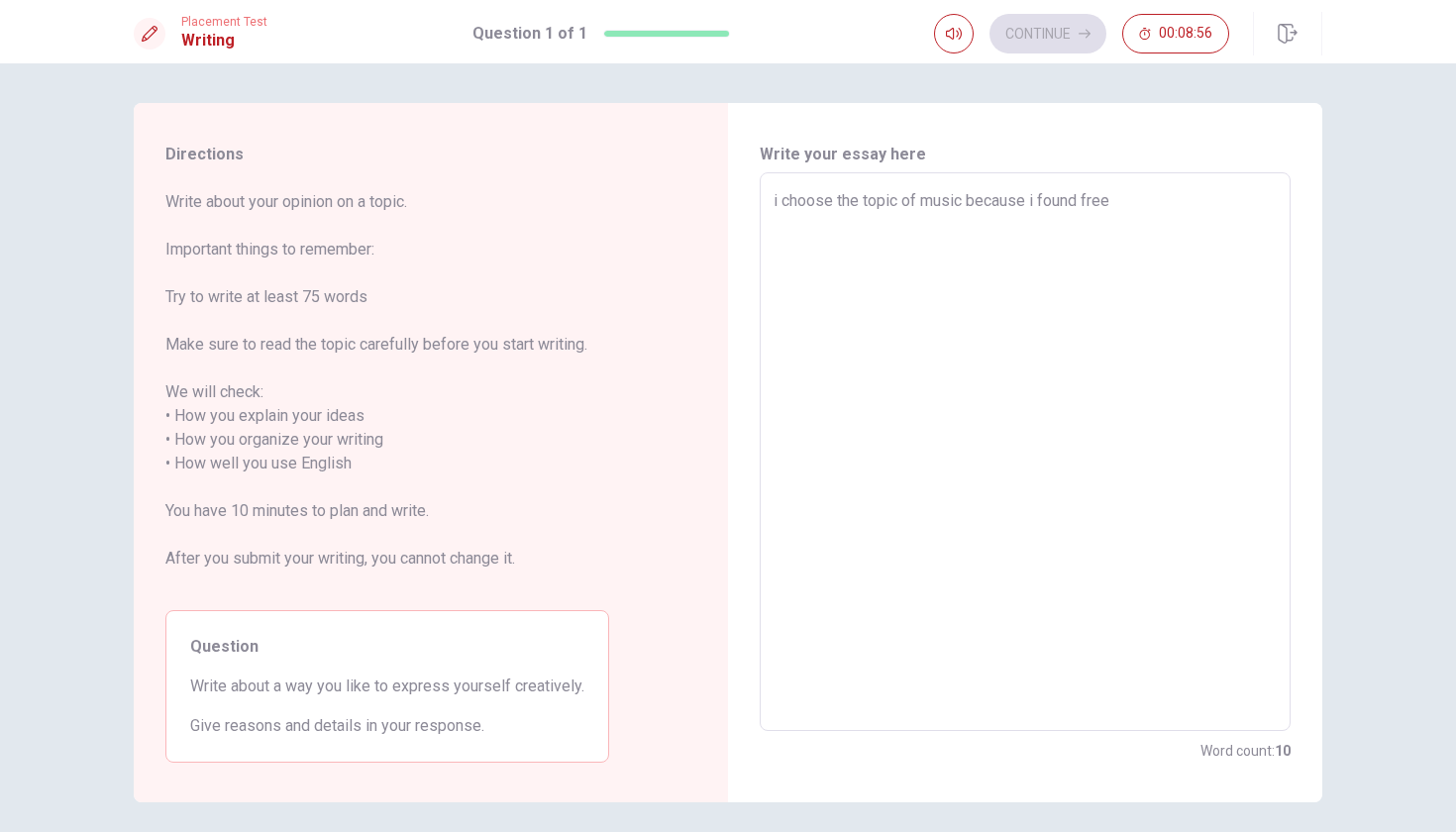 type on "i choose the topic of music because i found freed" 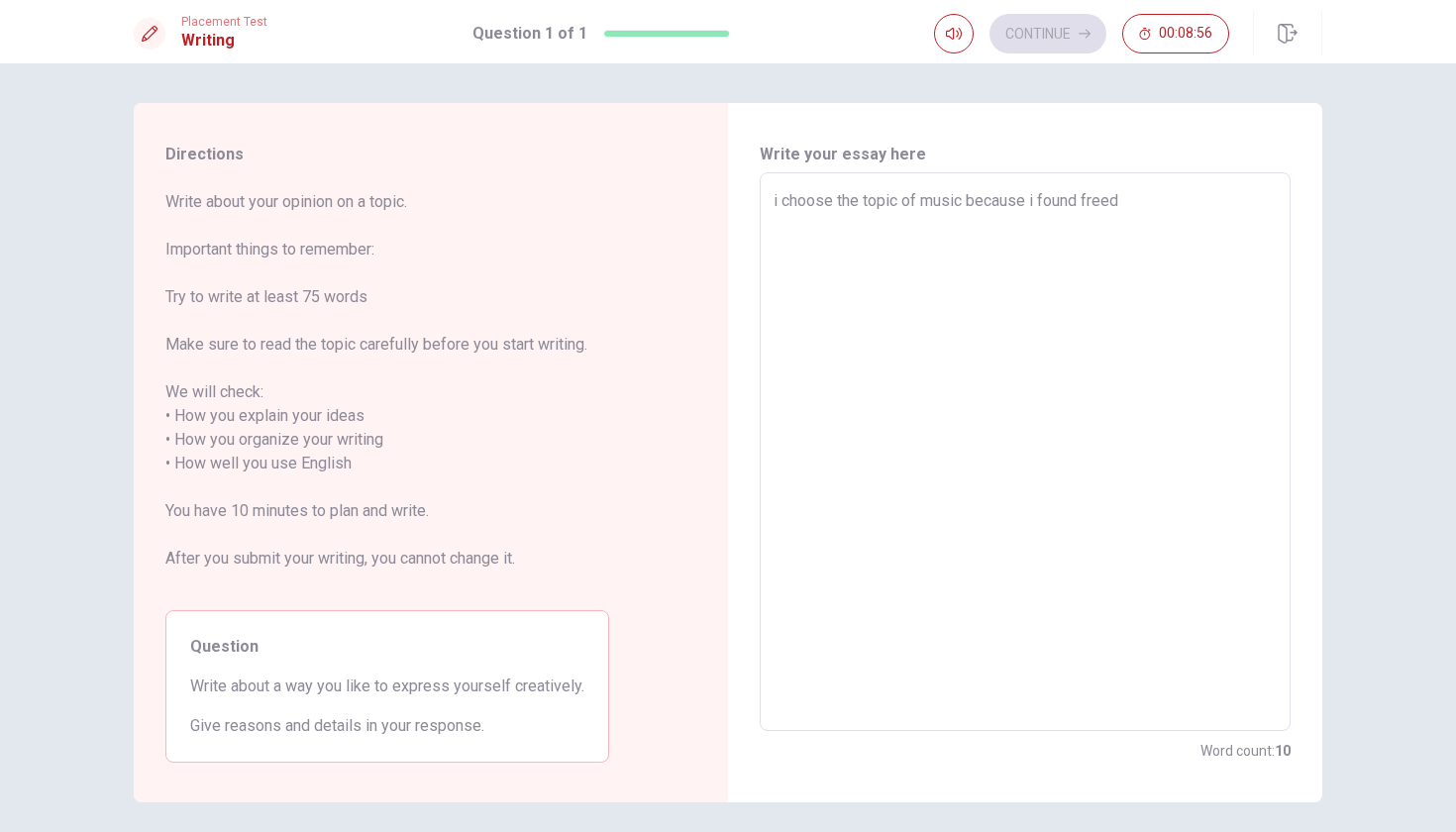 type on "x" 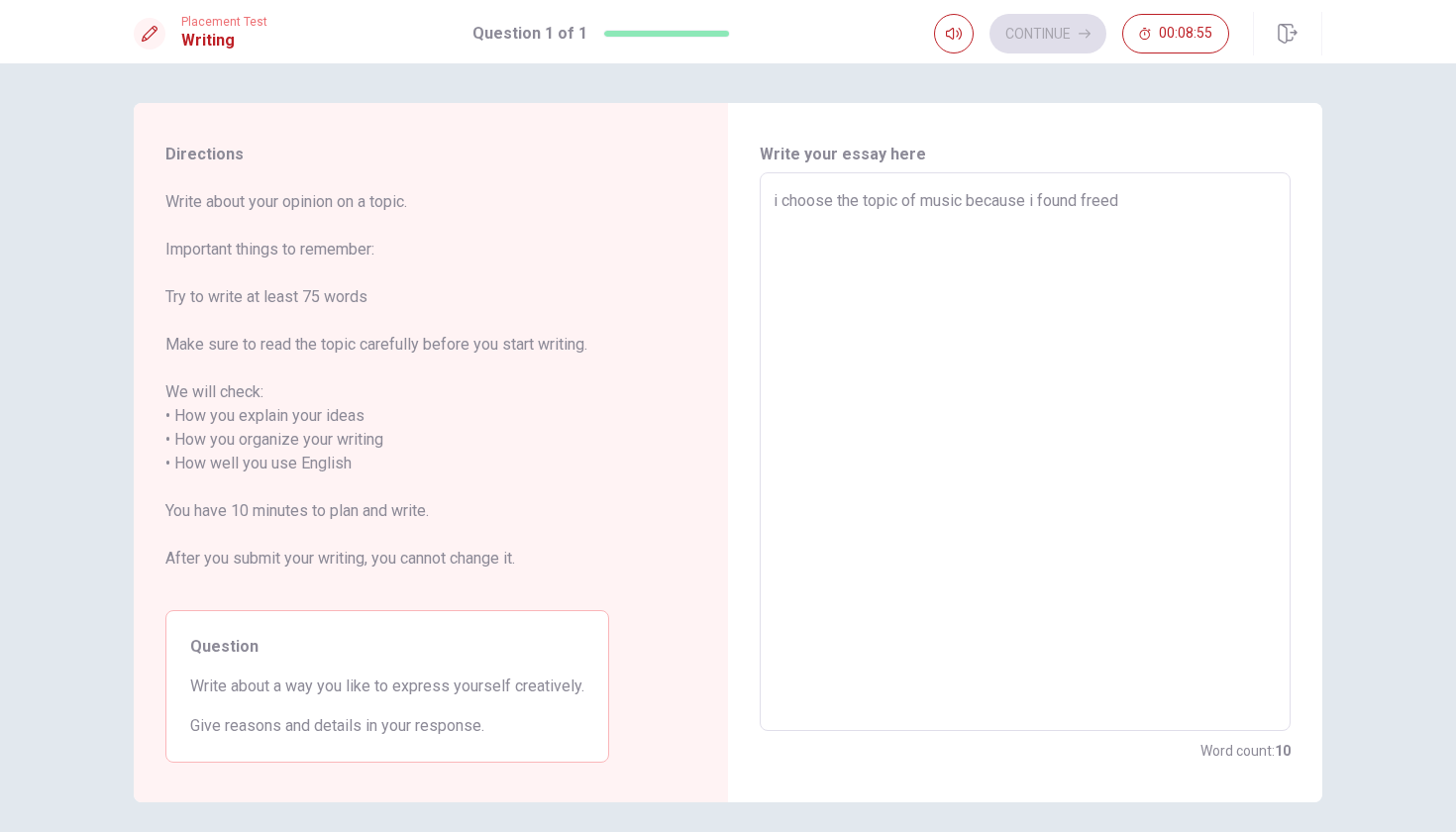 type on "i choose the topic of music because i found freedo" 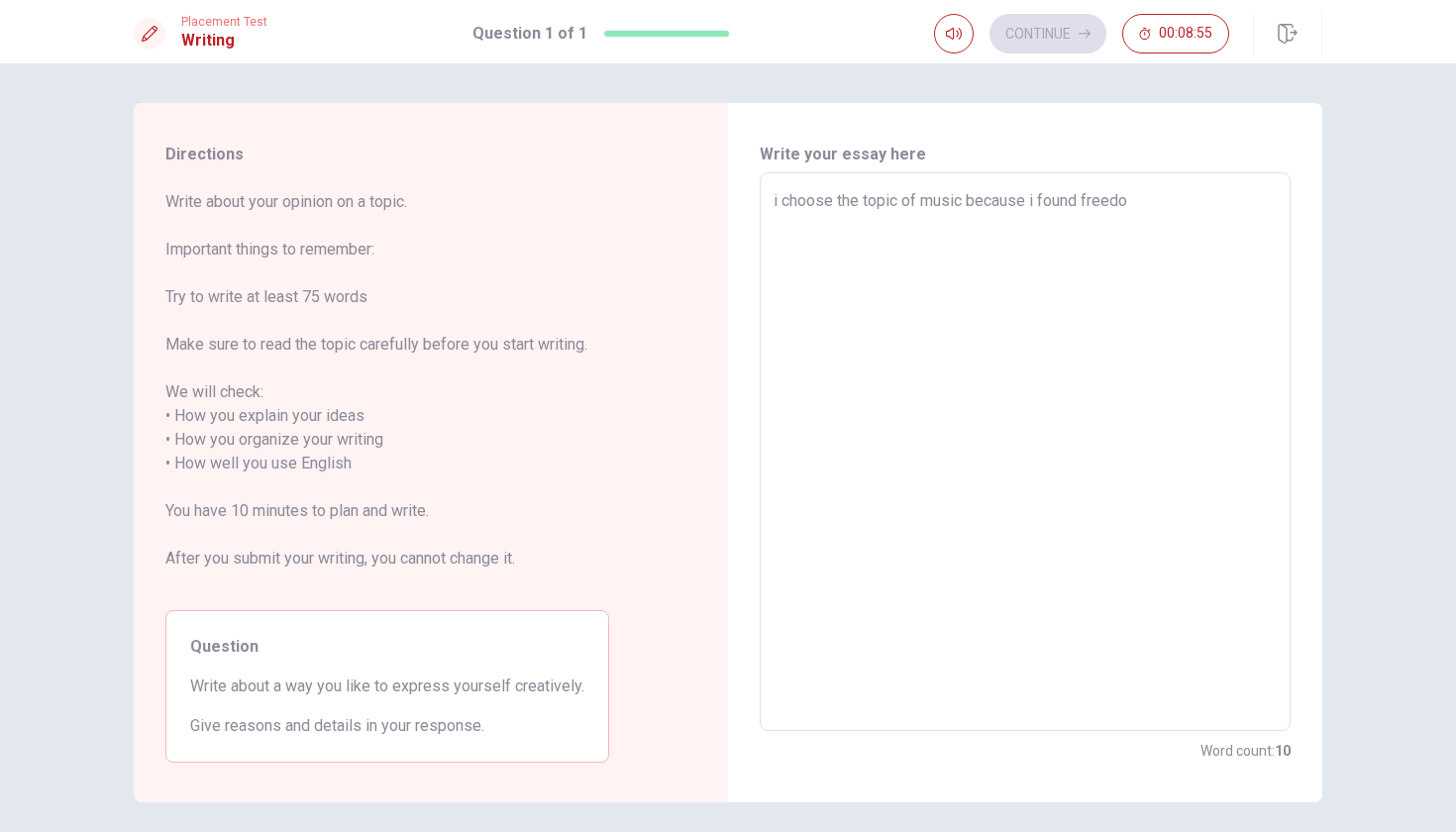type on "x" 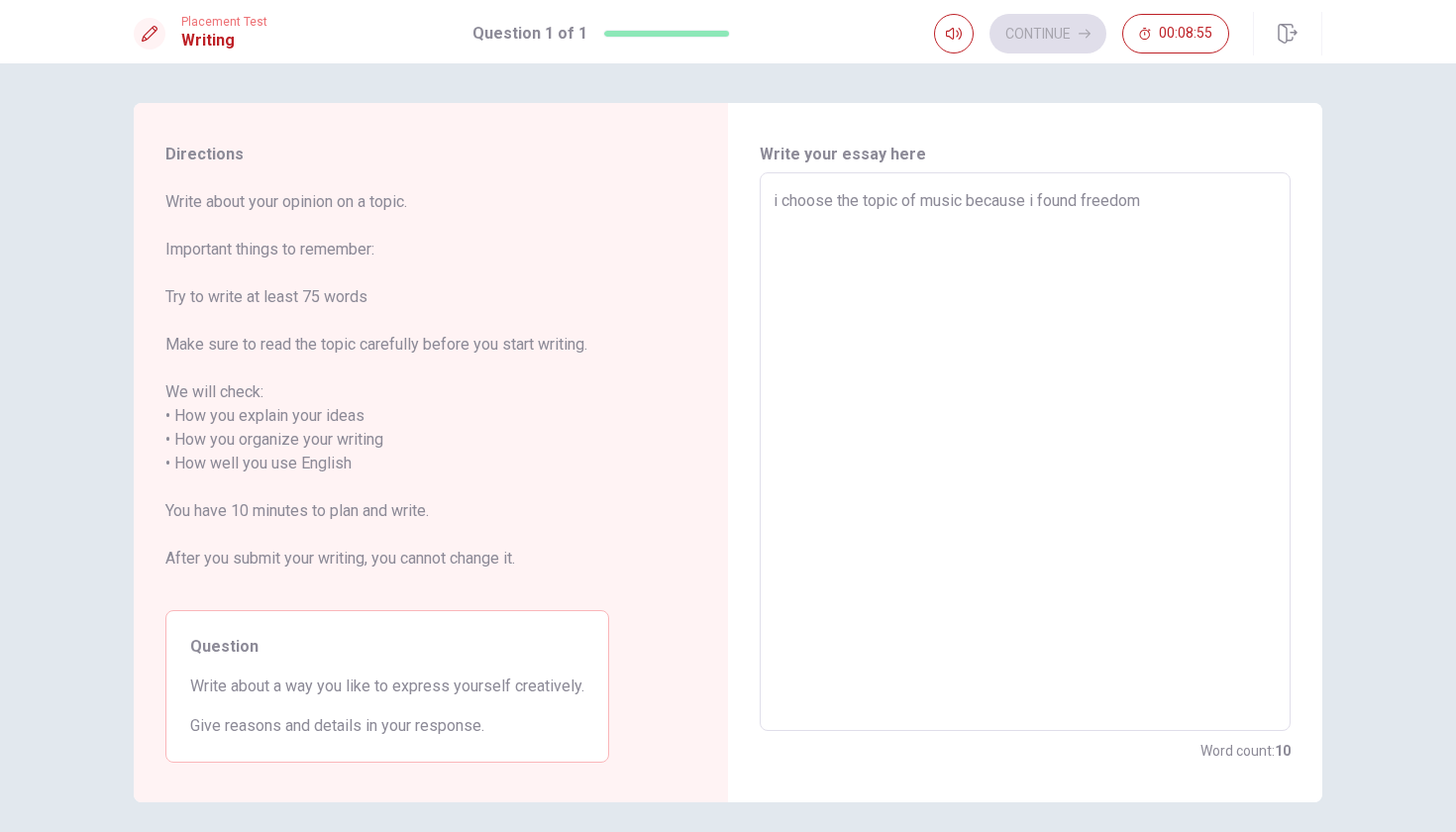 type on "x" 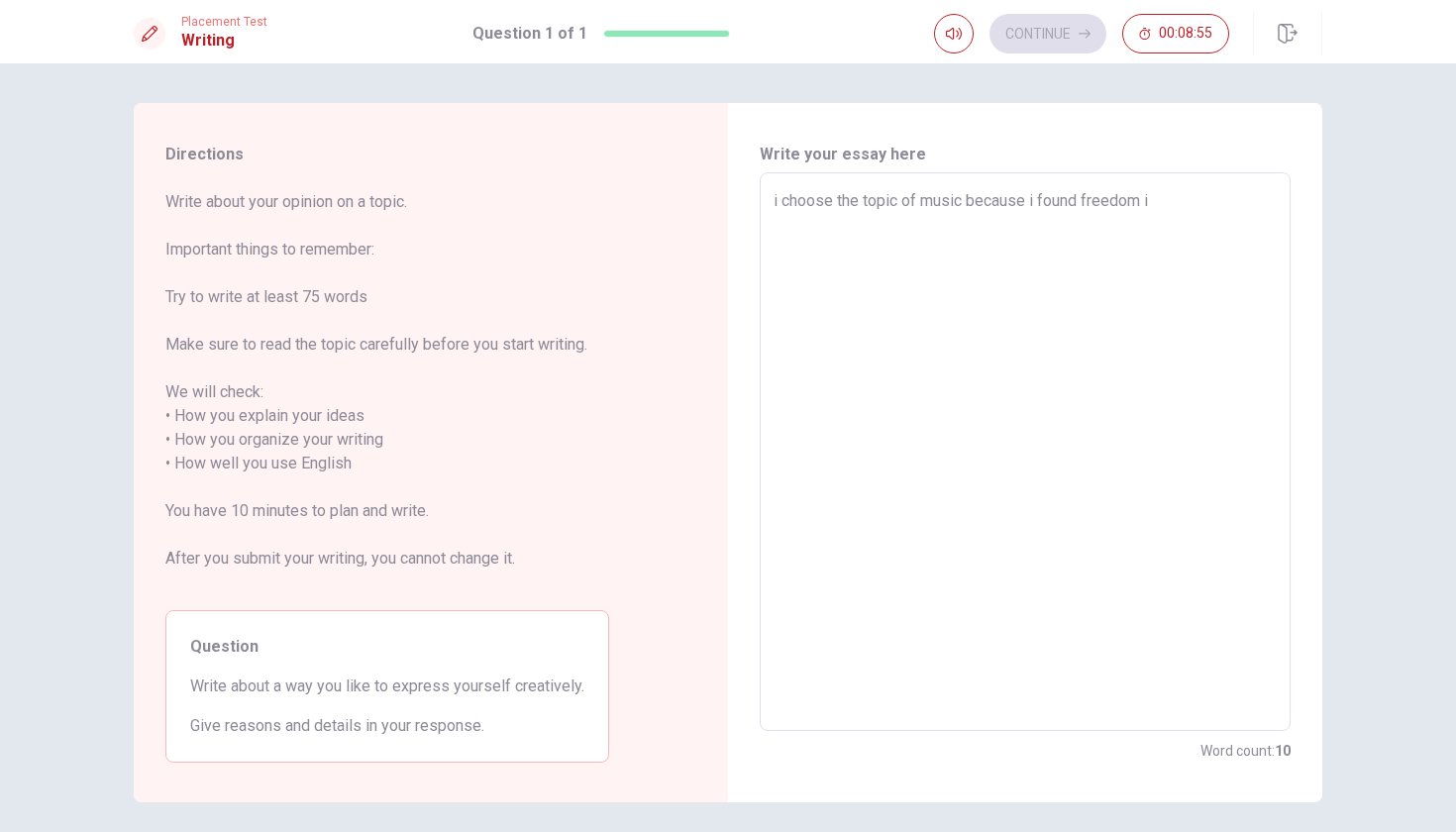 type on "x" 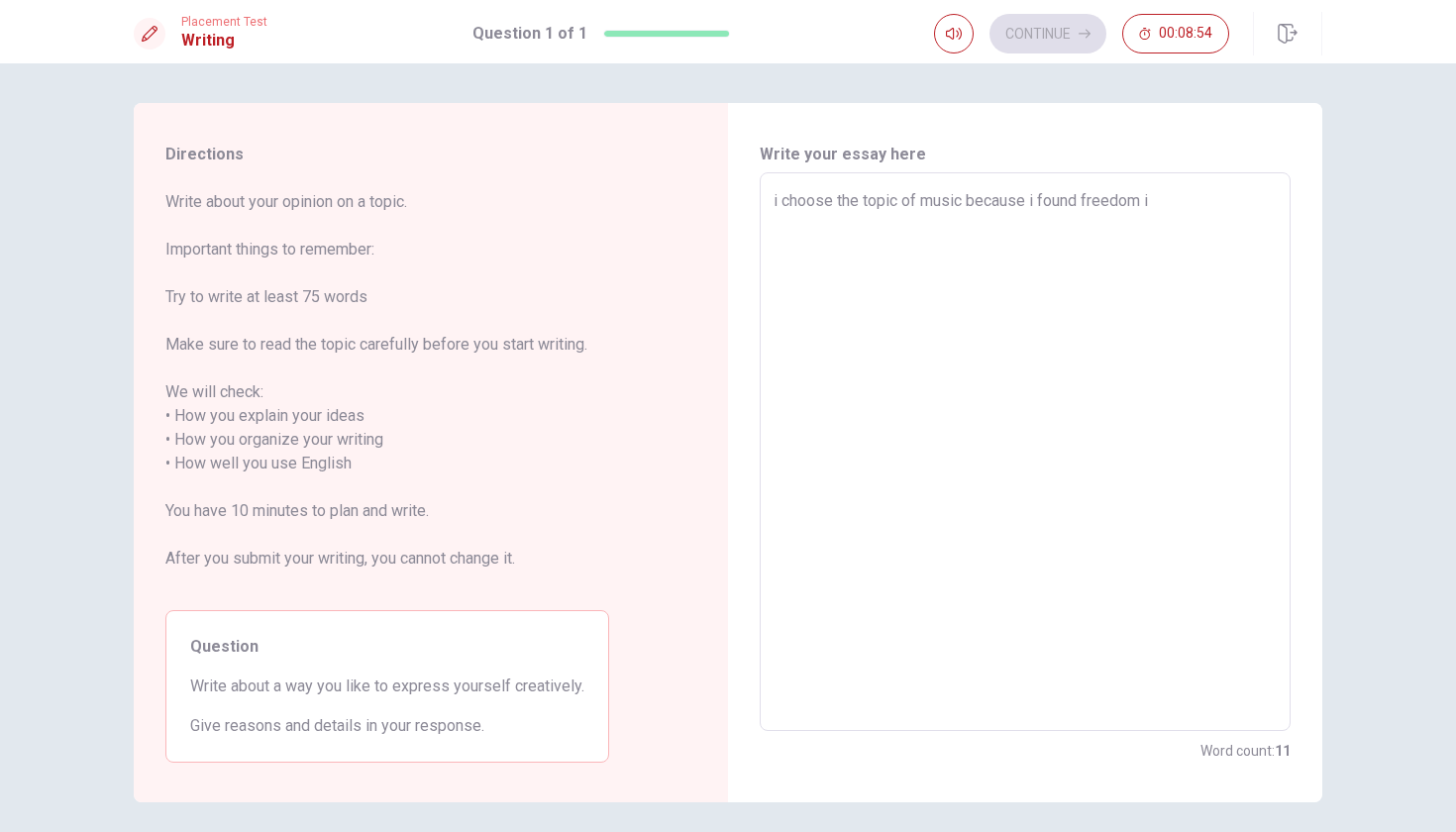 type on "i choose the topic of music because i found freedom in" 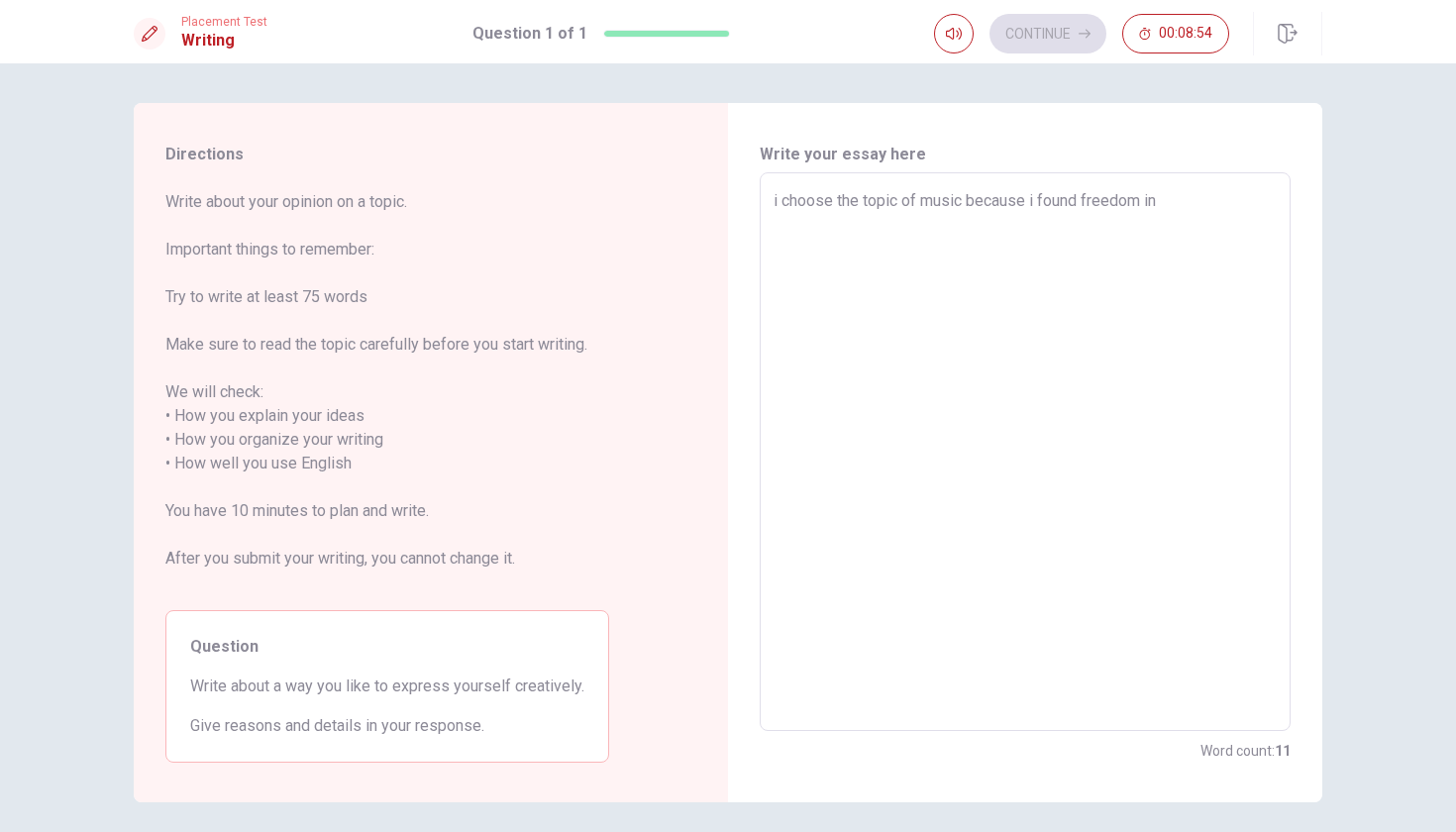 type on "x" 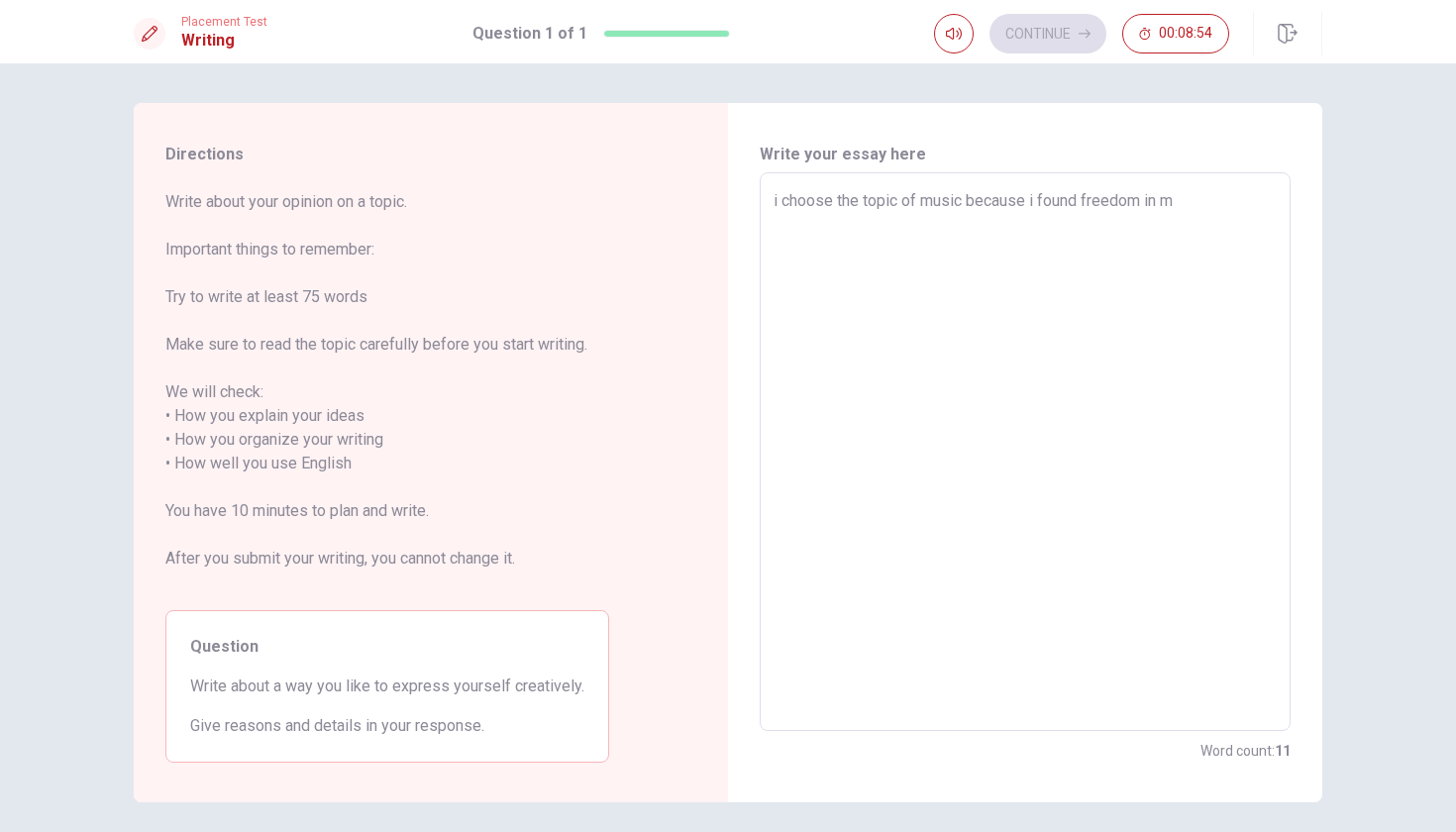 type on "x" 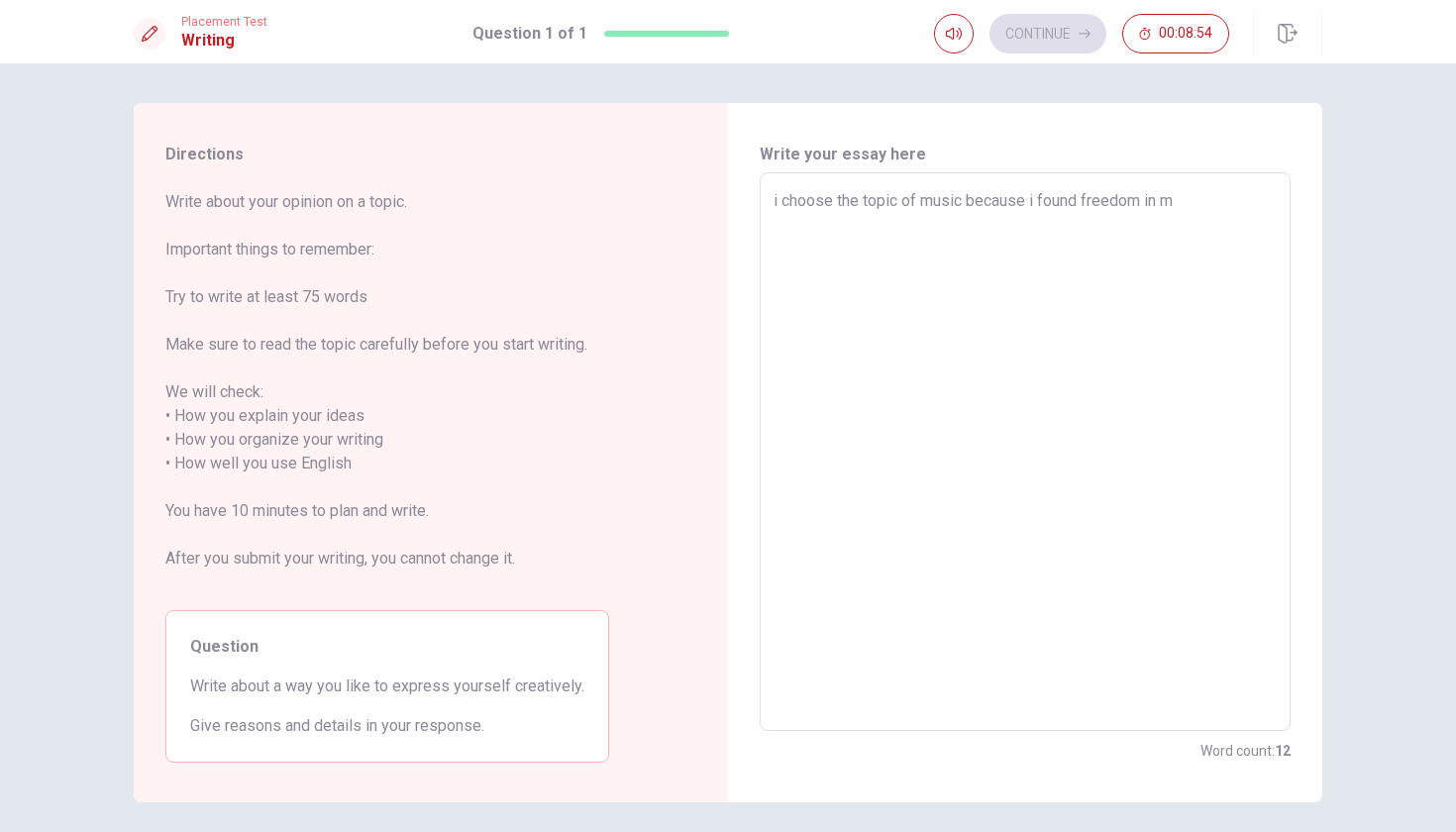 type on "i choose the topic of music because i found freedom in mu" 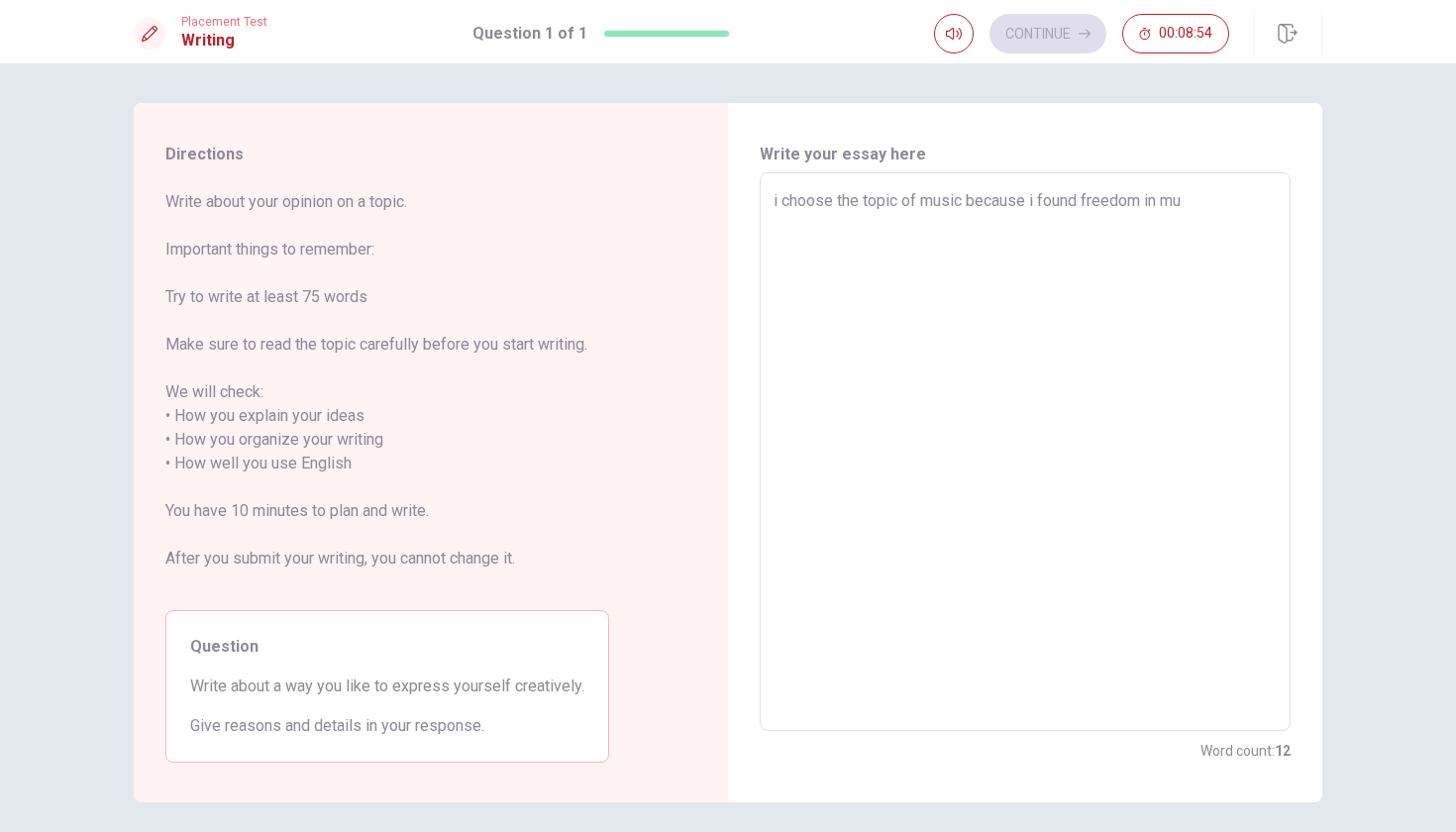 type on "x" 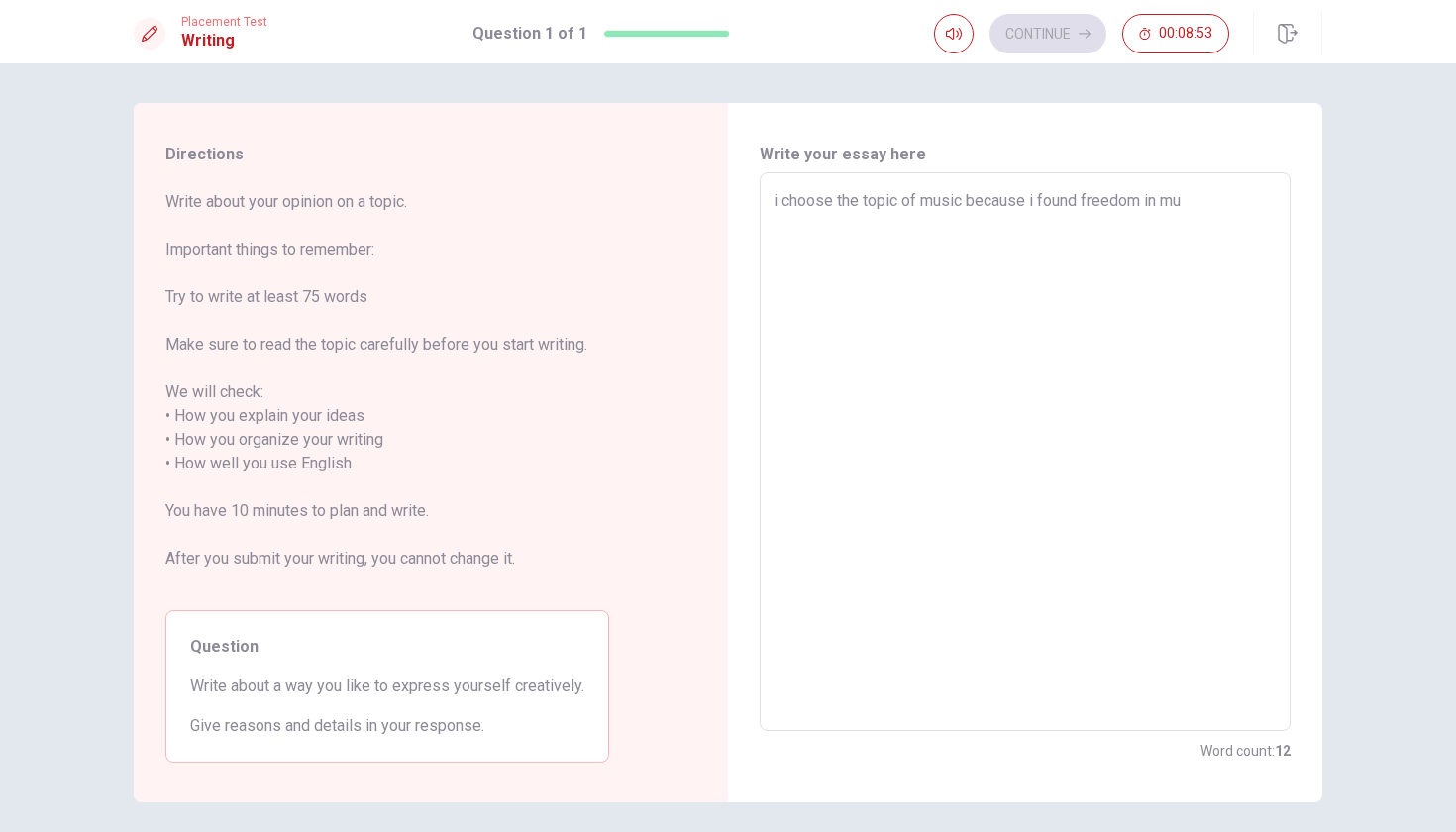 type on "i choose the topic of music because i found freedom in mus" 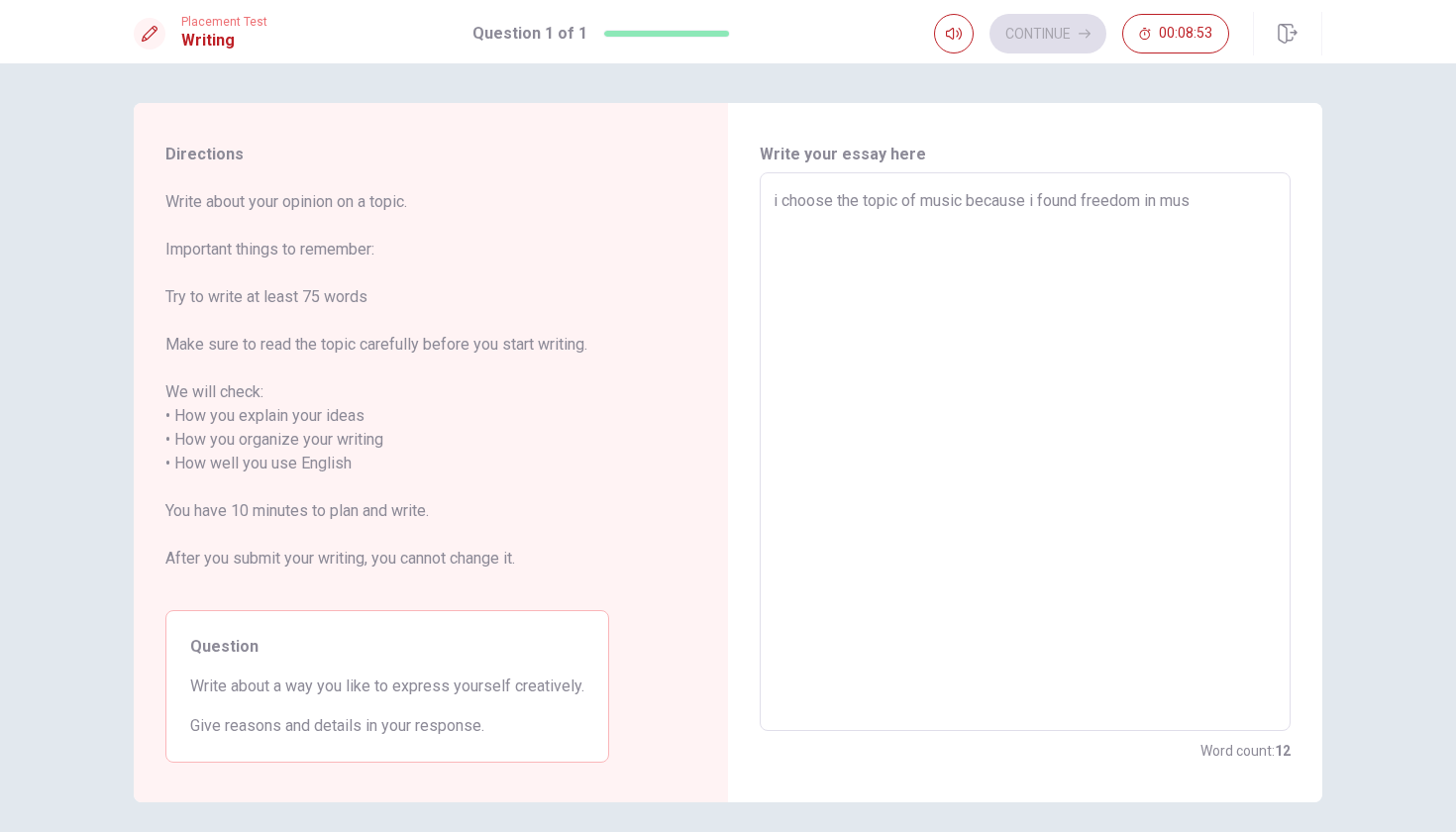 type on "x" 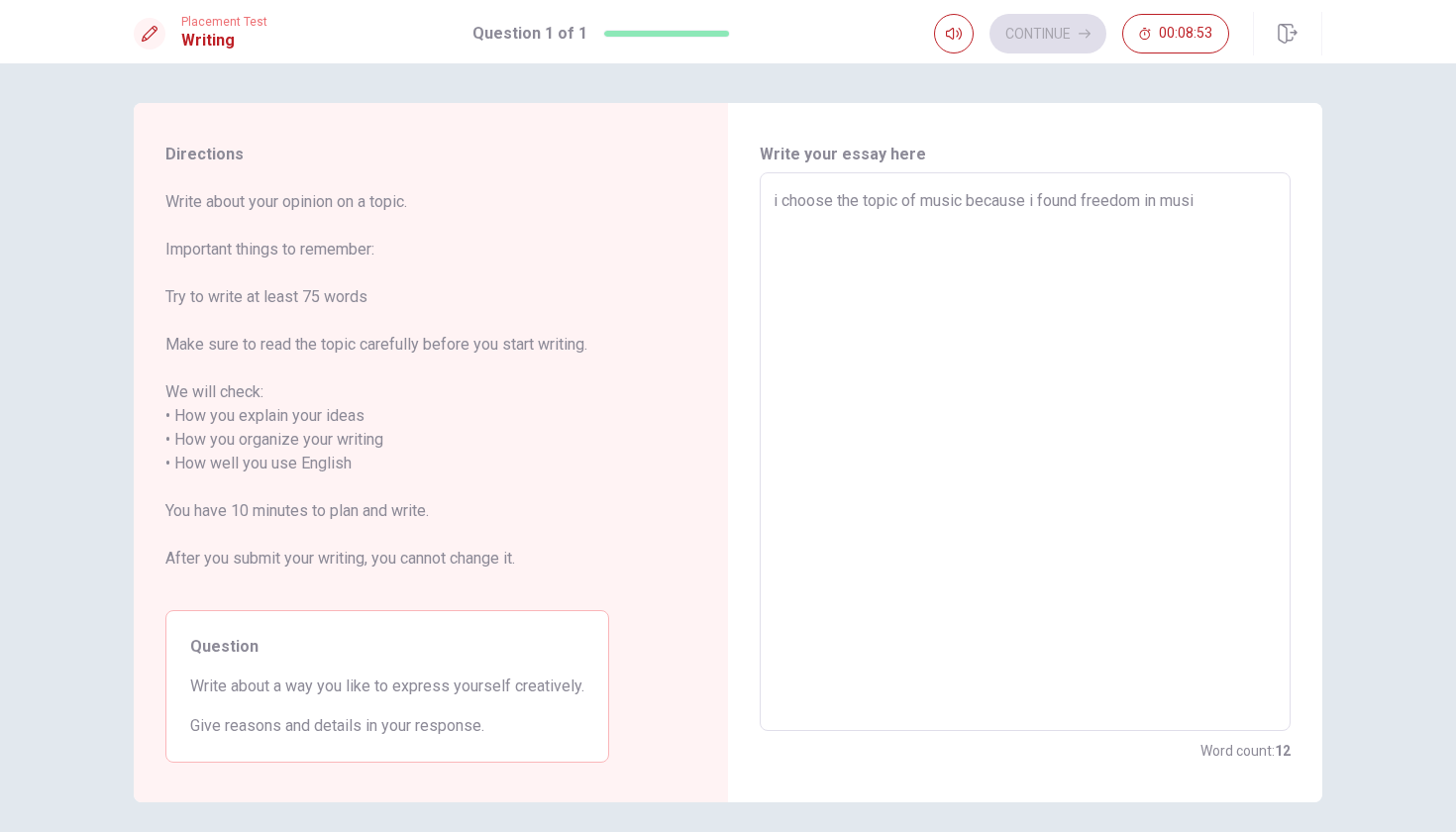 type on "x" 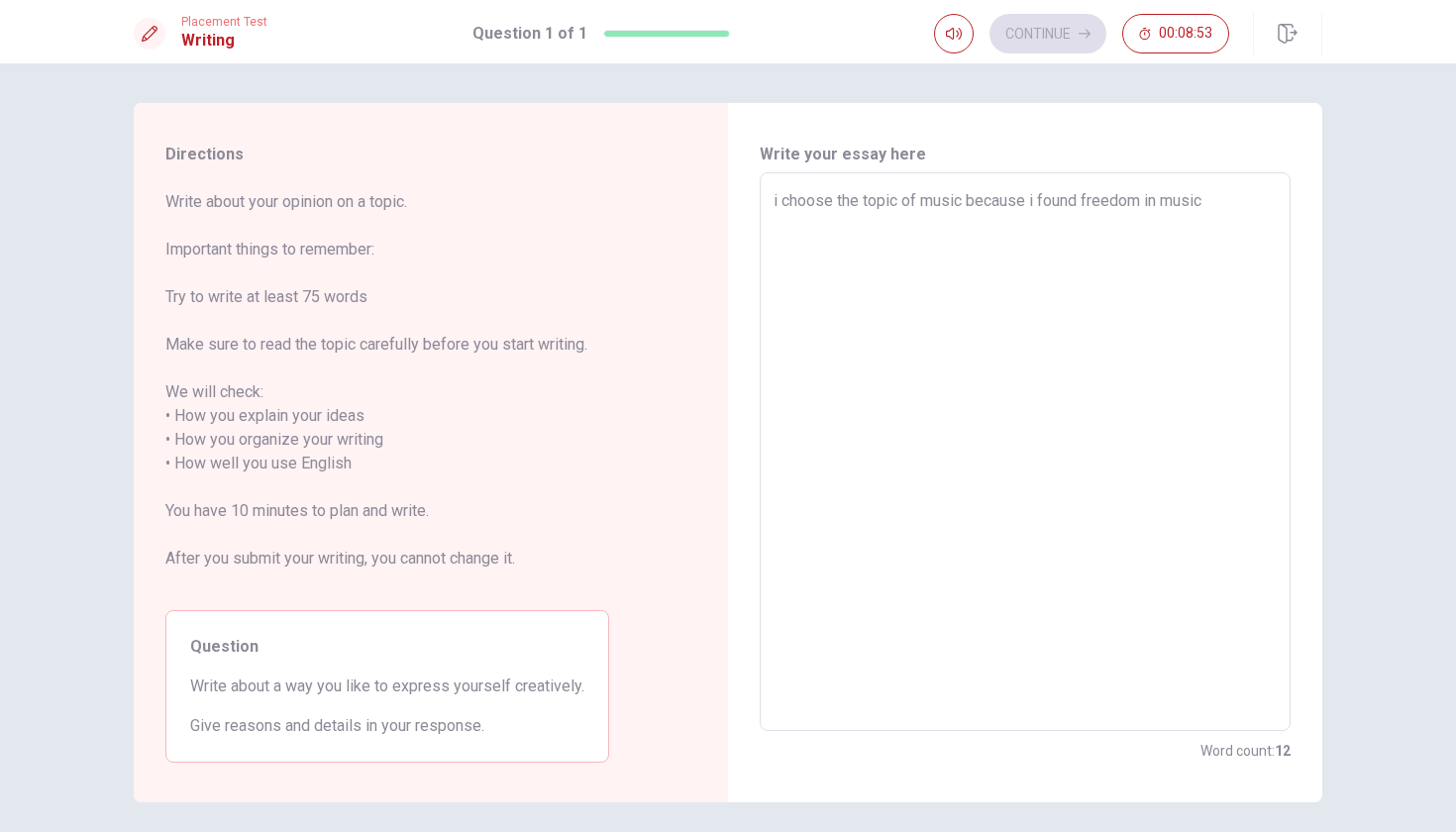 type on "x" 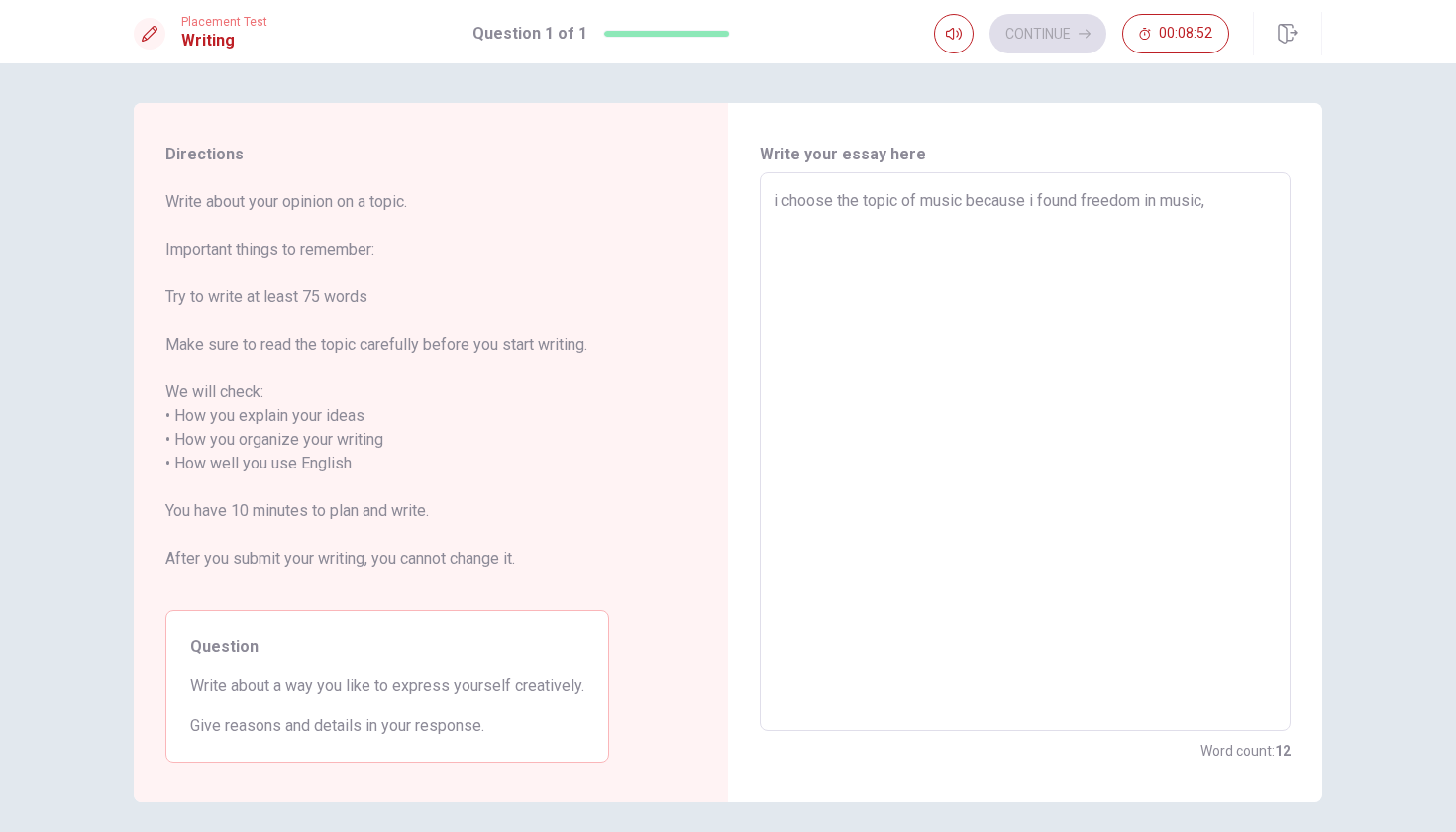 type on "x" 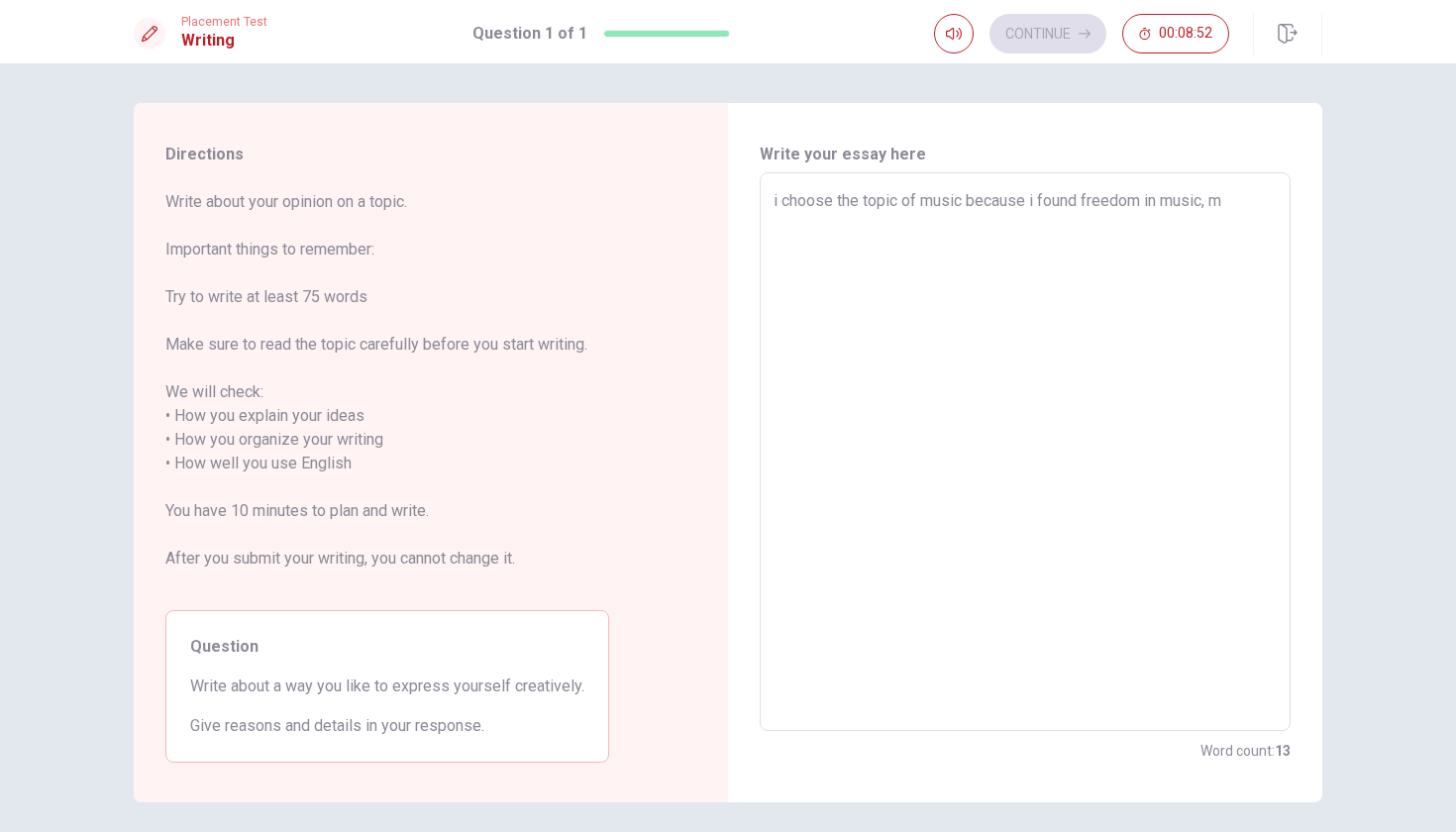 type on "x" 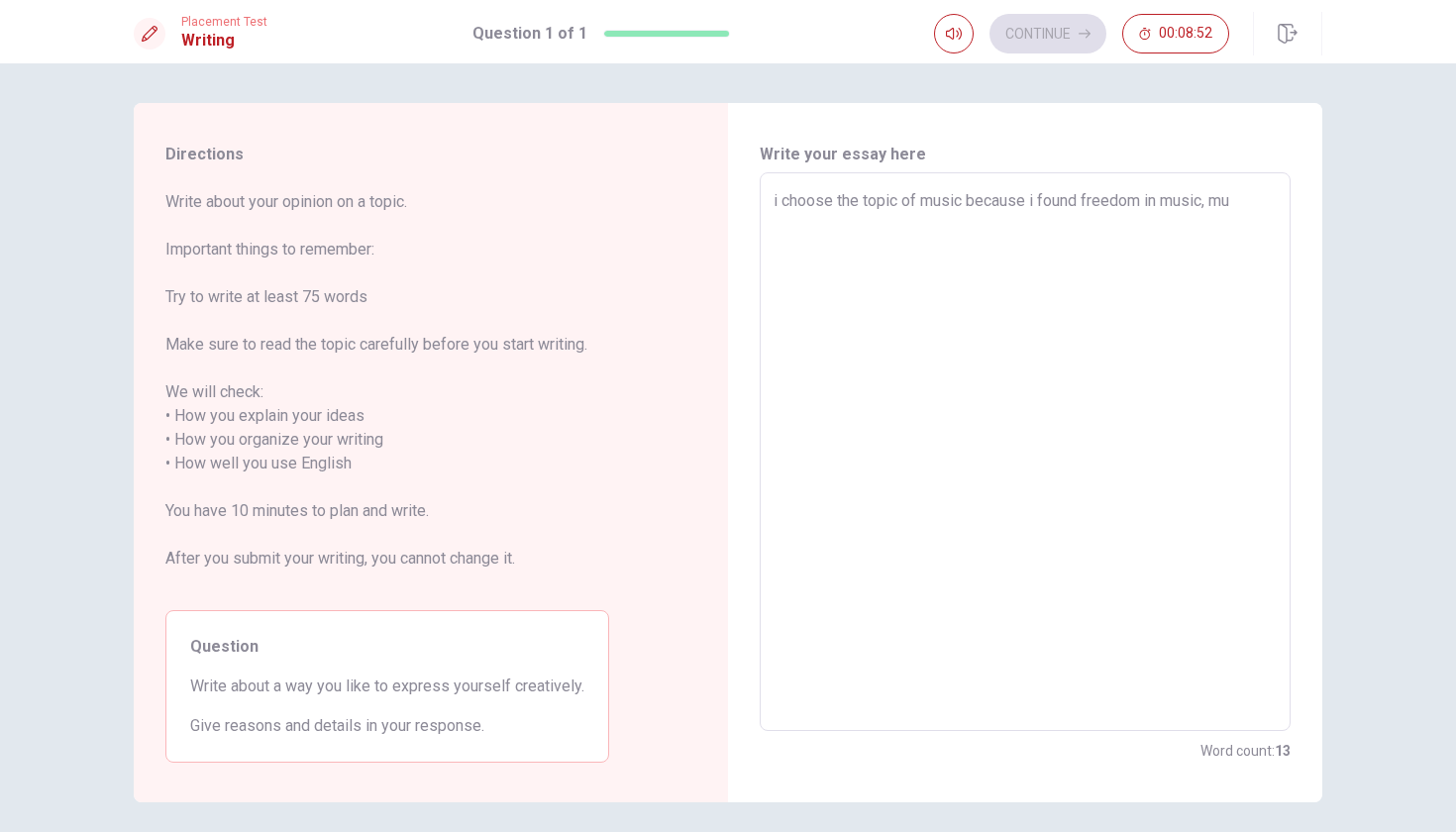 type on "x" 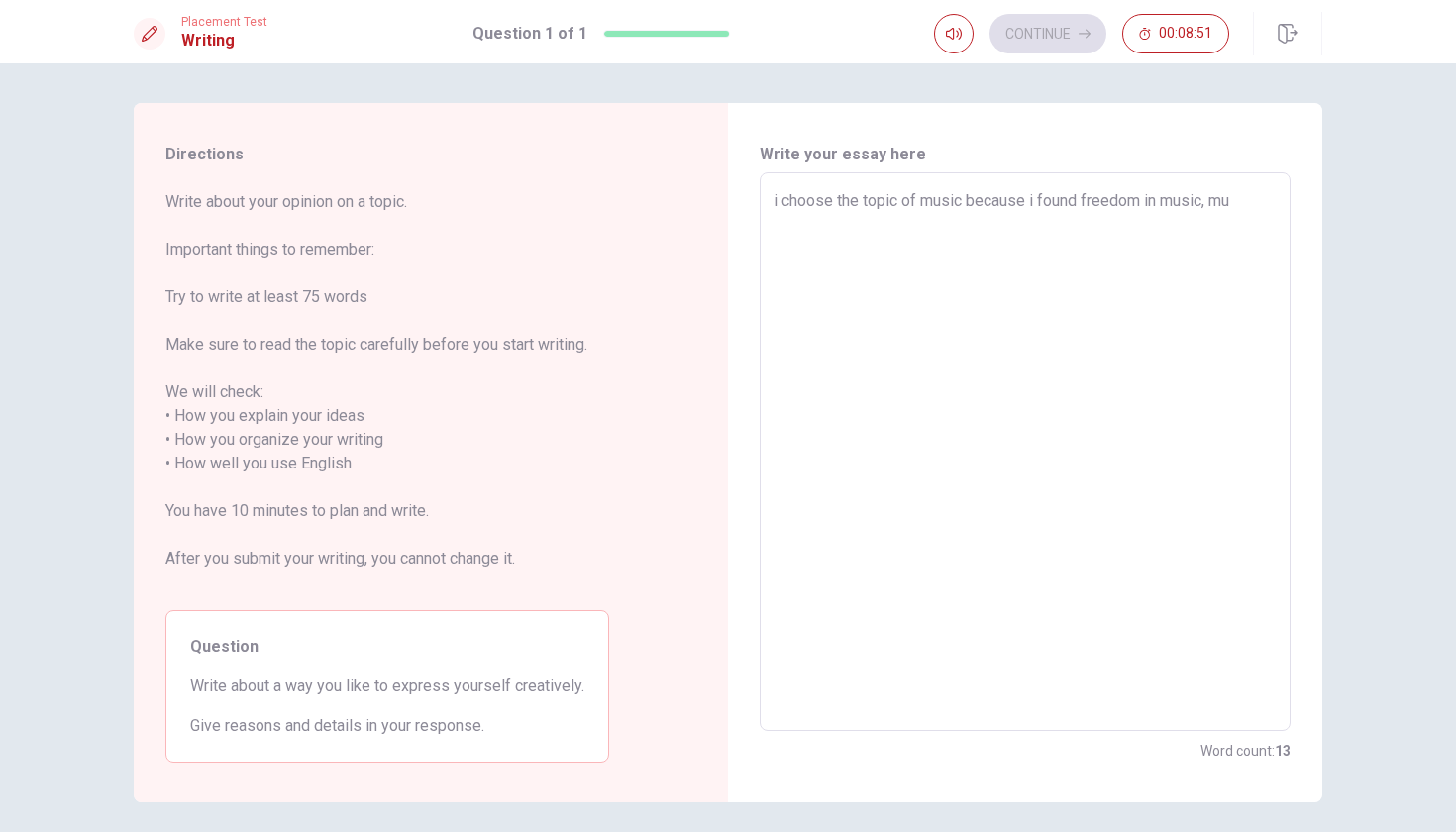 type on "i choose the topic of music because i found freedom in music, mus" 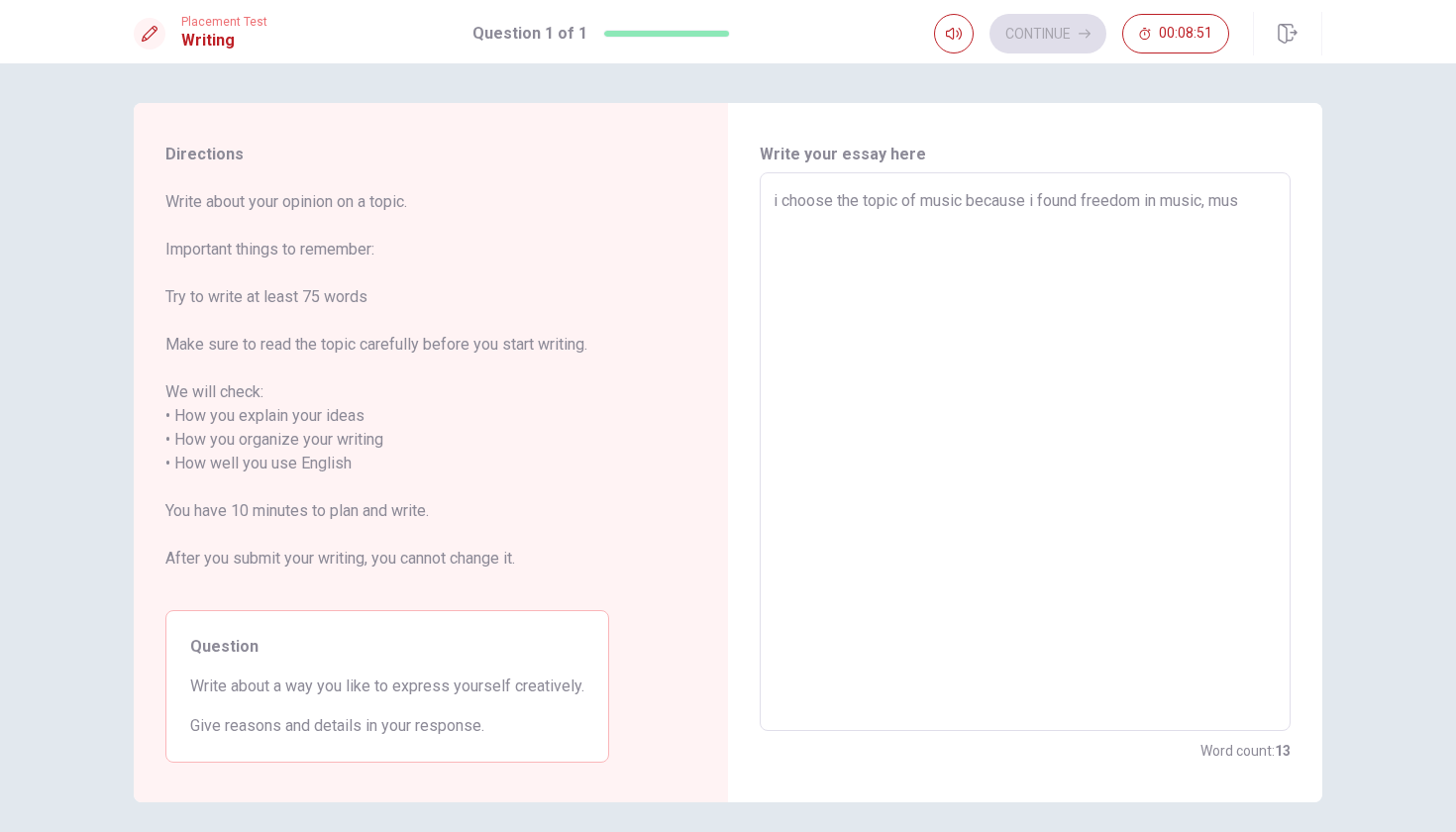 type on "x" 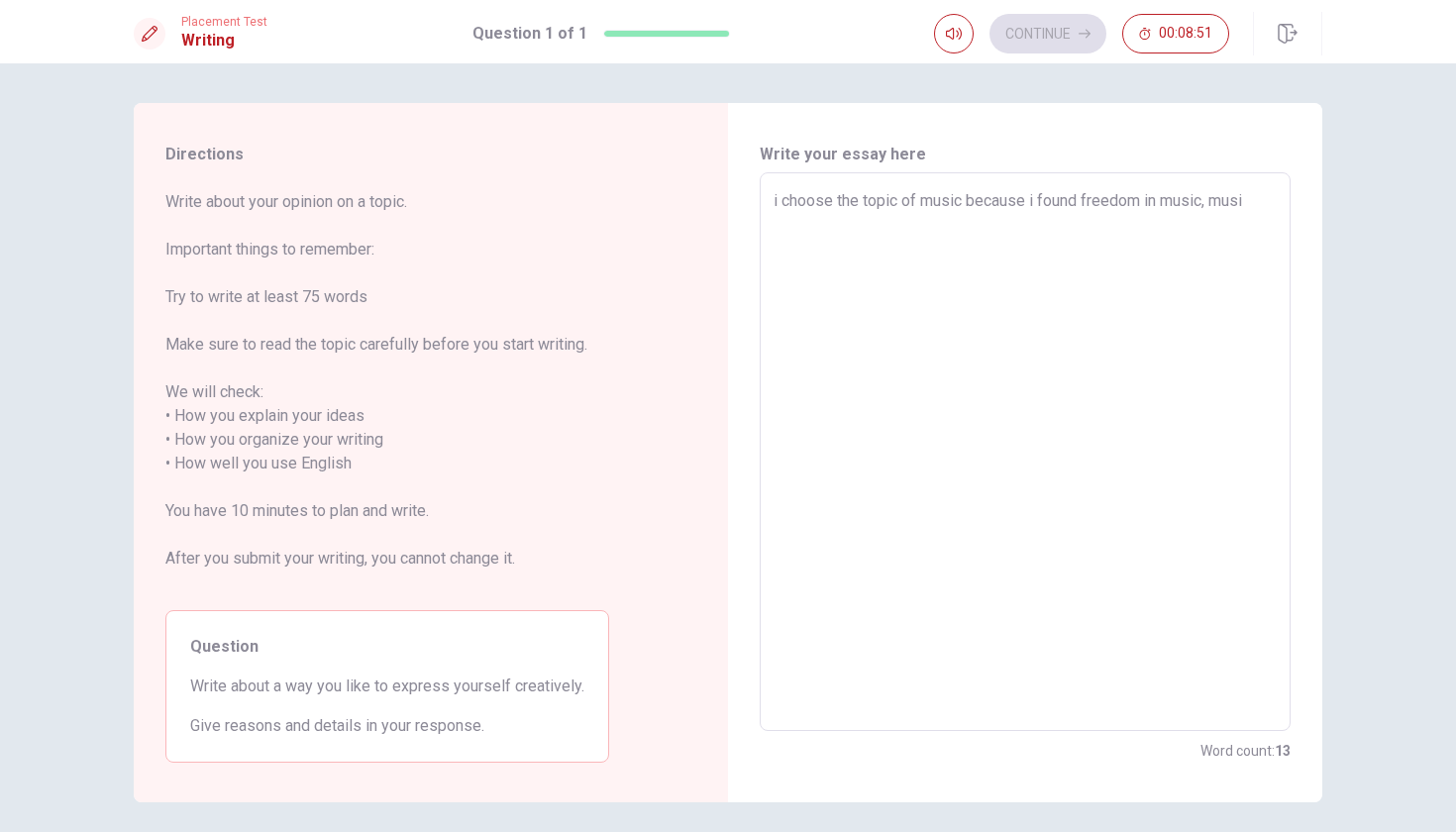 type on "x" 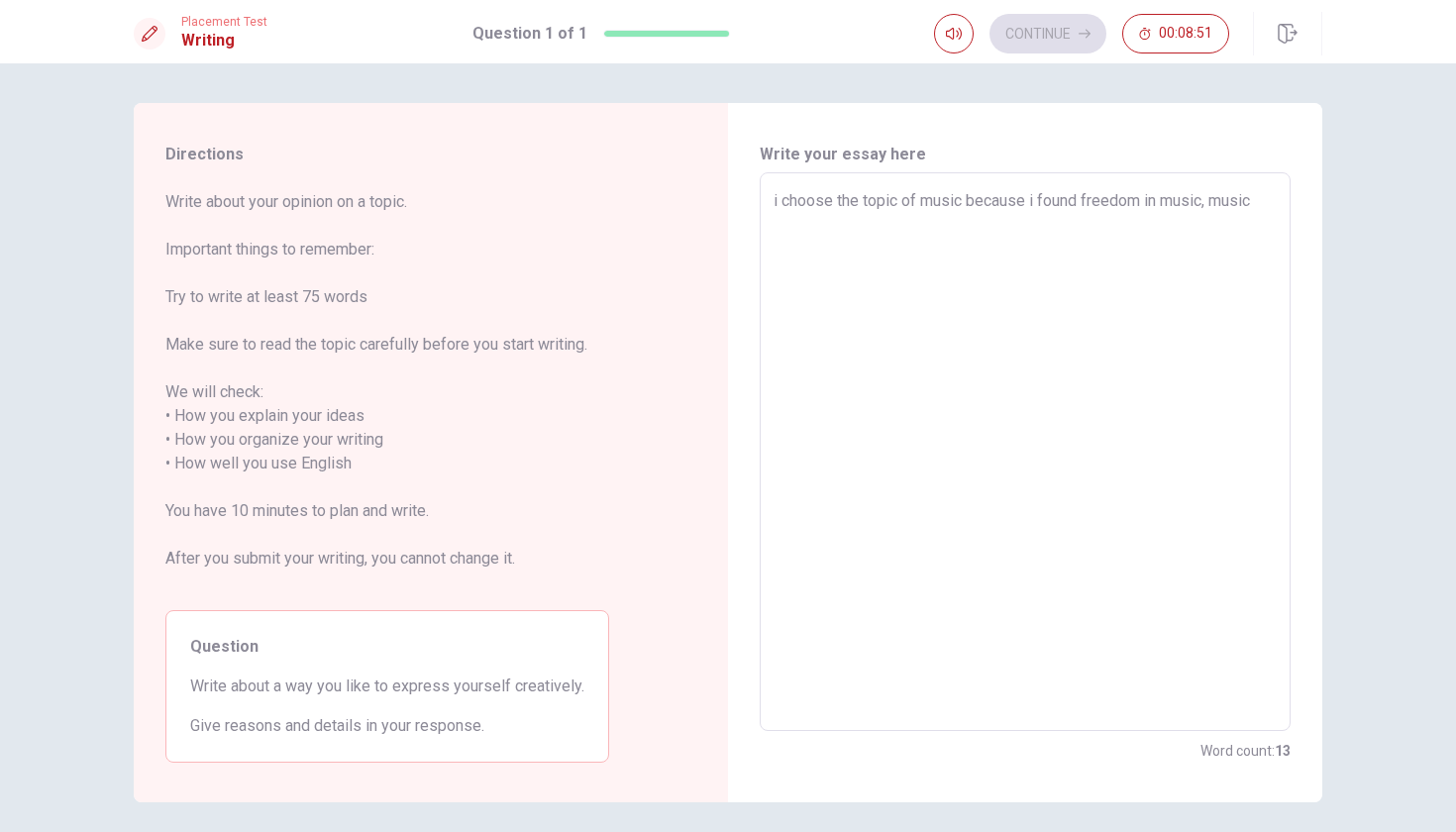 type on "x" 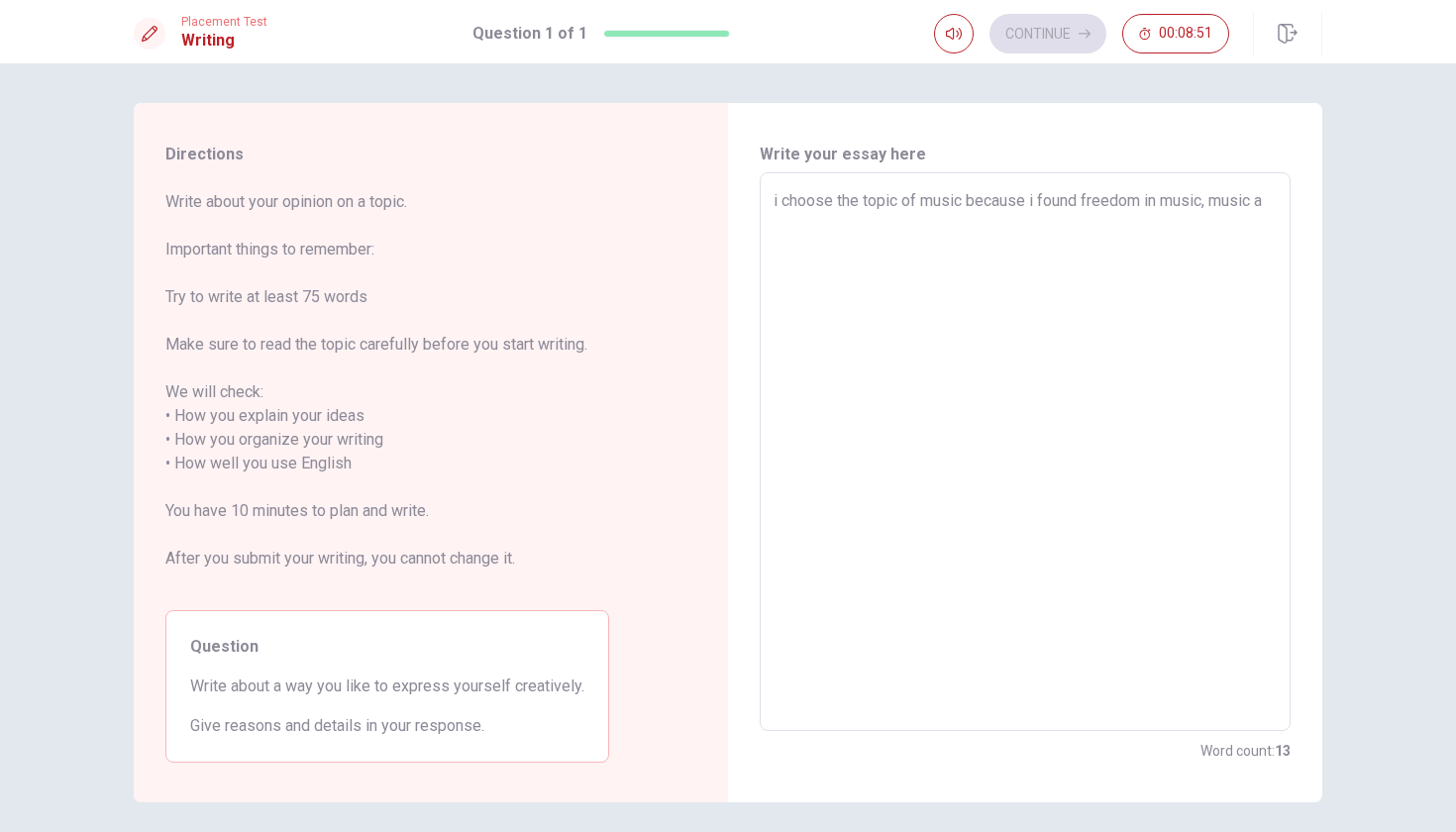 type on "x" 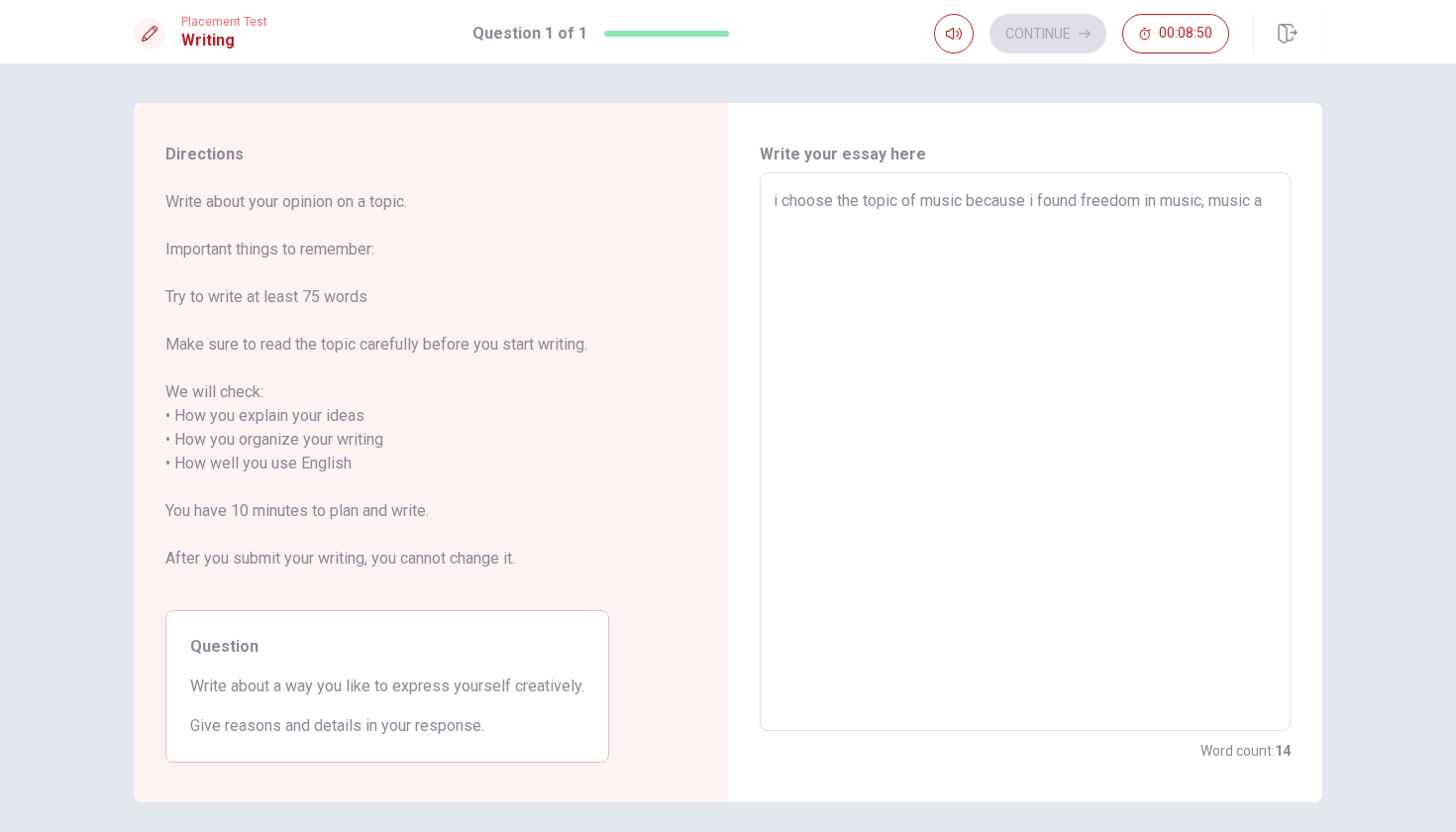 type on "i choose the topic of music because i found freedom in music, music ar" 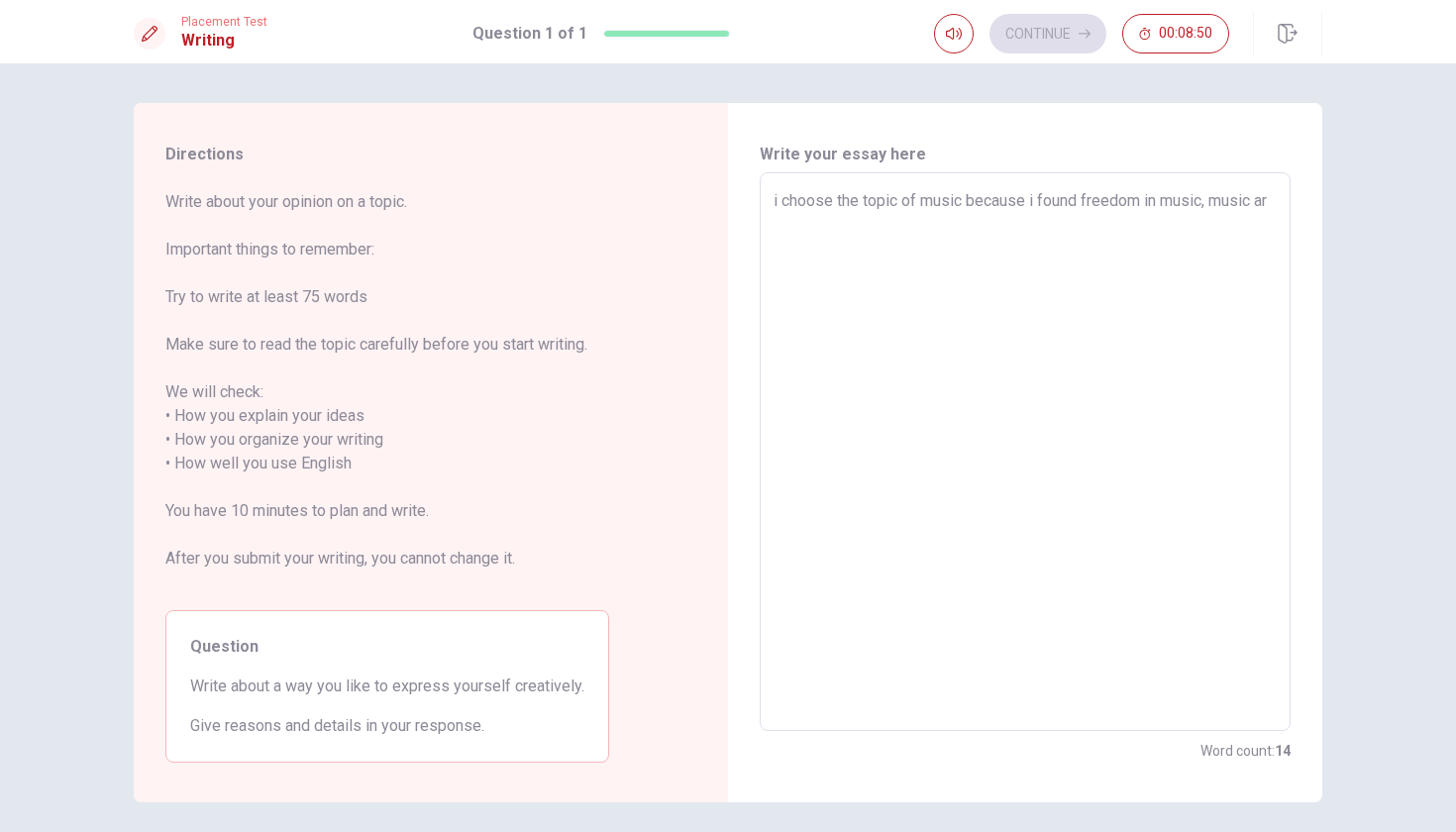 type on "x" 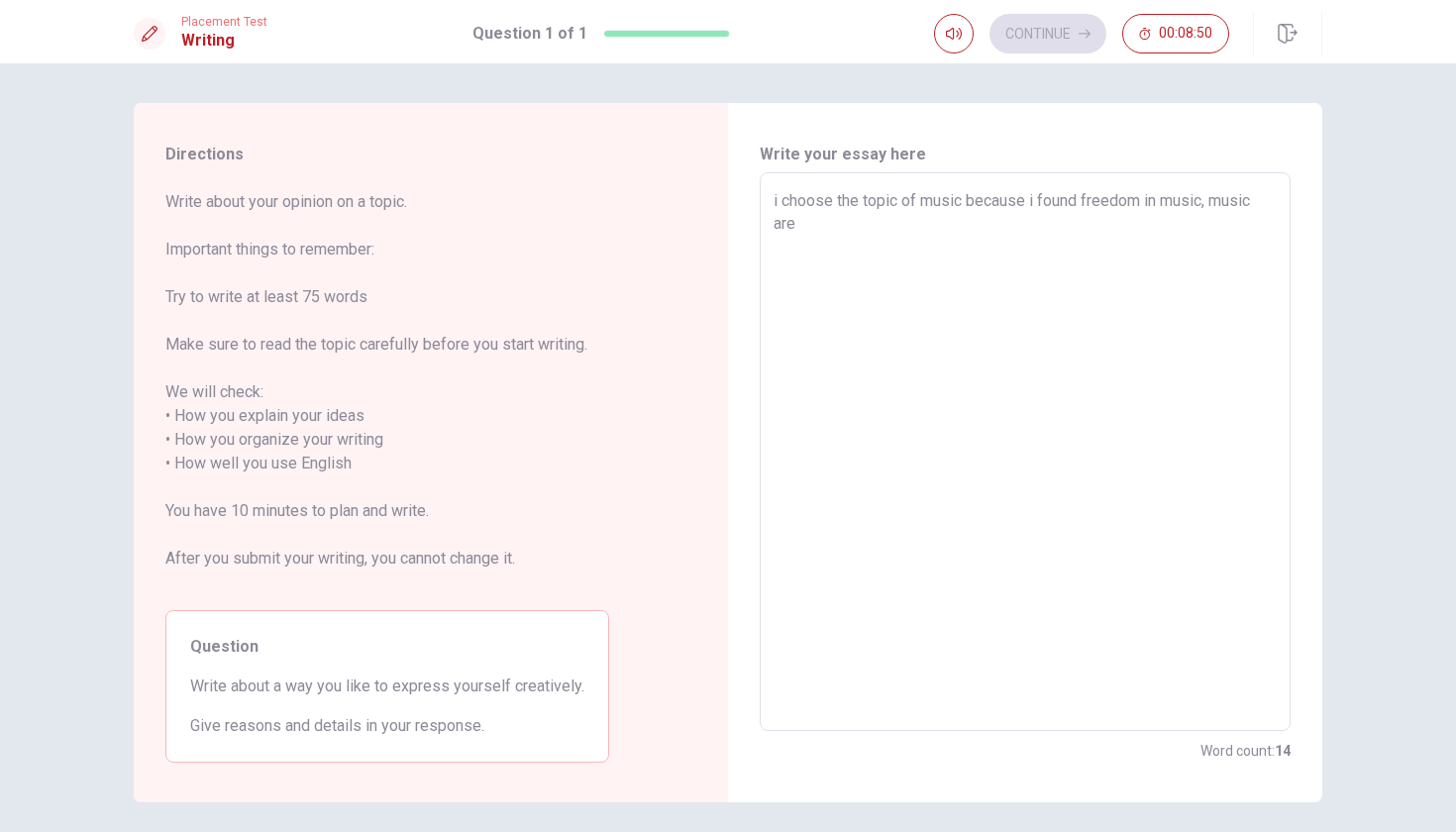 type on "x" 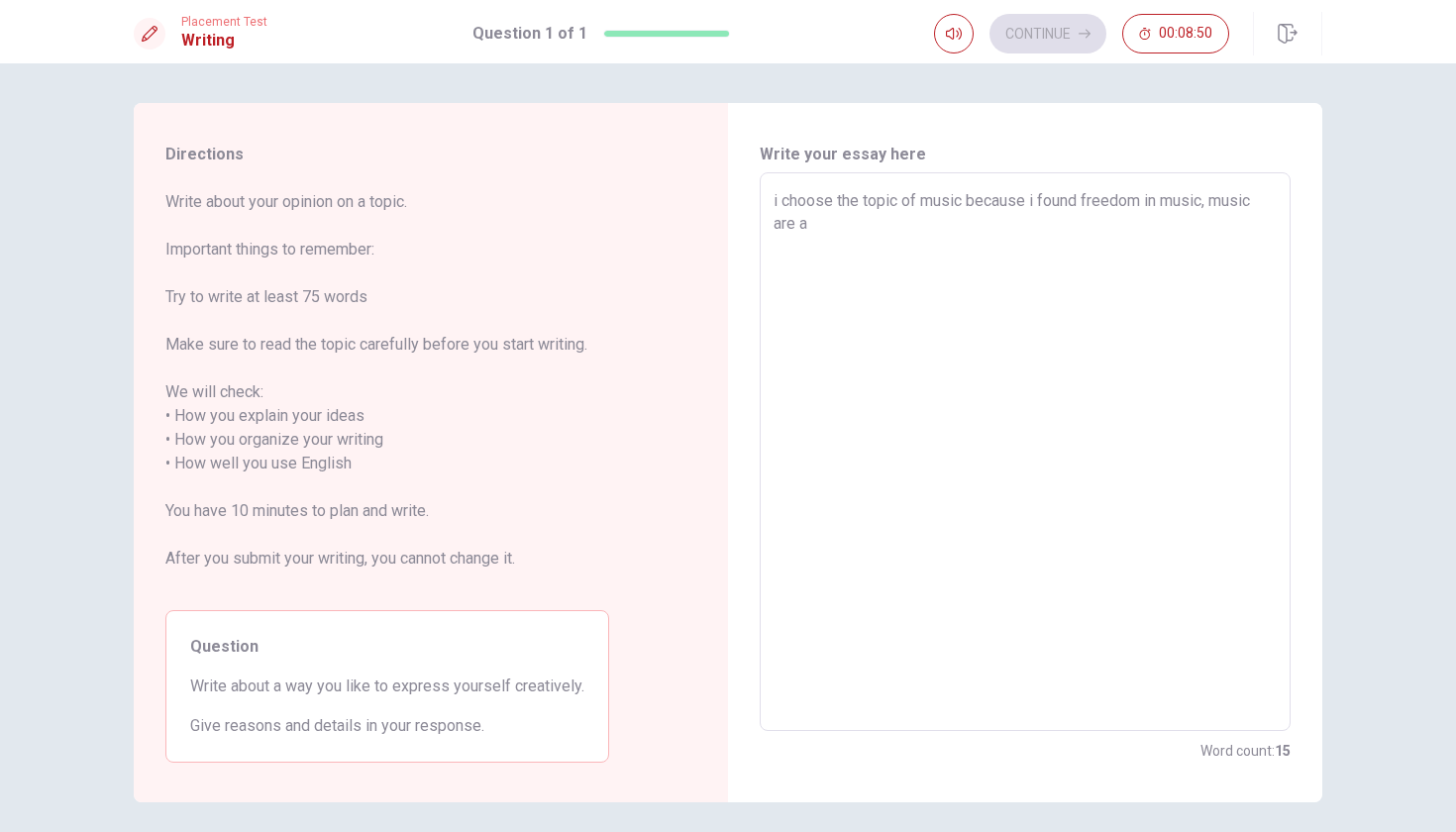 type on "x" 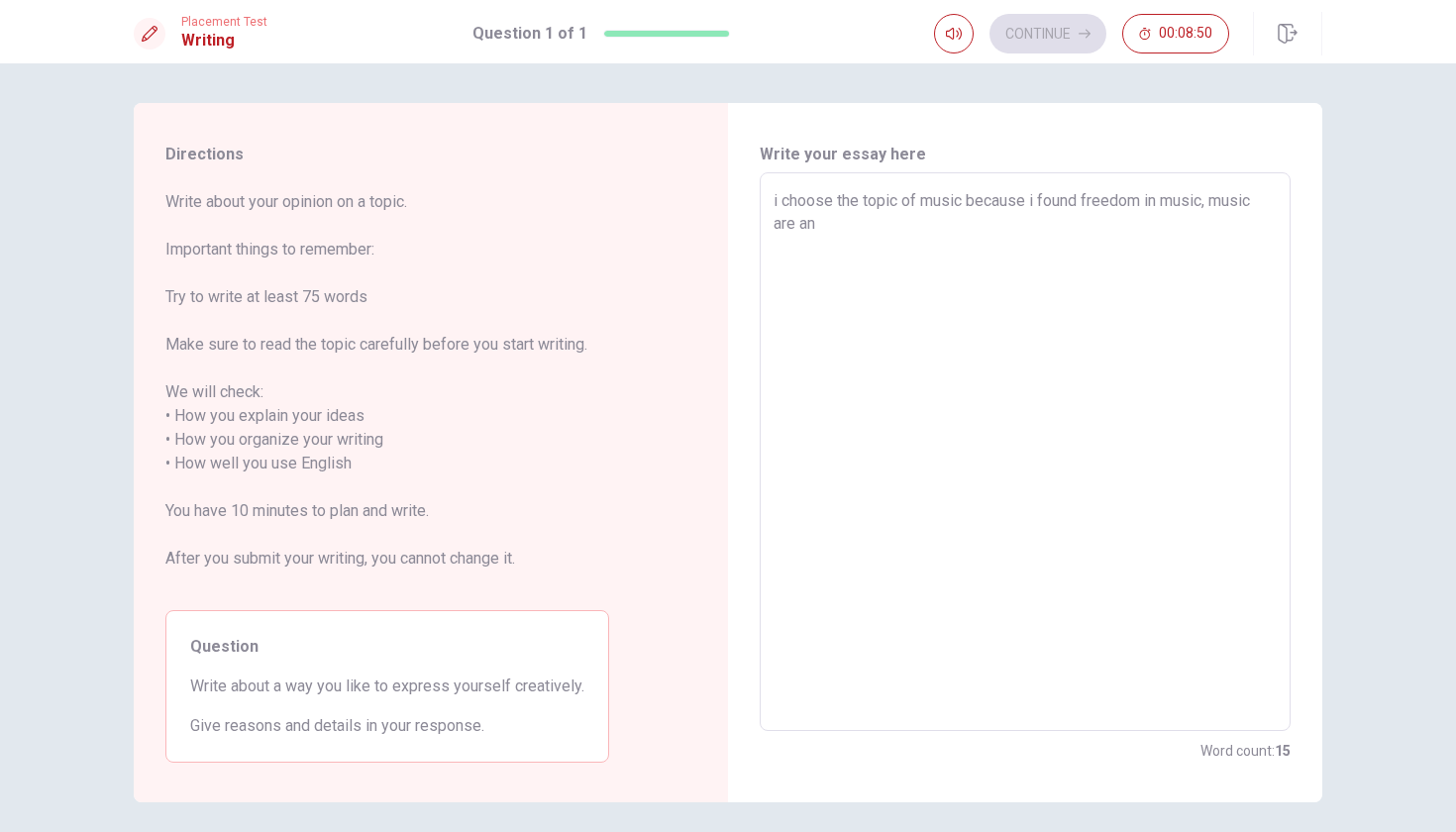 type on "x" 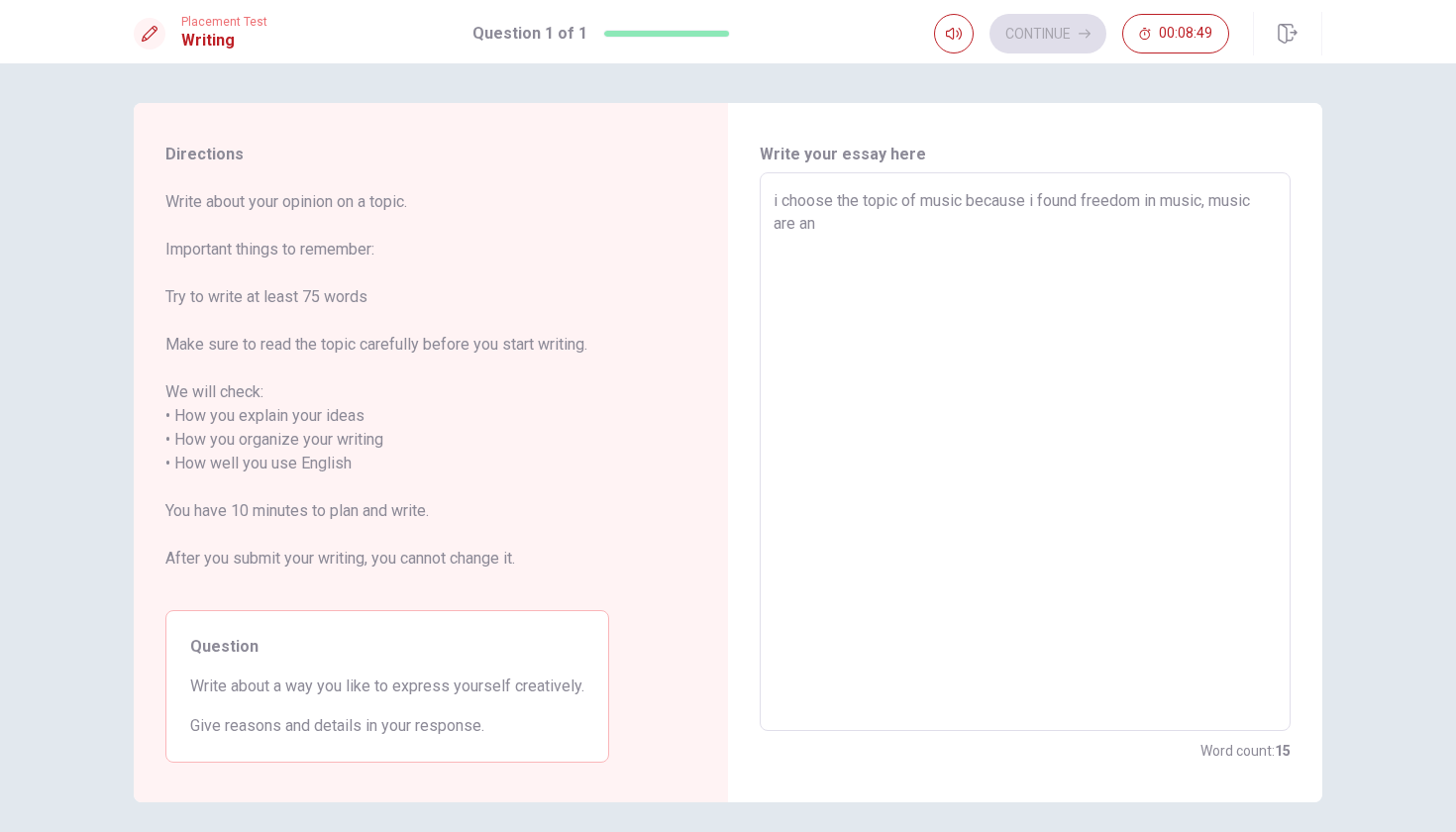 type on "i choose the topic of music because i found freedom in music, music are and" 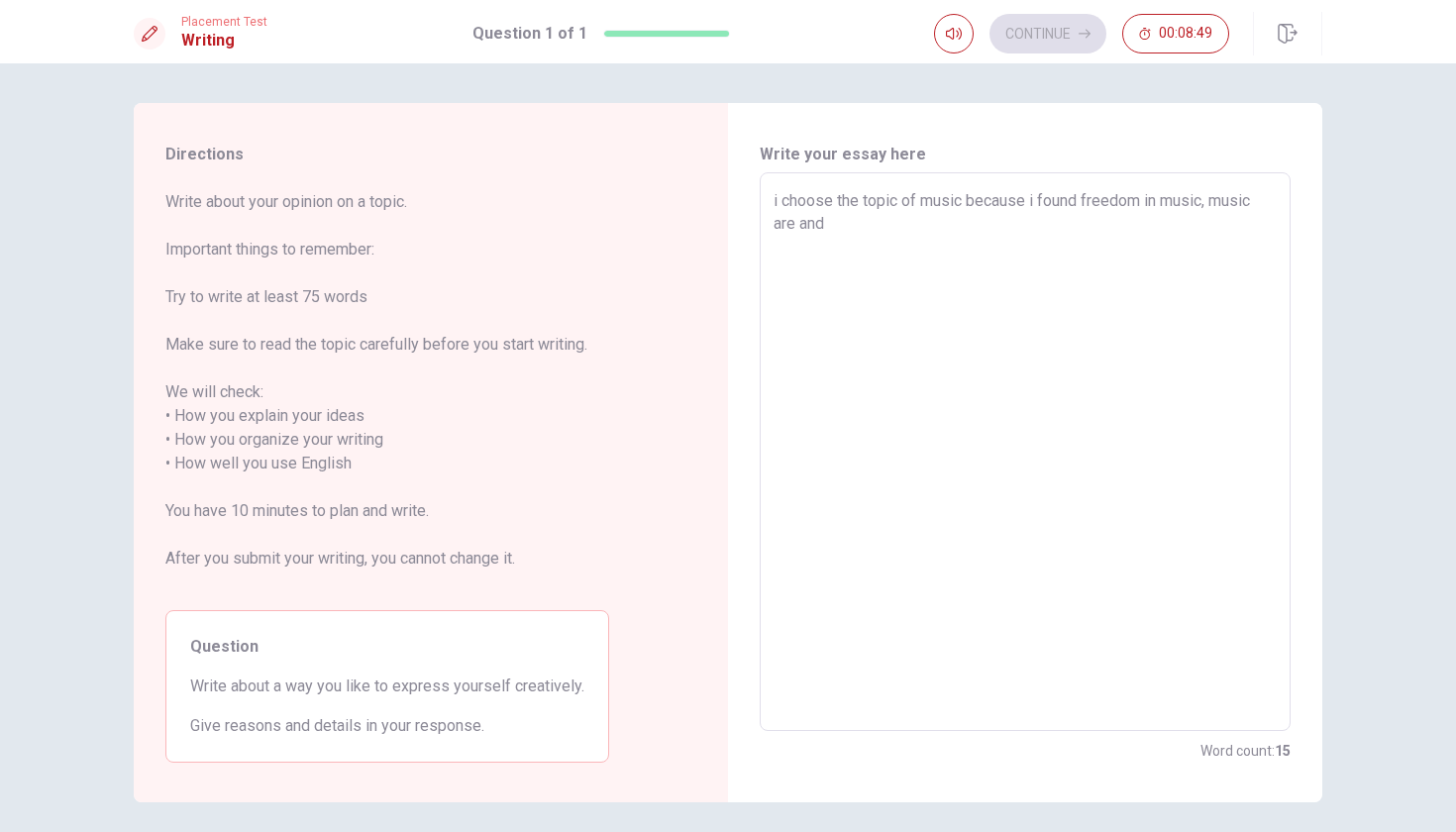 type on "x" 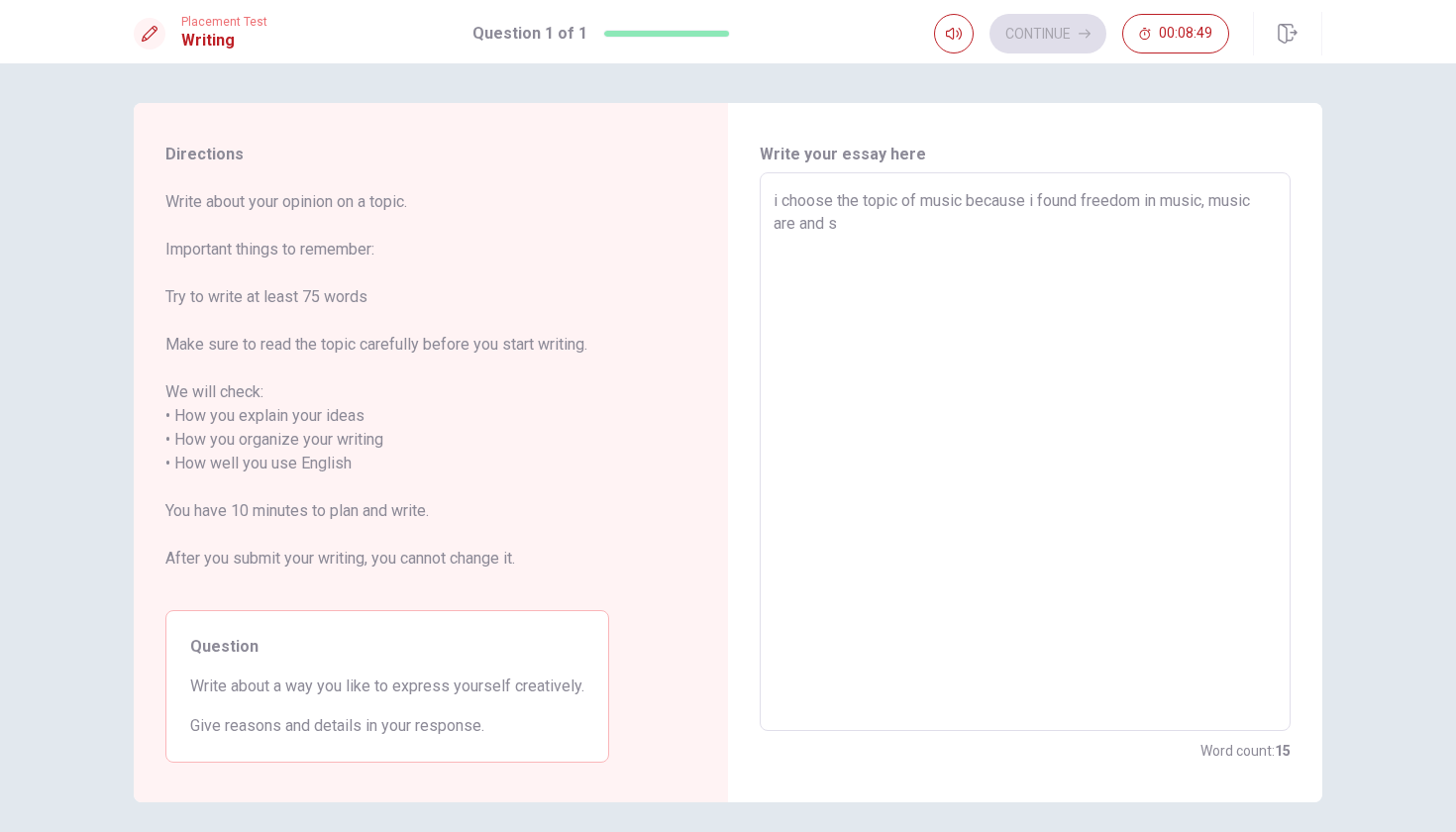 type on "x" 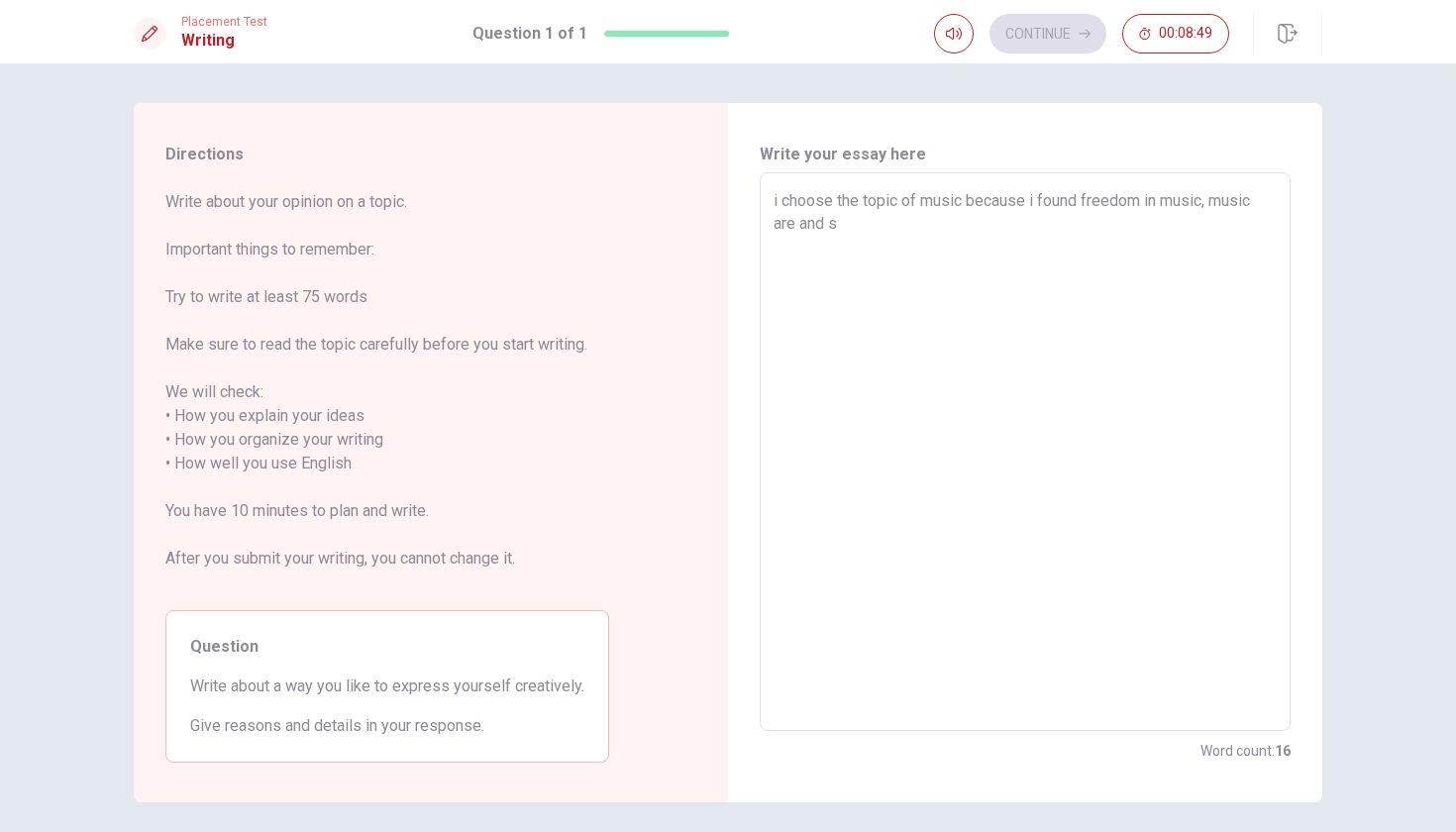 type on "i choose the topic of music because i found freedom in music, music are and sp" 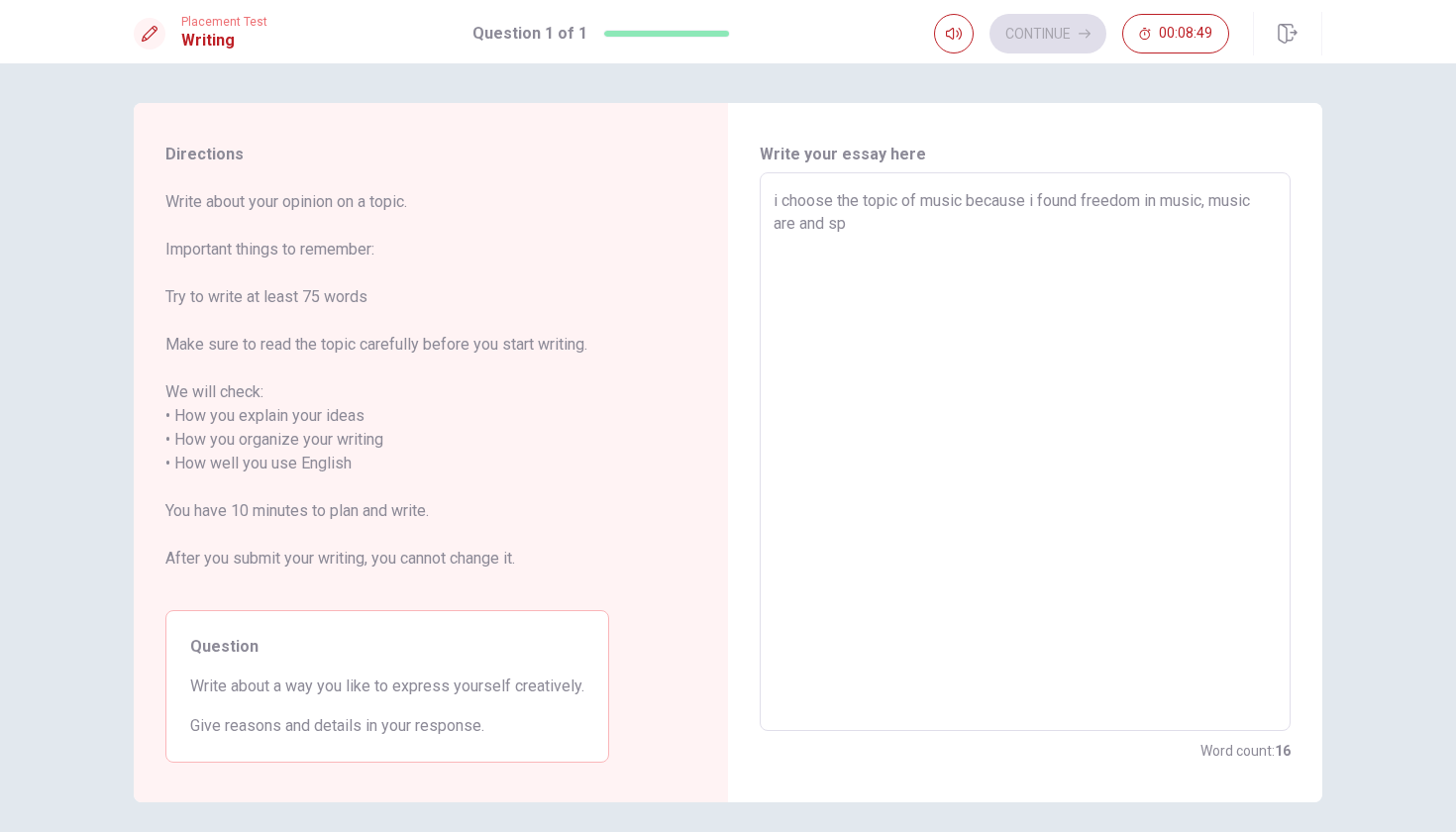 type on "x" 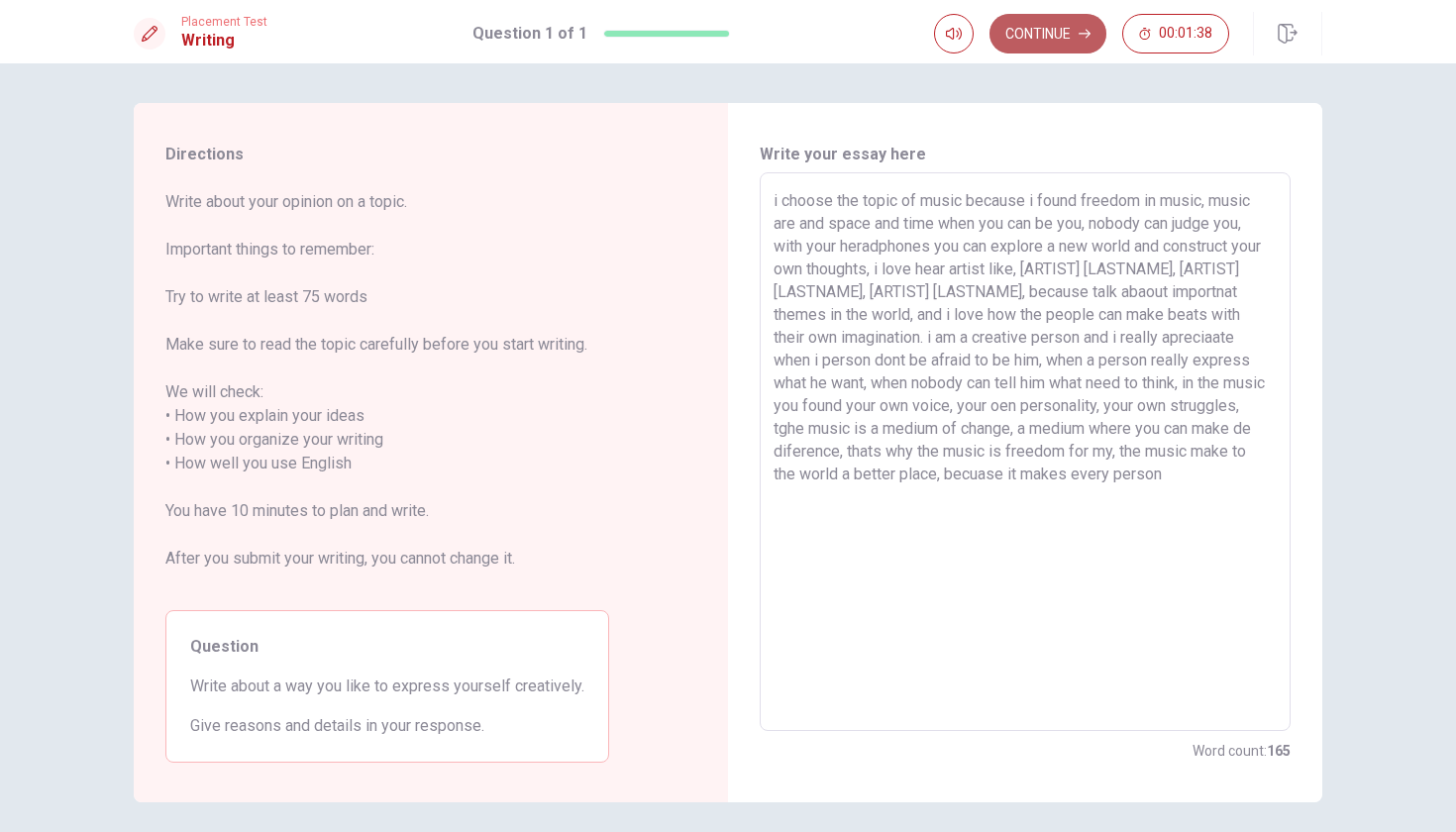 click on "Continue" at bounding box center [1048, 34] 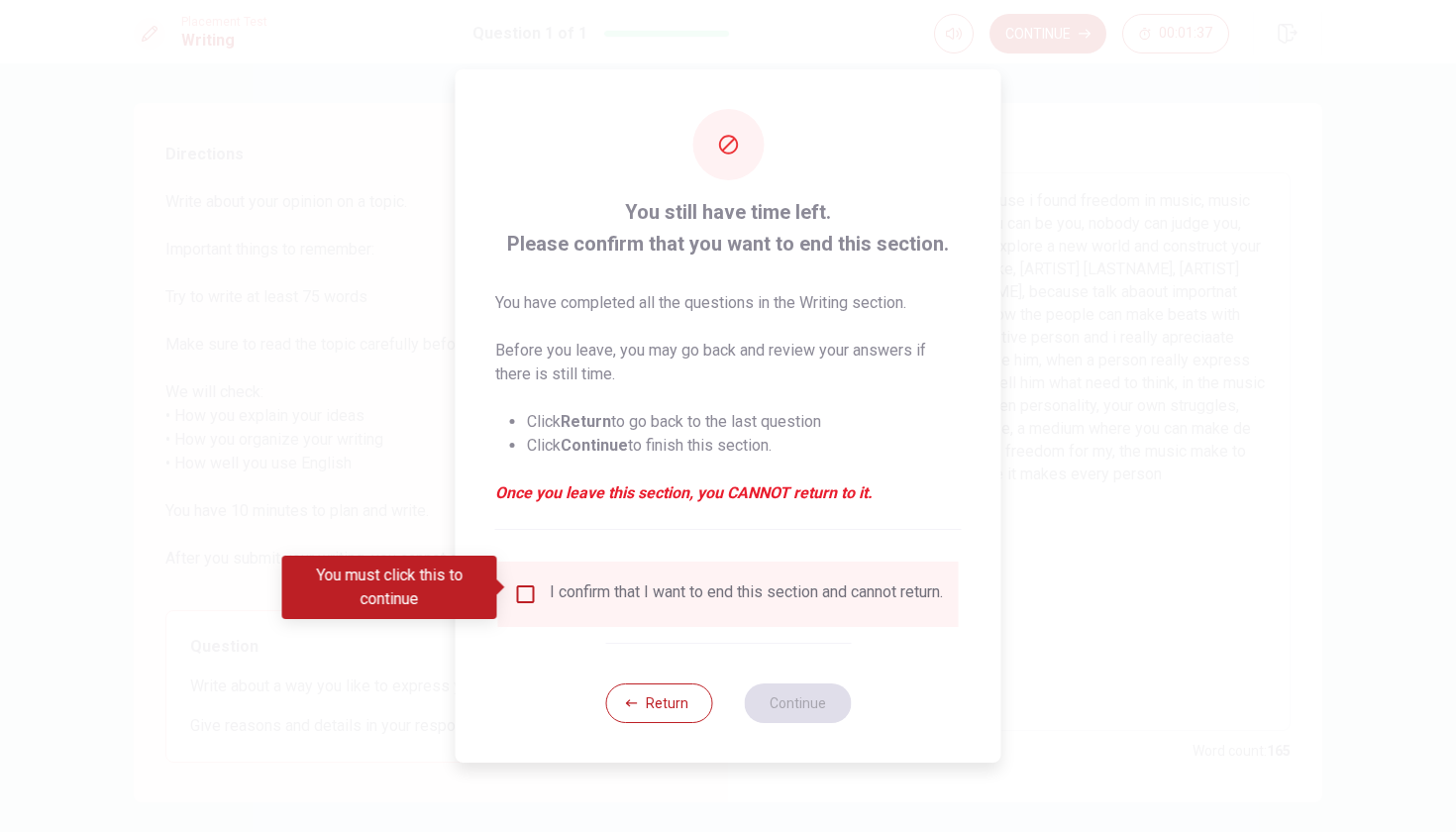 click at bounding box center (526, 594) 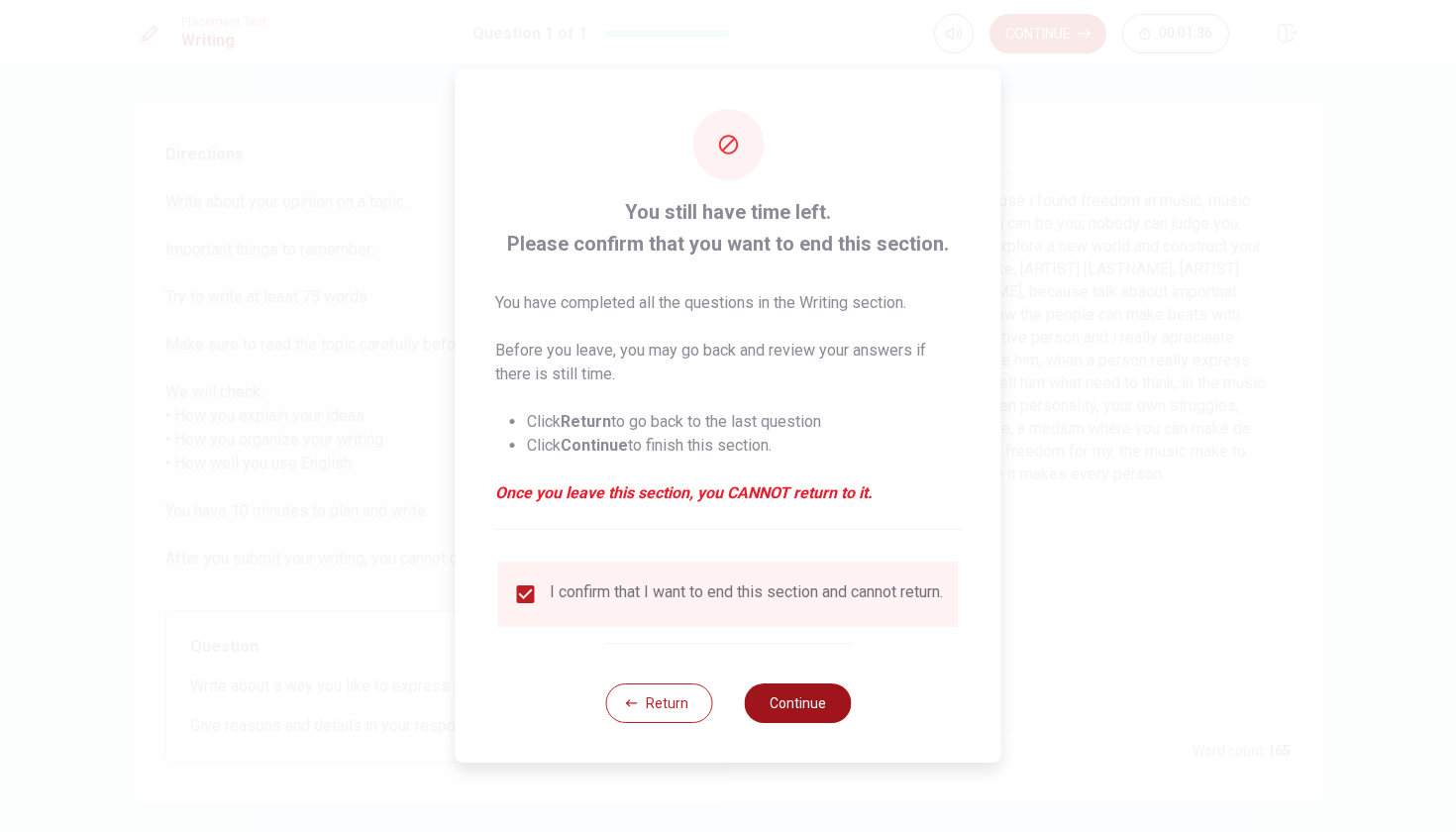 click on "Continue" at bounding box center (797, 703) 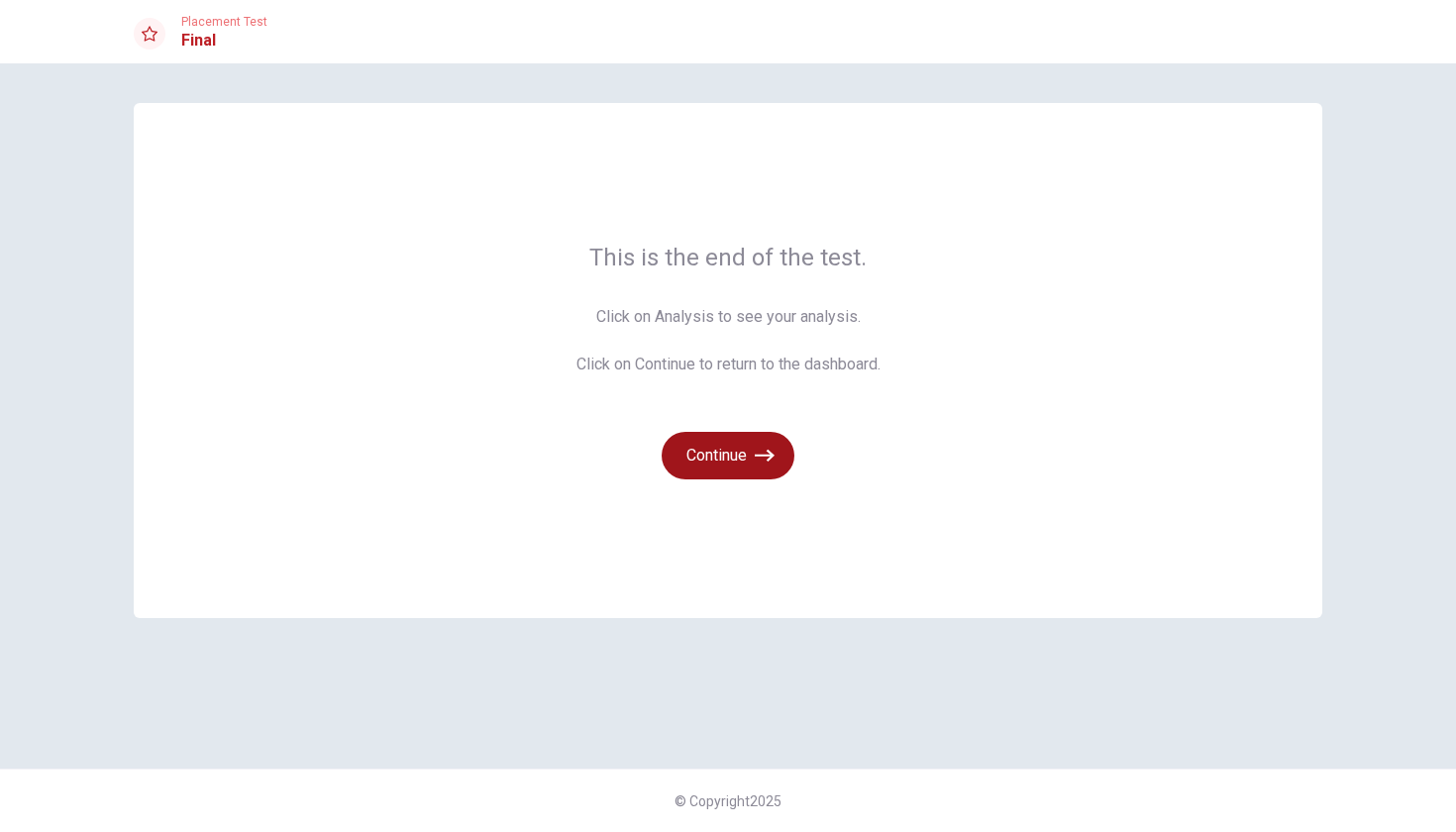 click on "Continue" at bounding box center [728, 456] 